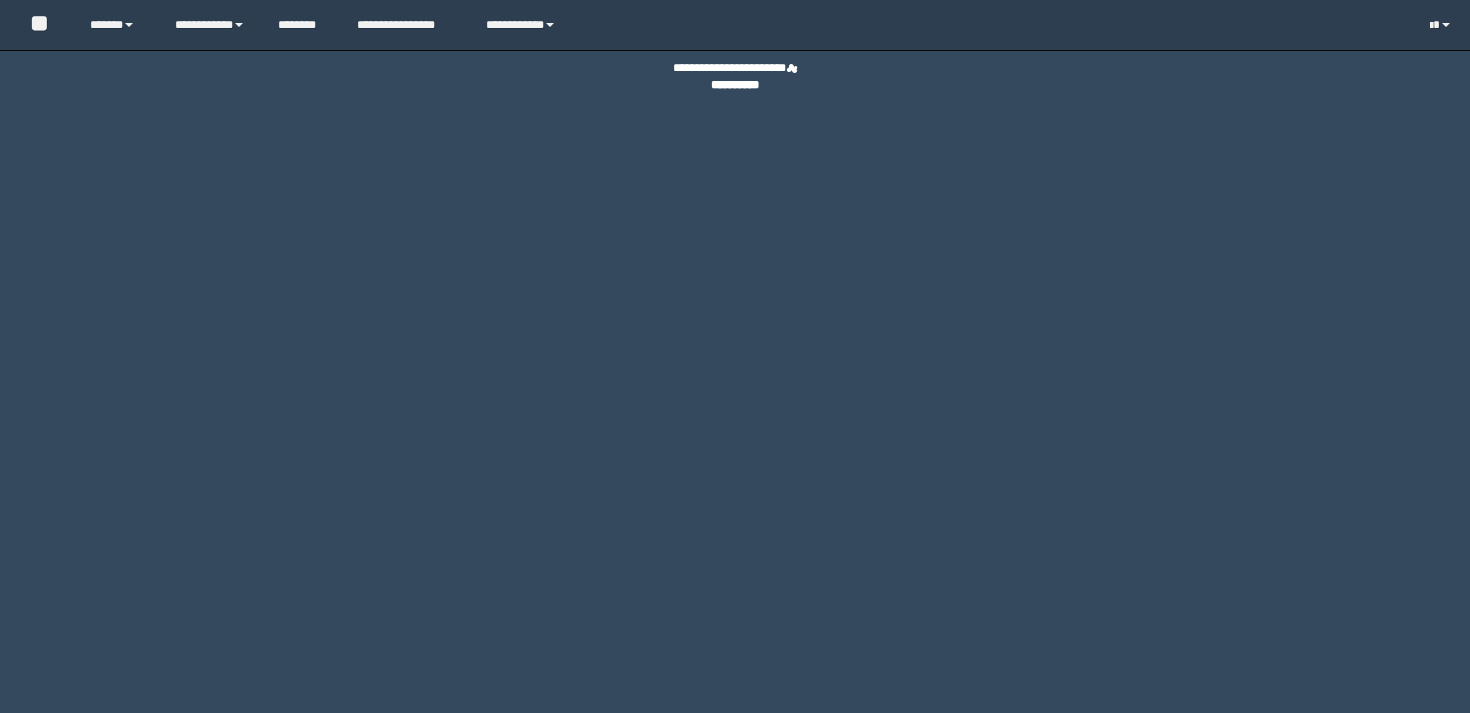 scroll, scrollTop: 0, scrollLeft: 0, axis: both 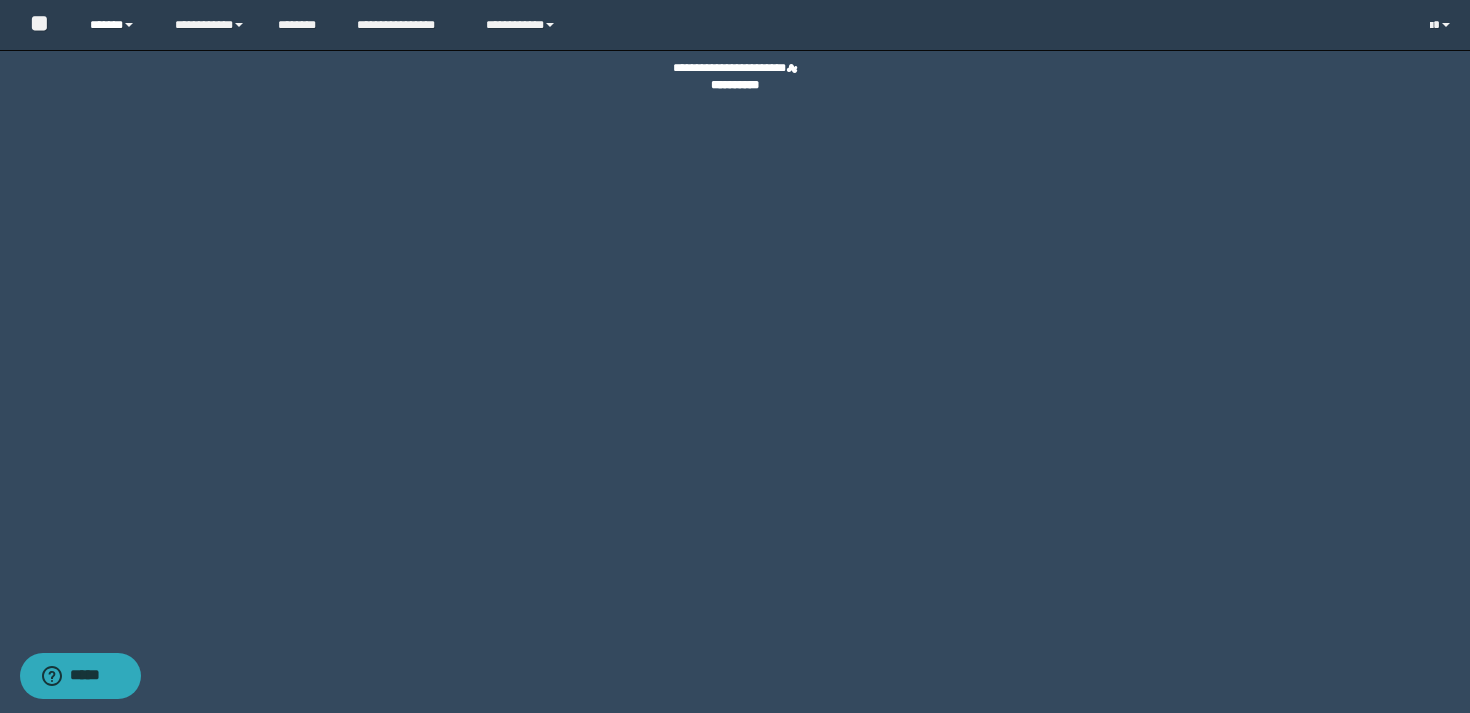 click on "******" at bounding box center (117, 25) 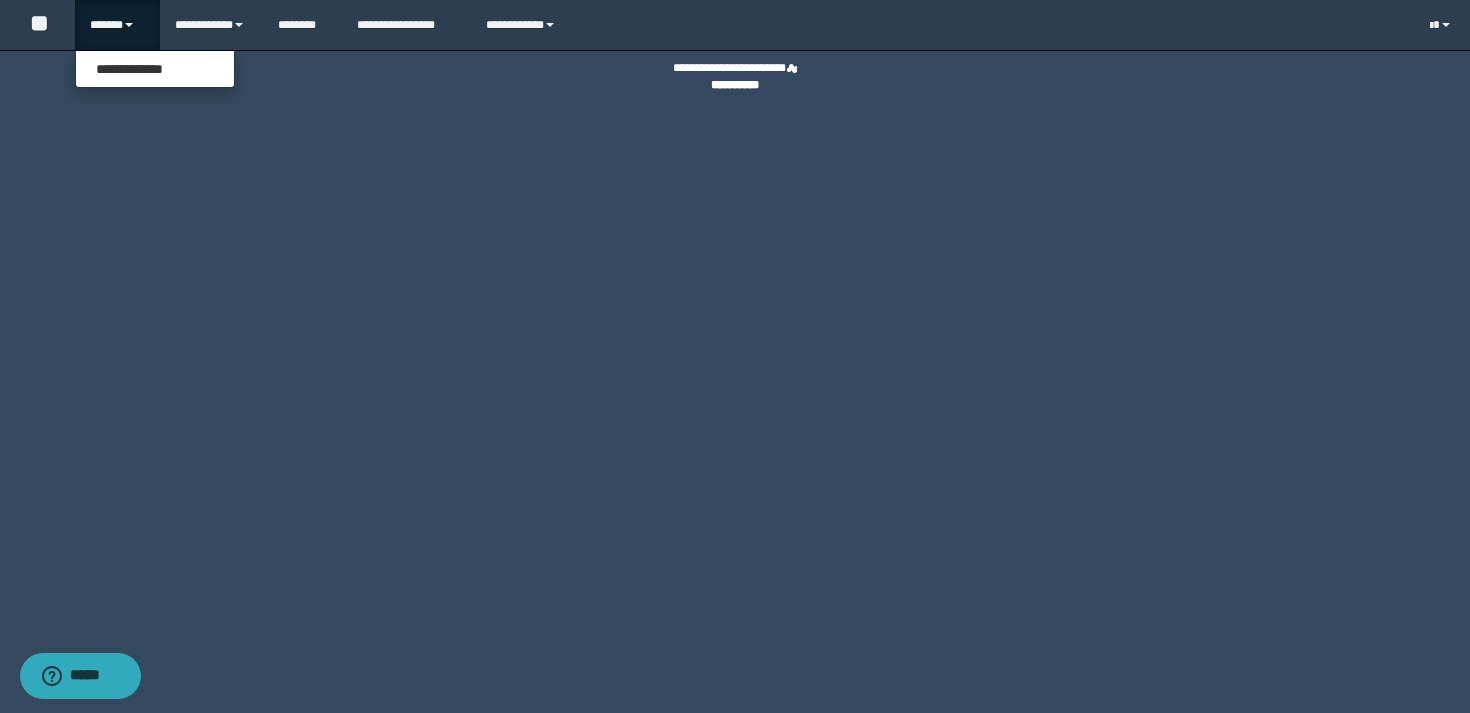 click on "******" at bounding box center (117, 25) 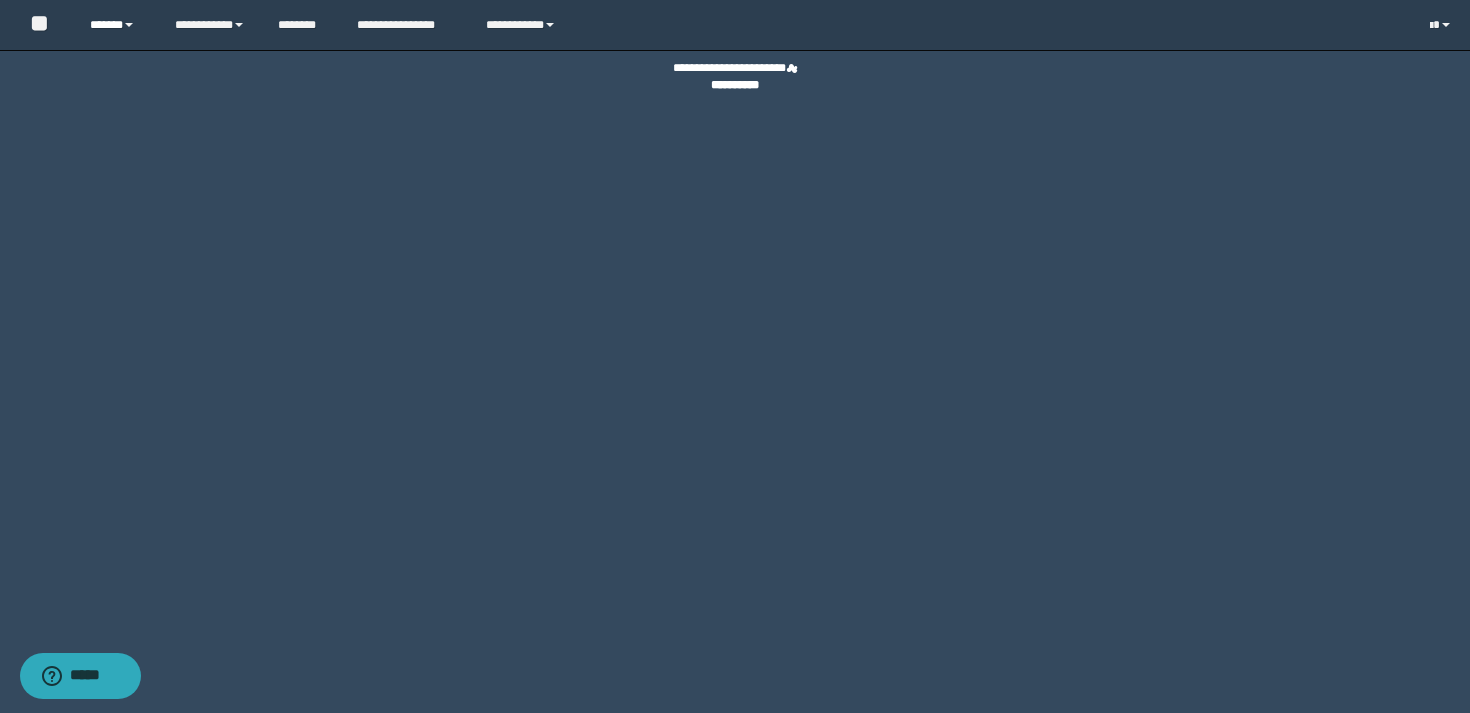 click on "******" at bounding box center (117, 25) 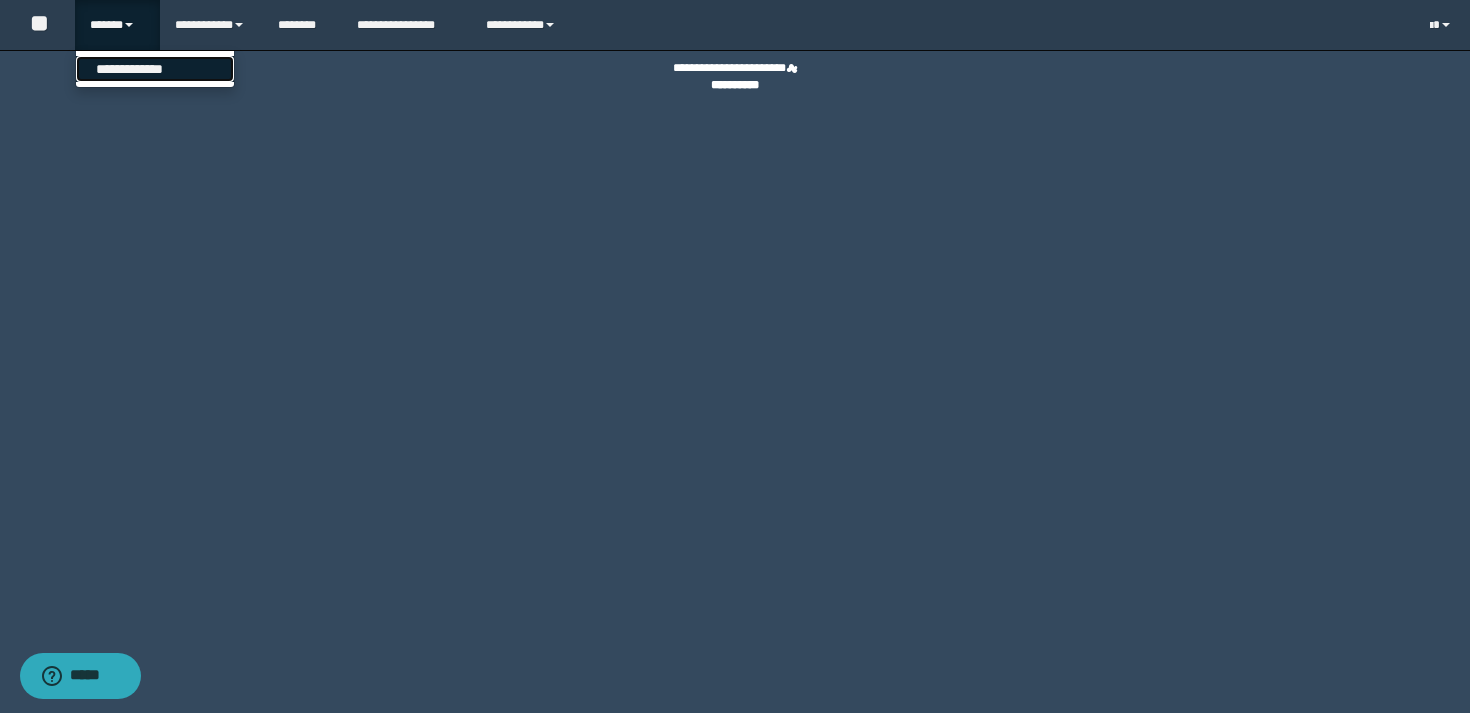 click on "**********" at bounding box center (155, 69) 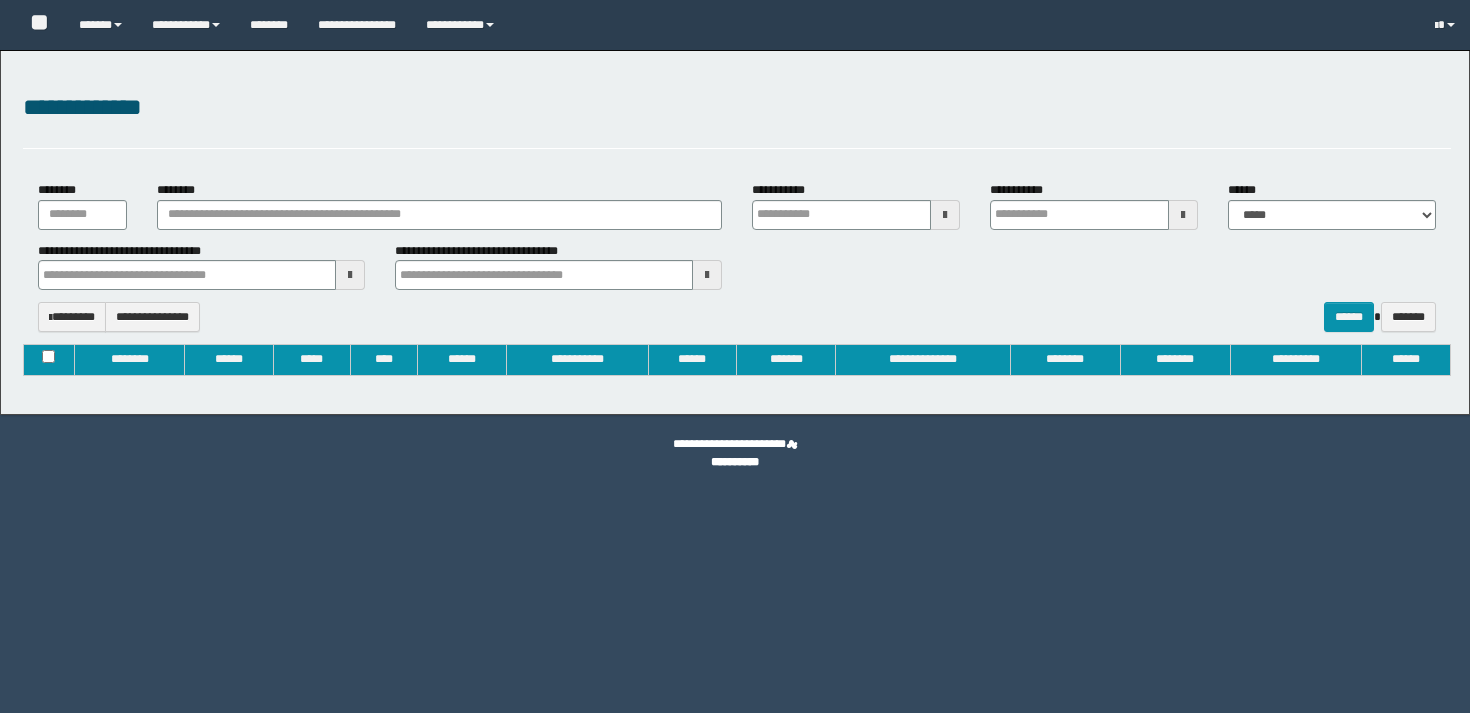 type on "**********" 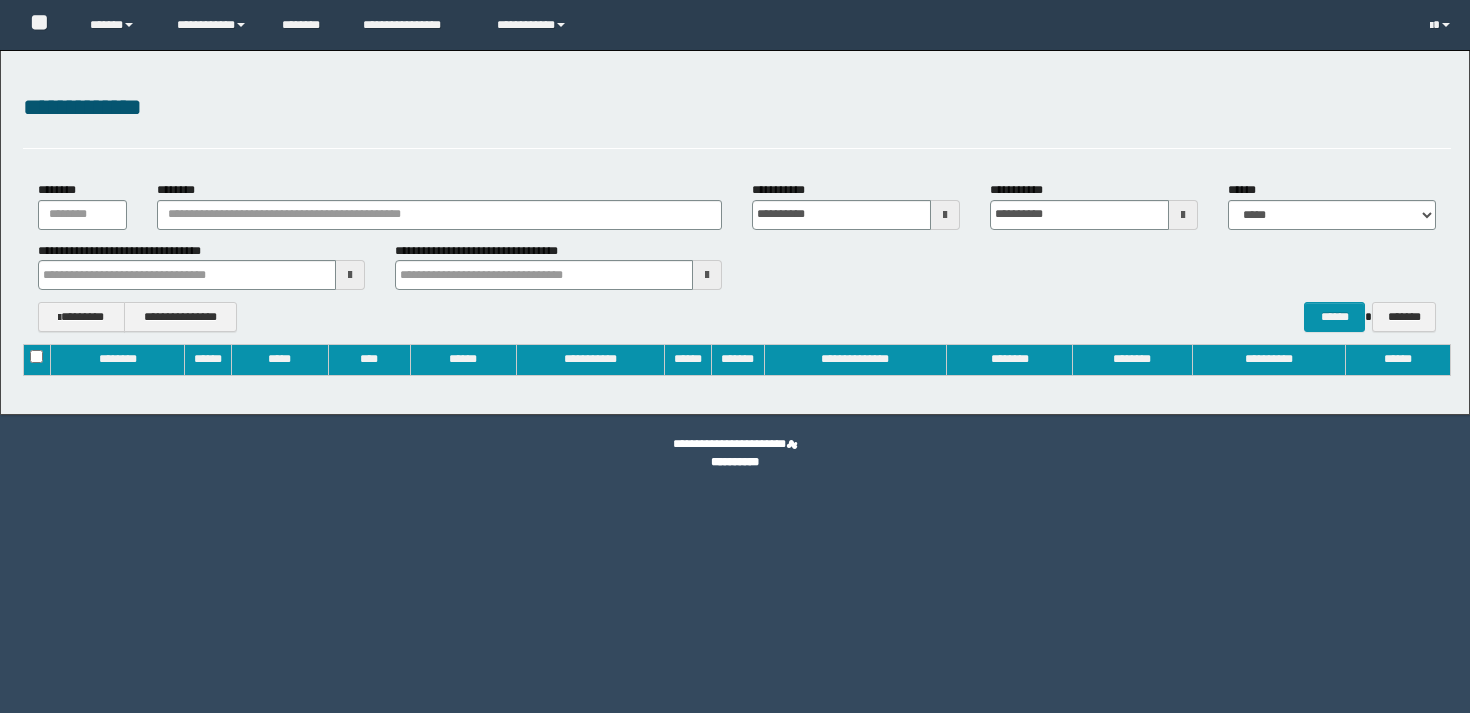 scroll, scrollTop: 0, scrollLeft: 0, axis: both 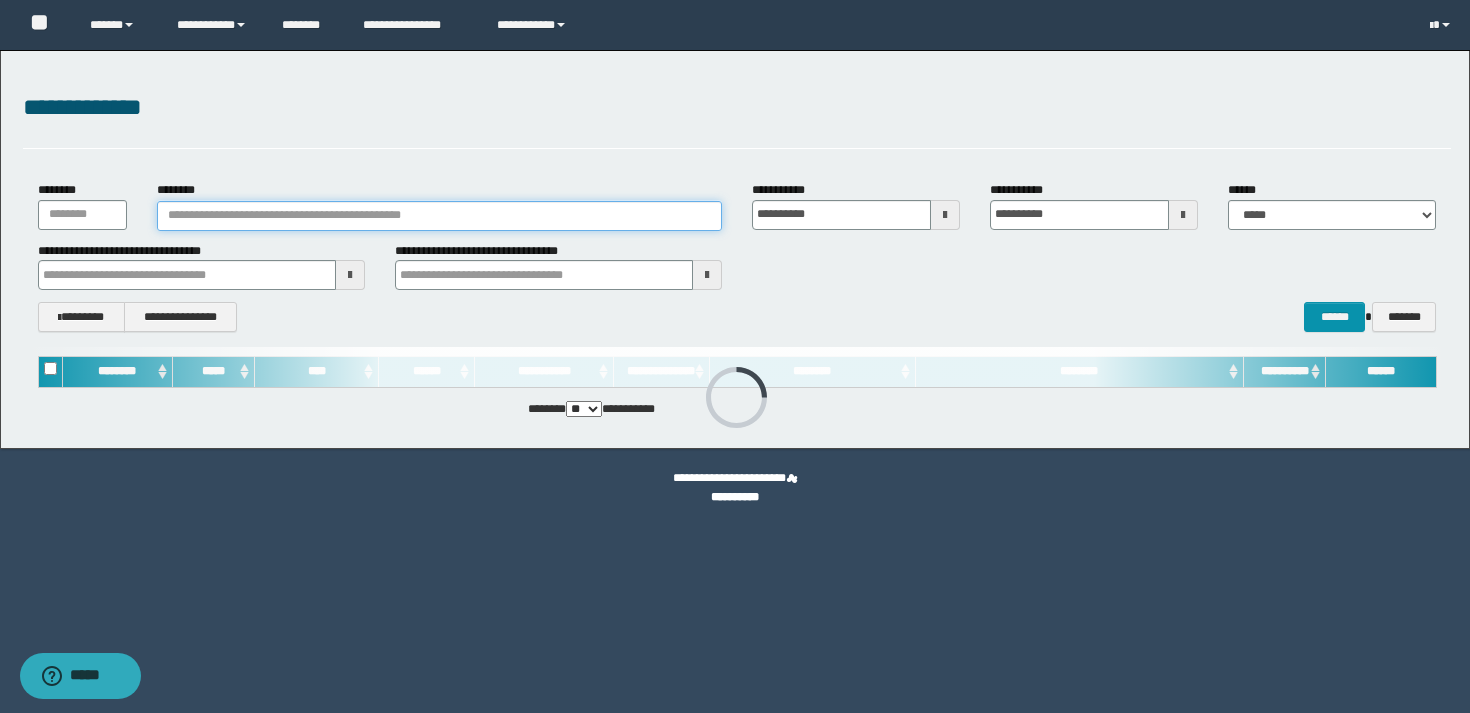 click on "********" at bounding box center [439, 216] 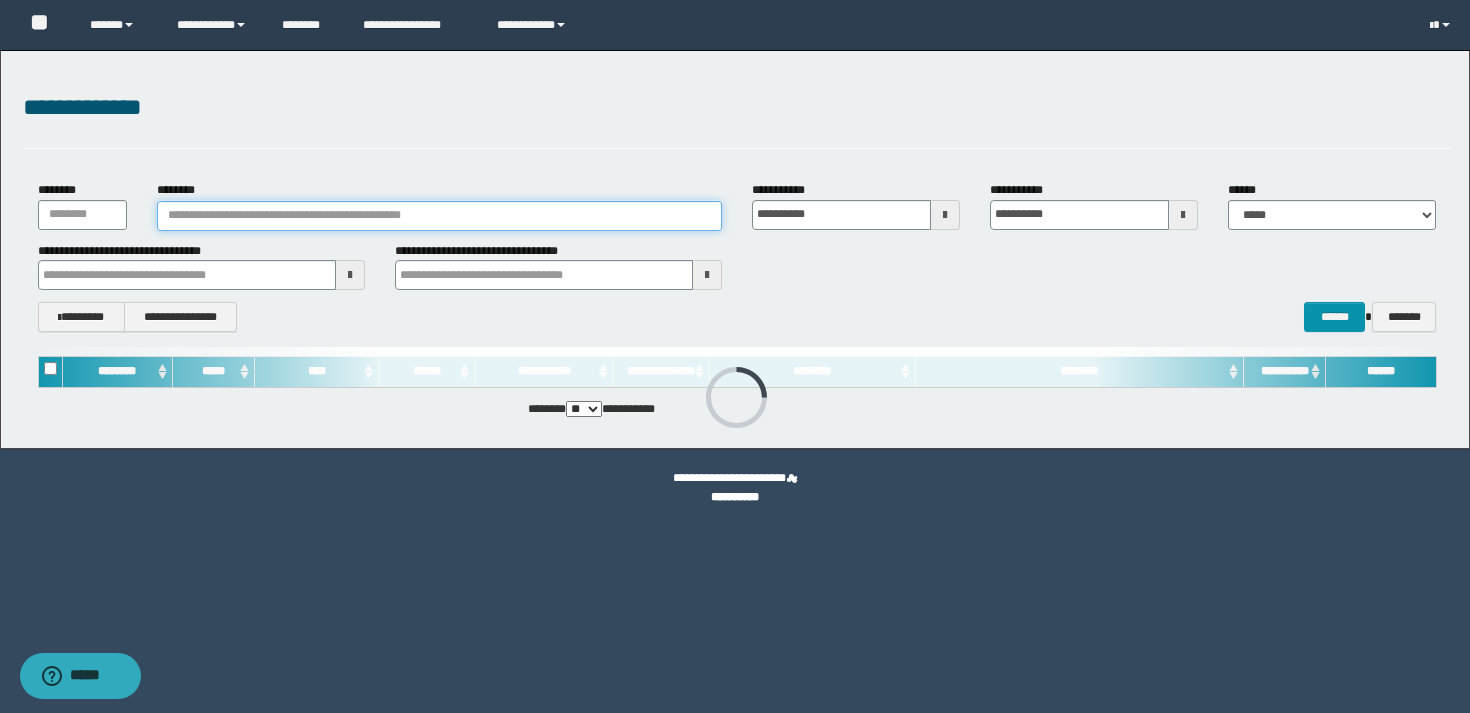 paste on "********" 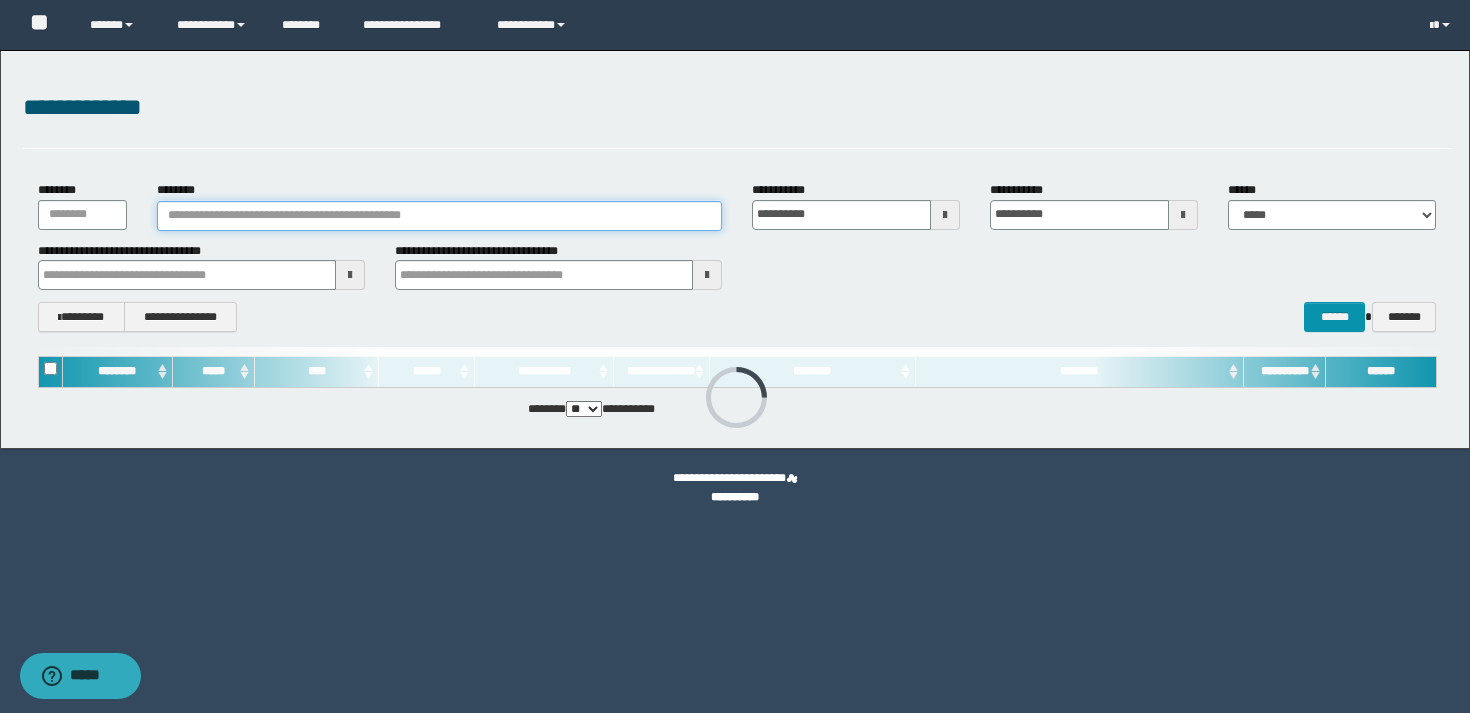 type on "********" 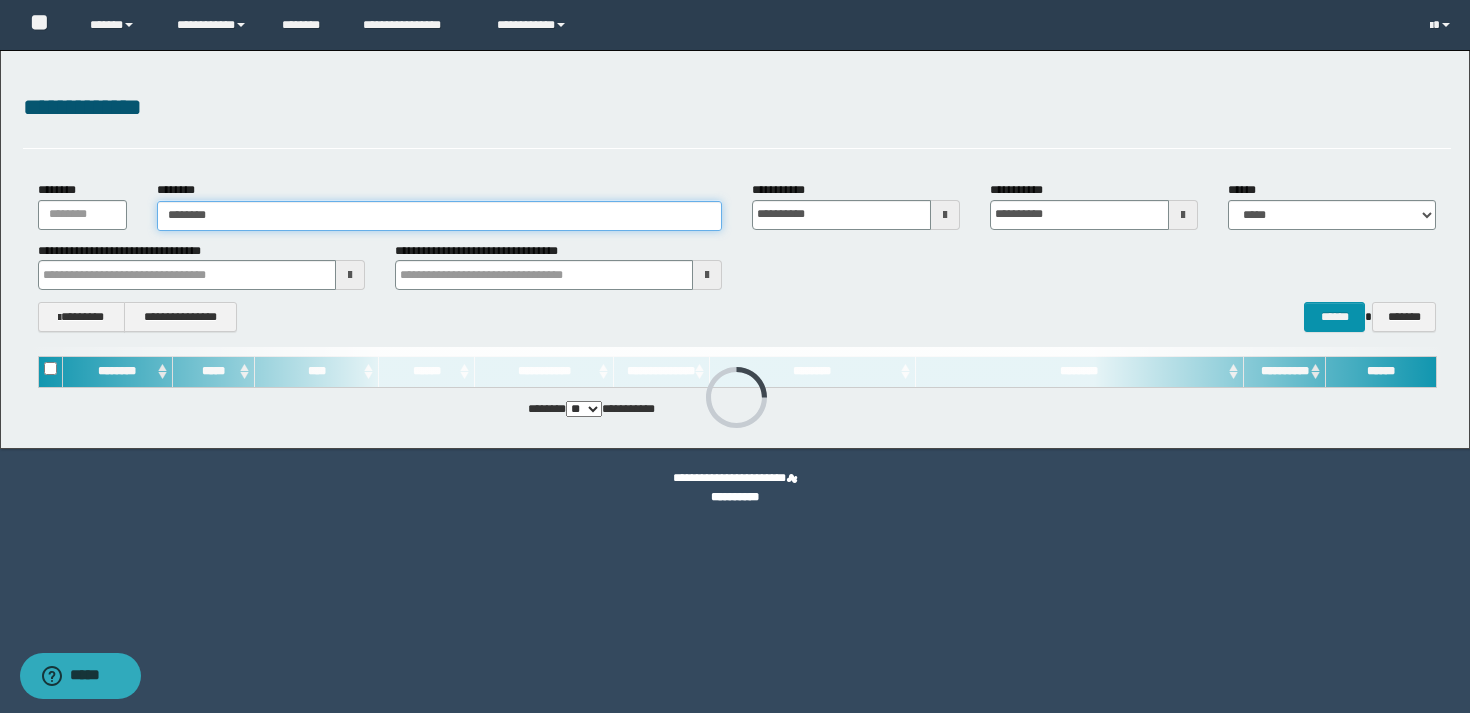type on "********" 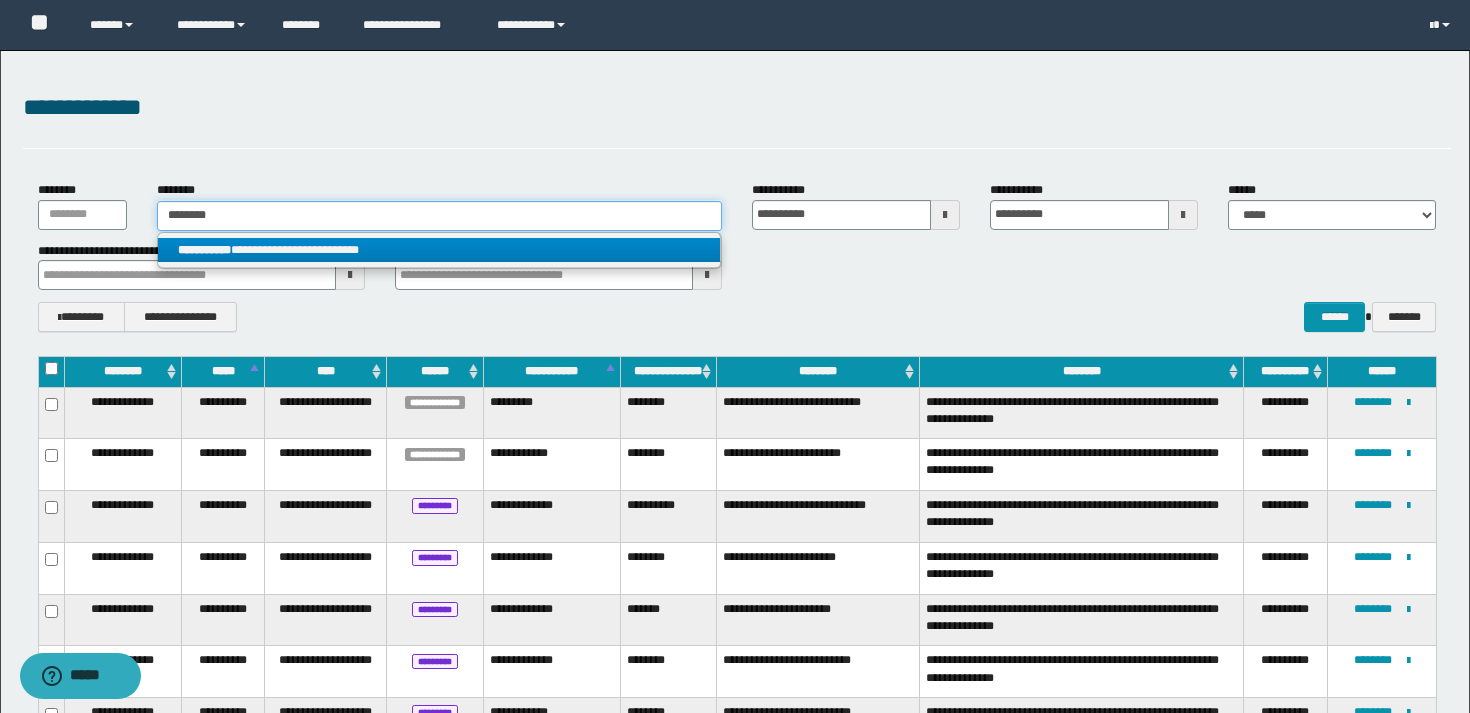 type on "********" 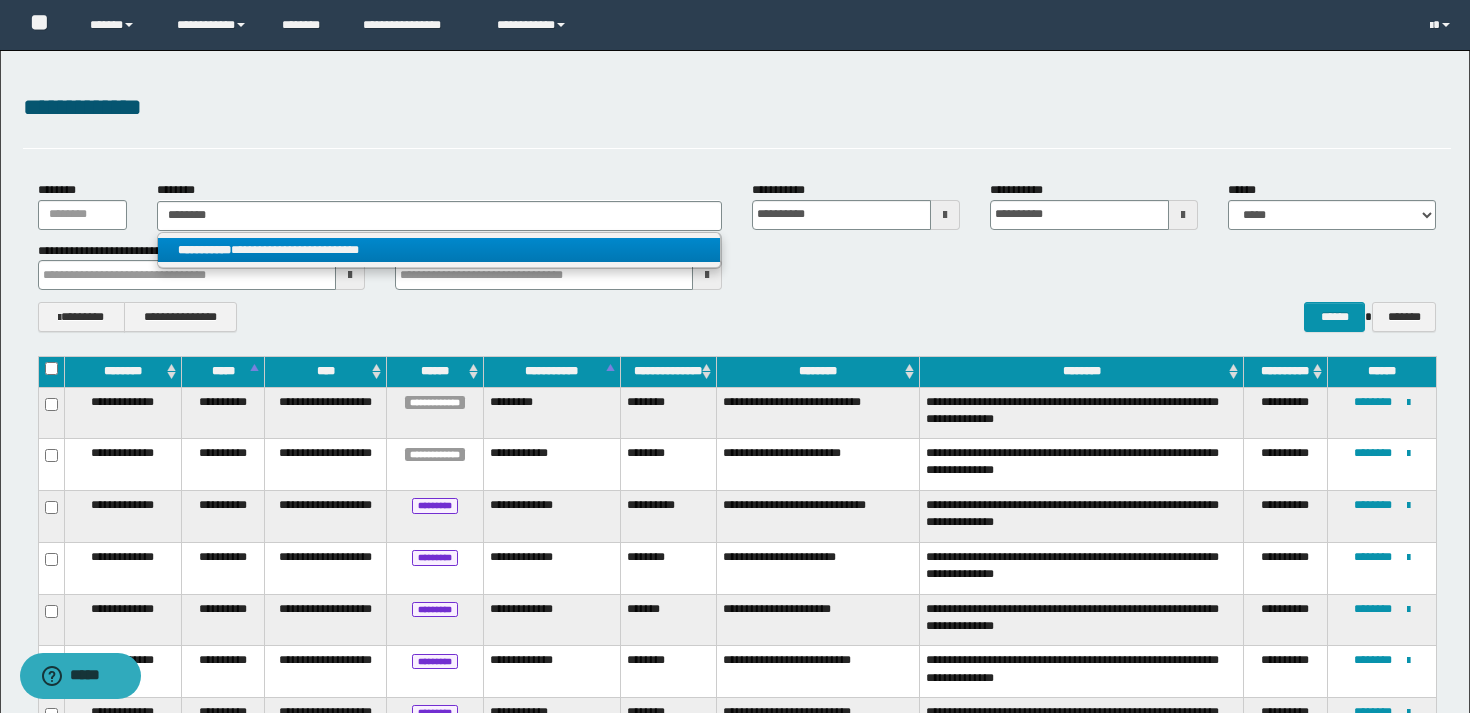 click on "**********" at bounding box center [439, 250] 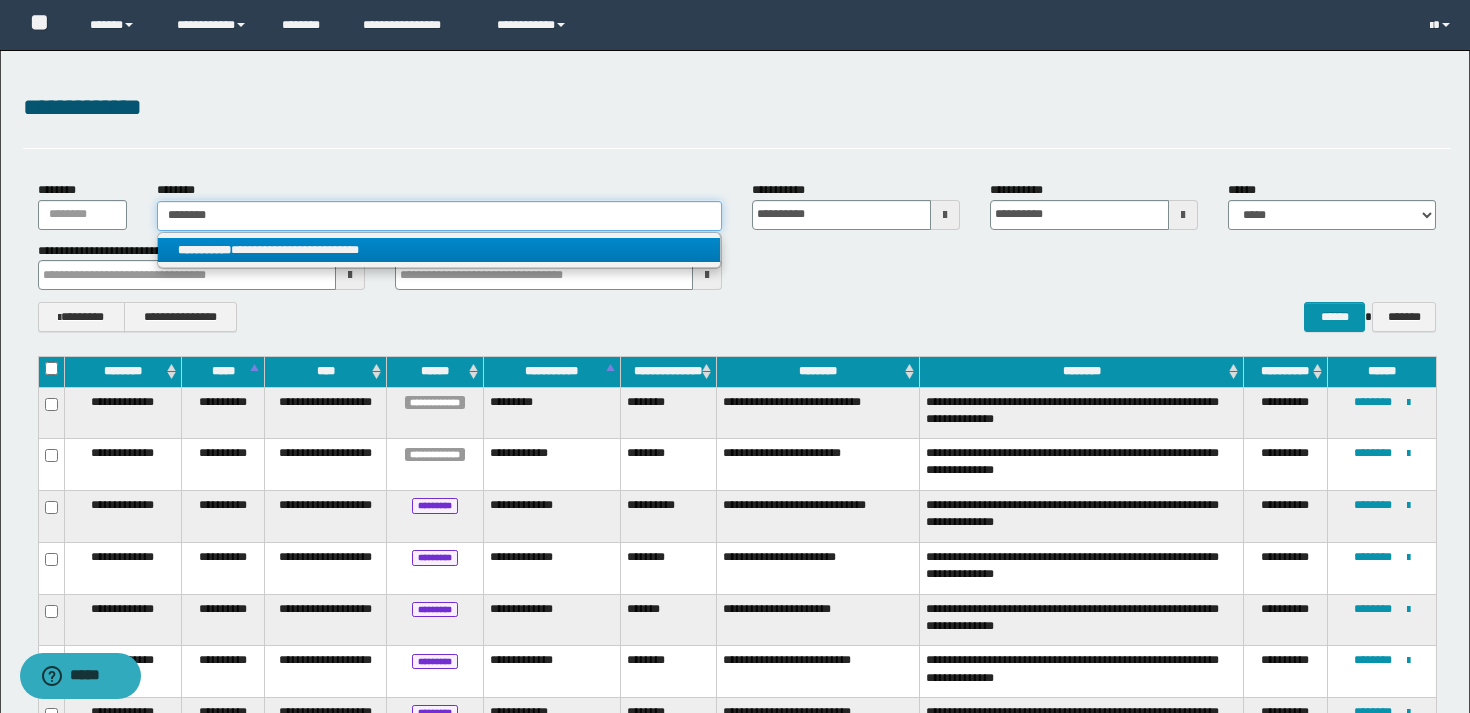 type 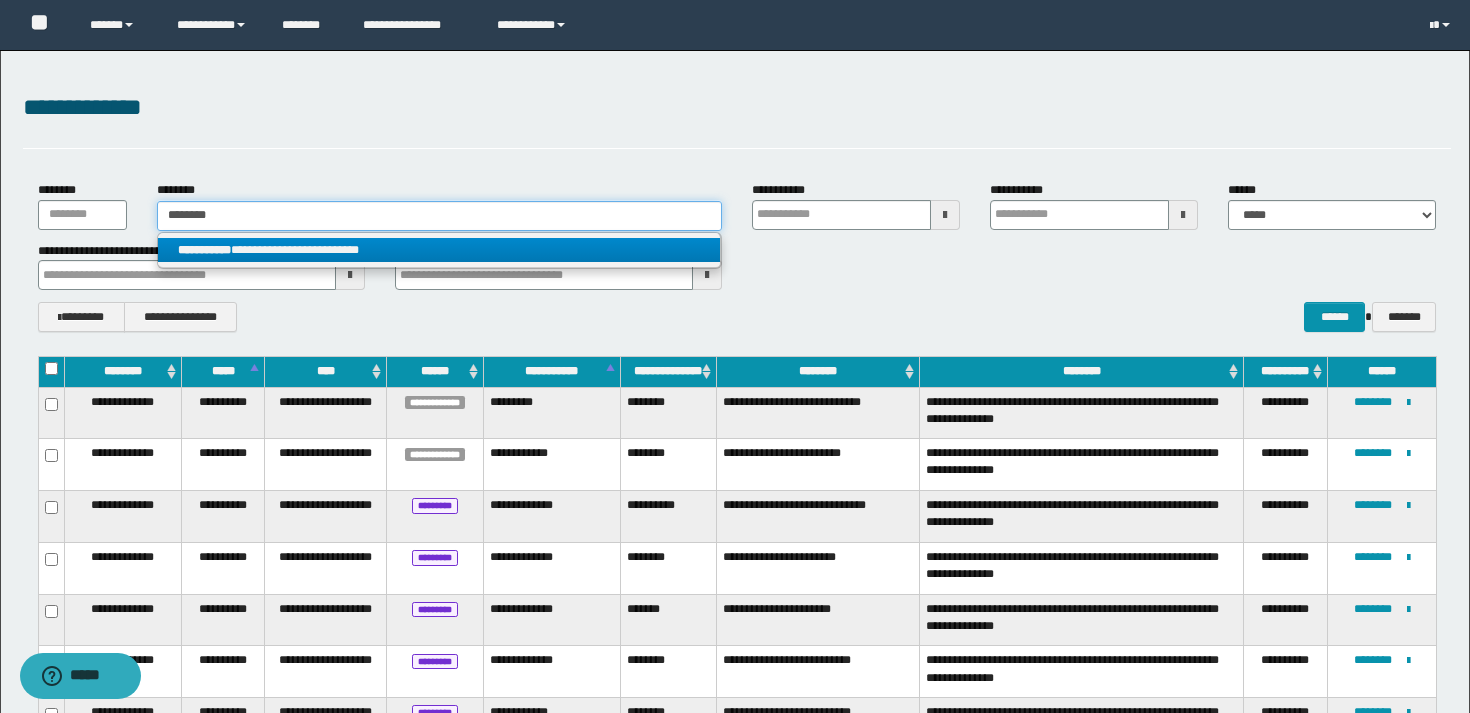 type 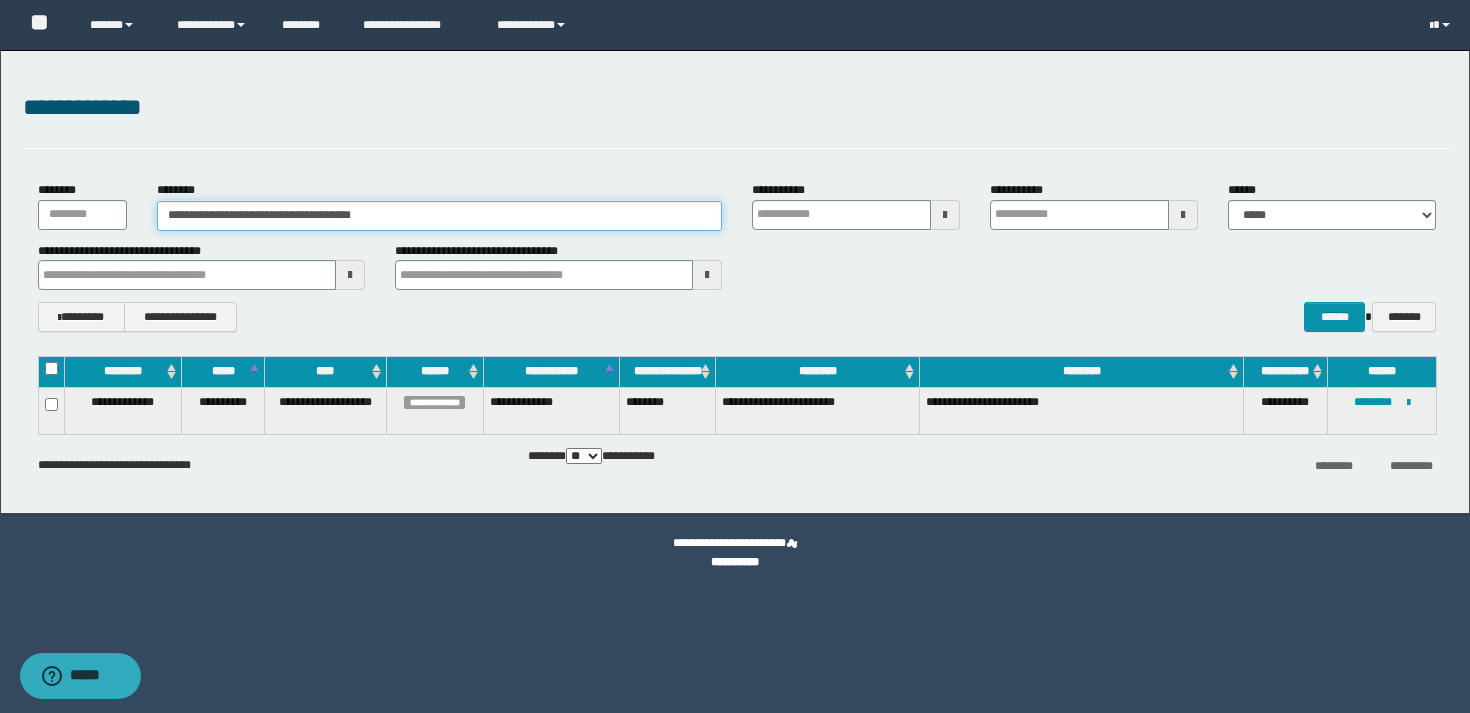 type 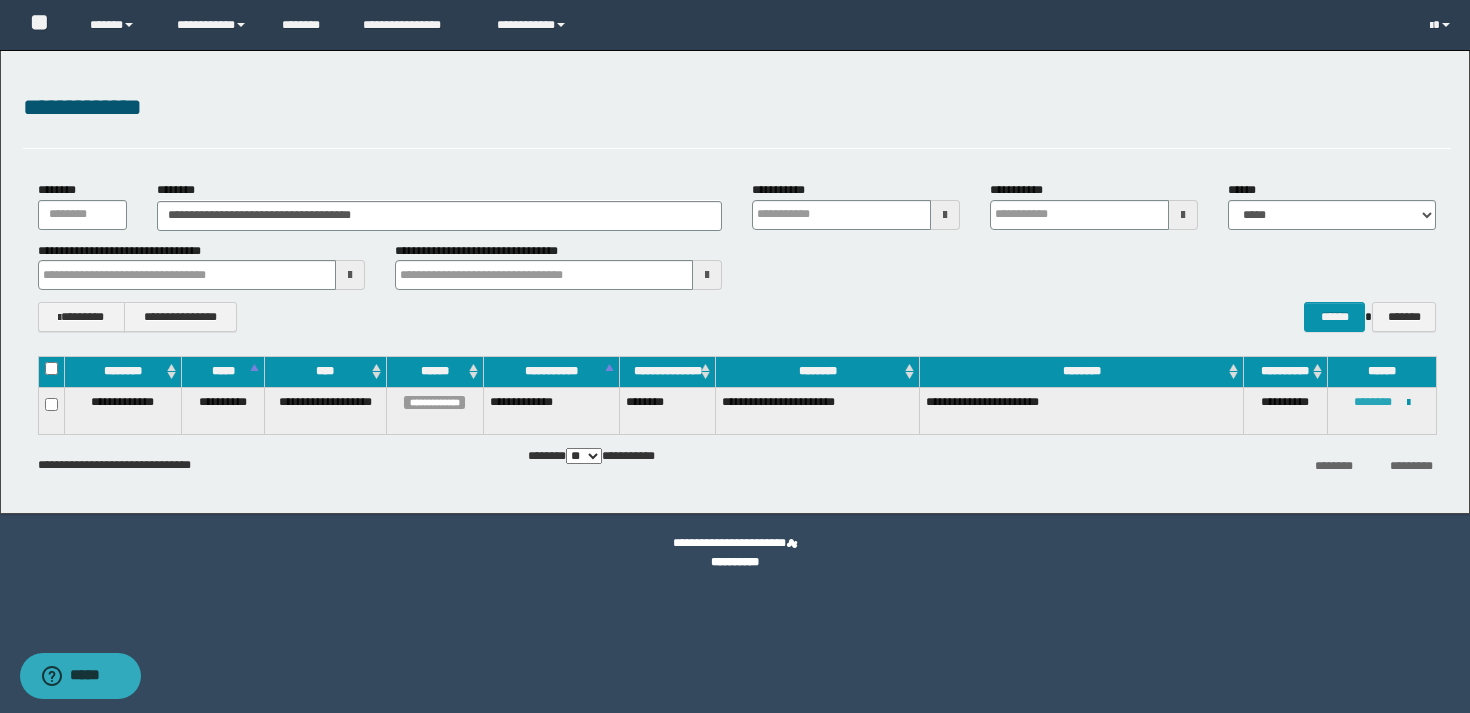 click on "********" at bounding box center [1373, 402] 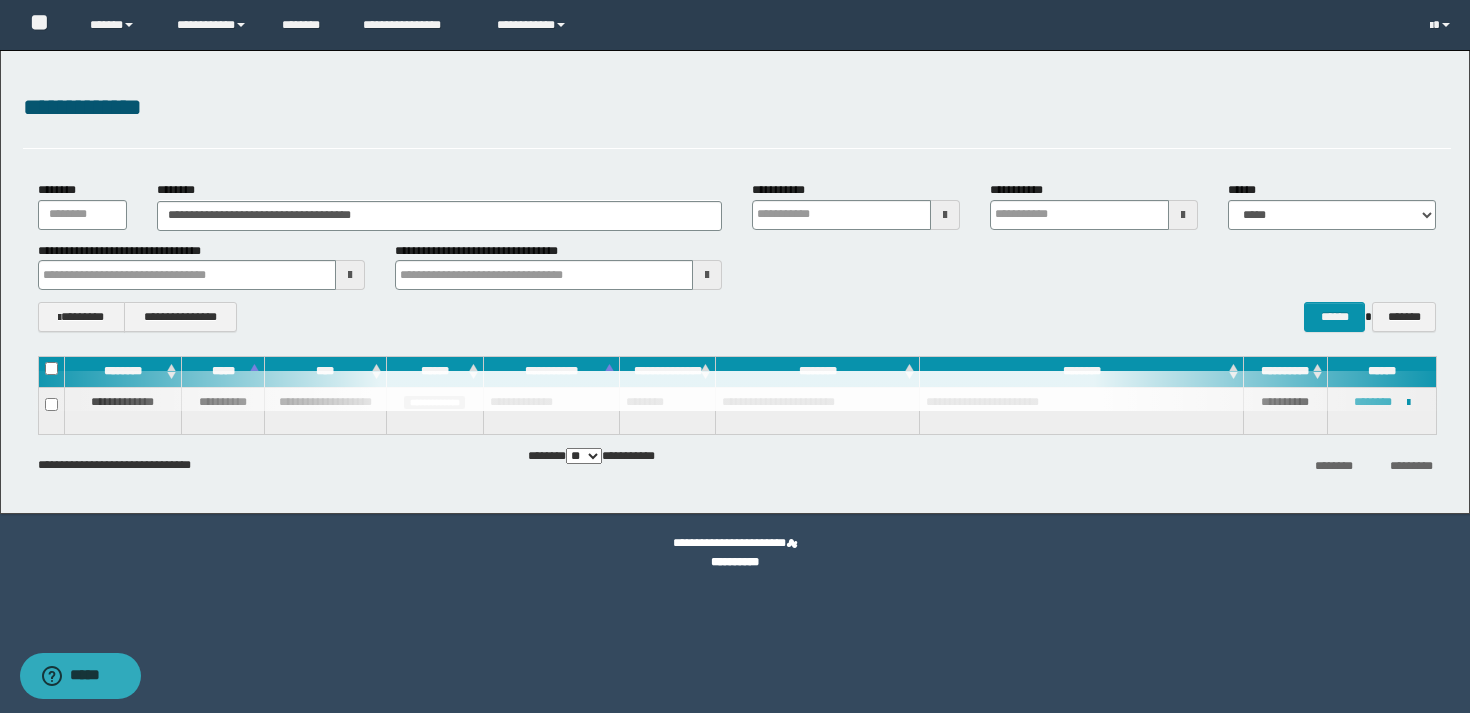 type 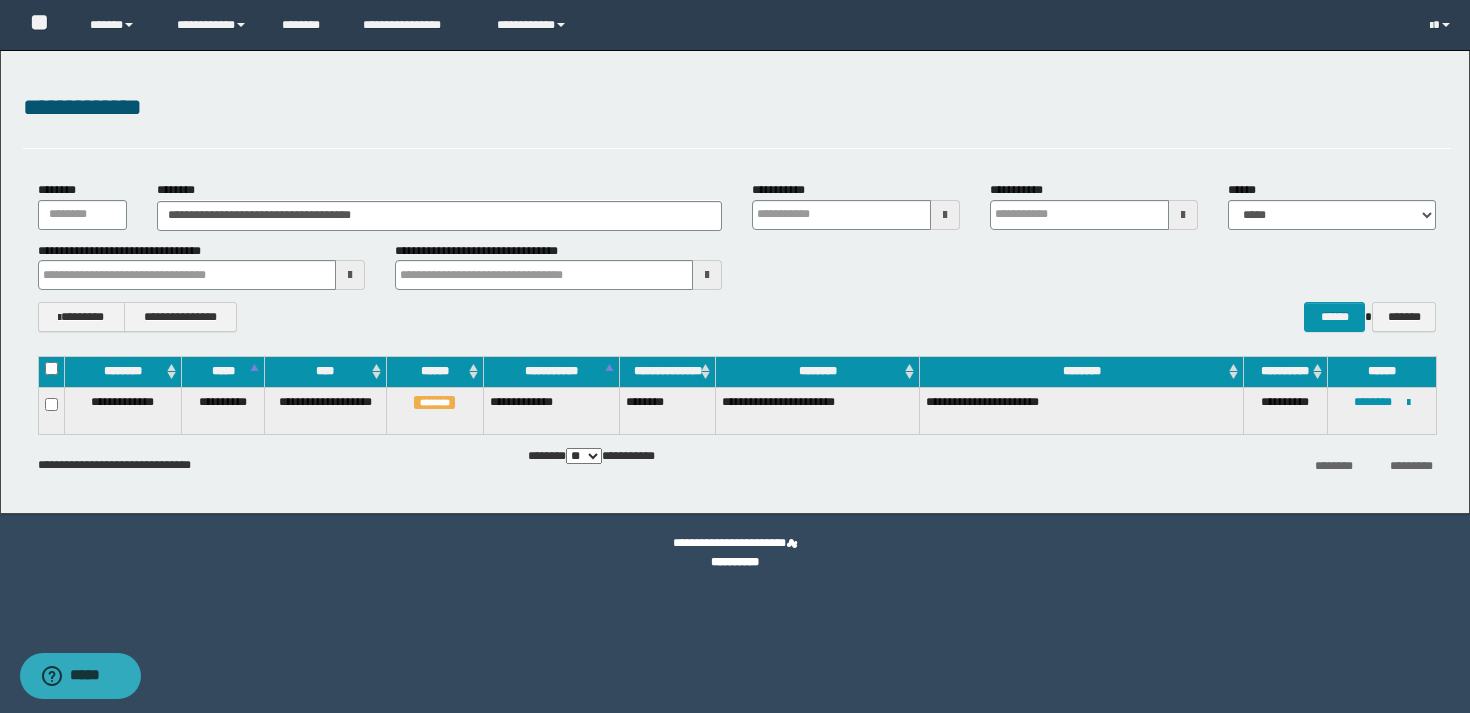 type 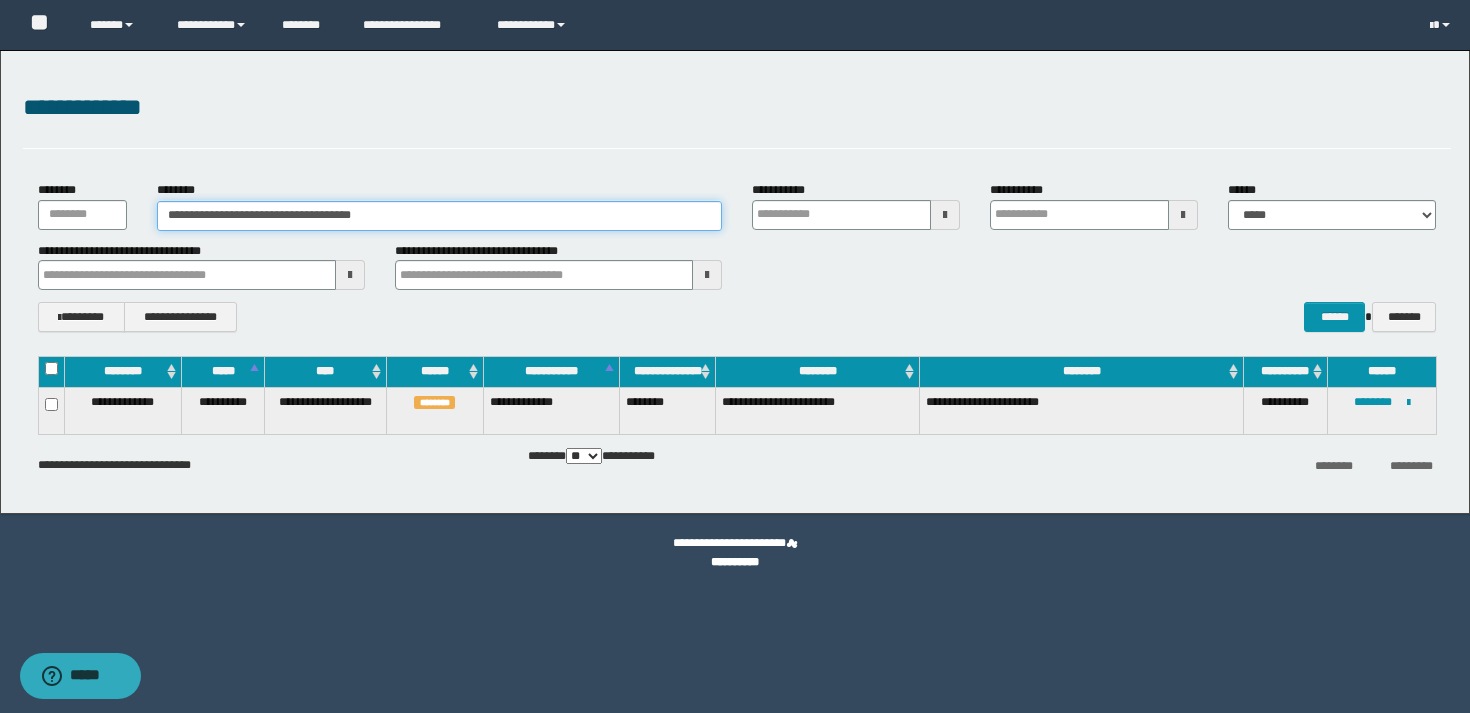 drag, startPoint x: 499, startPoint y: 224, endPoint x: 281, endPoint y: 230, distance: 218.08255 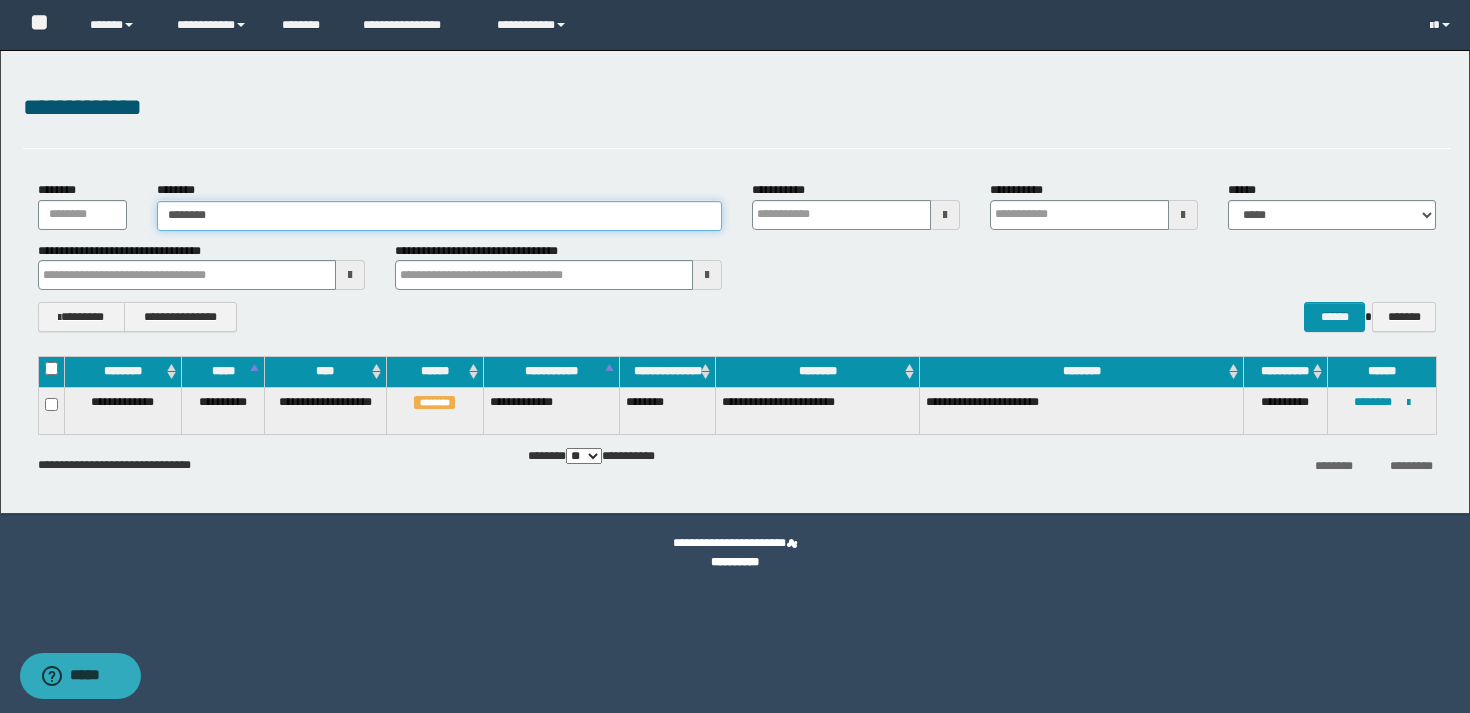 type on "********" 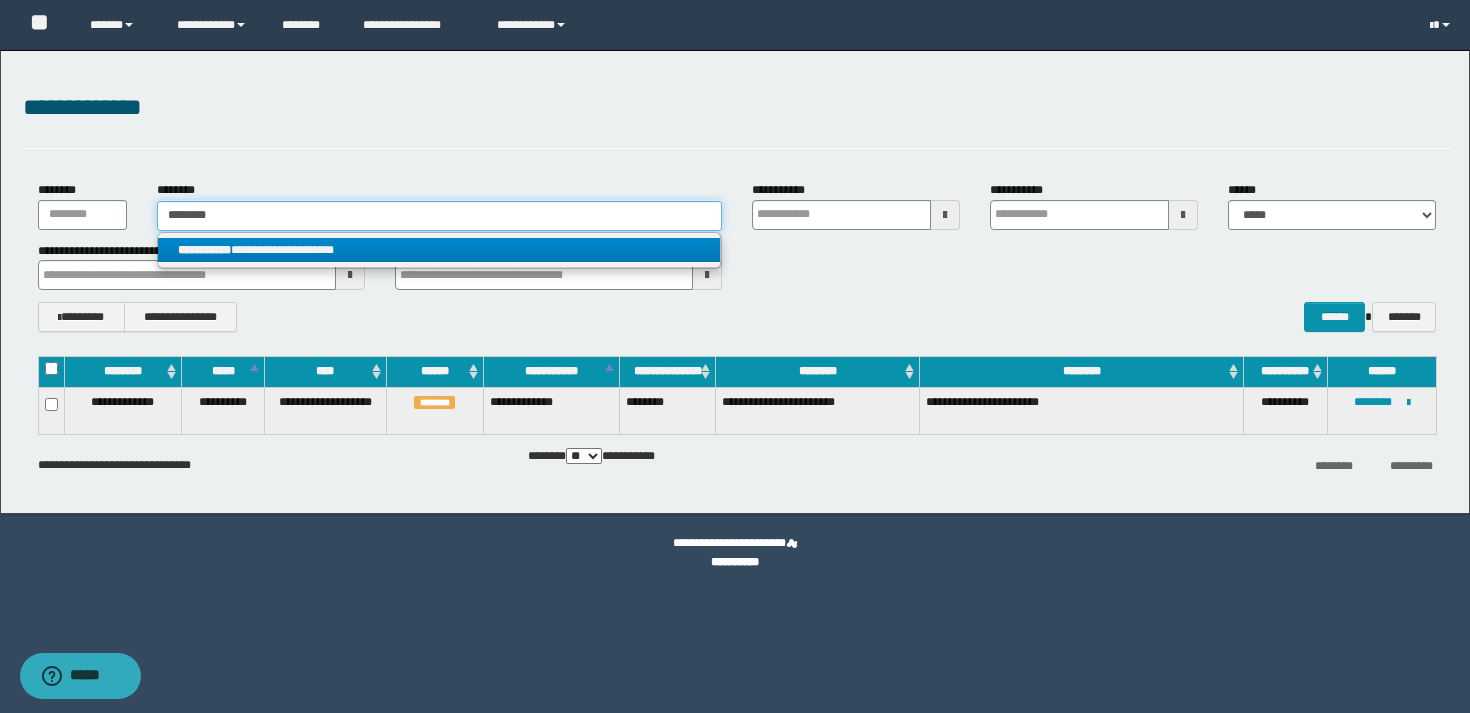 type on "********" 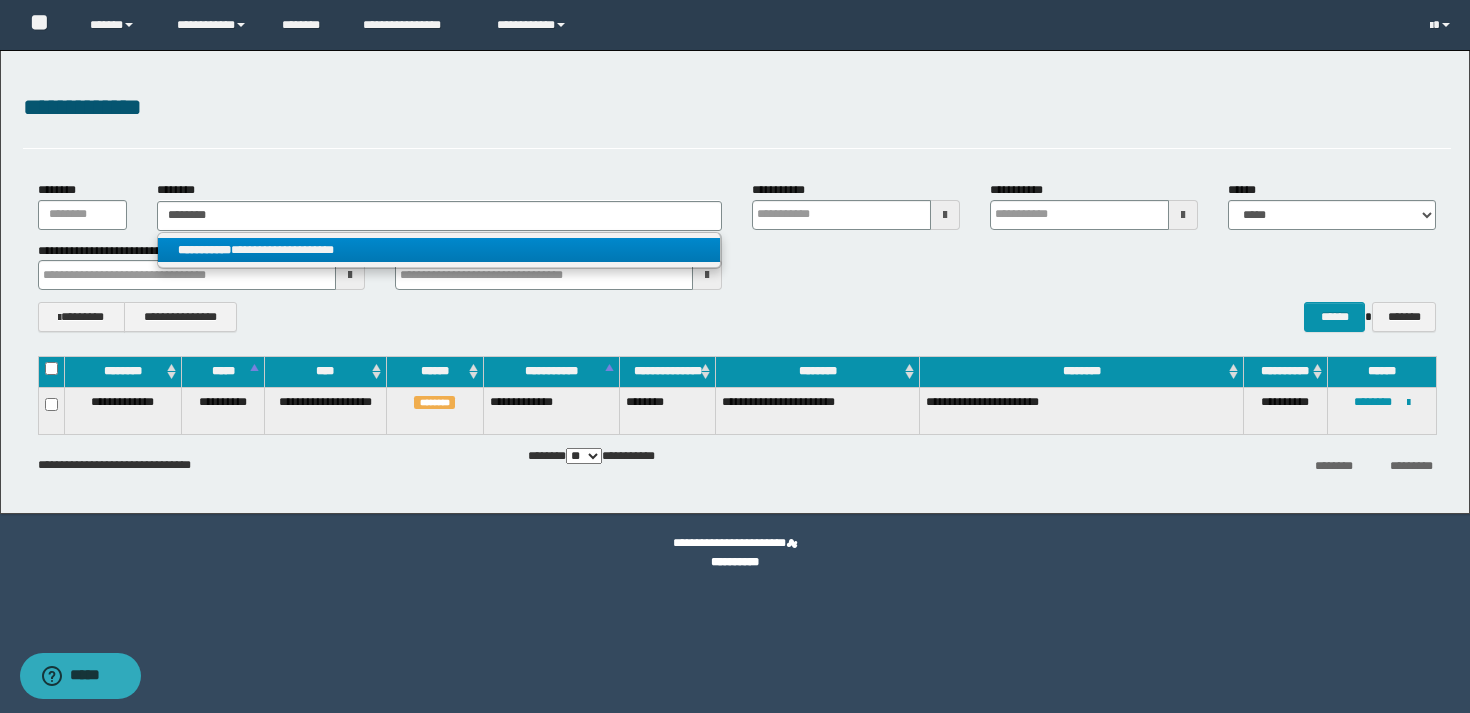 click on "**********" at bounding box center [439, 250] 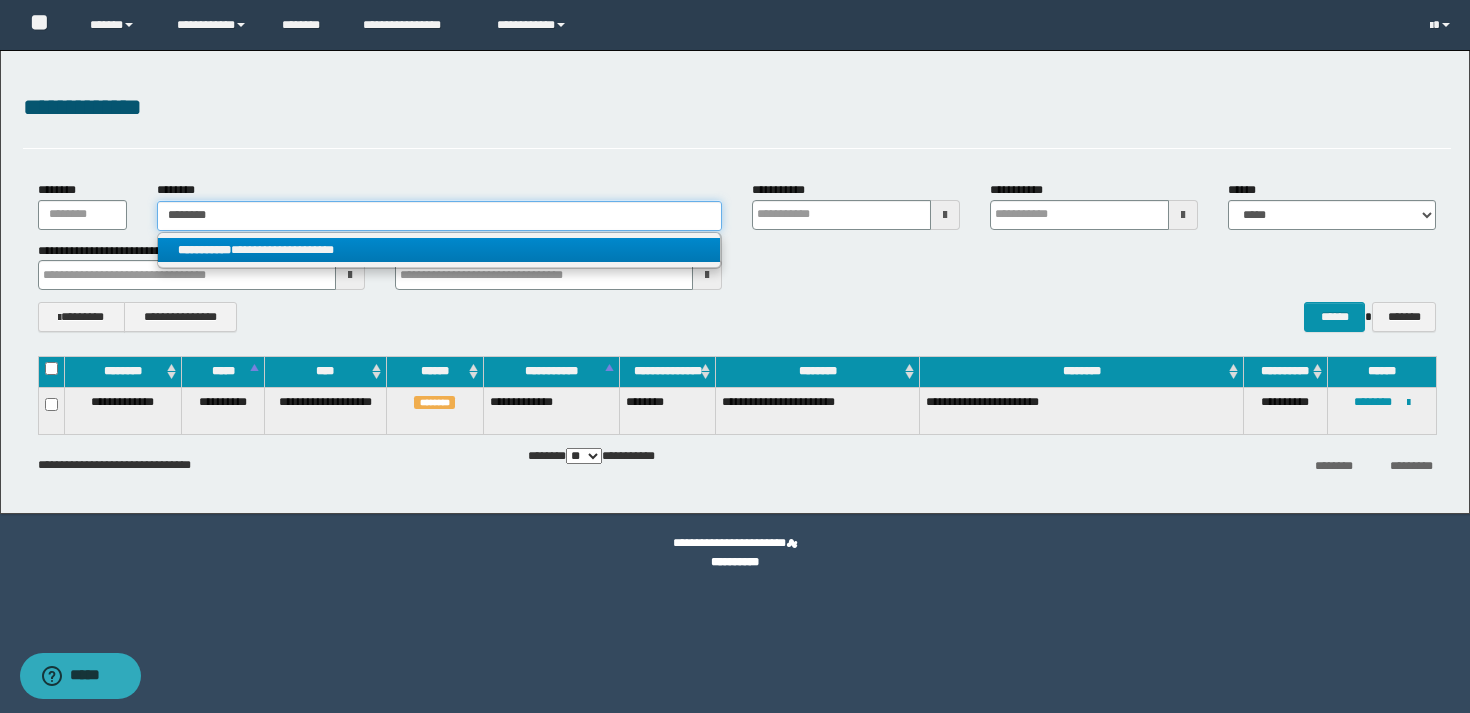 type 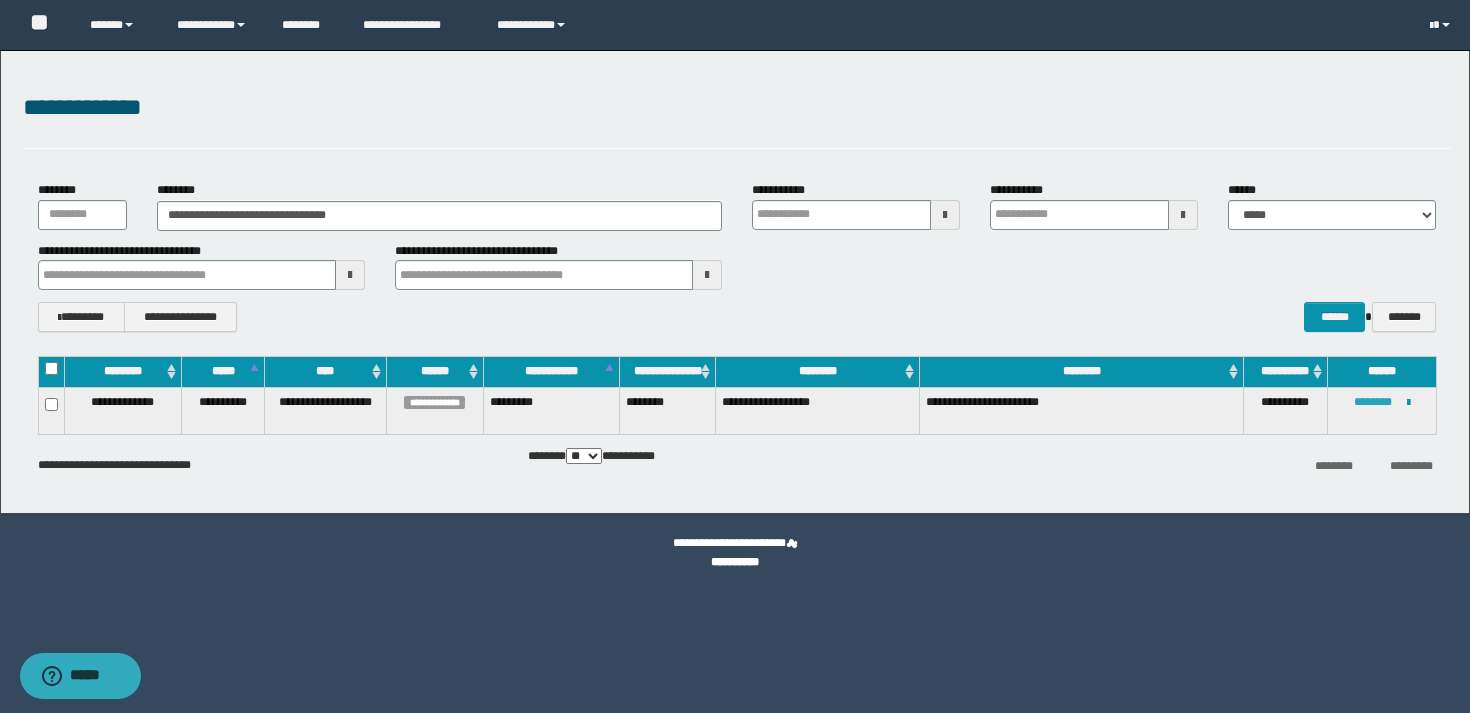 click on "********" at bounding box center [1373, 402] 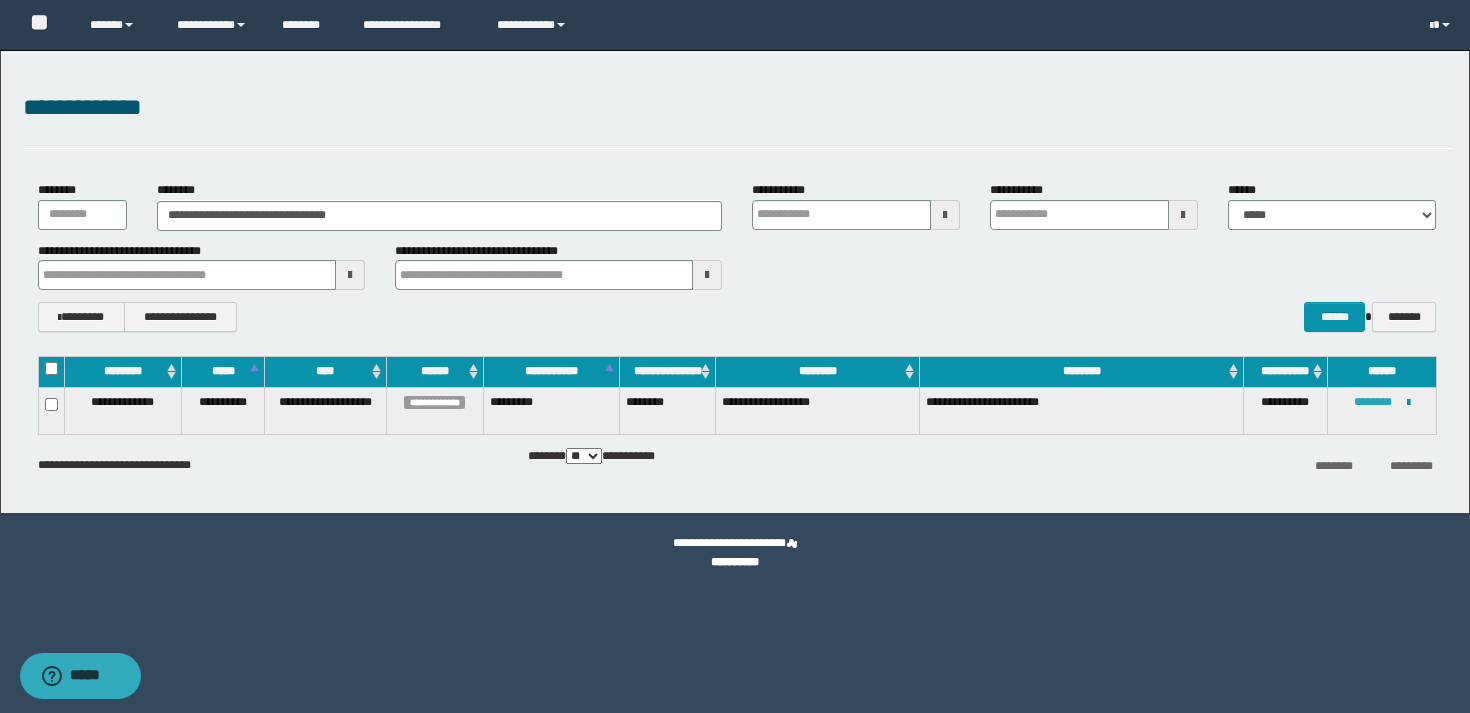 type 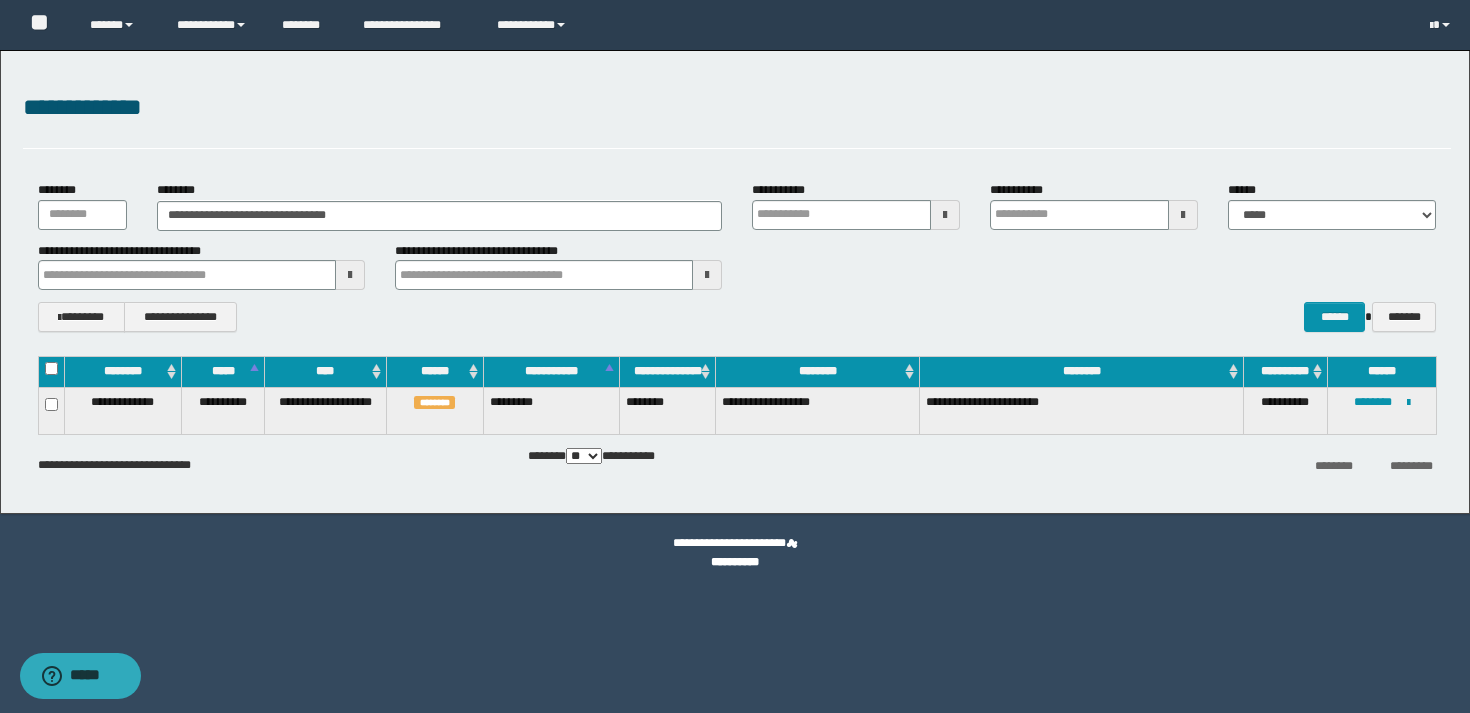 type 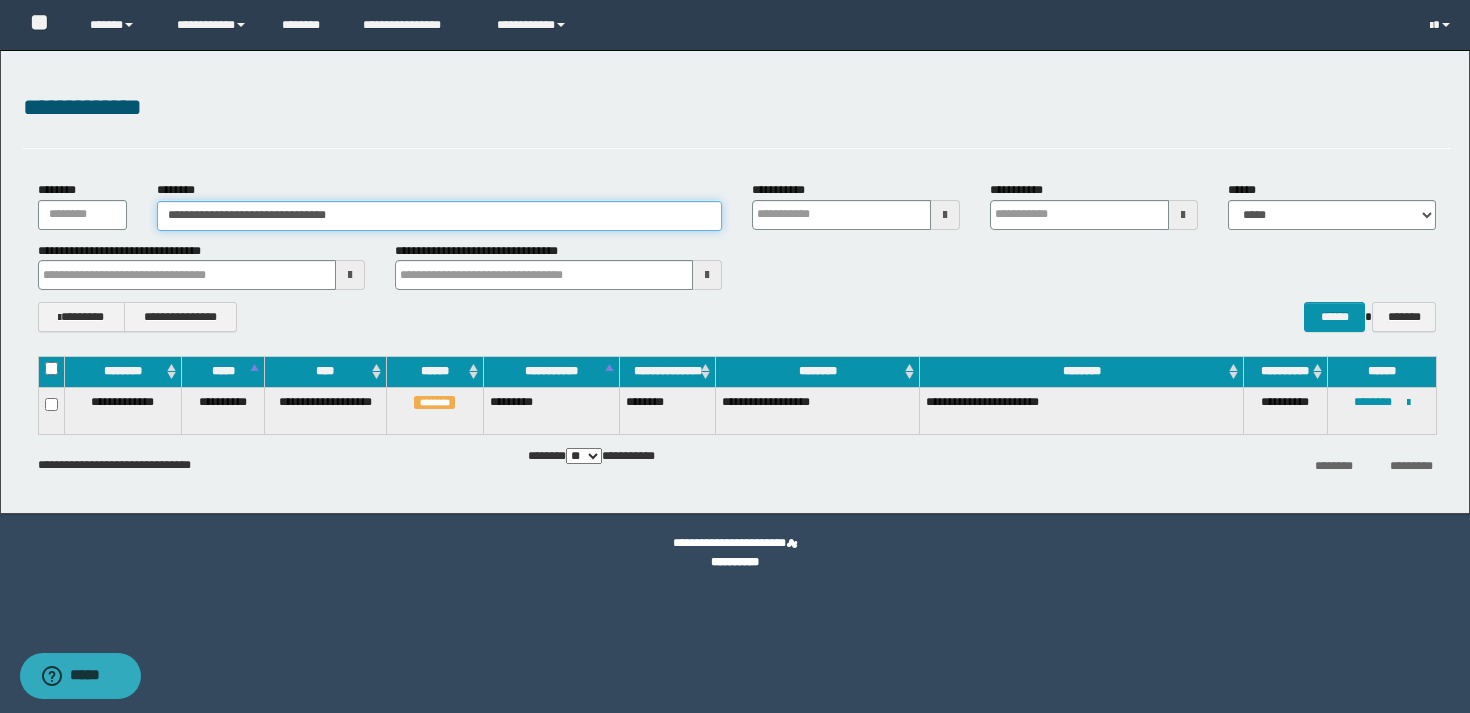 type 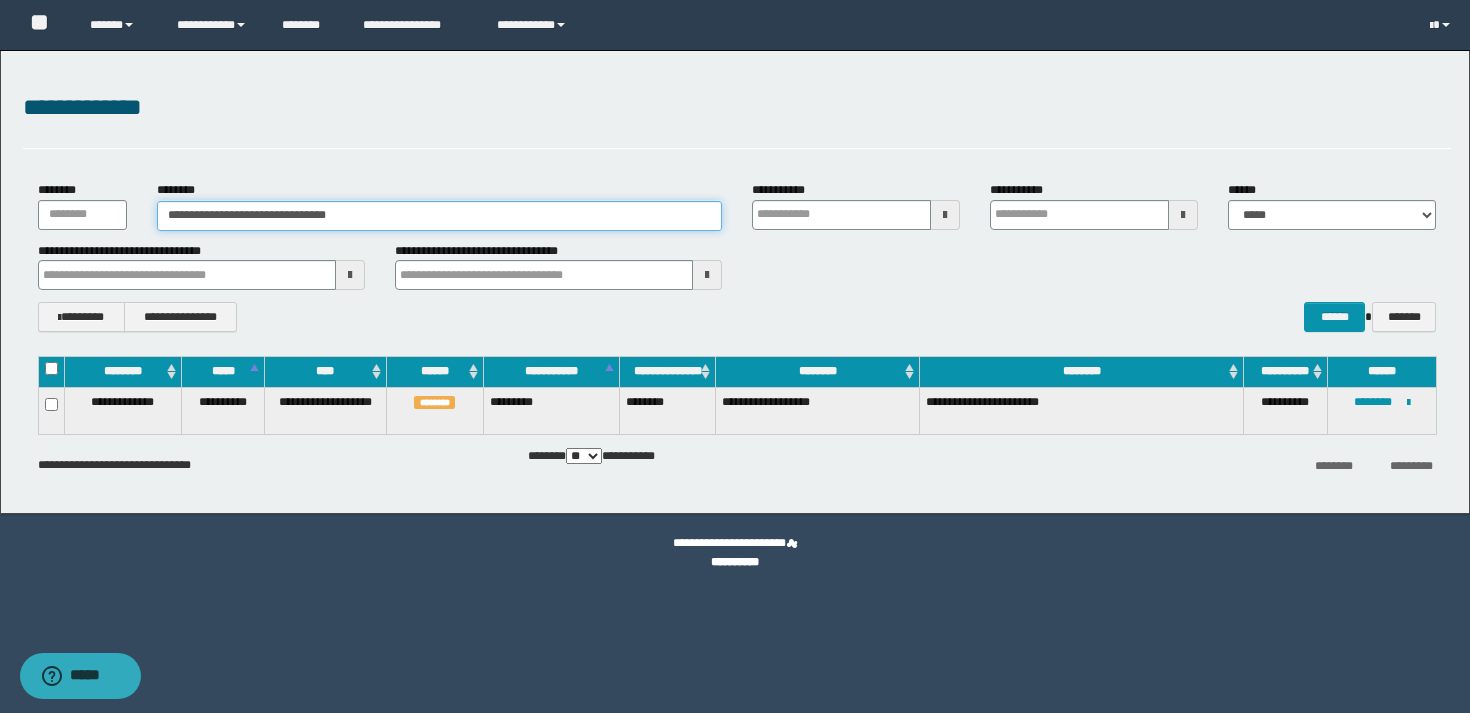 paste 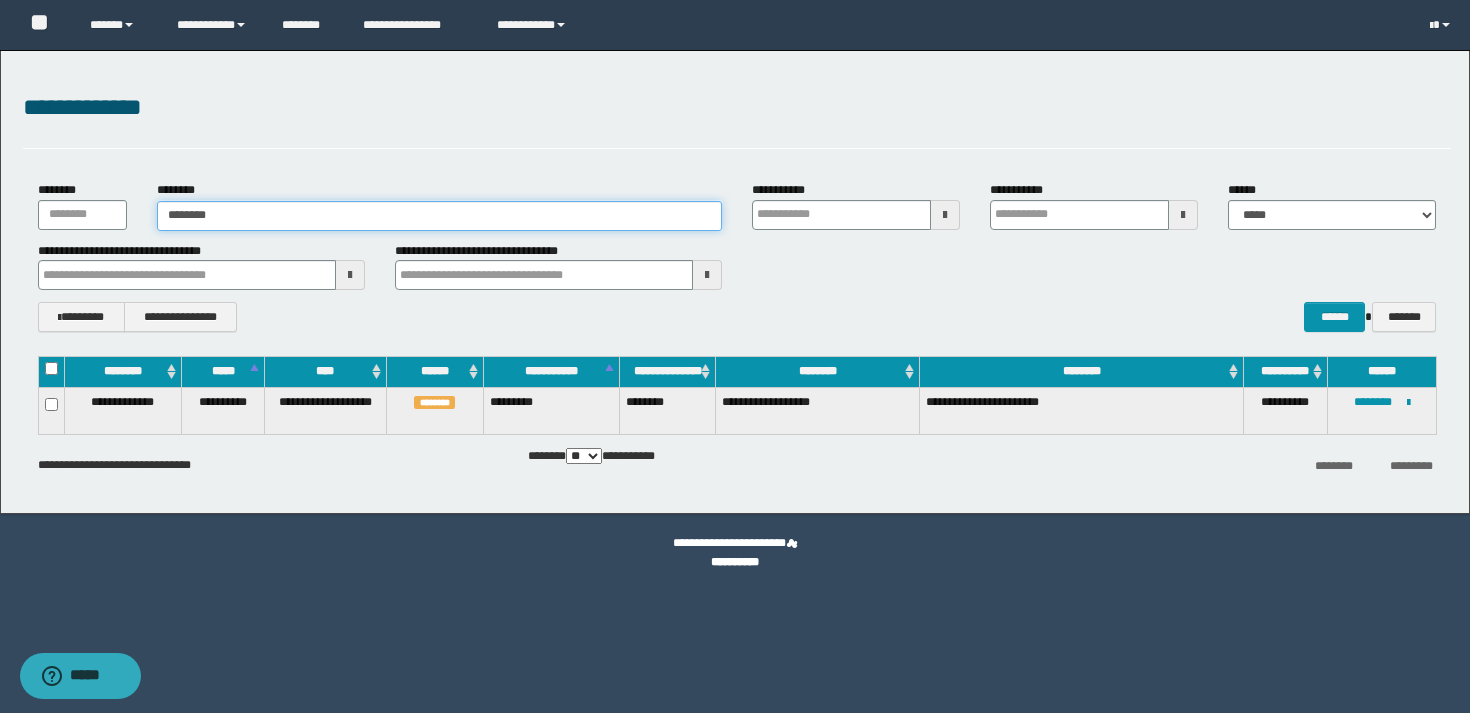 type on "********" 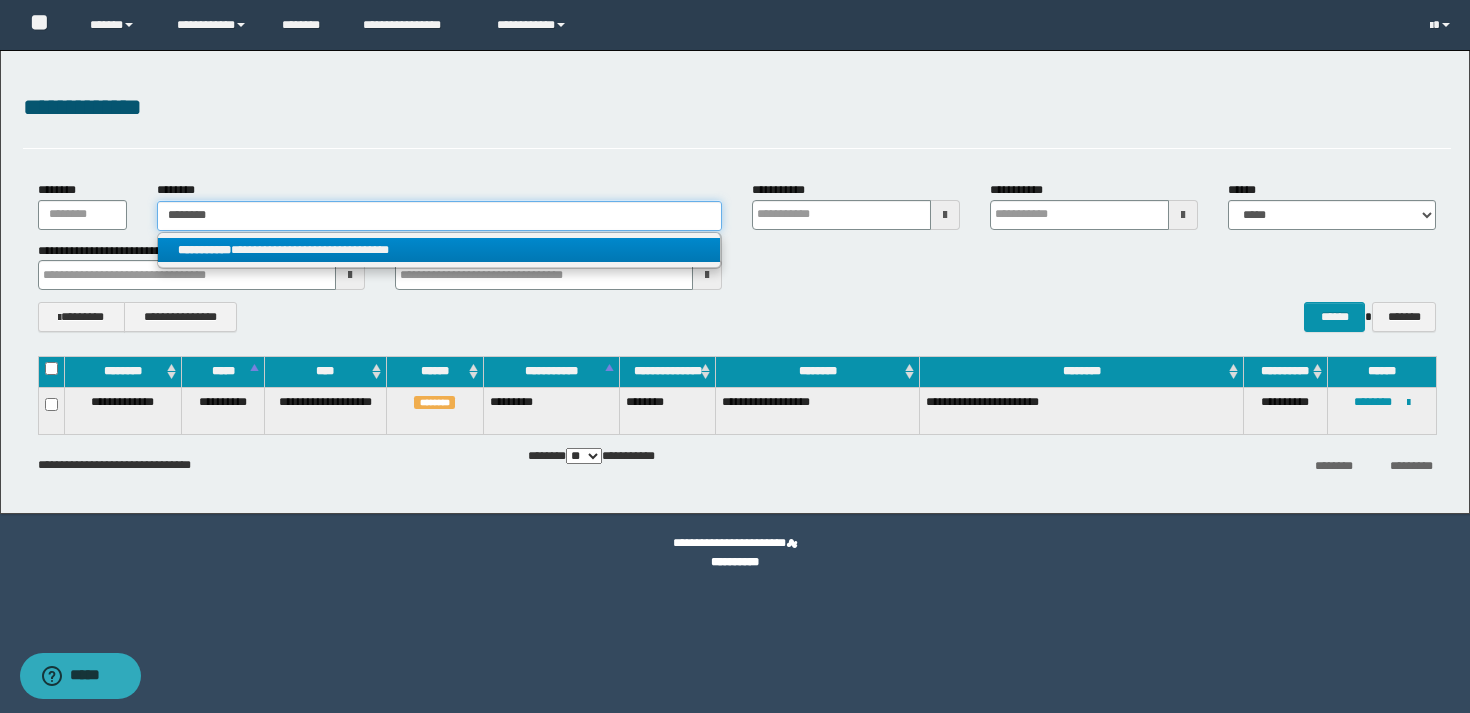 type on "********" 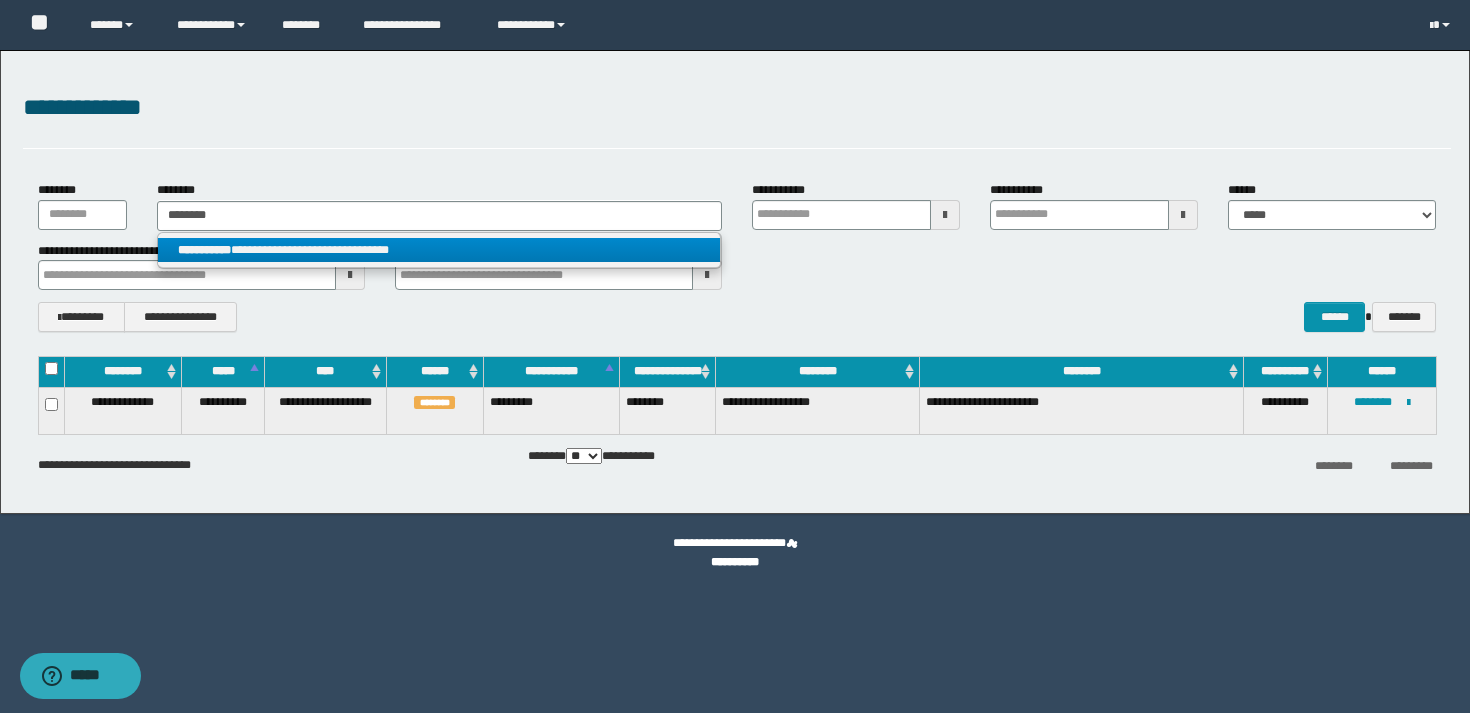 click on "**********" at bounding box center [439, 250] 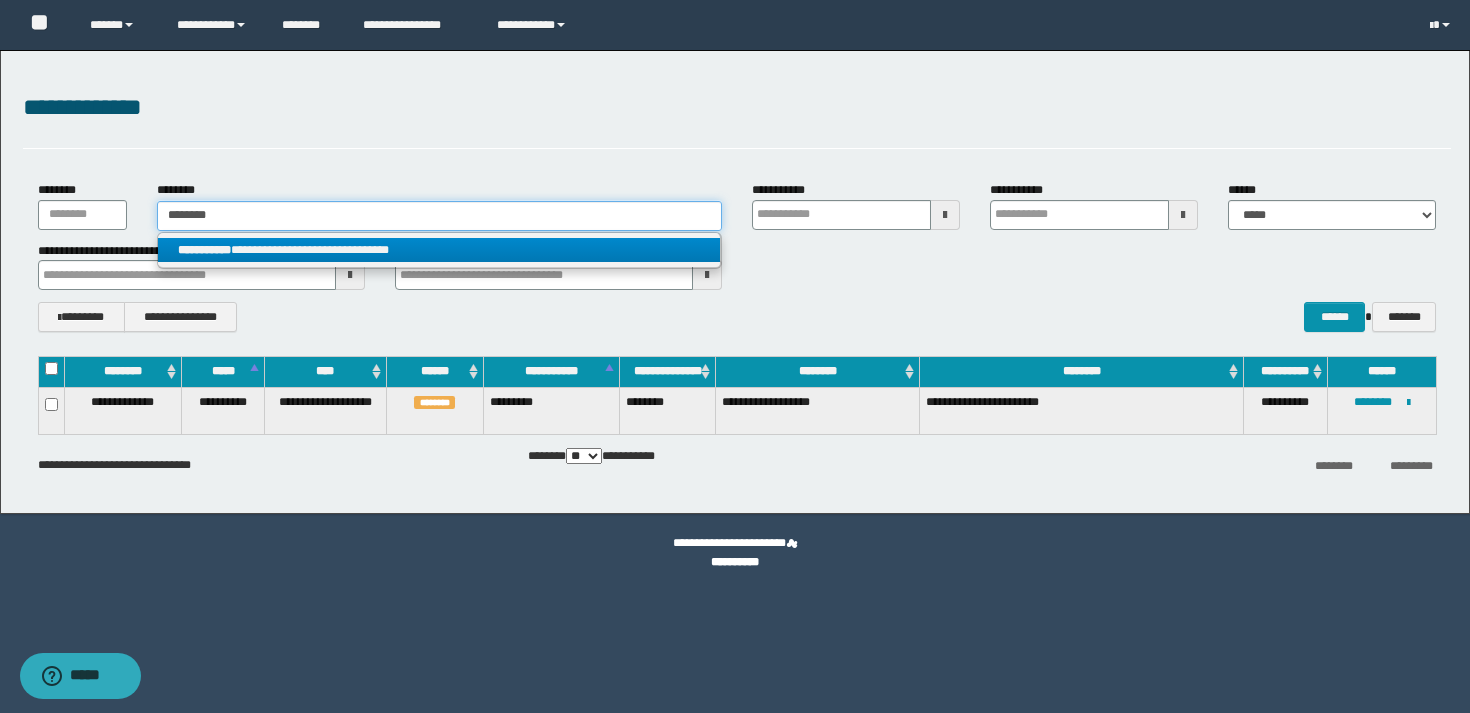 type 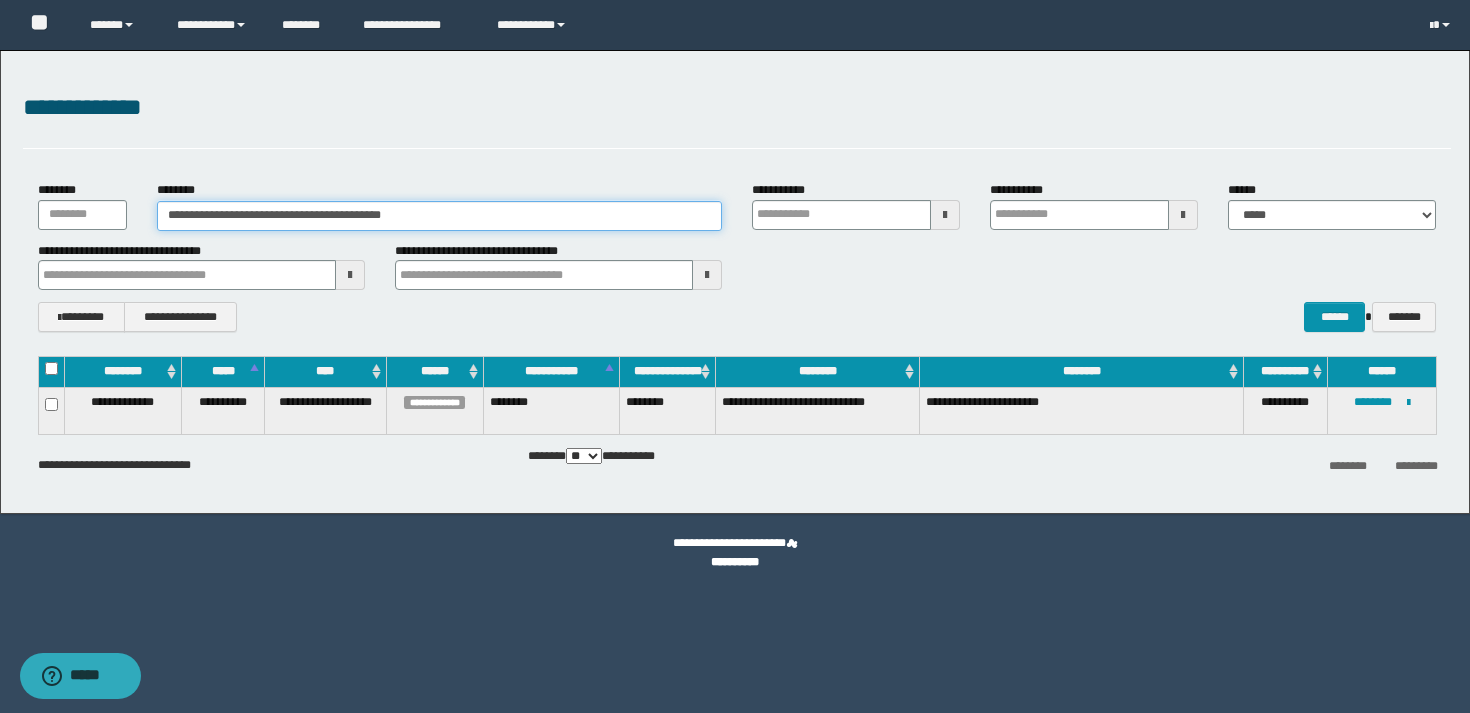 type 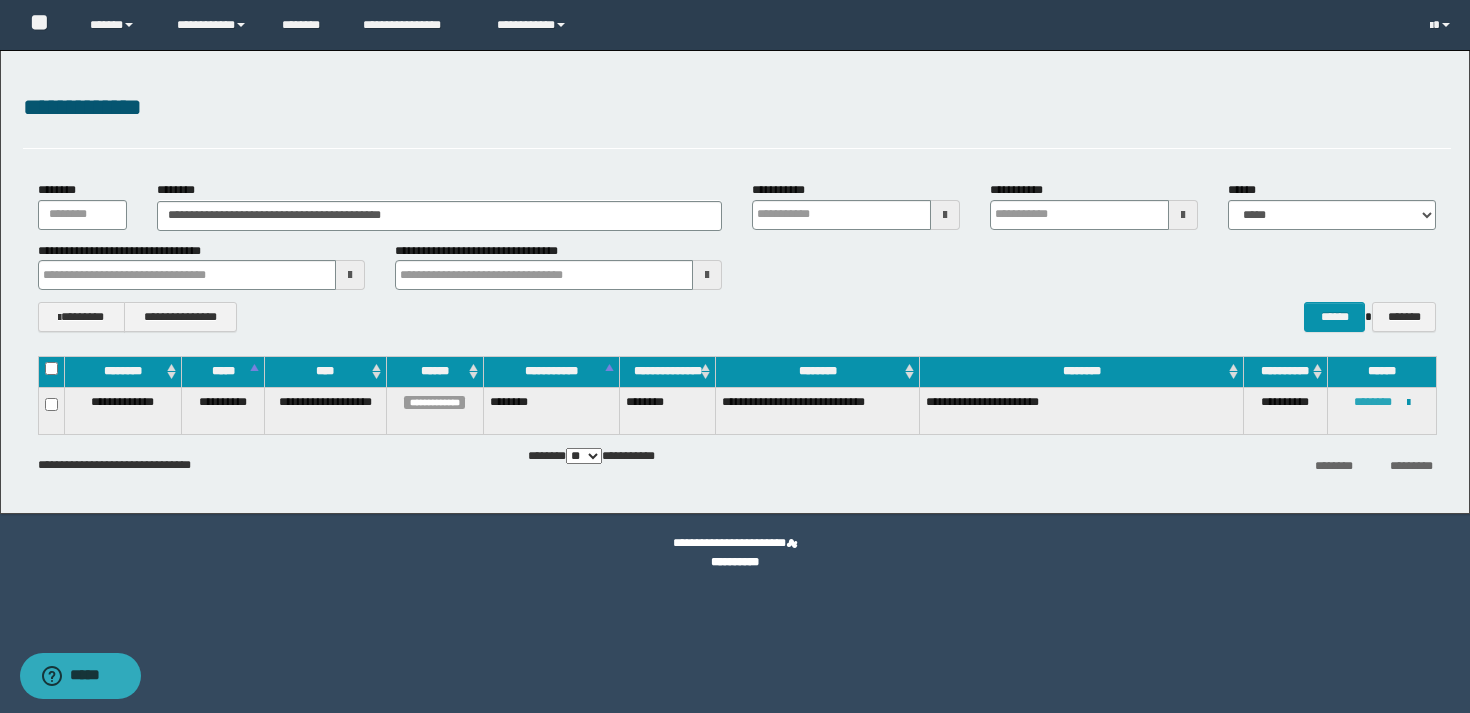 click on "********" at bounding box center (1373, 402) 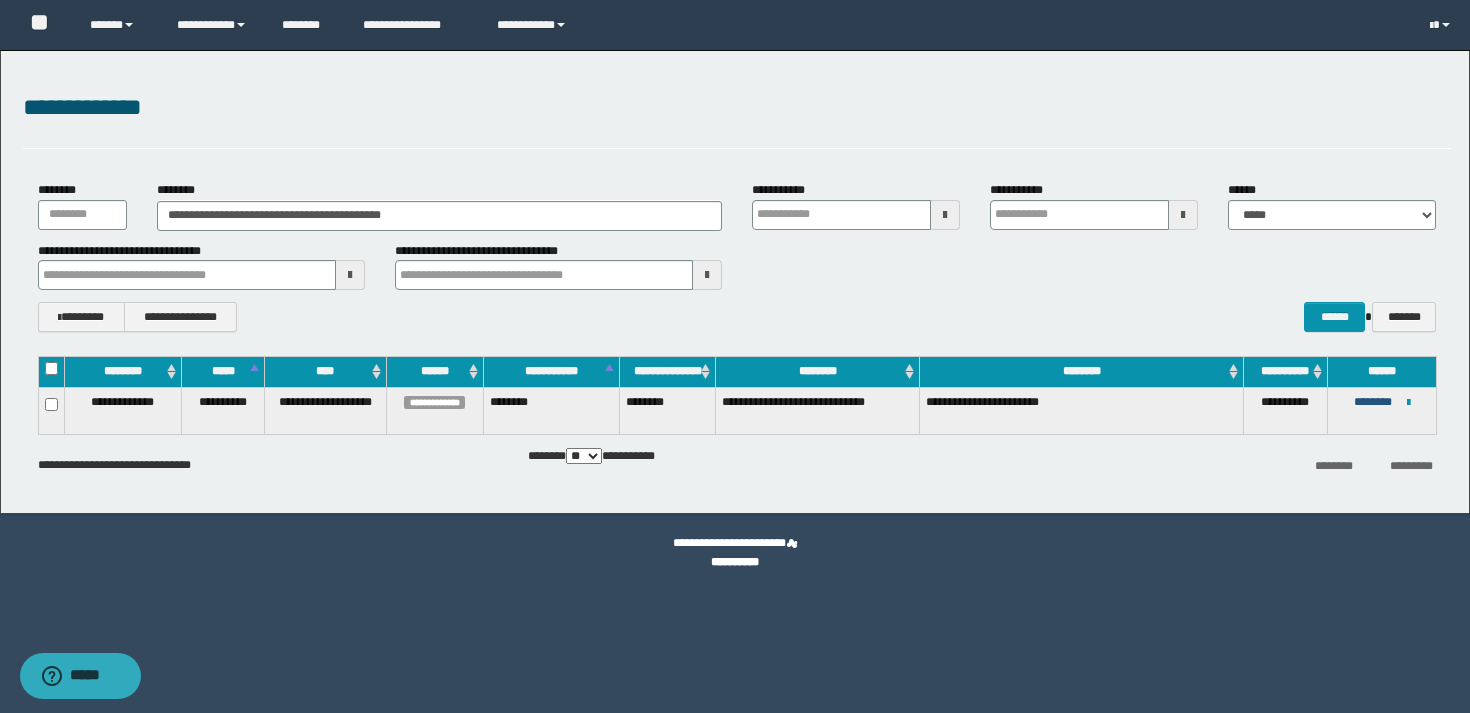 type 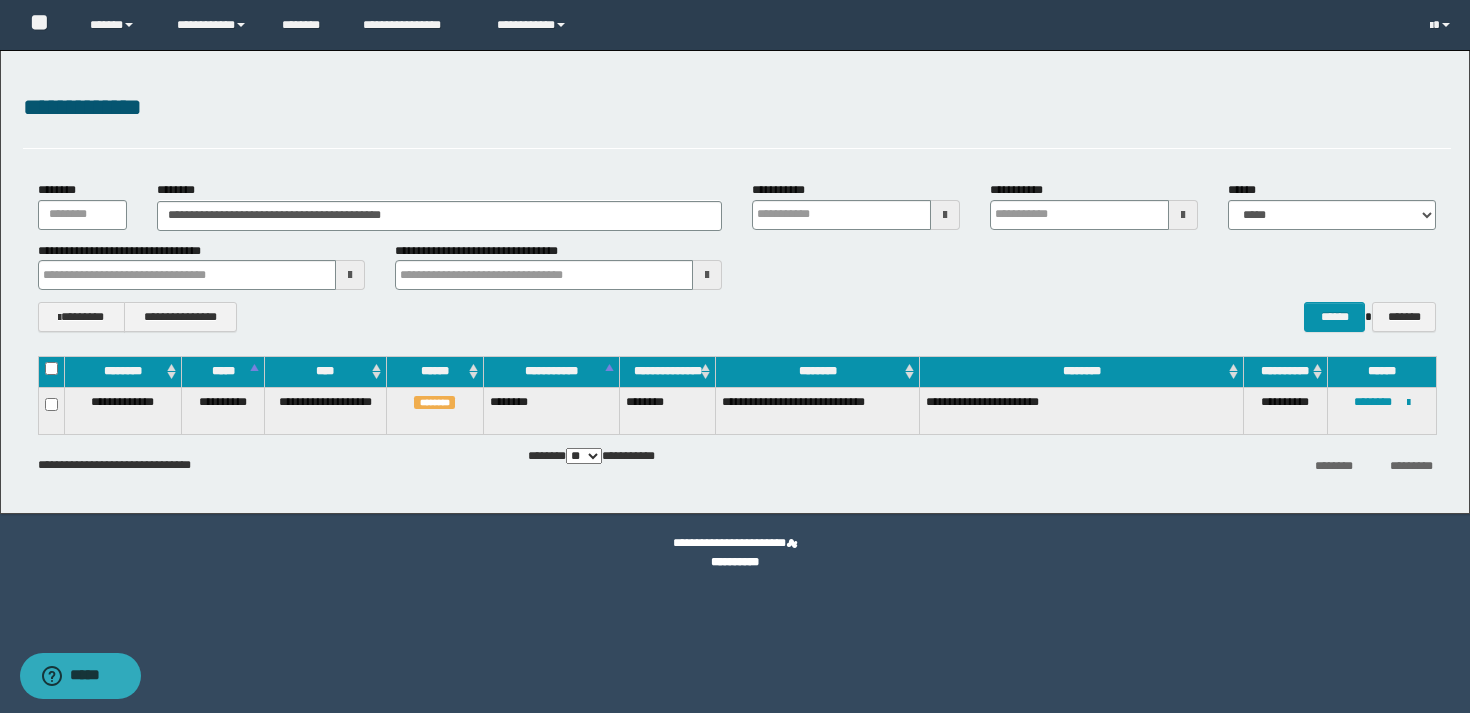 type 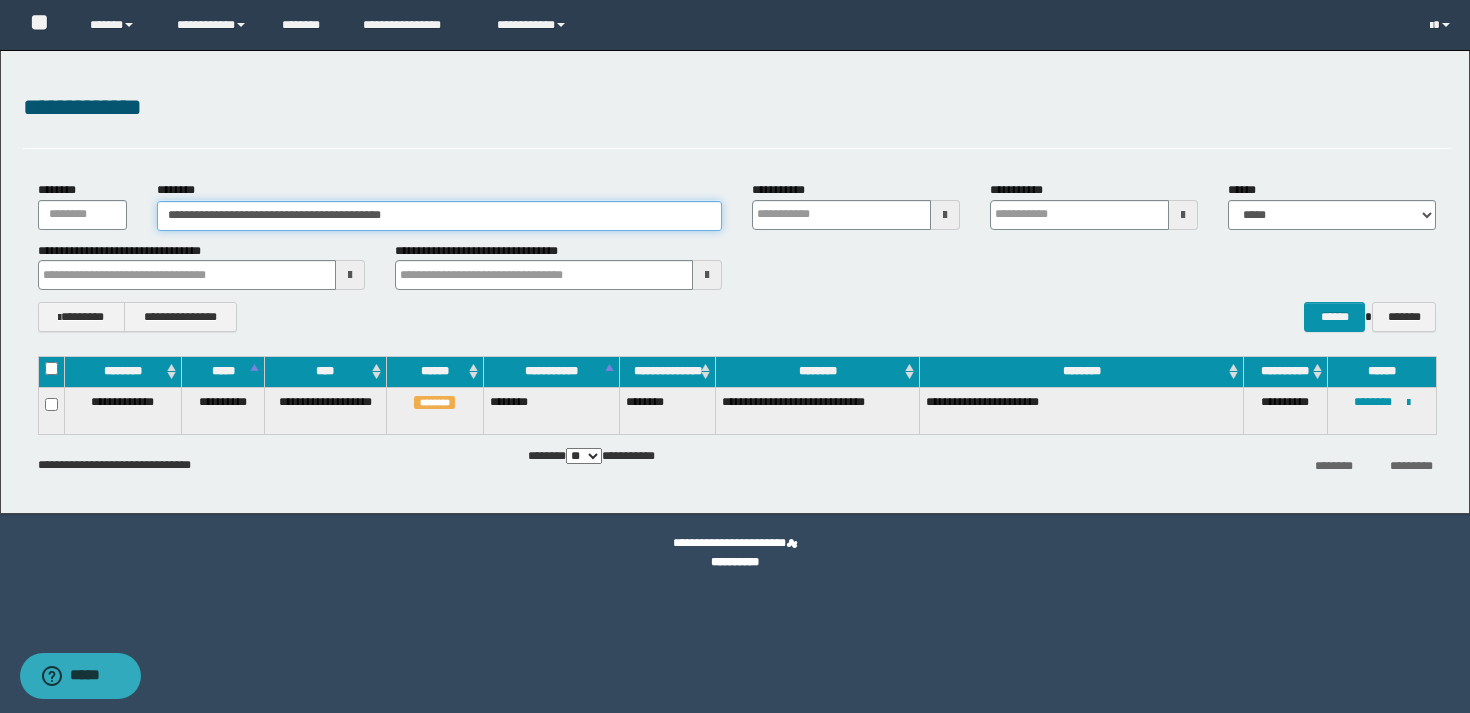 type 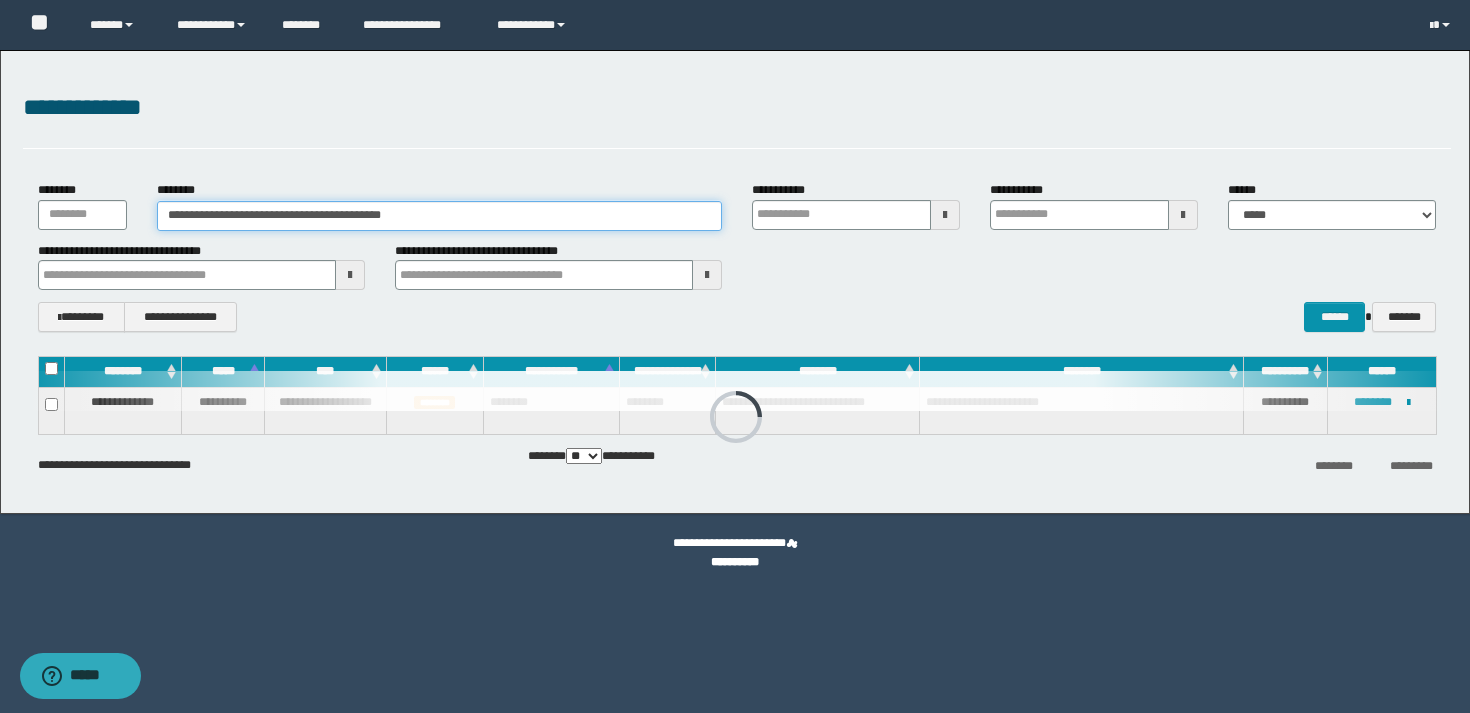 drag, startPoint x: 490, startPoint y: 214, endPoint x: 311, endPoint y: 195, distance: 180.00555 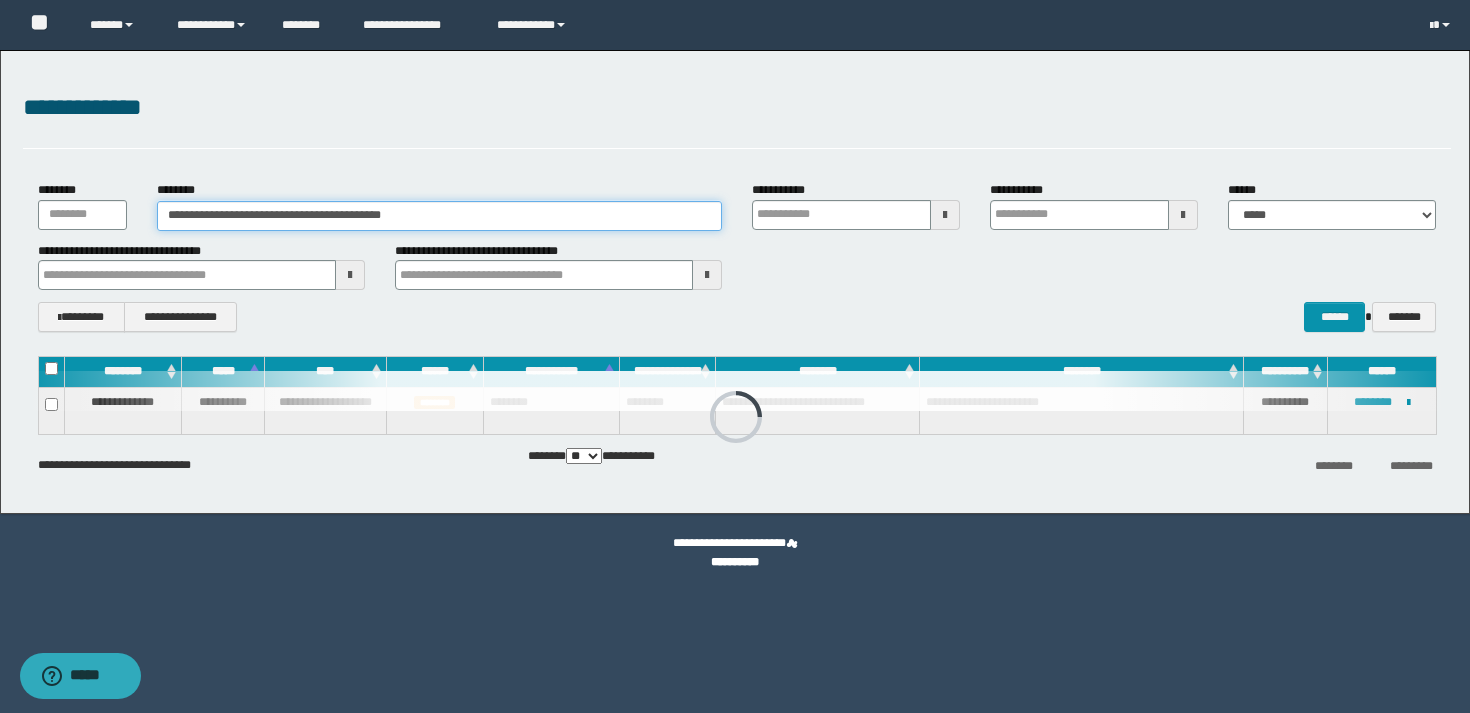 click on "**********" at bounding box center (439, 205) 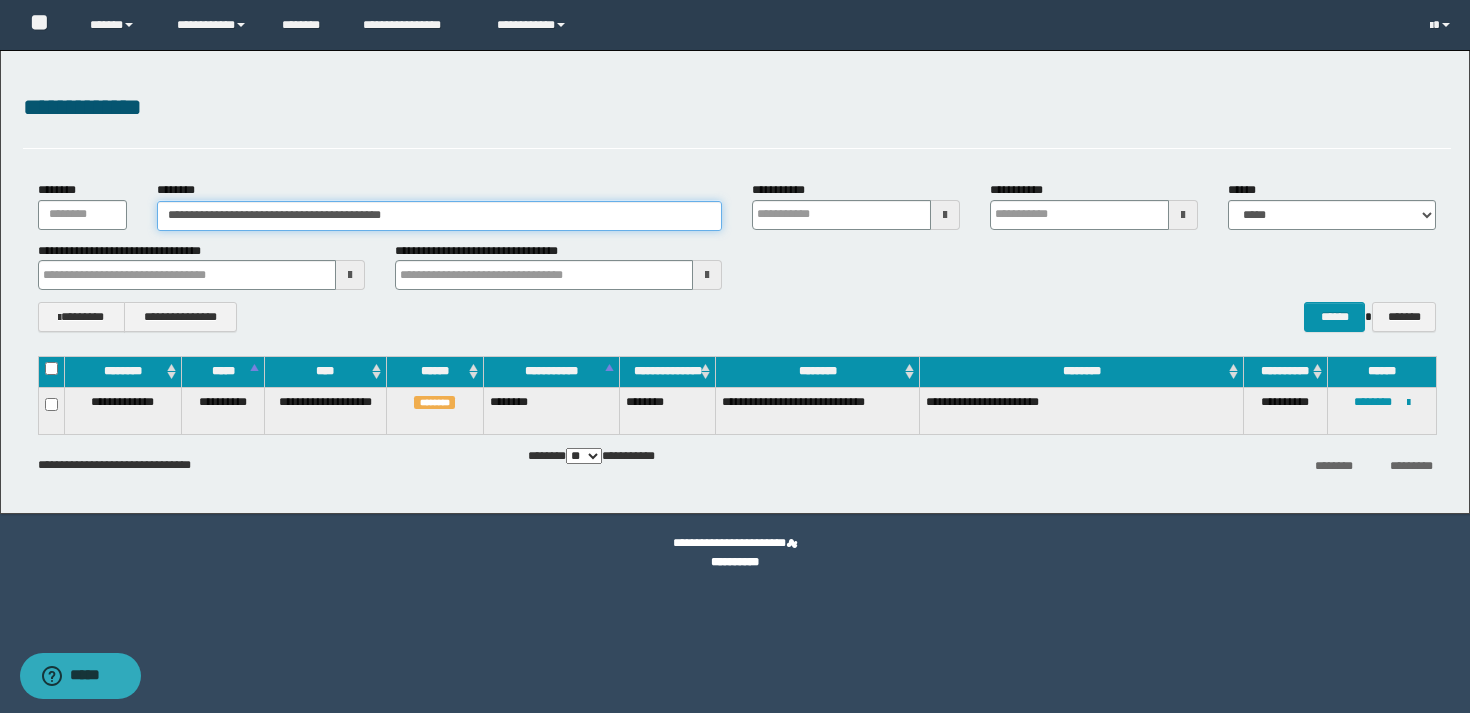 paste 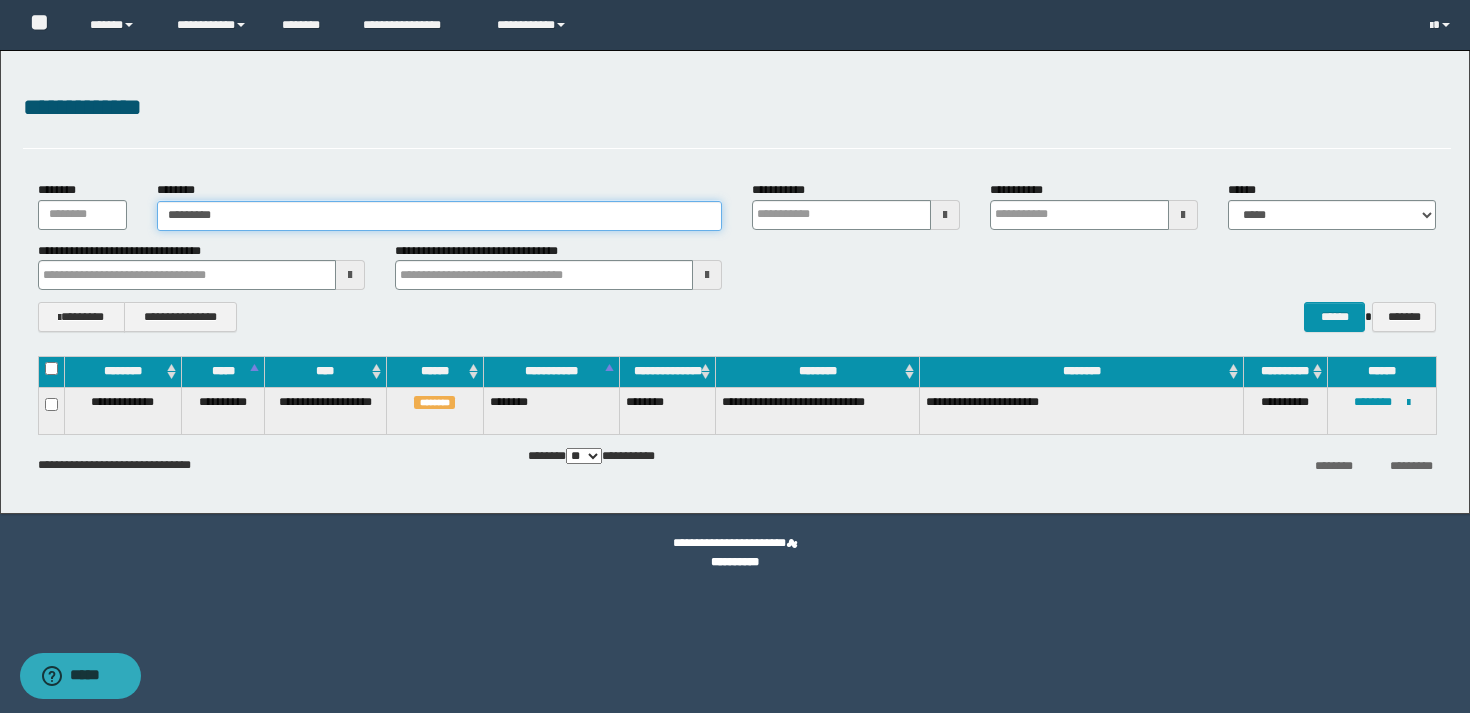 click on "********" at bounding box center [439, 216] 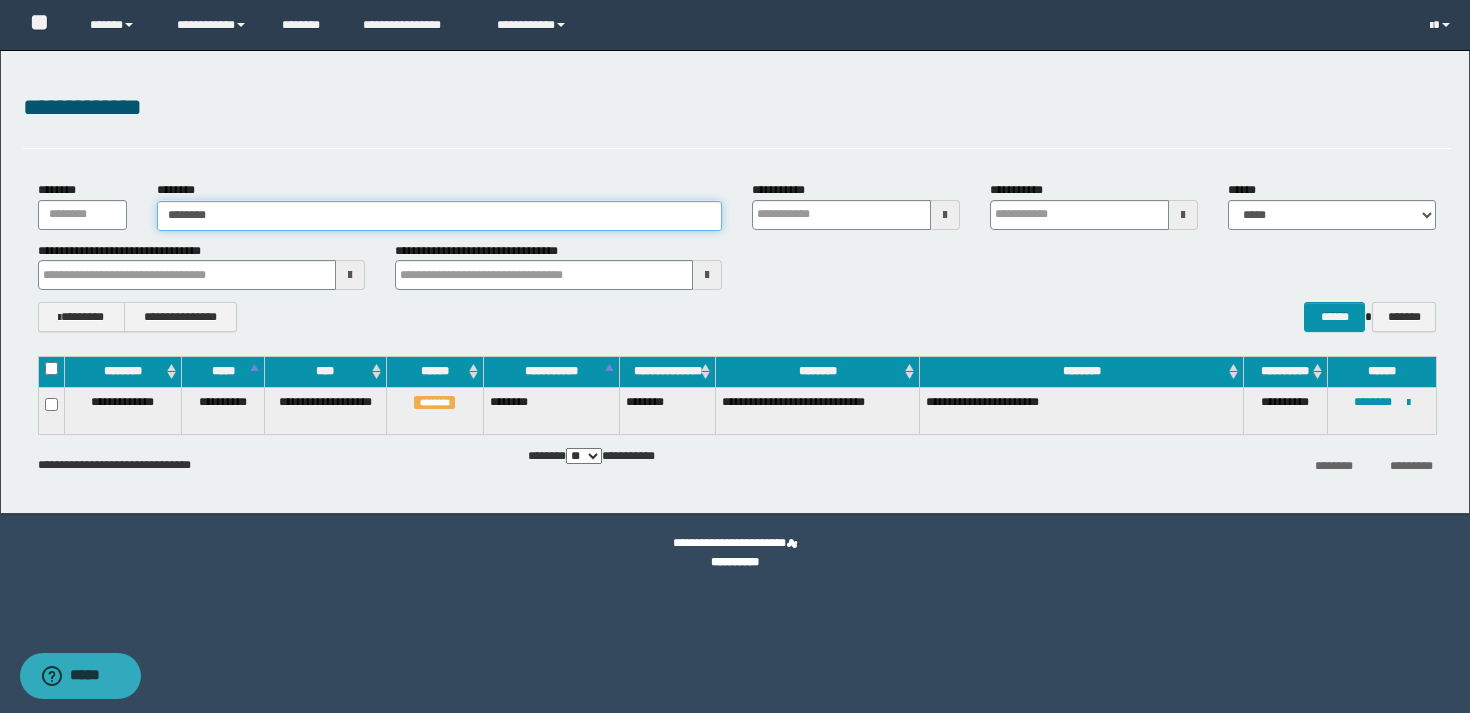 click on "********" at bounding box center [439, 216] 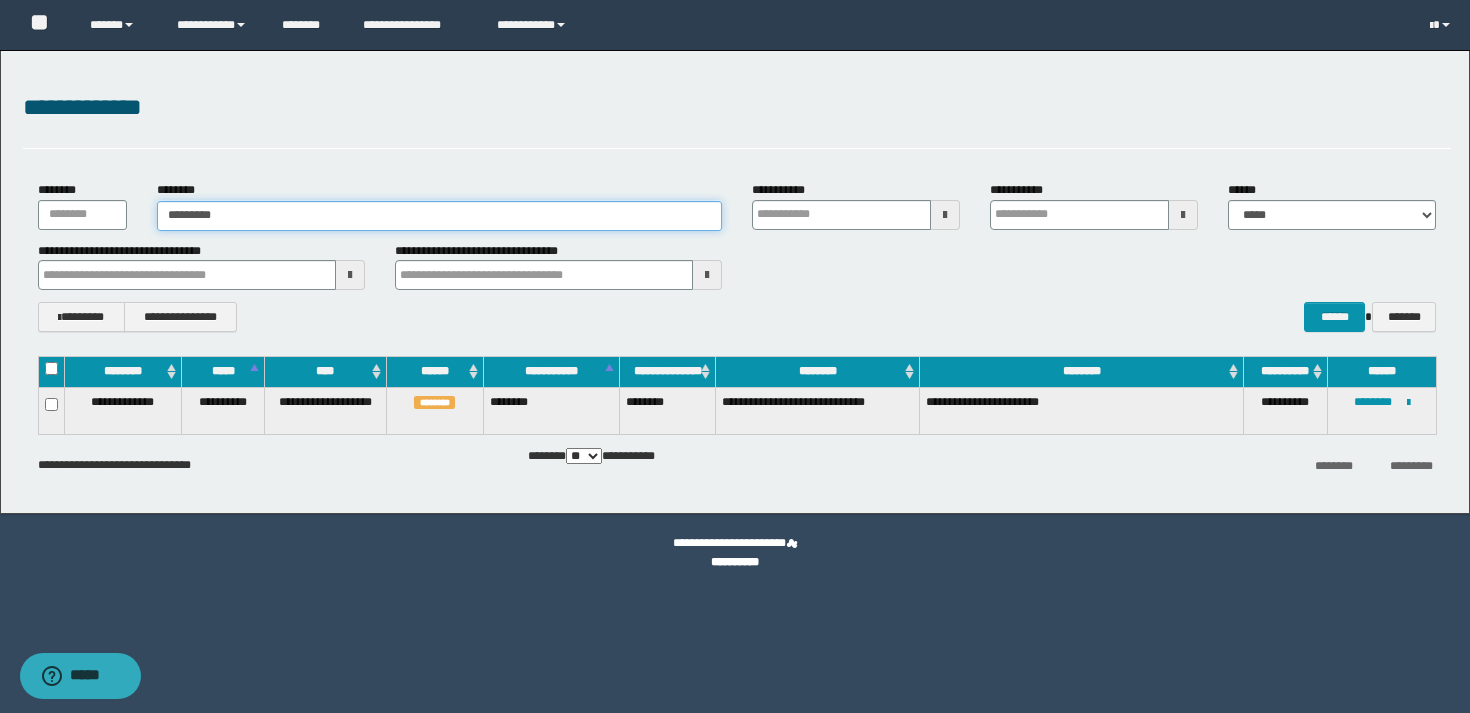 drag, startPoint x: 248, startPoint y: 221, endPoint x: 149, endPoint y: 221, distance: 99 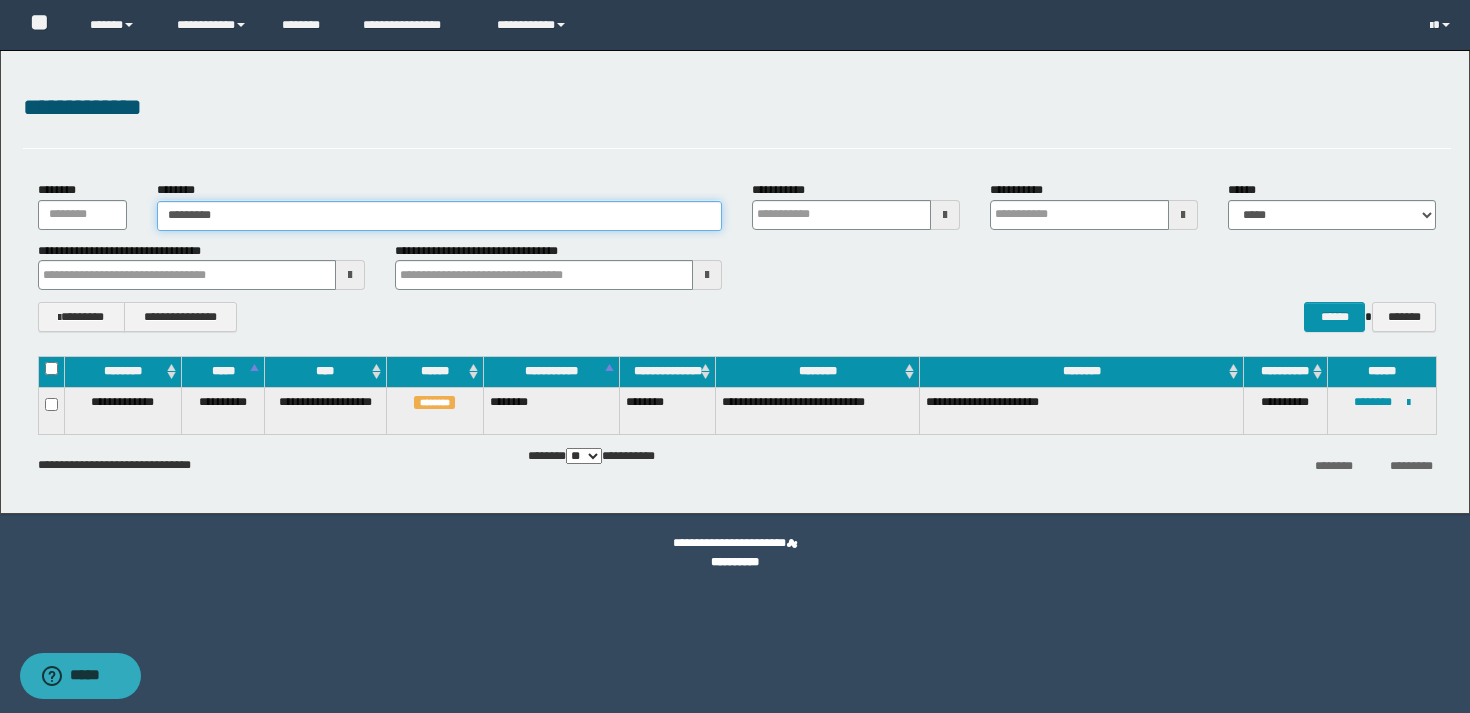 type 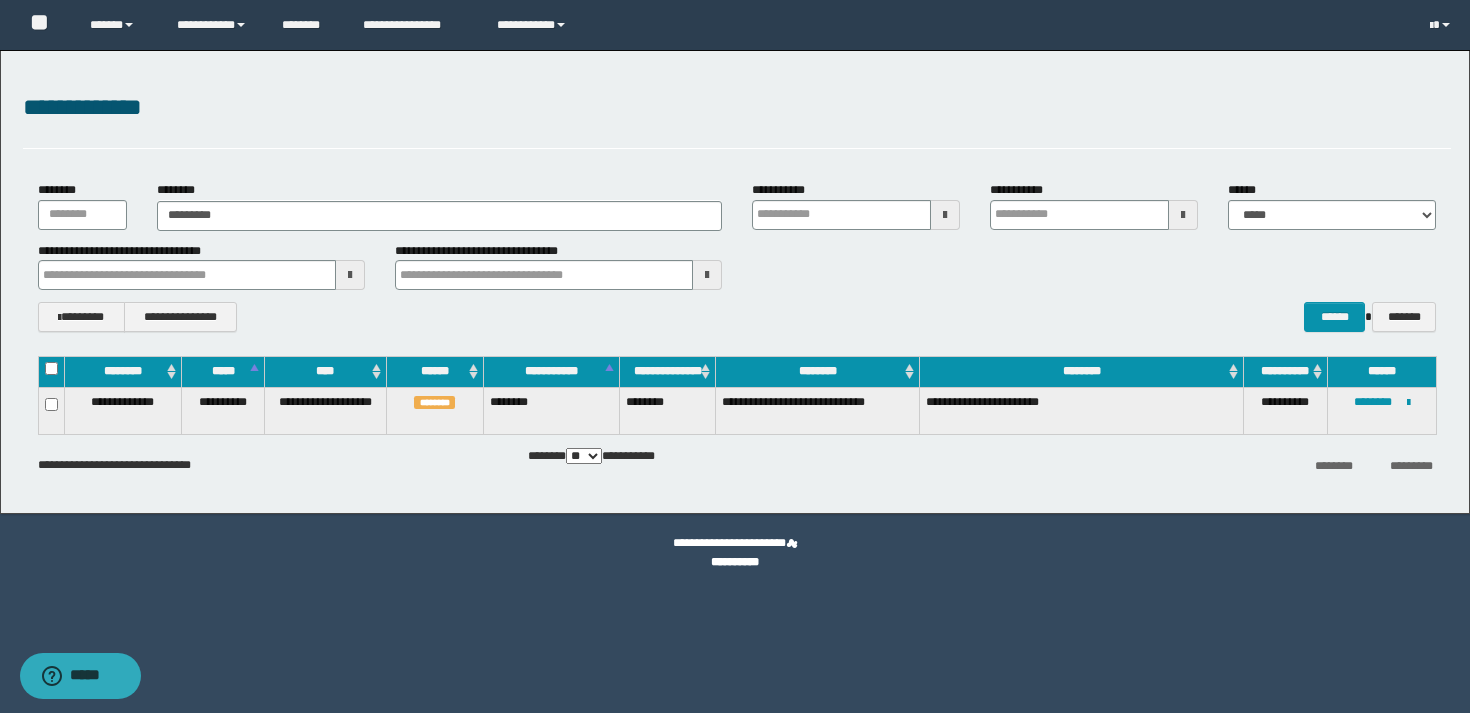 type on "********" 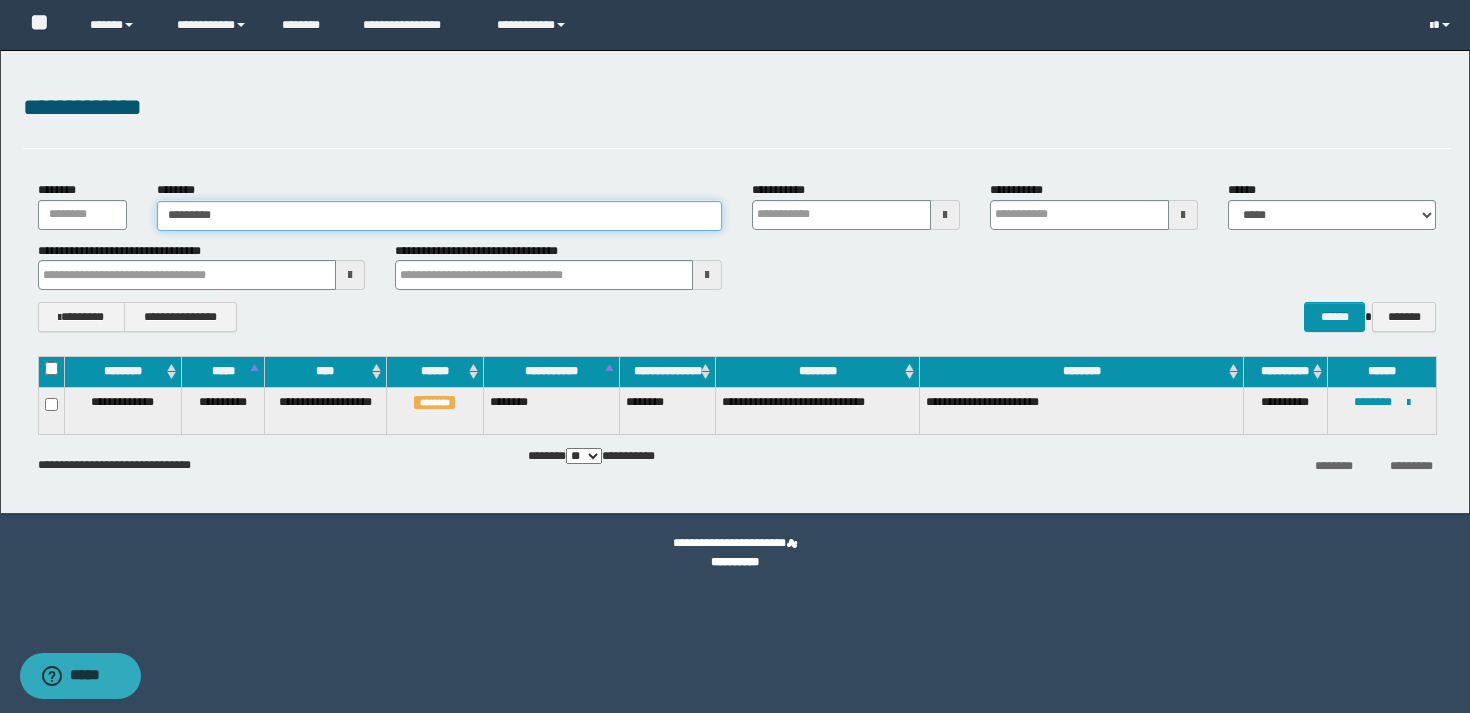 type 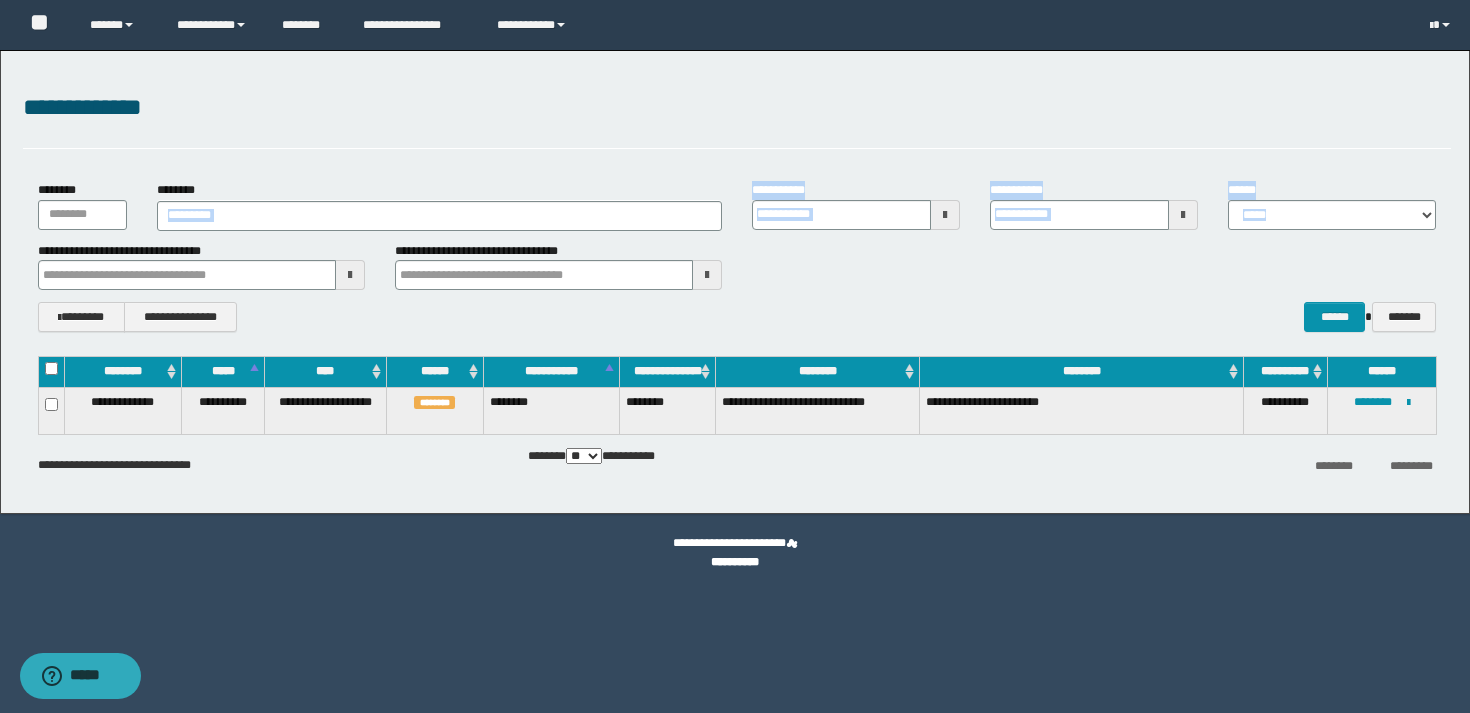drag, startPoint x: 323, startPoint y: 233, endPoint x: 318, endPoint y: 221, distance: 13 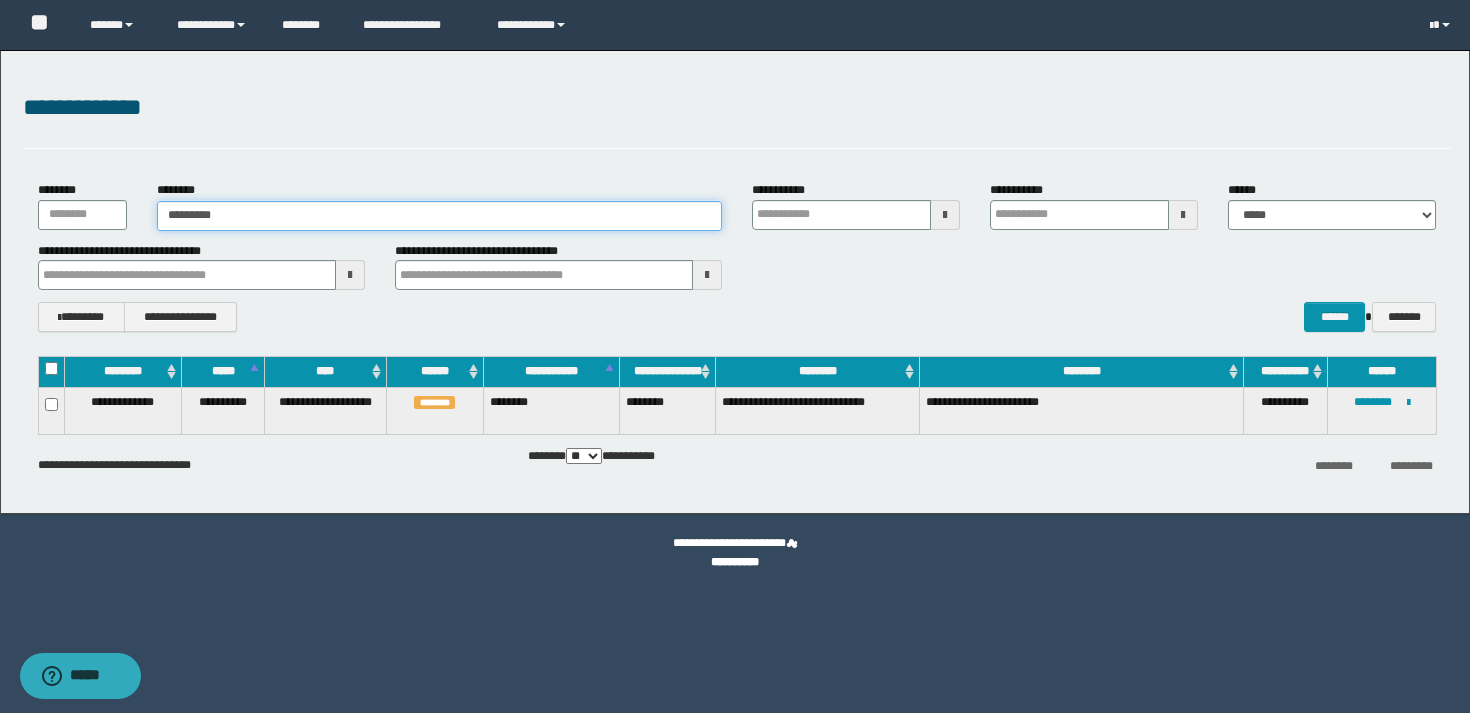 click on "********" at bounding box center (439, 216) 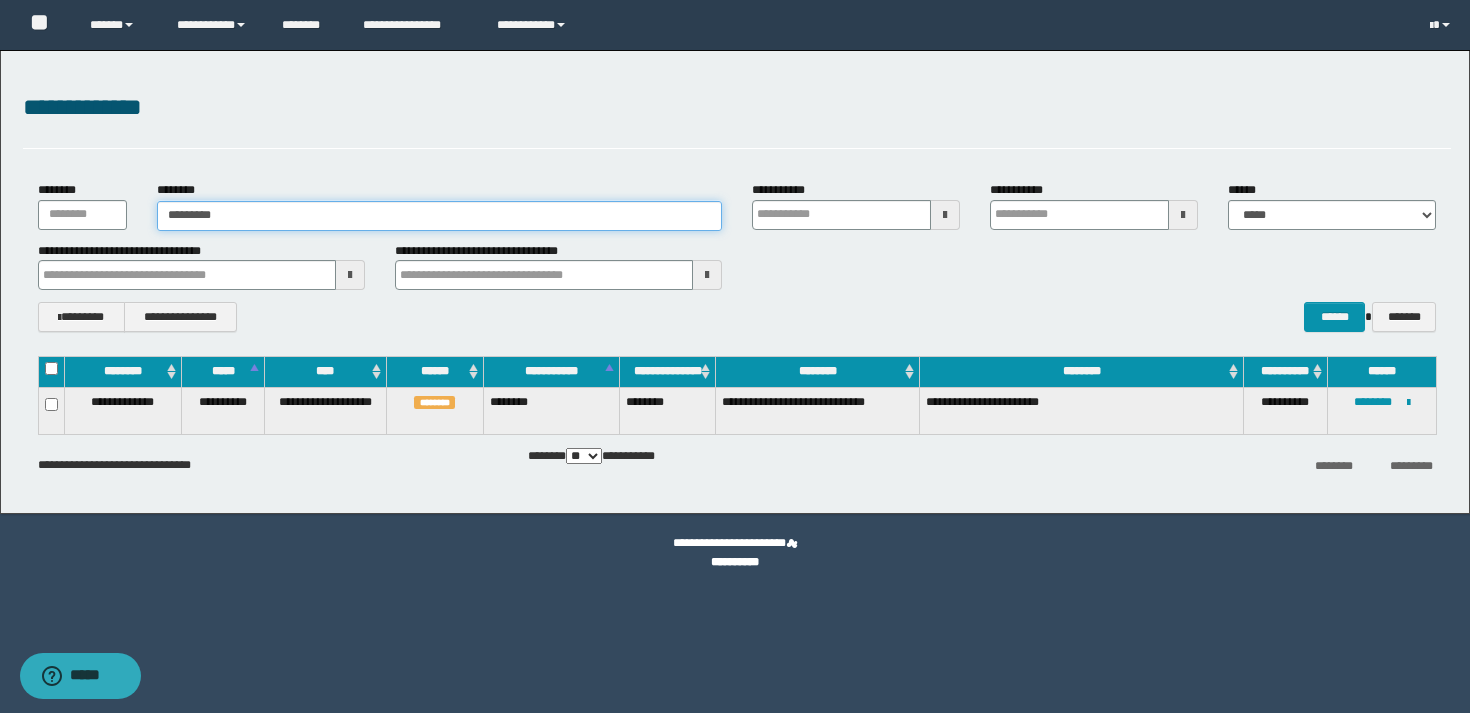drag, startPoint x: 318, startPoint y: 221, endPoint x: 217, endPoint y: 208, distance: 101.8332 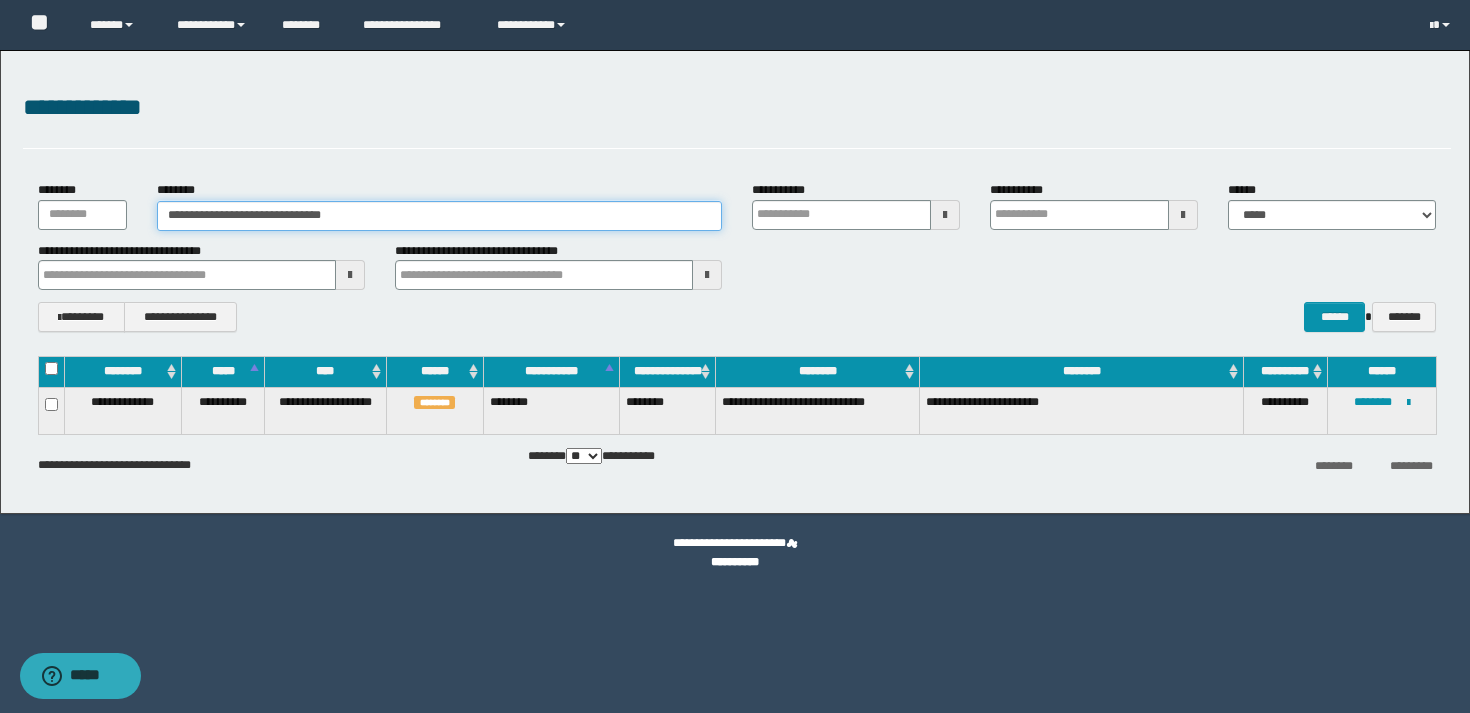 type on "**********" 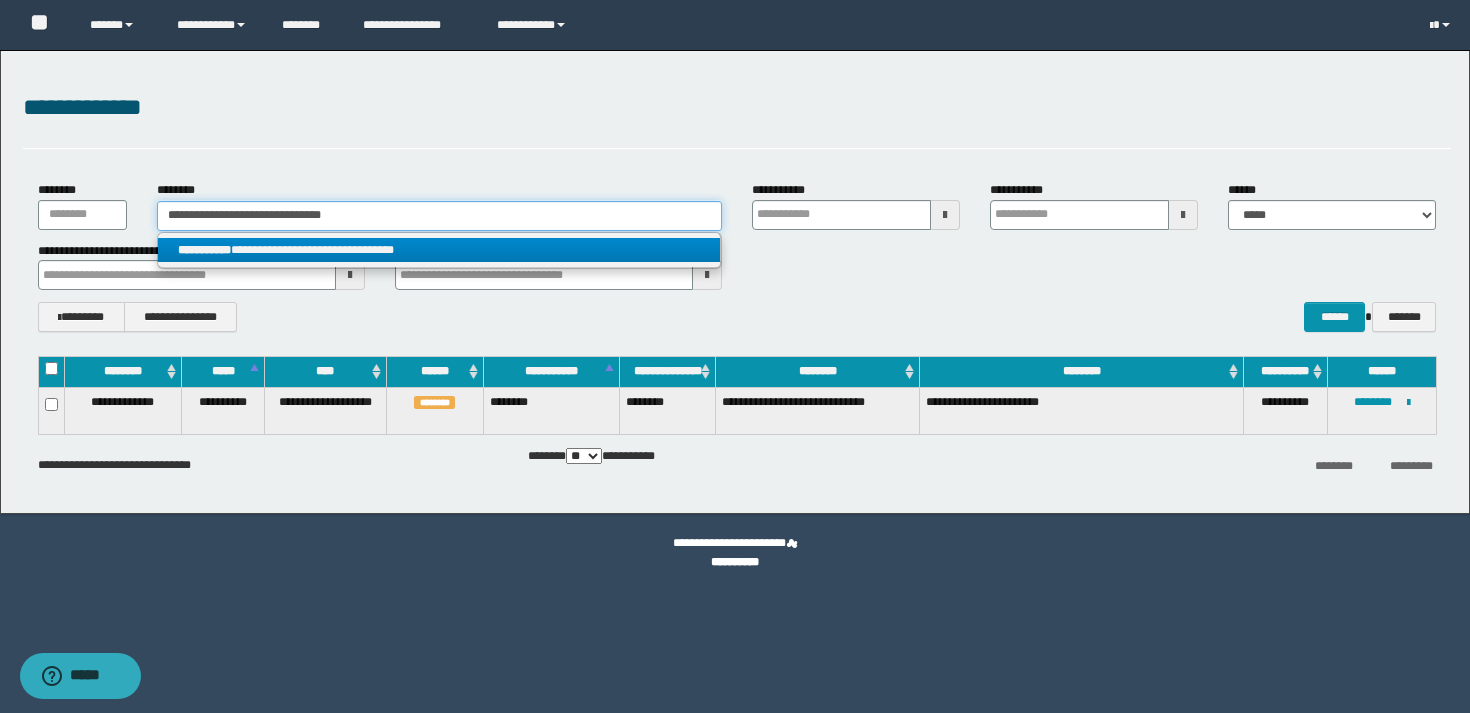 type on "**********" 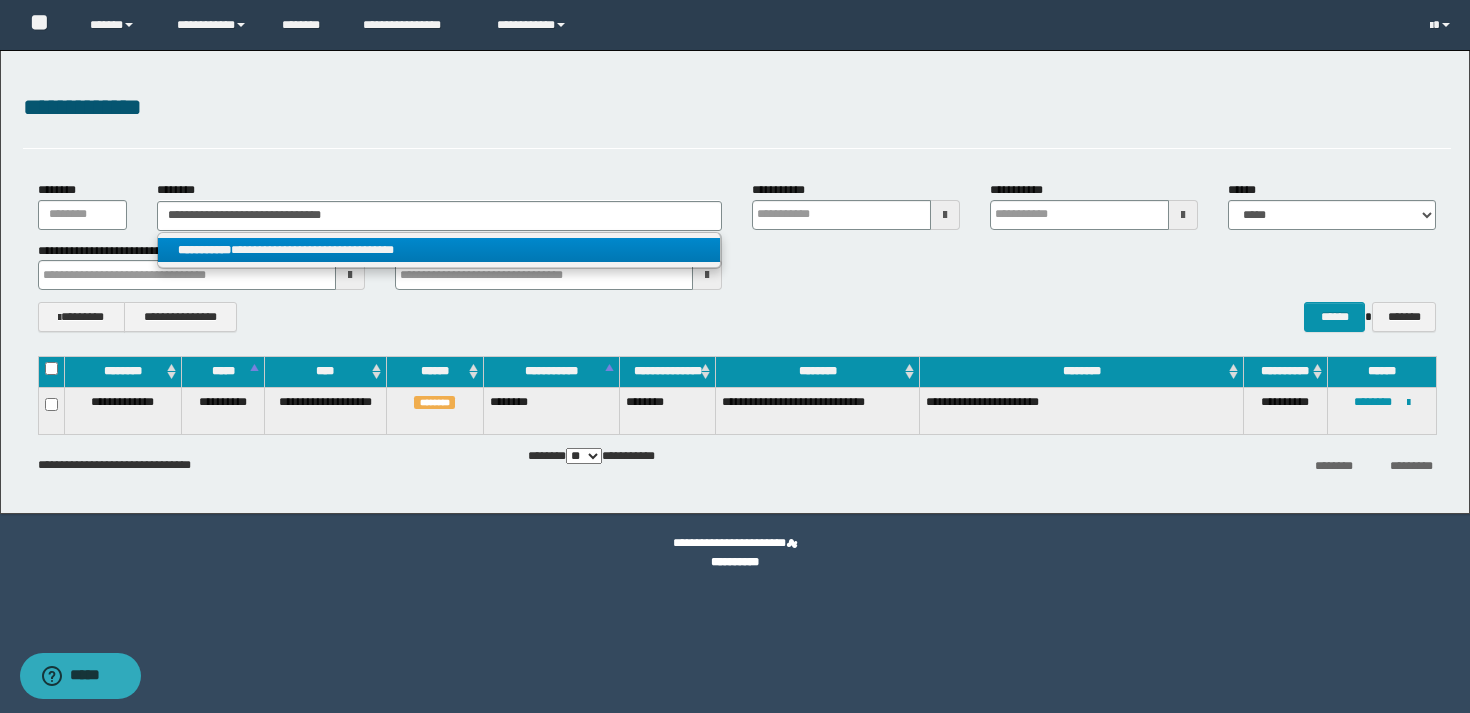 click on "**********" at bounding box center [204, 250] 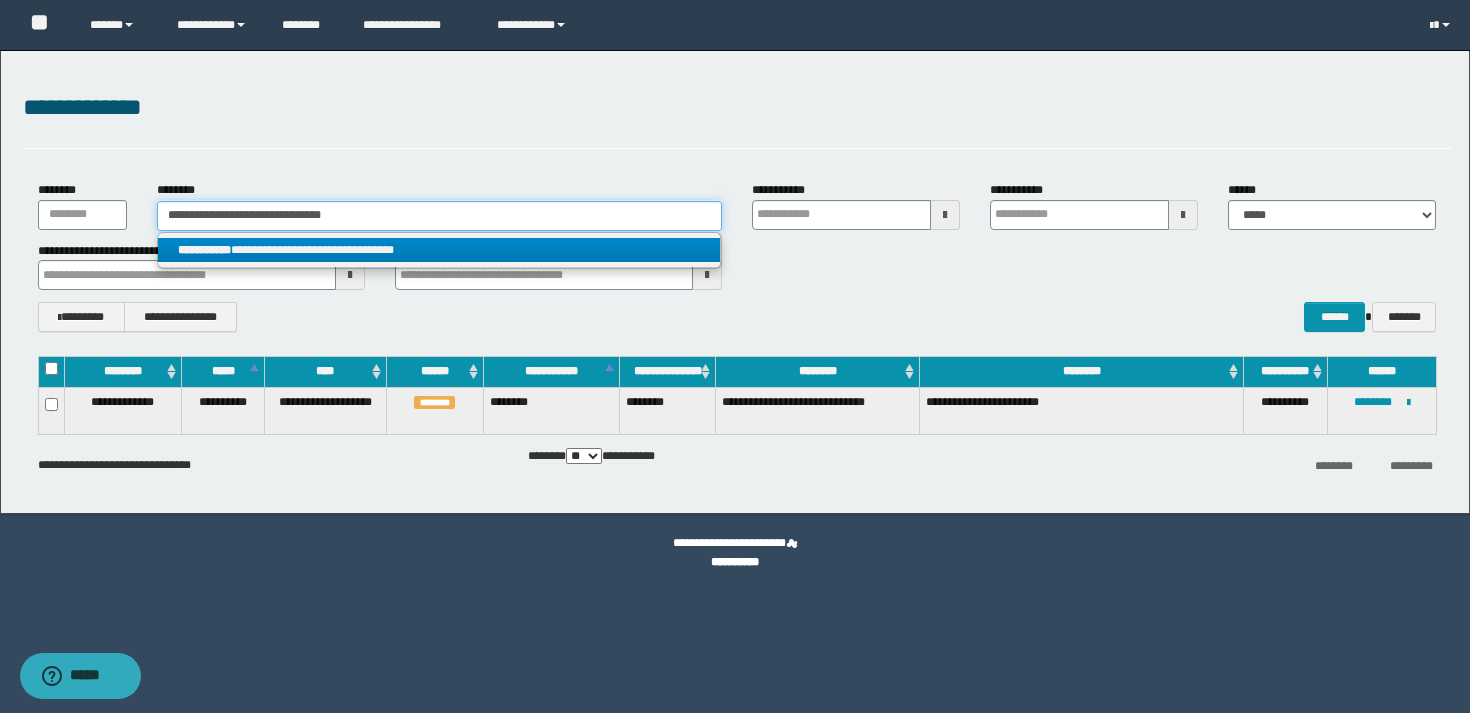 type 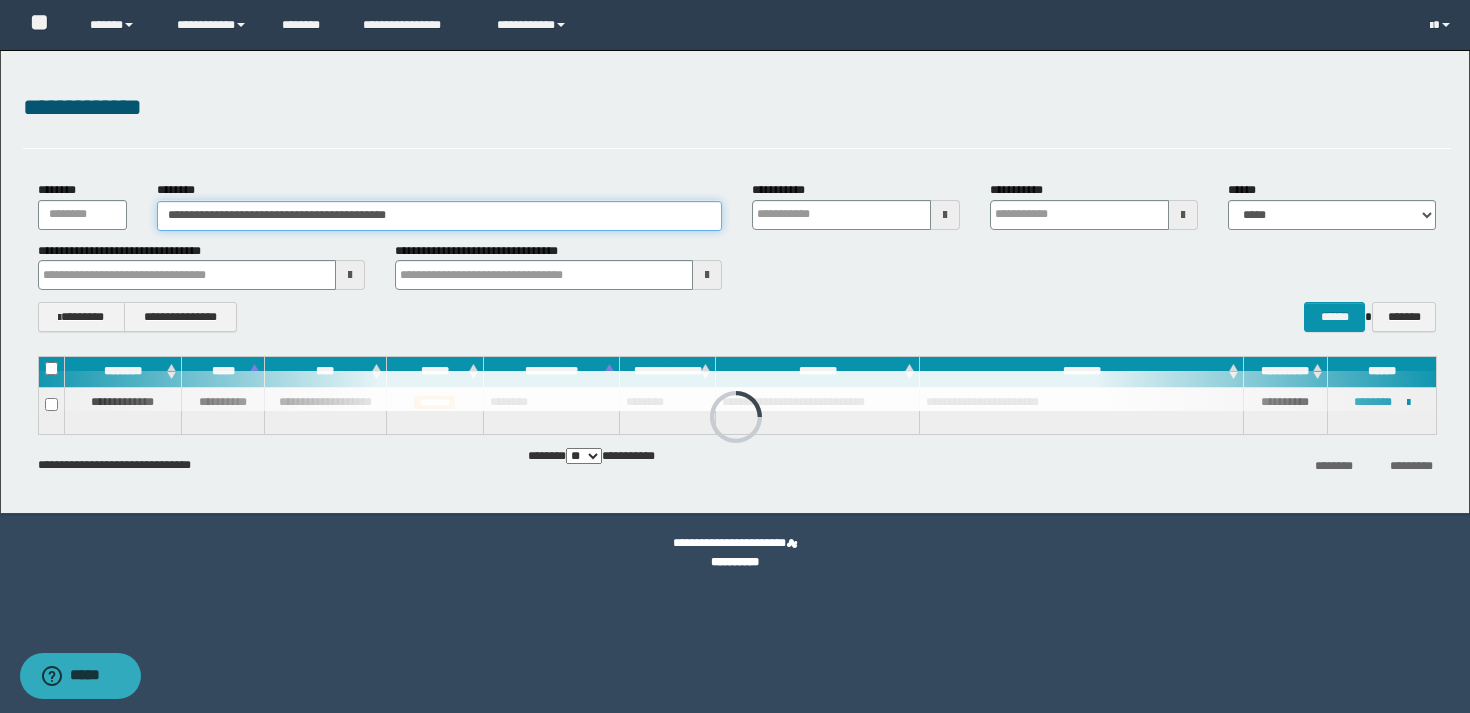 type 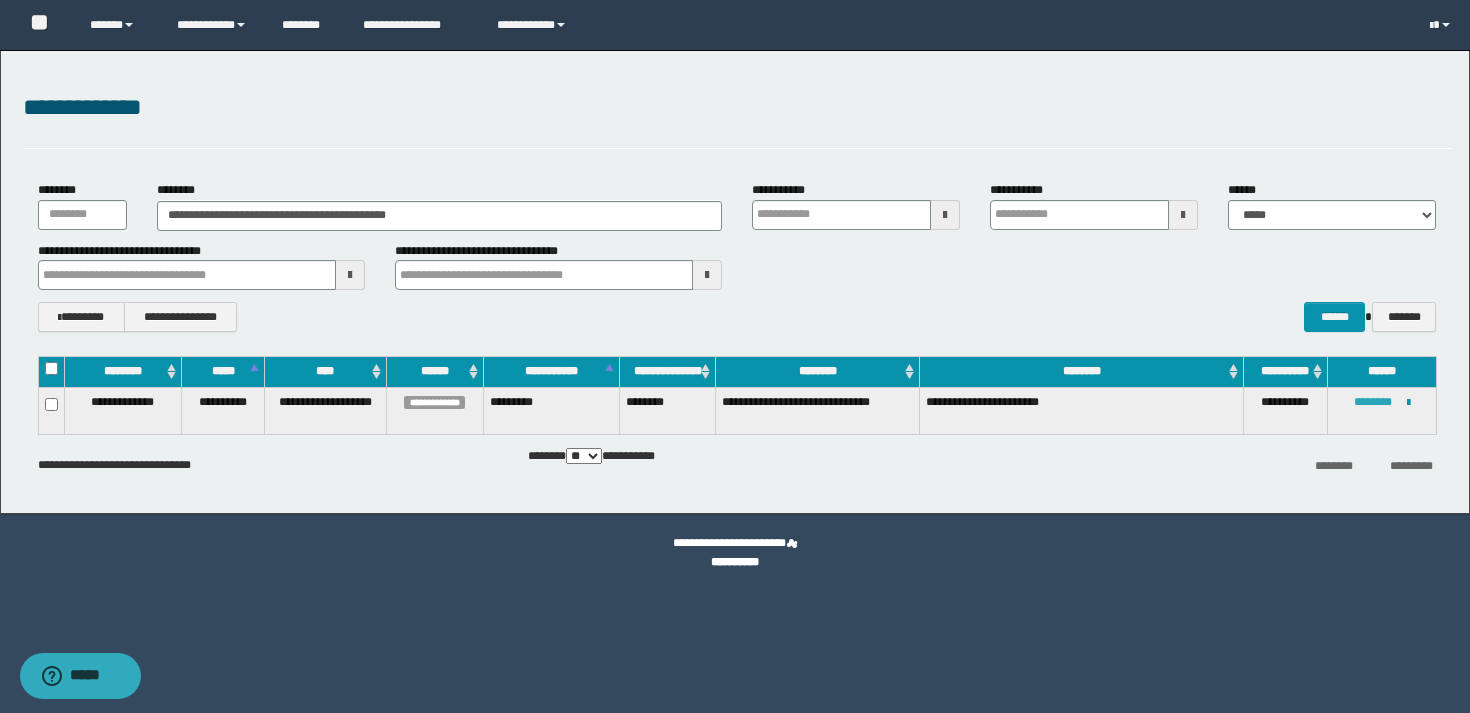click on "********" at bounding box center [1373, 402] 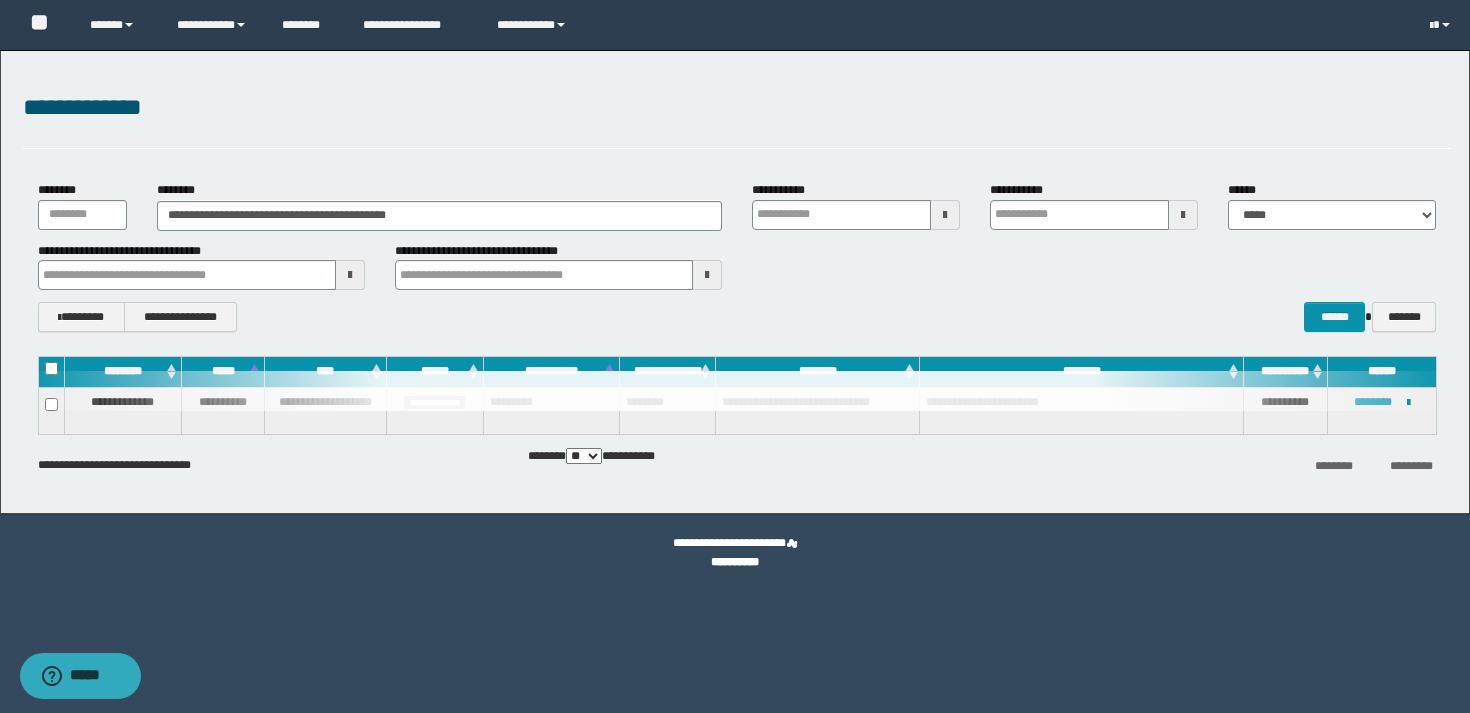 type 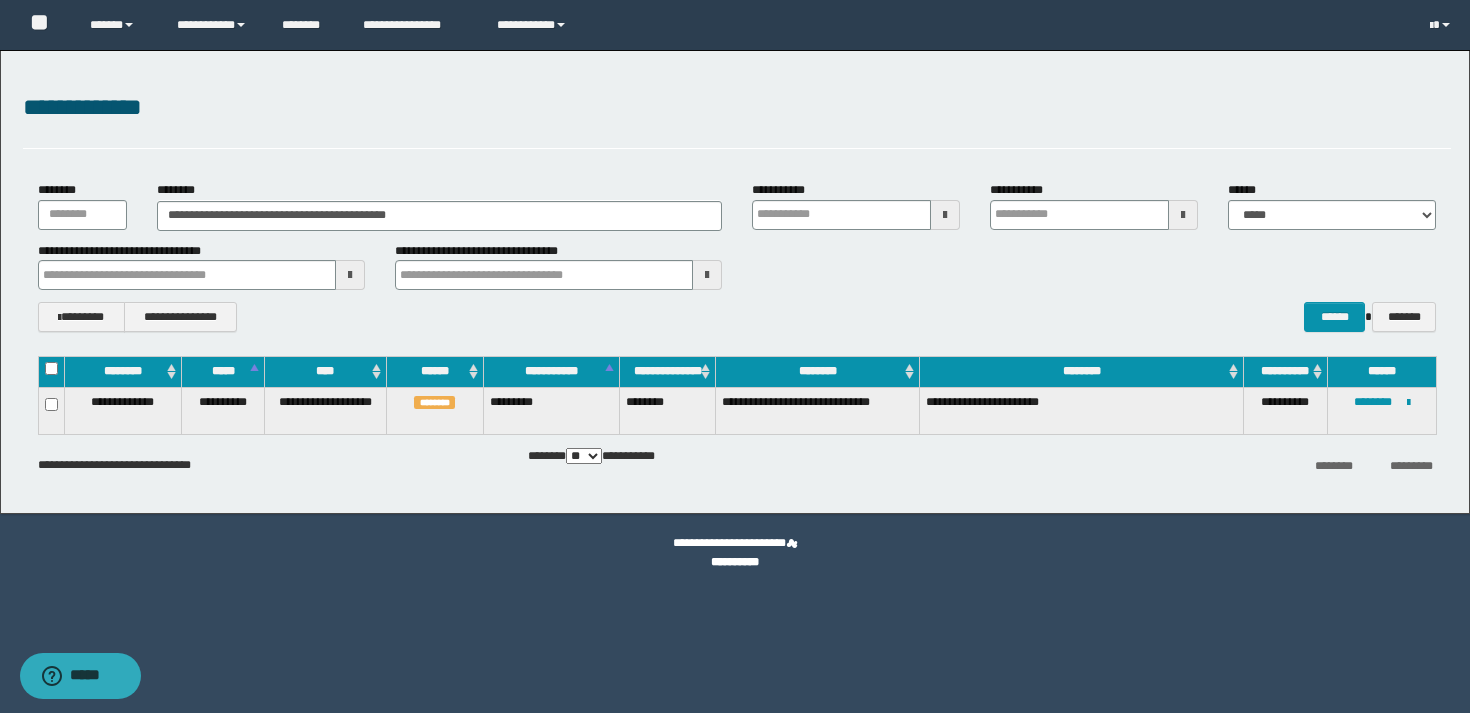 type 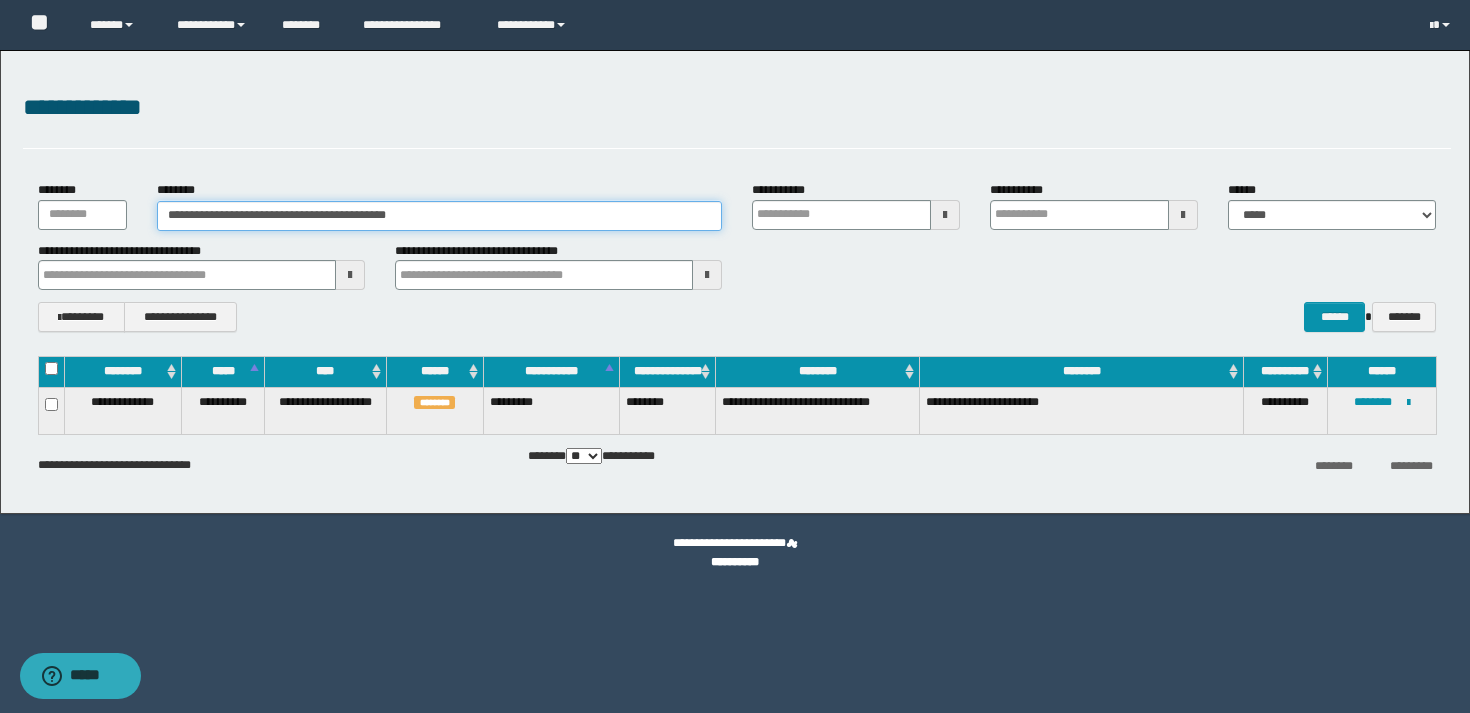 drag, startPoint x: 492, startPoint y: 222, endPoint x: 139, endPoint y: 215, distance: 353.0694 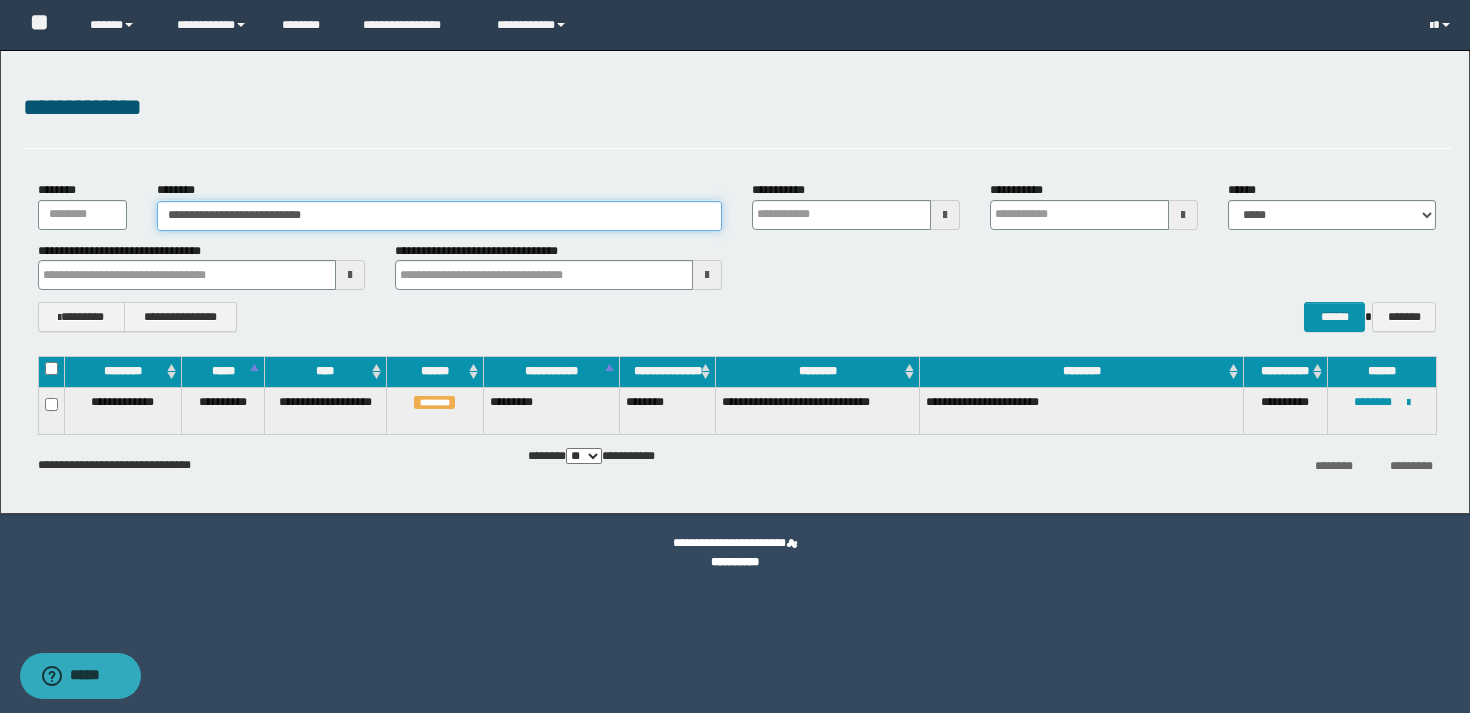 type on "**********" 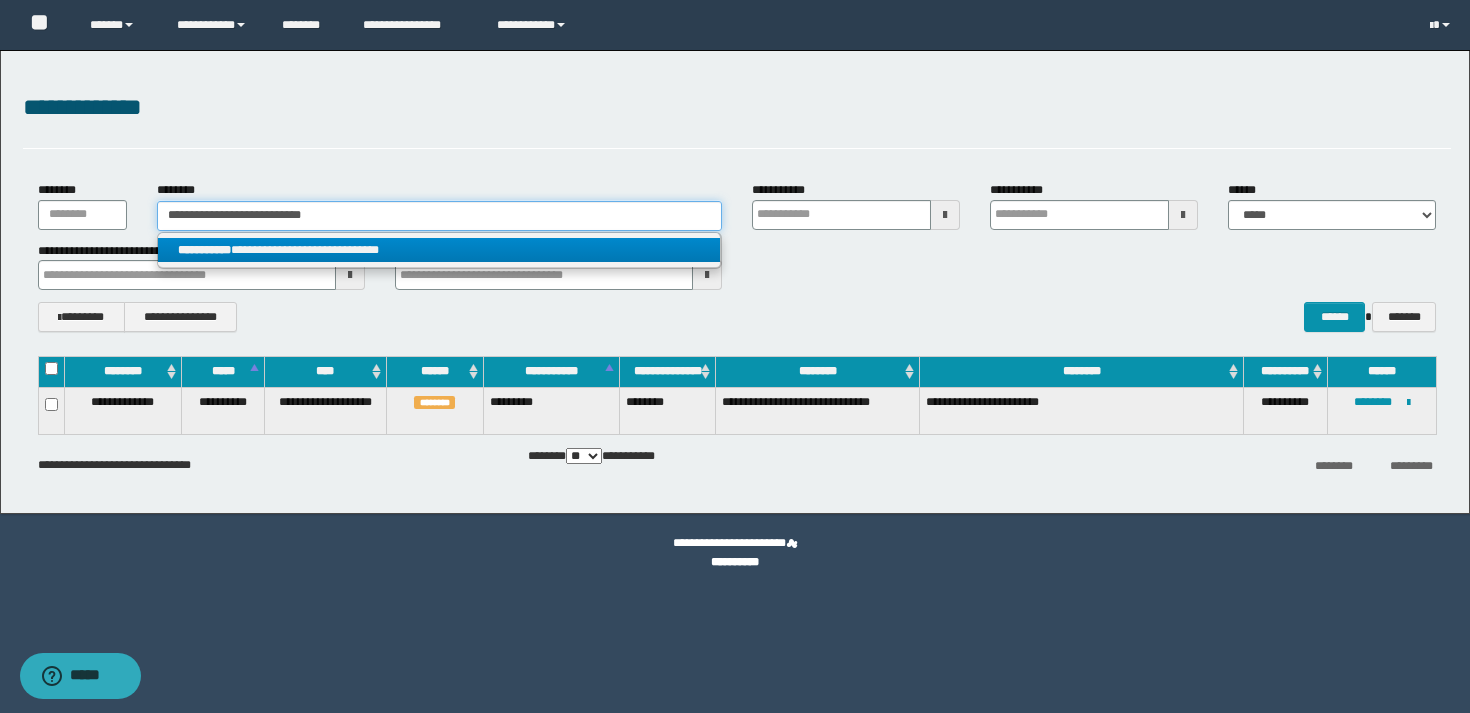 type on "**********" 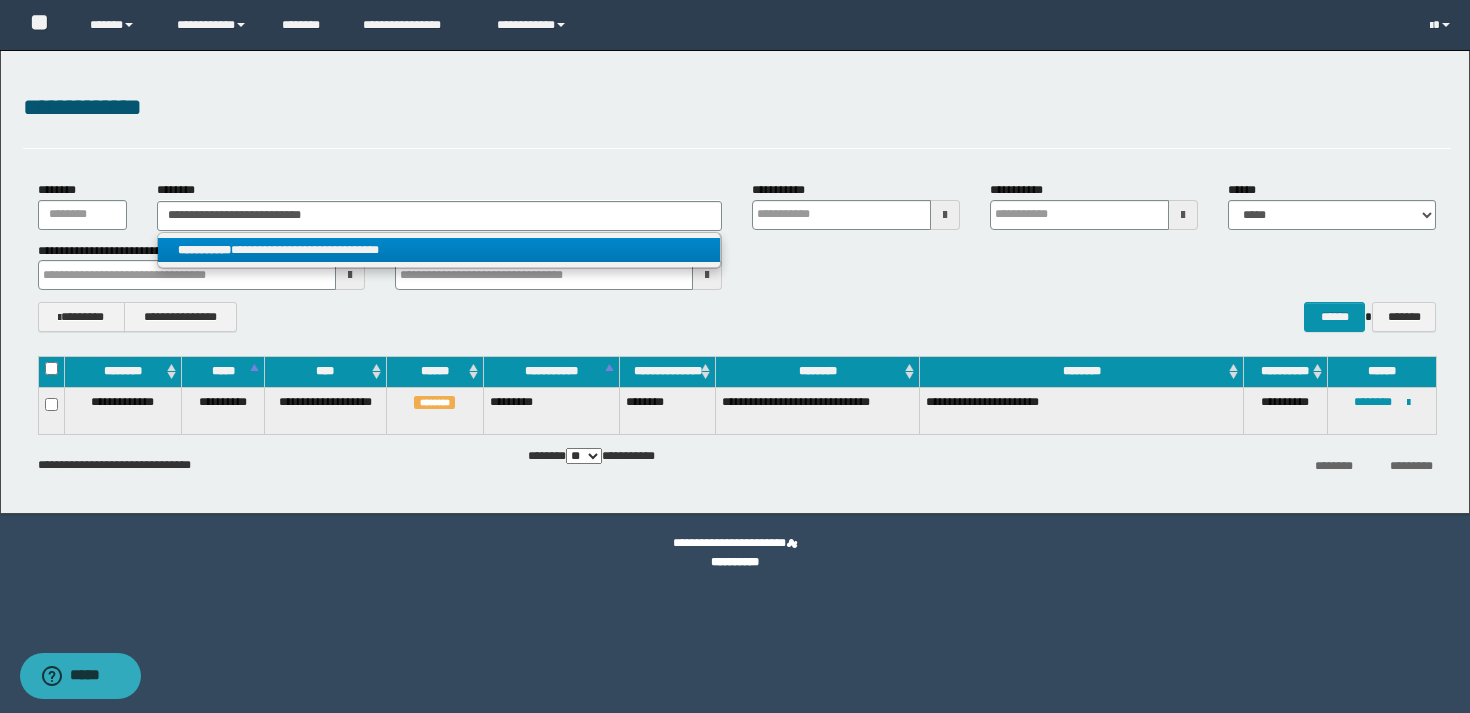 click on "**********" at bounding box center [204, 250] 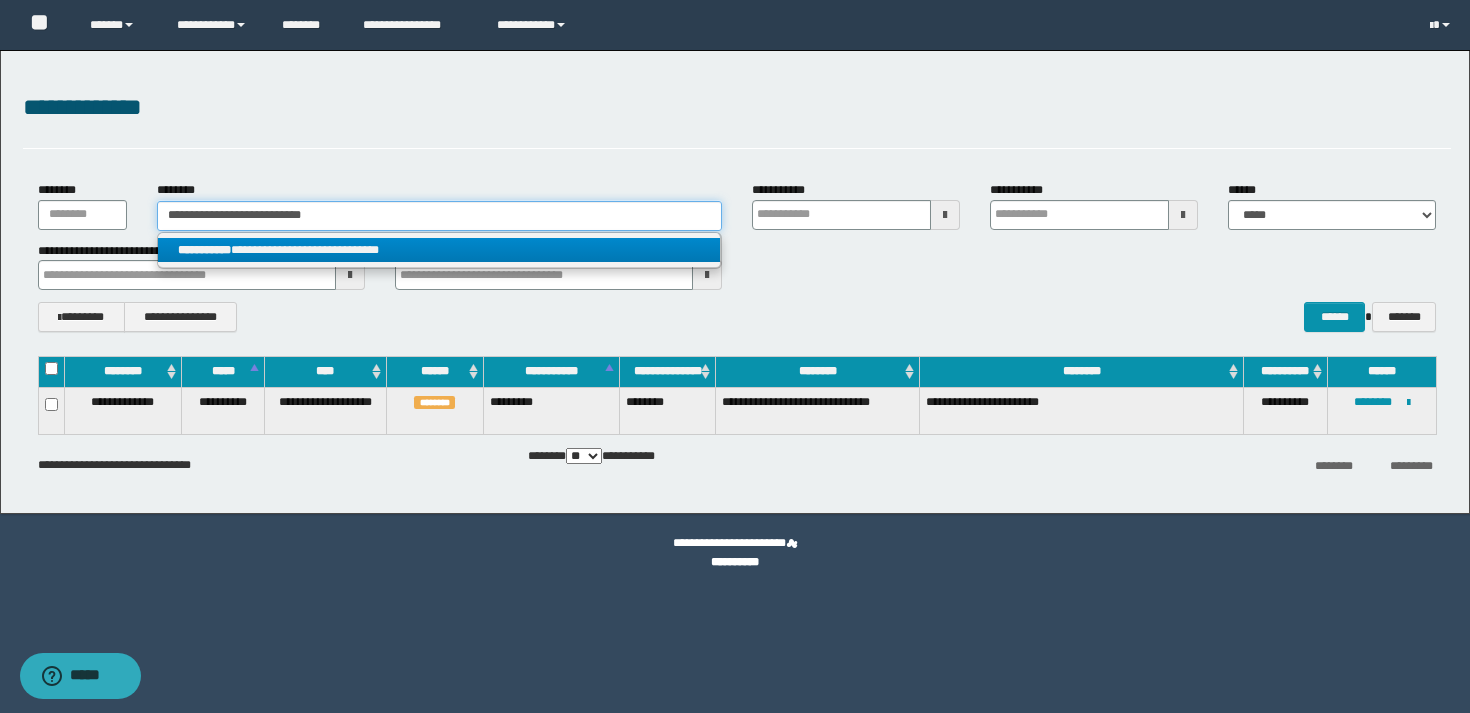 type 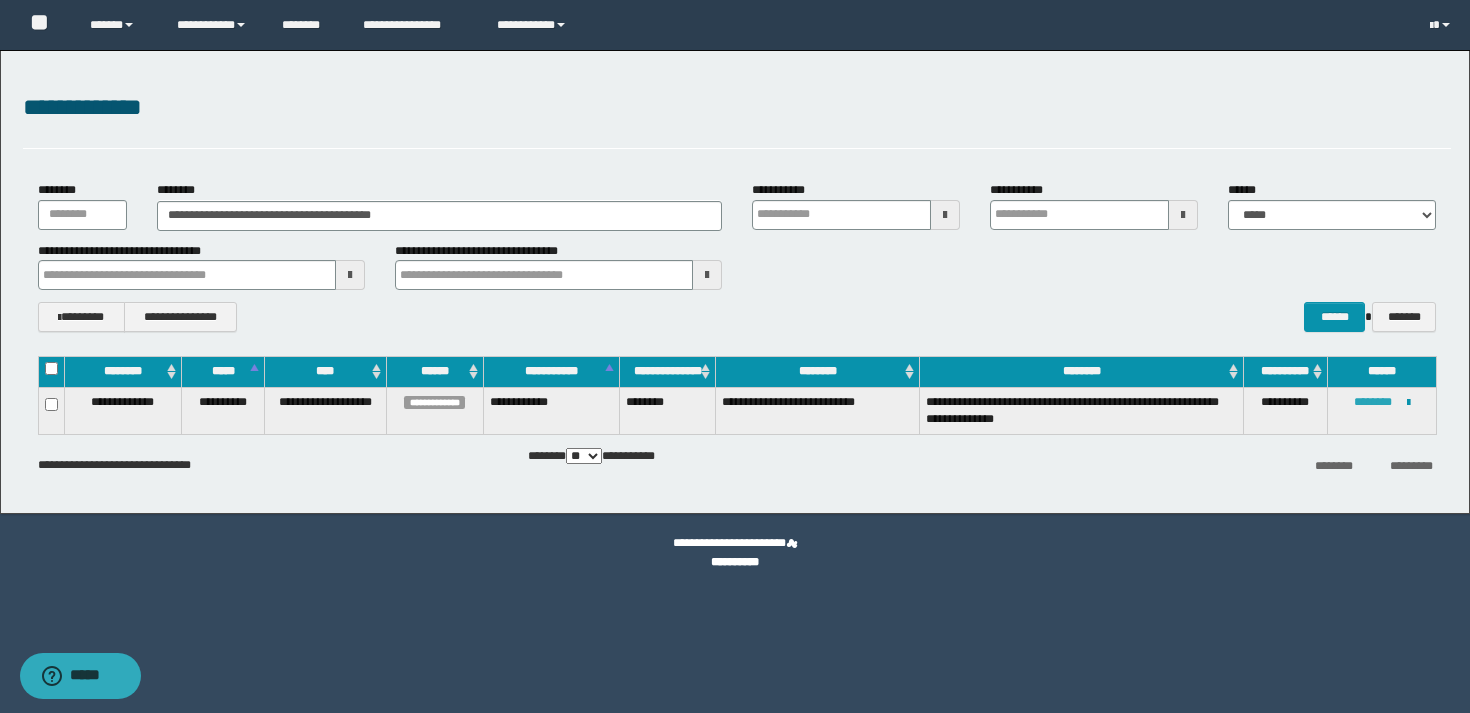 click on "********" at bounding box center (1373, 402) 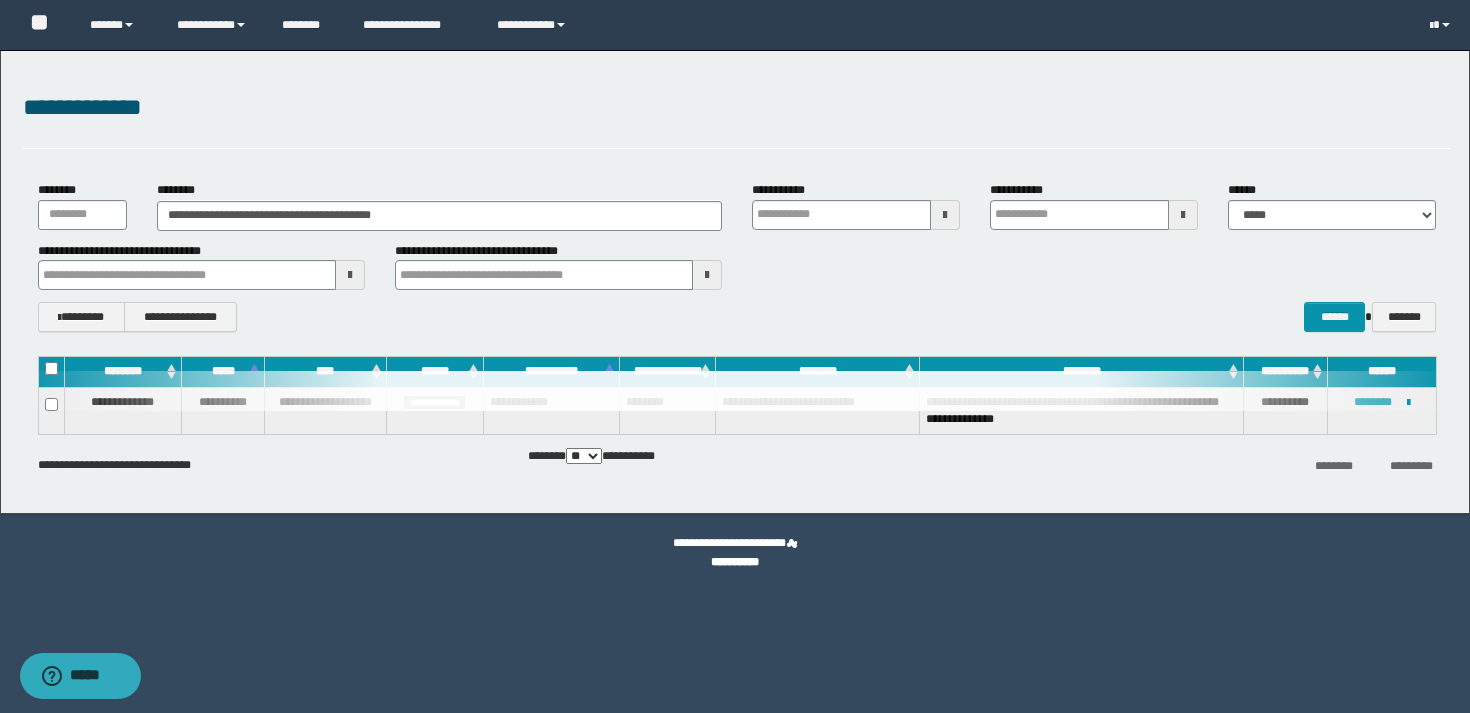 type 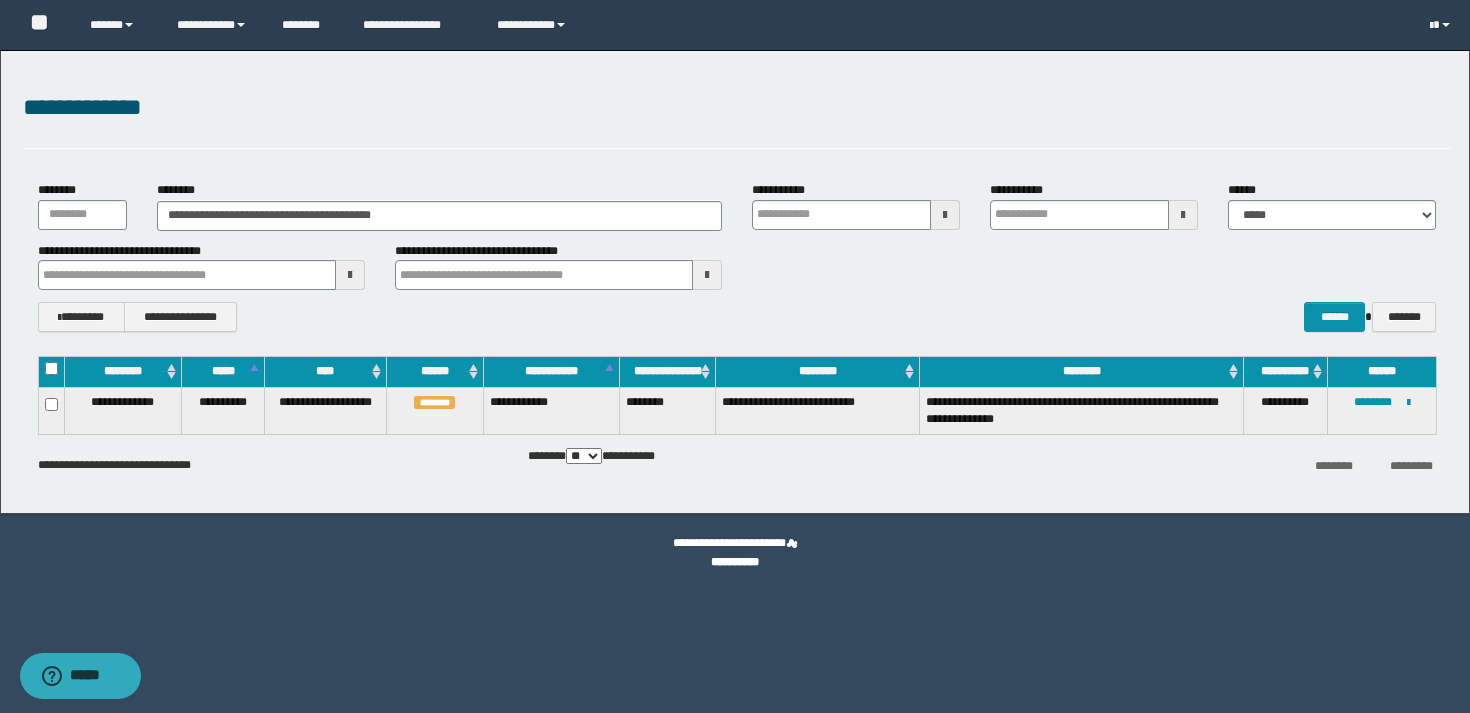 type 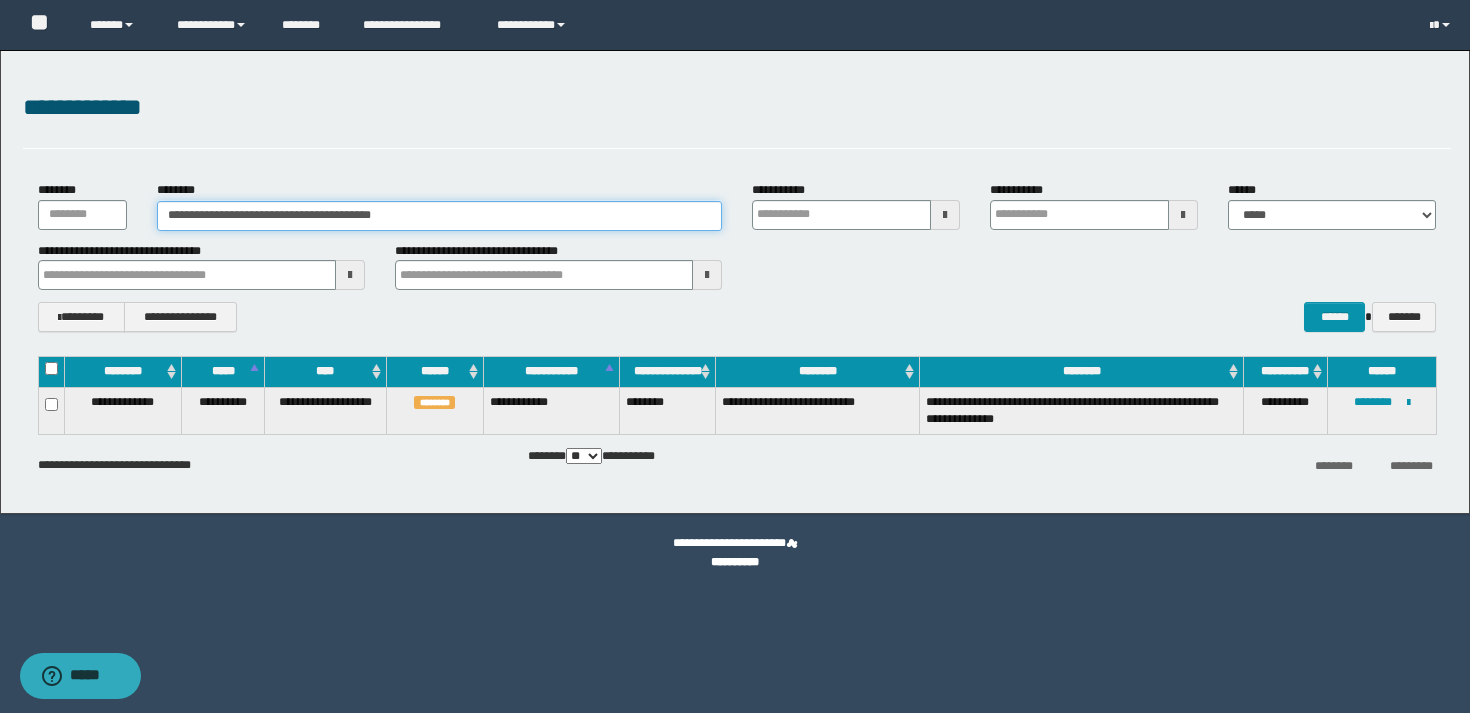 drag, startPoint x: 480, startPoint y: 219, endPoint x: 223, endPoint y: 206, distance: 257.32858 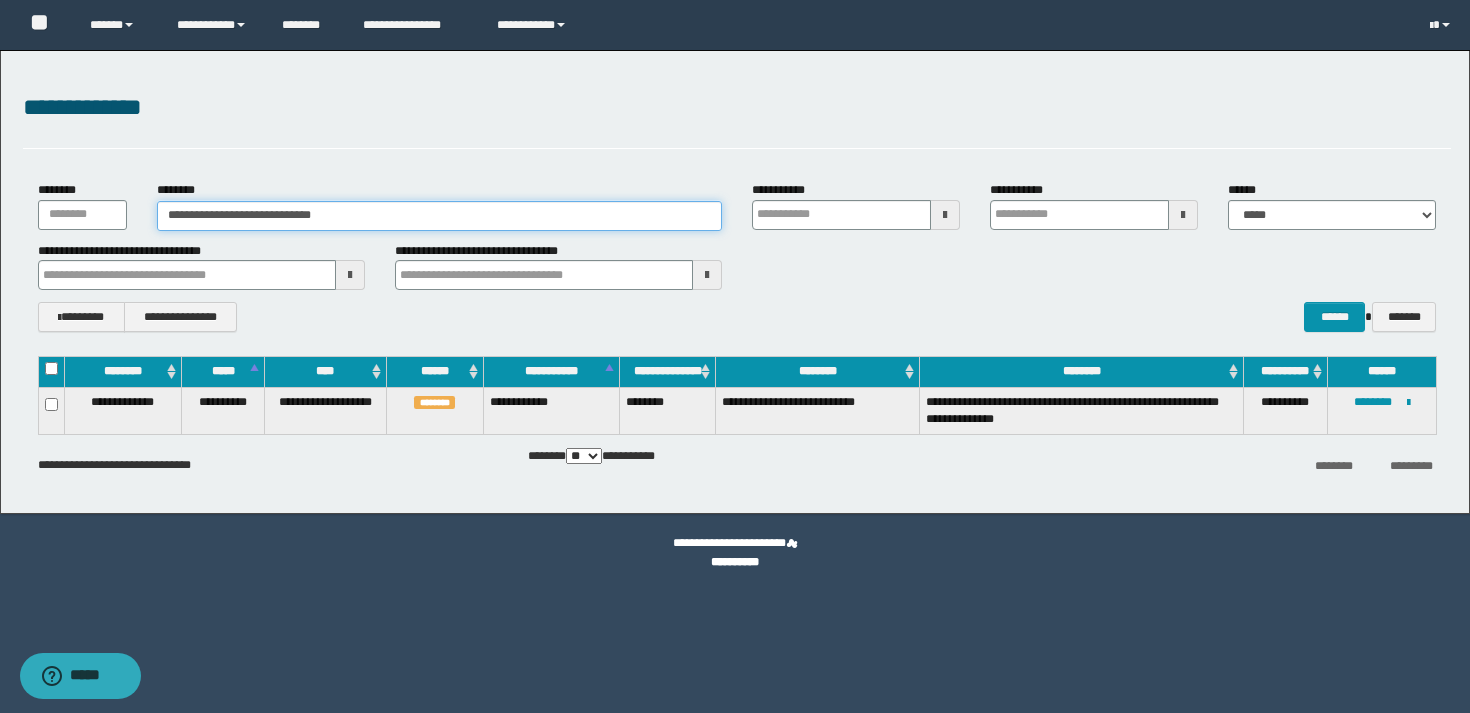 type on "**********" 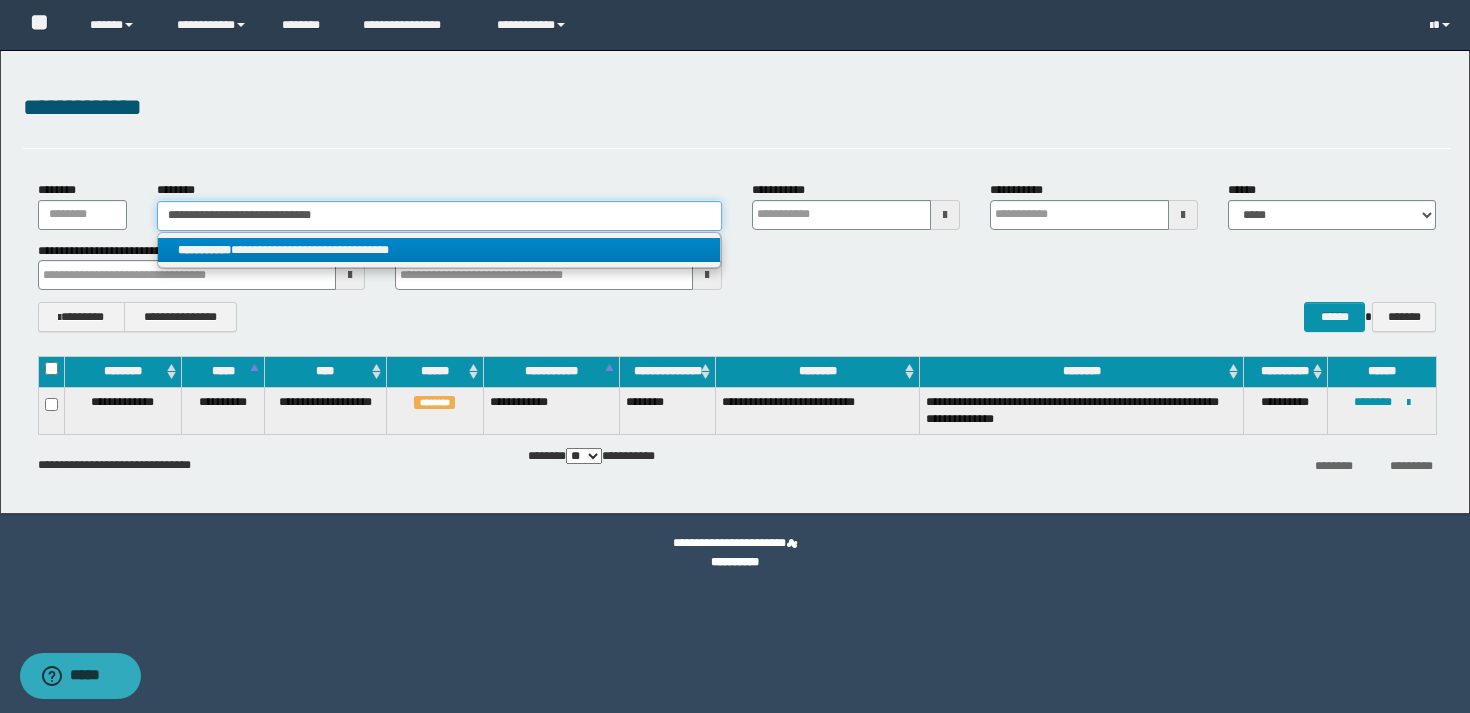 type on "**********" 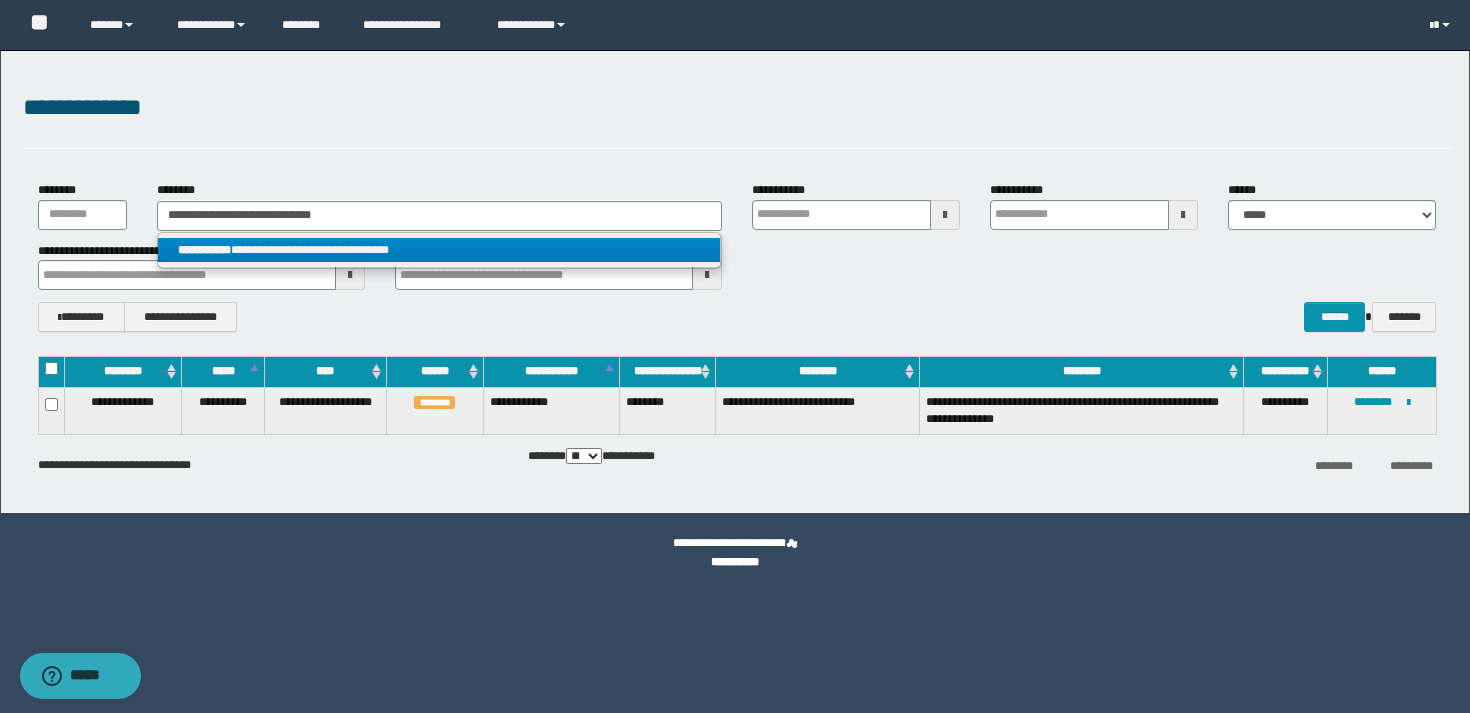 click on "**********" at bounding box center [204, 250] 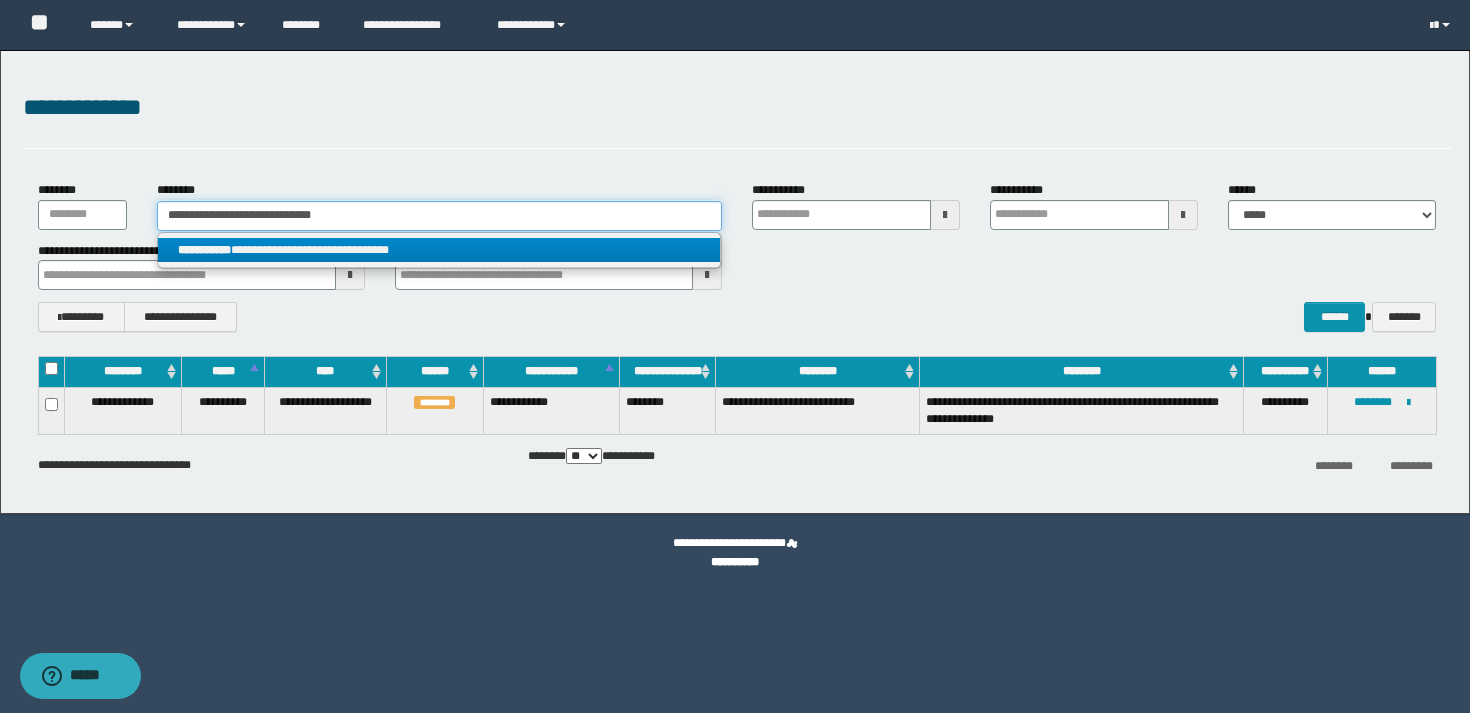 type 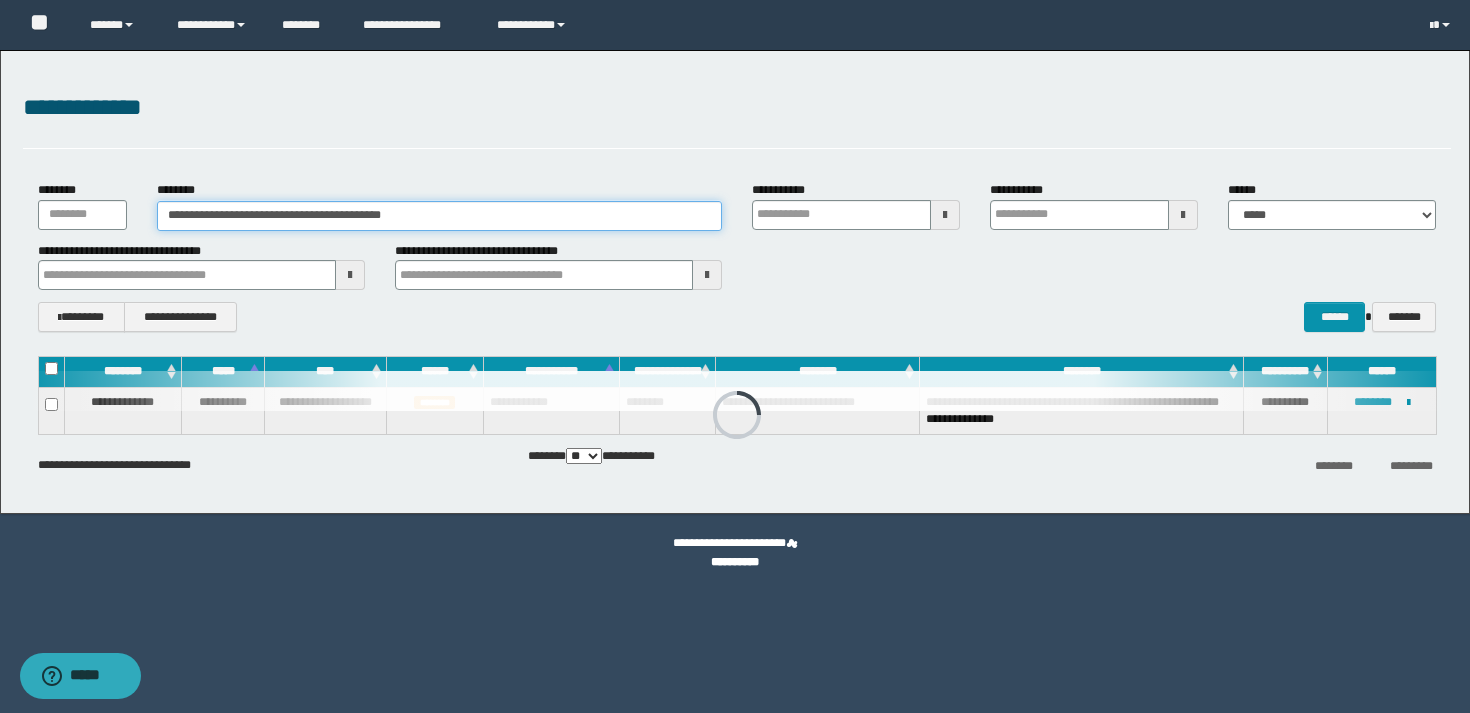 type 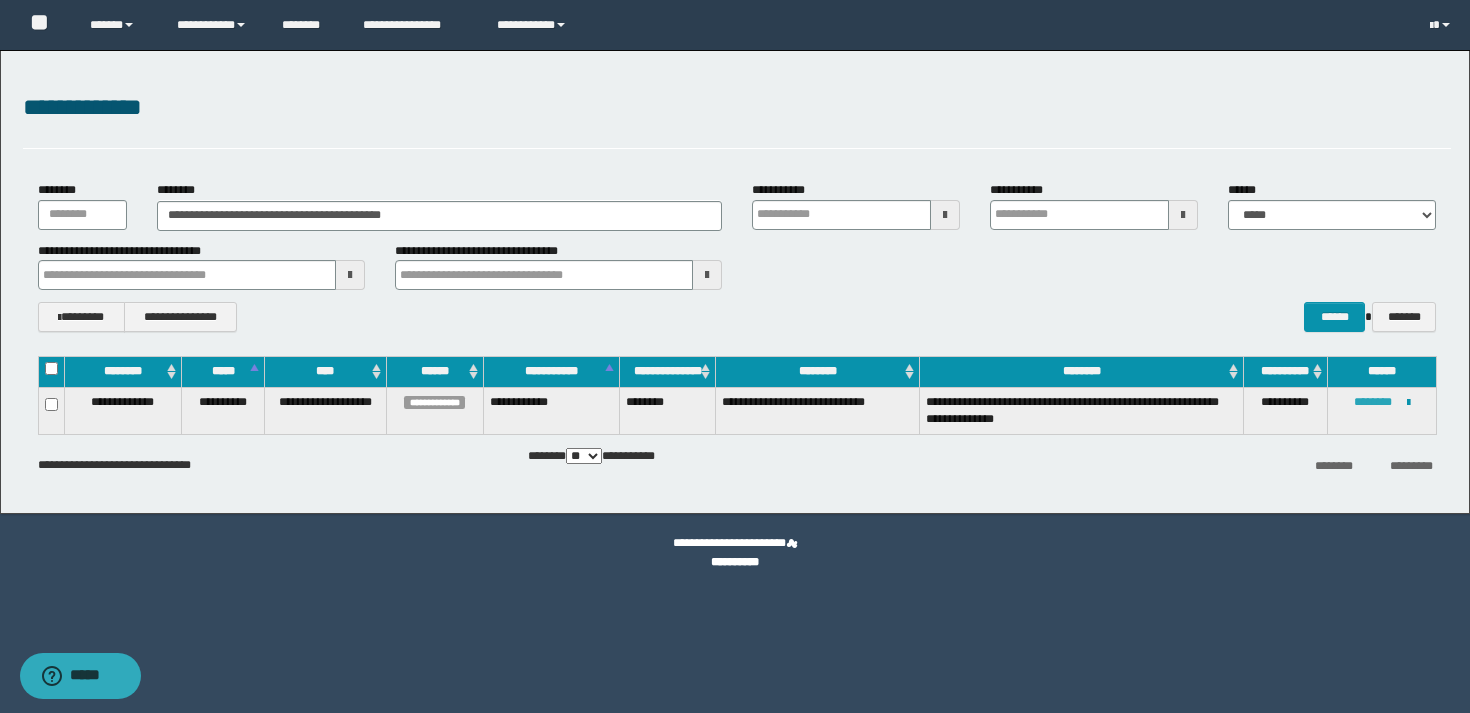 click on "********" at bounding box center [1373, 402] 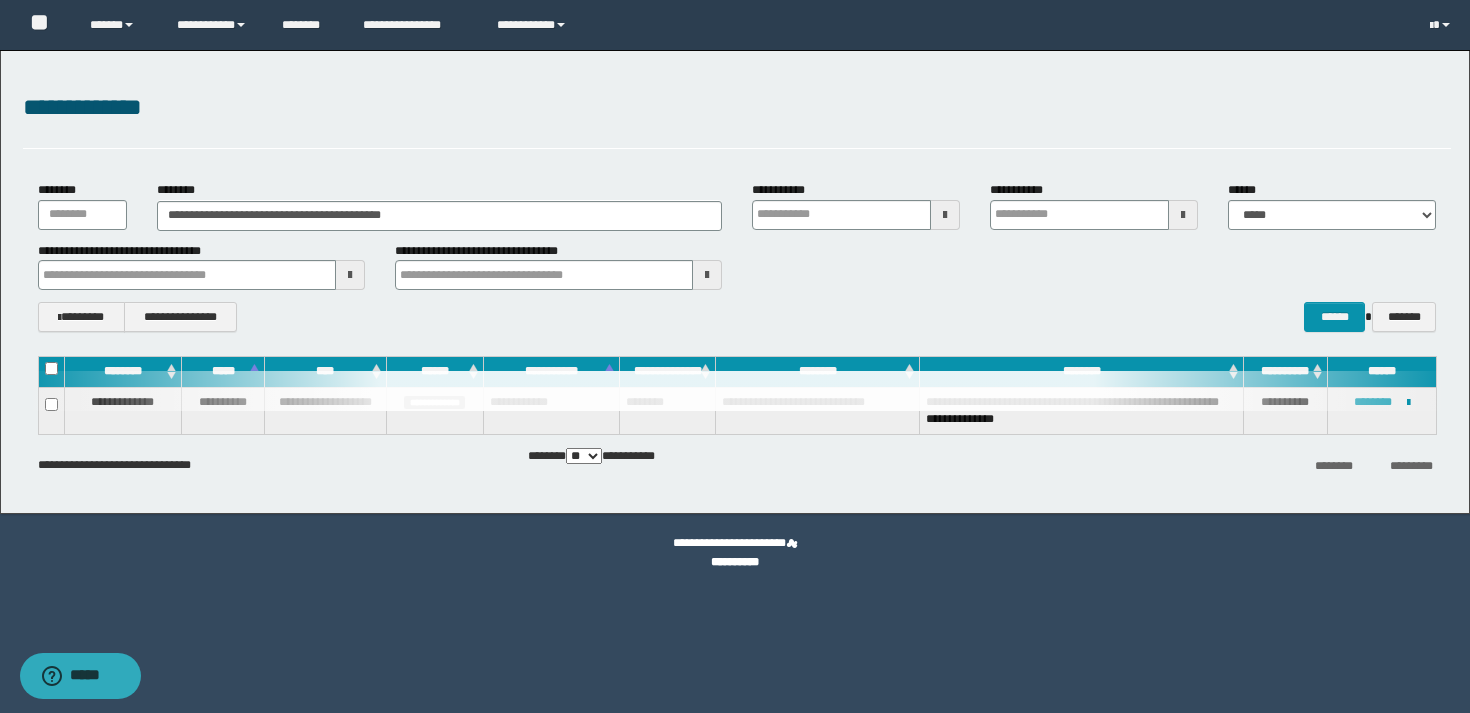 type 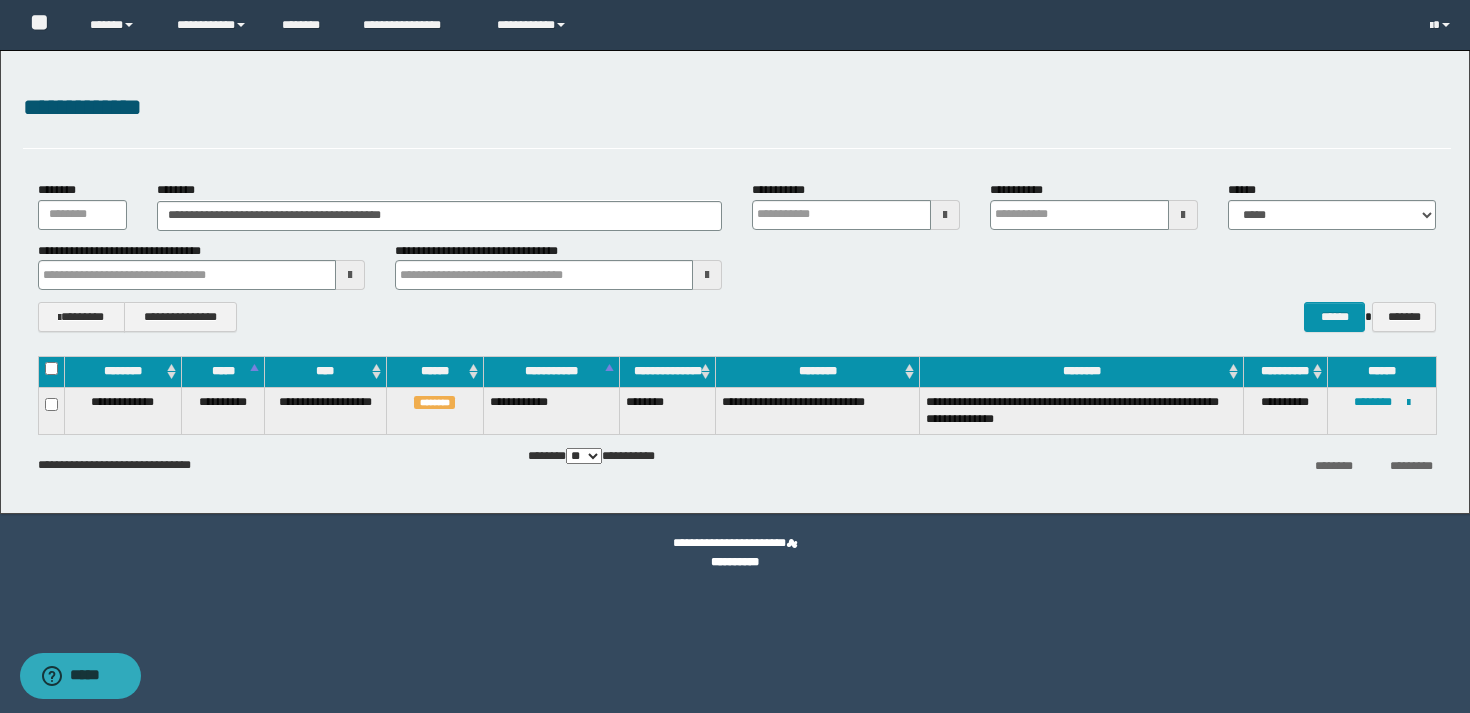 type 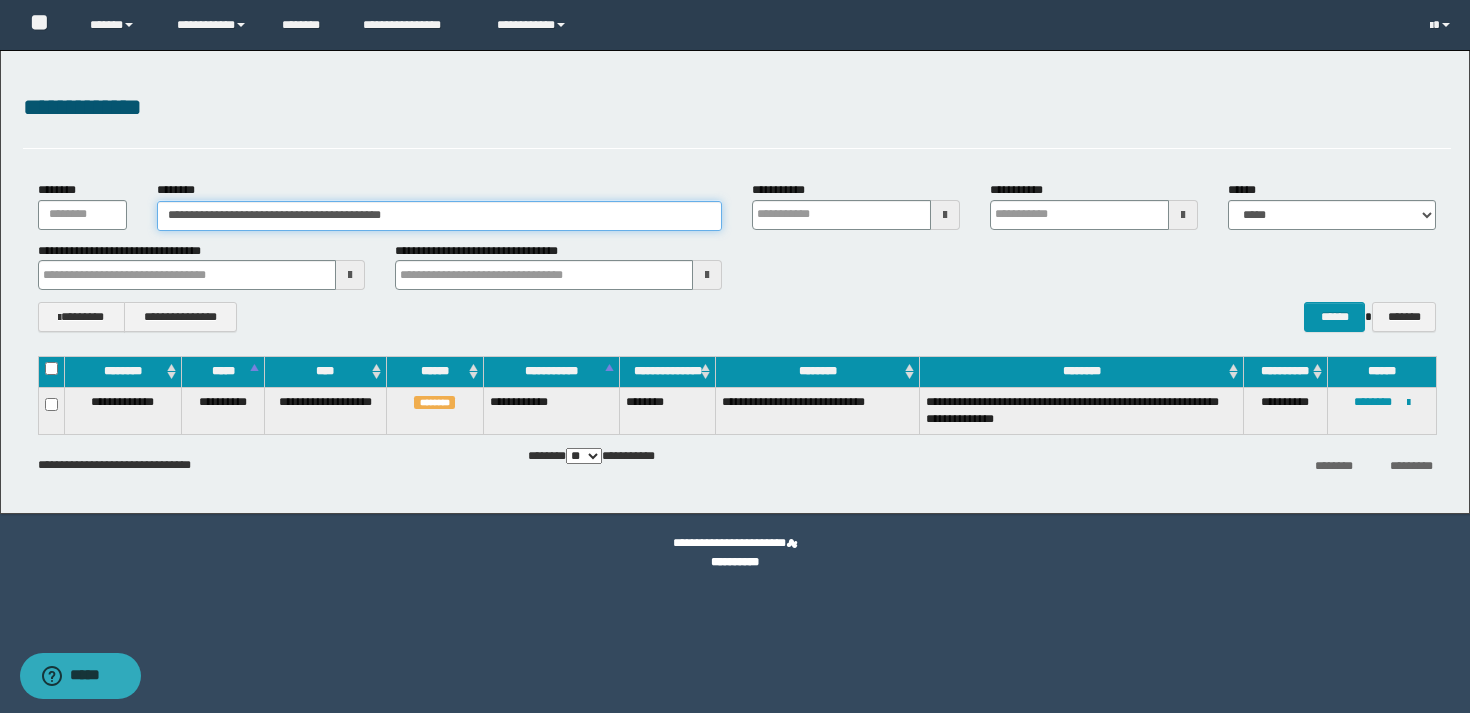 drag, startPoint x: 473, startPoint y: 209, endPoint x: 203, endPoint y: 206, distance: 270.01666 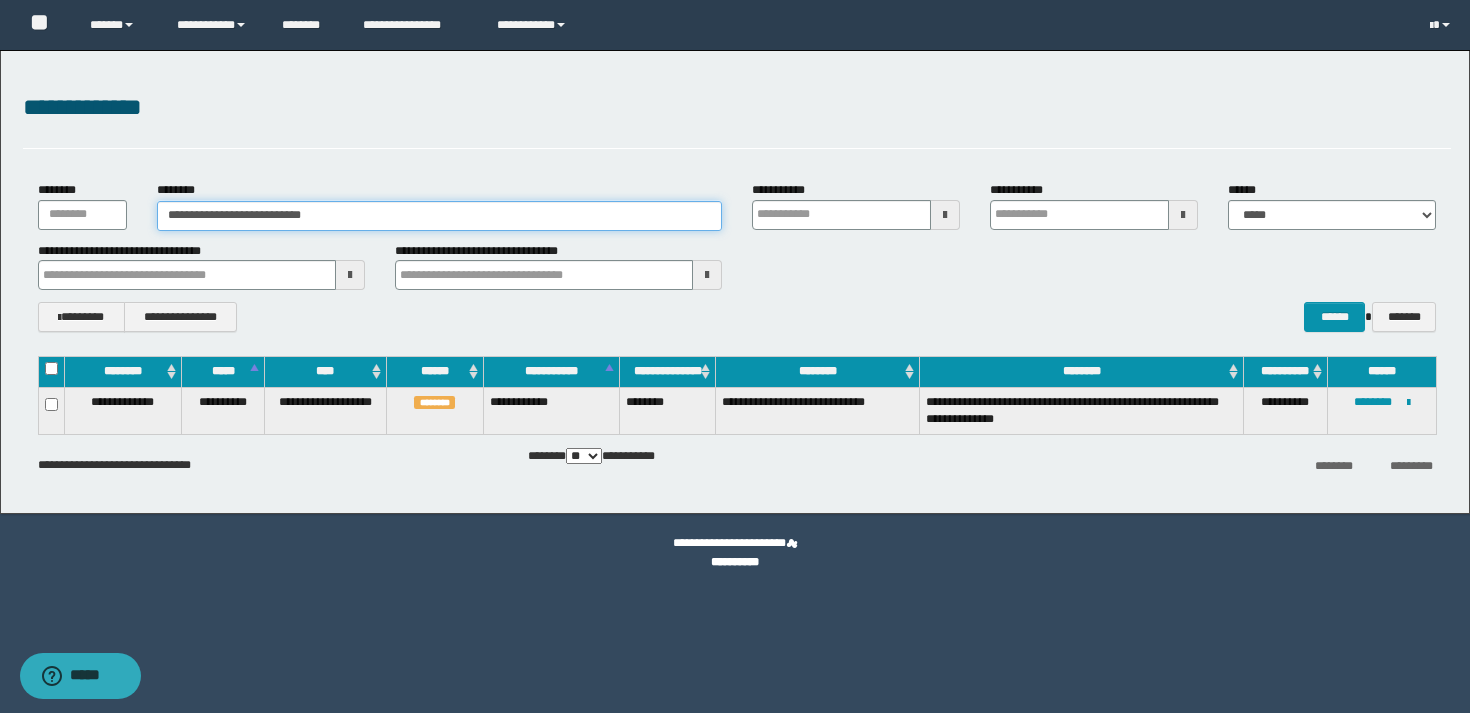 type on "**********" 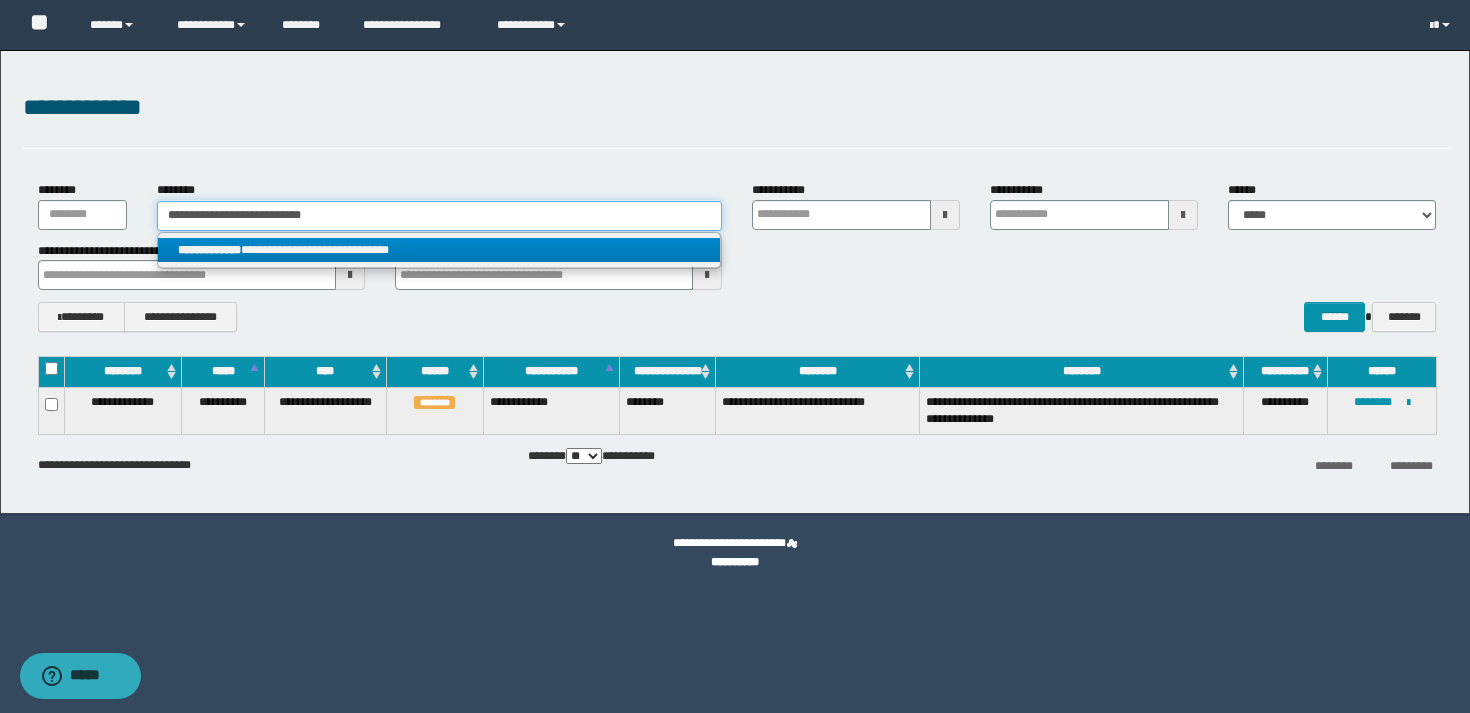 type on "**********" 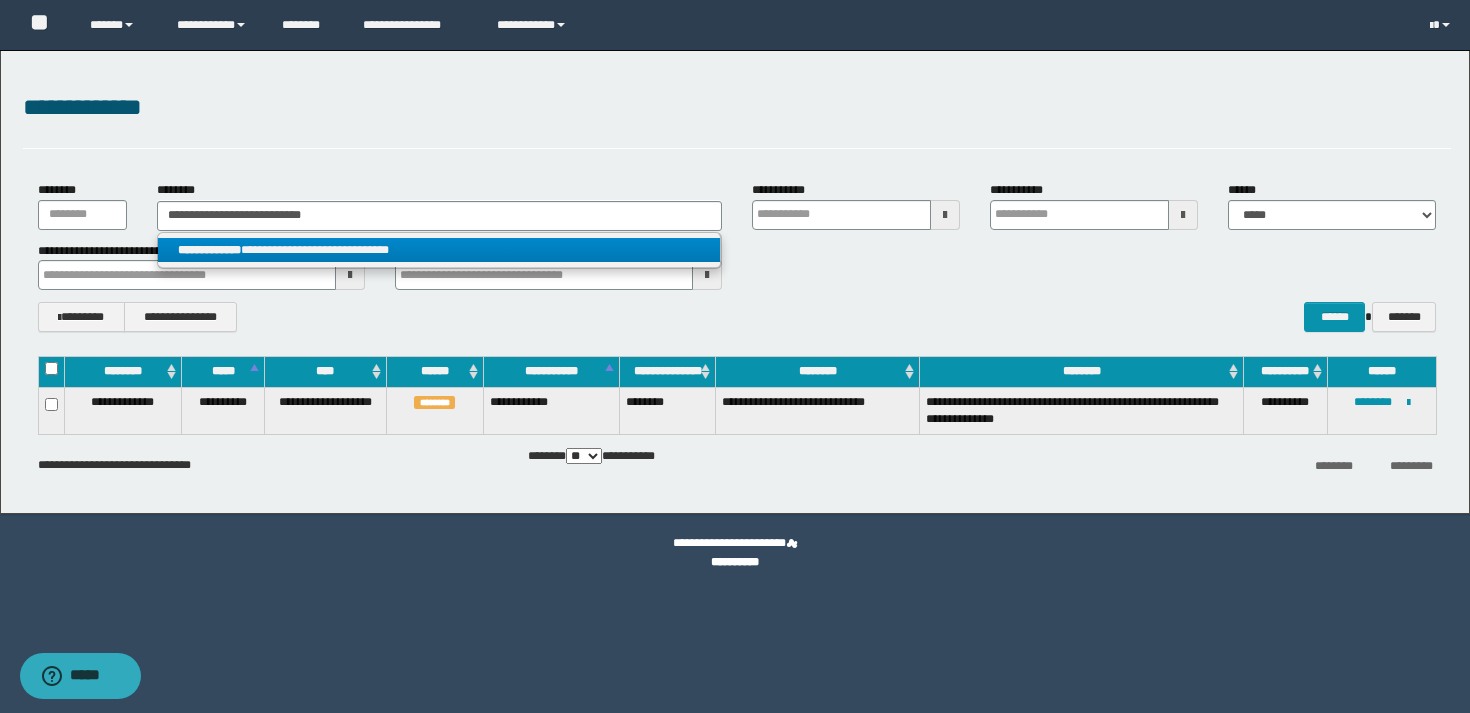 click on "**********" at bounding box center (209, 250) 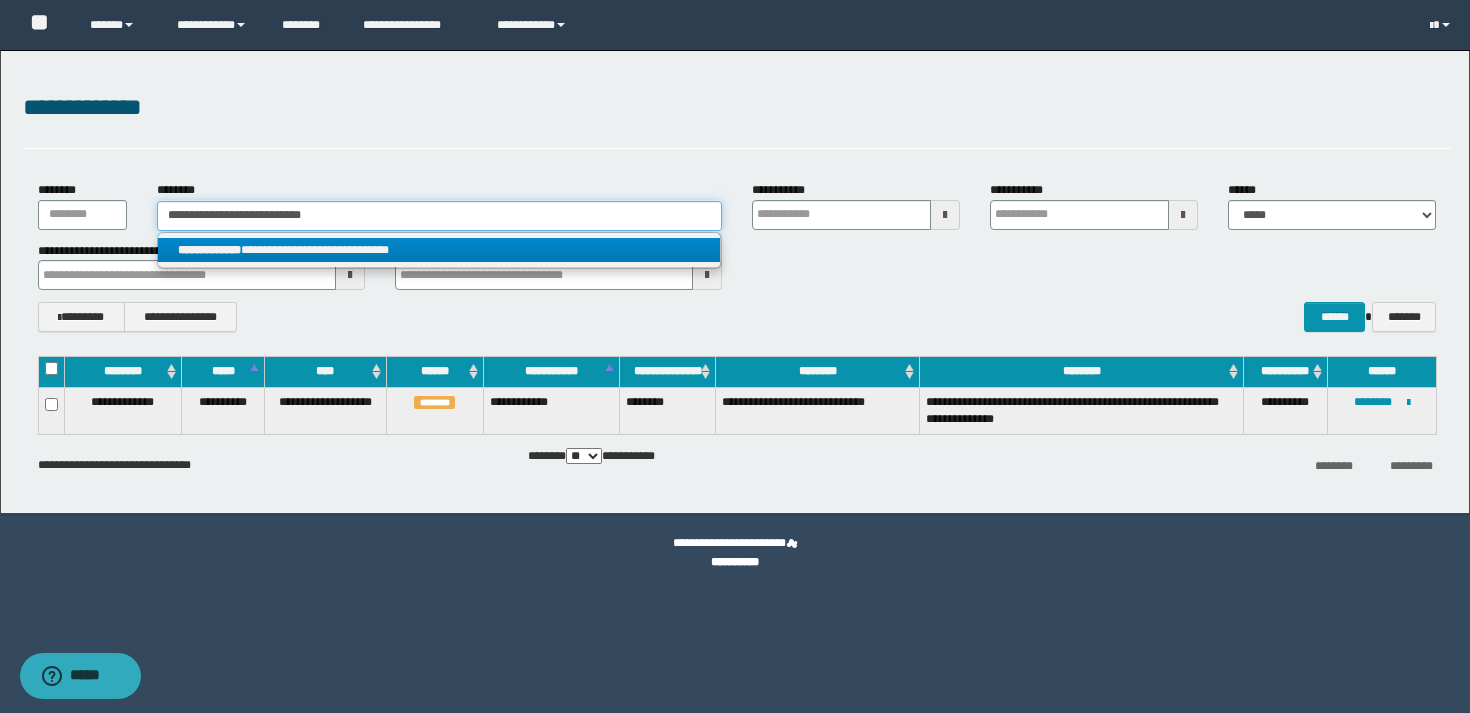 type 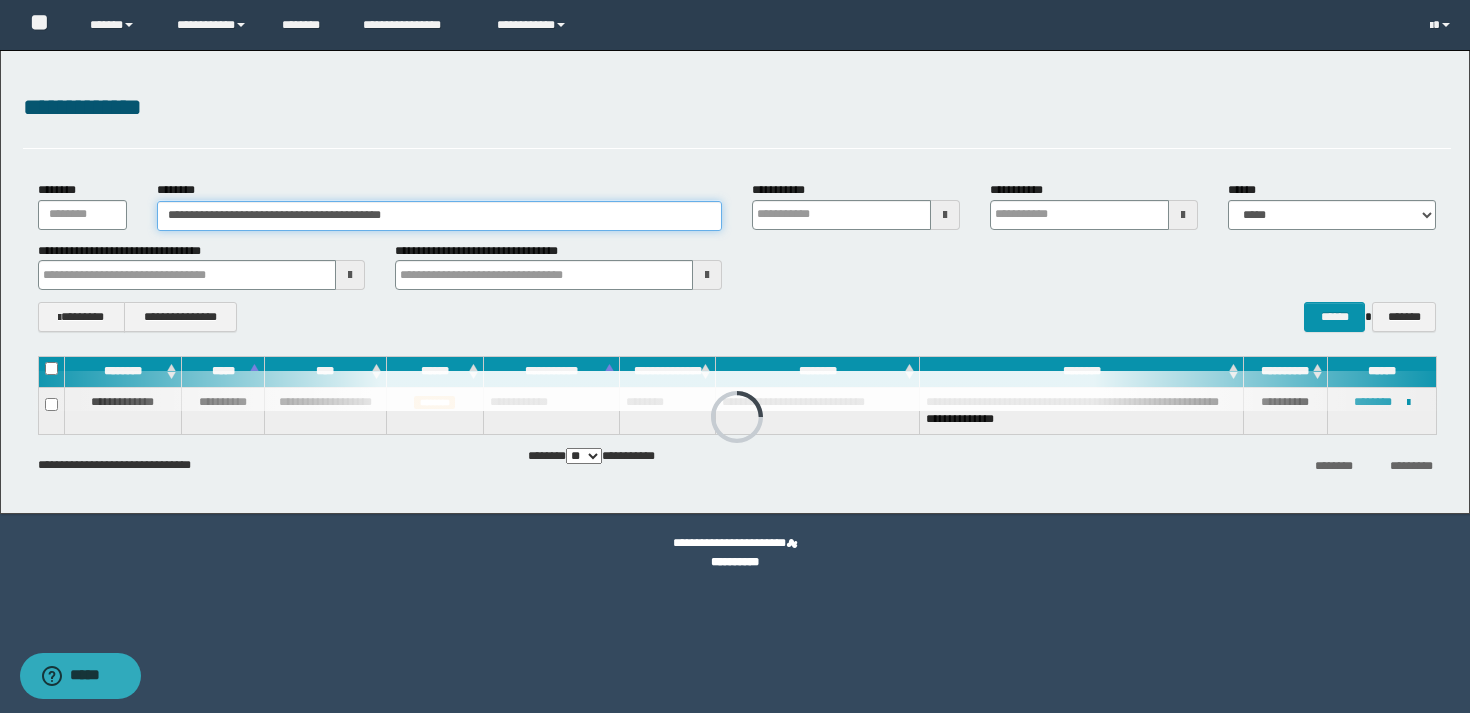 type 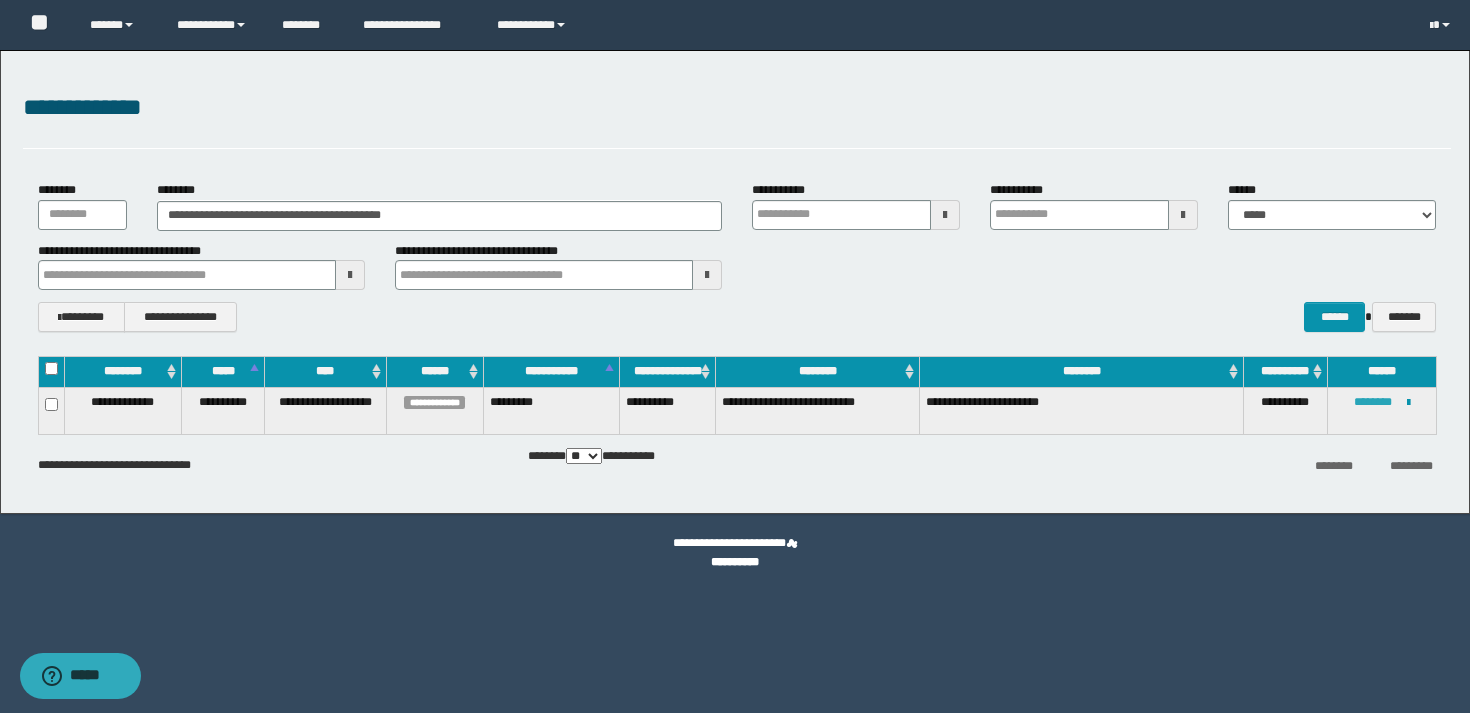 click on "********" at bounding box center (1373, 402) 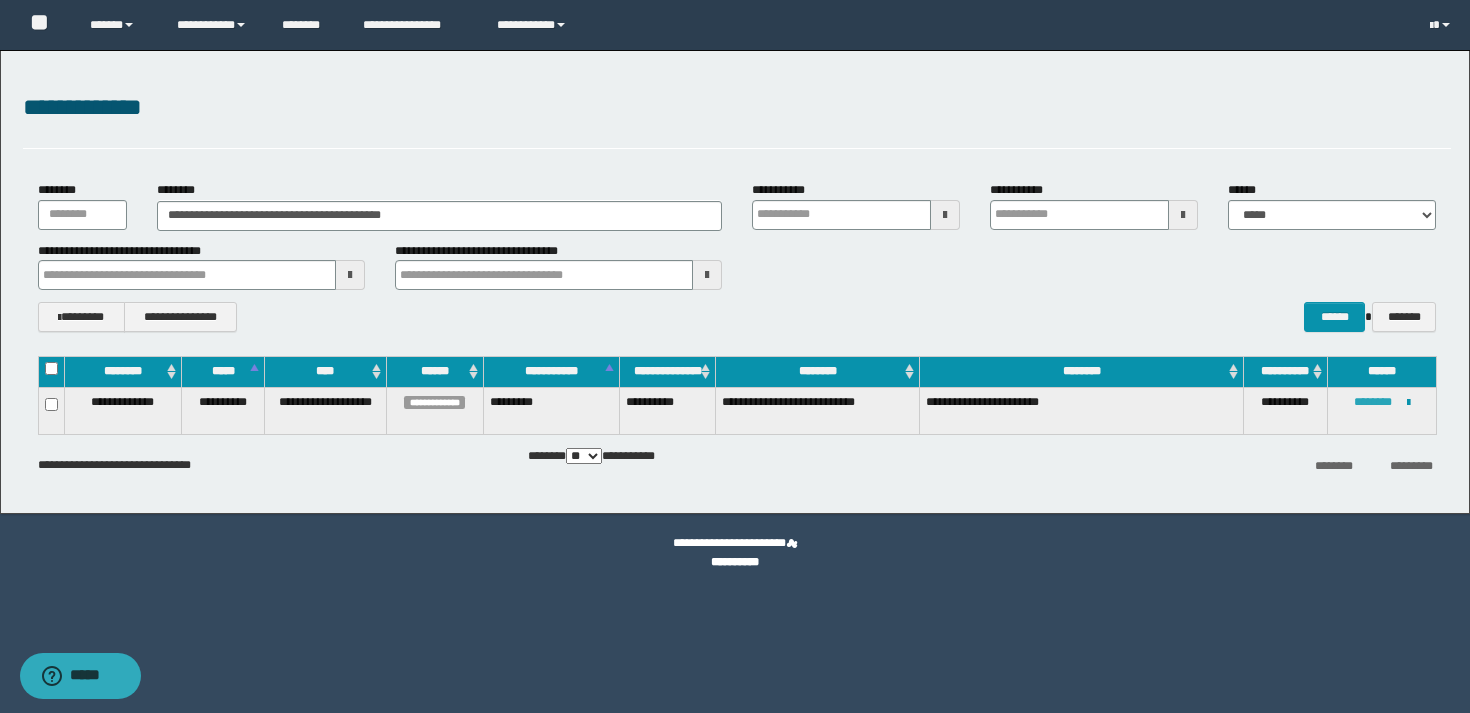 type 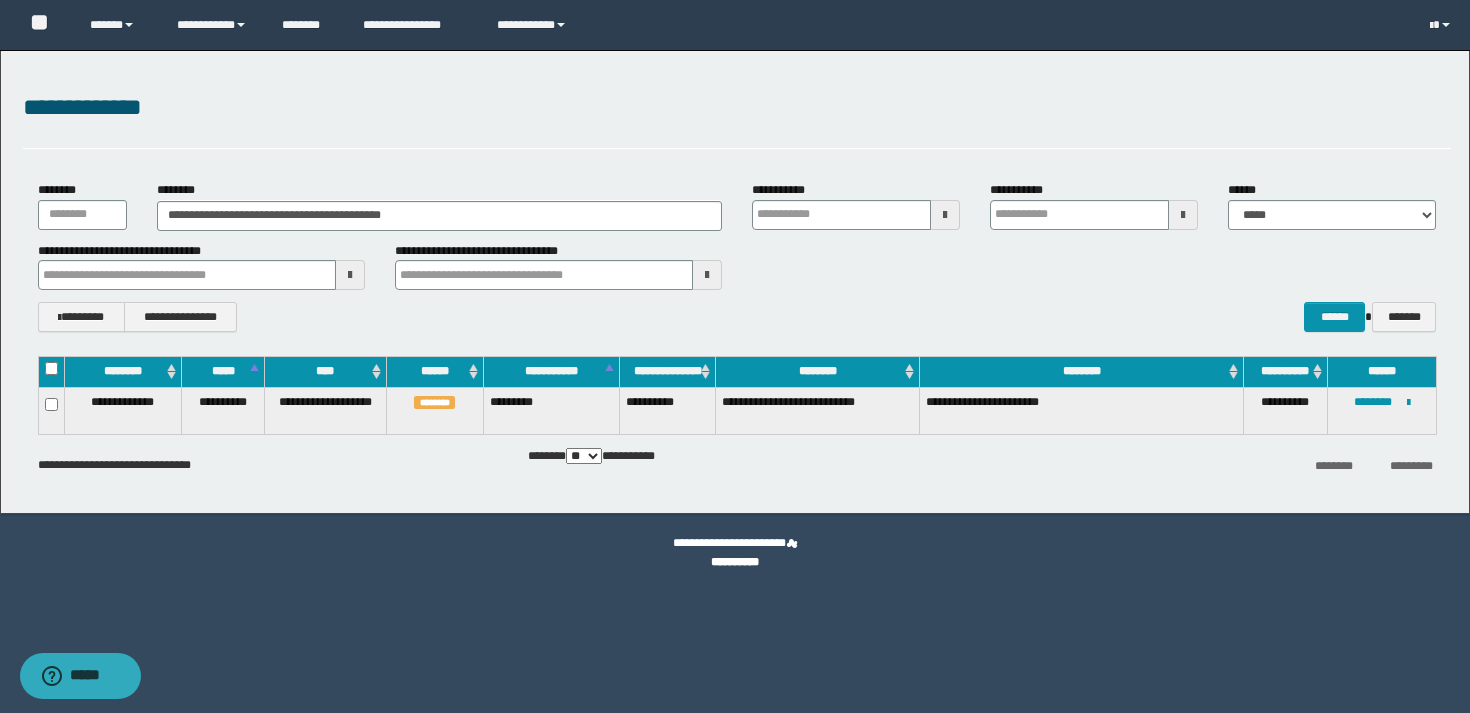 type 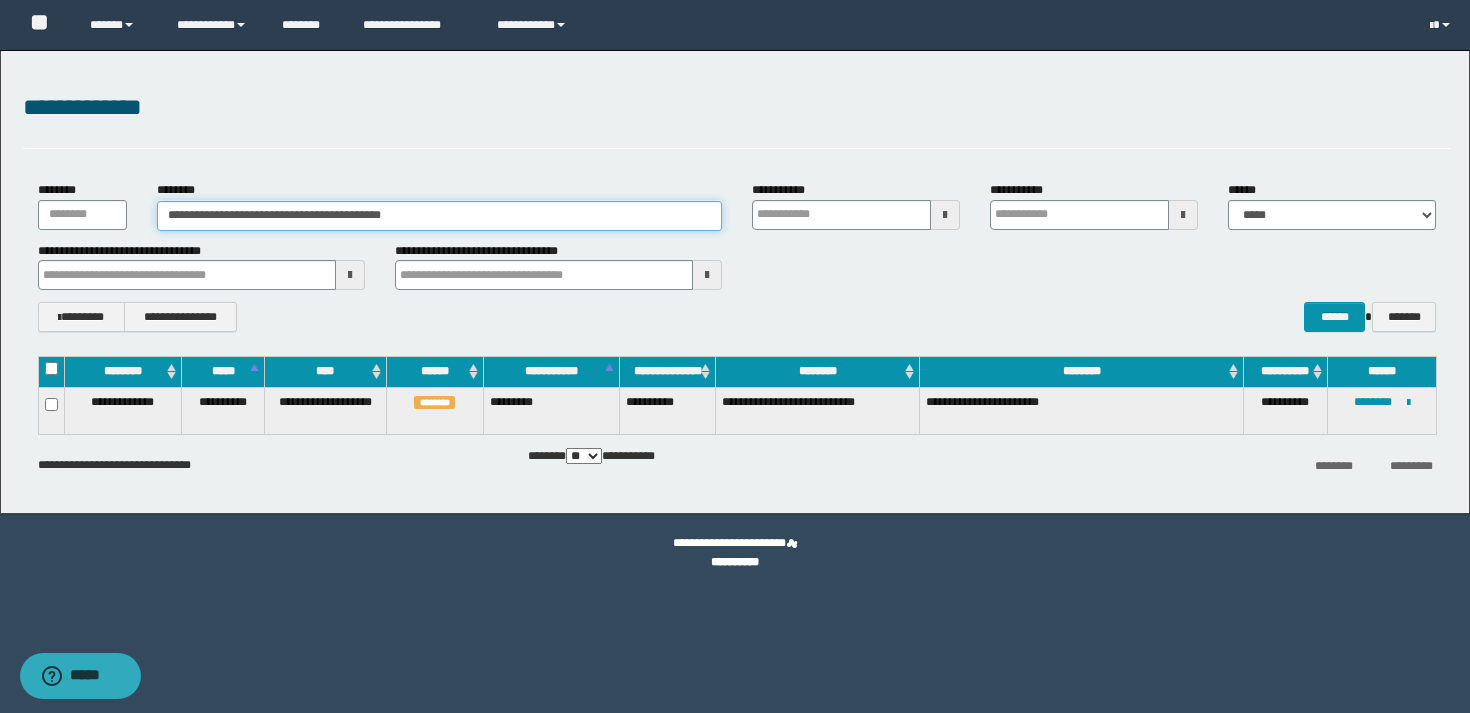 drag, startPoint x: 485, startPoint y: 214, endPoint x: 330, endPoint y: 201, distance: 155.5442 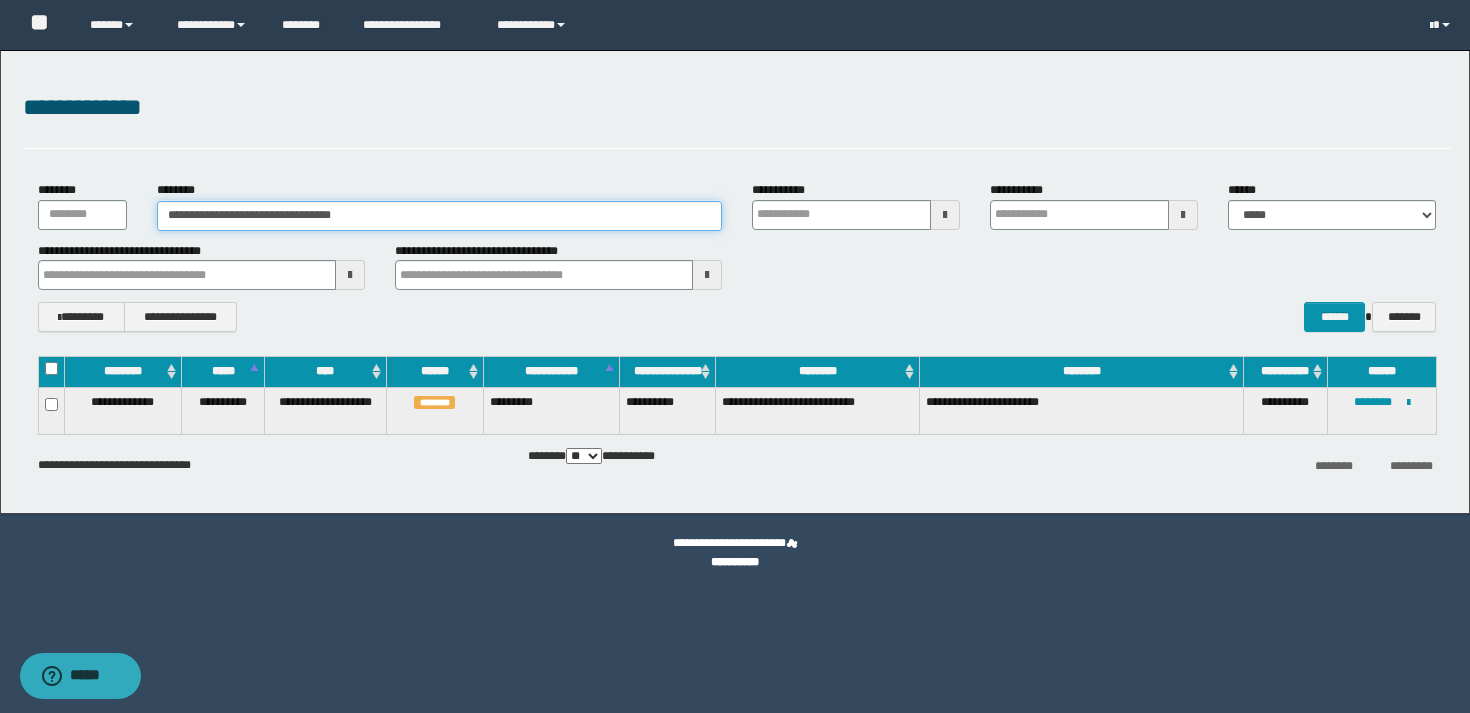type on "**********" 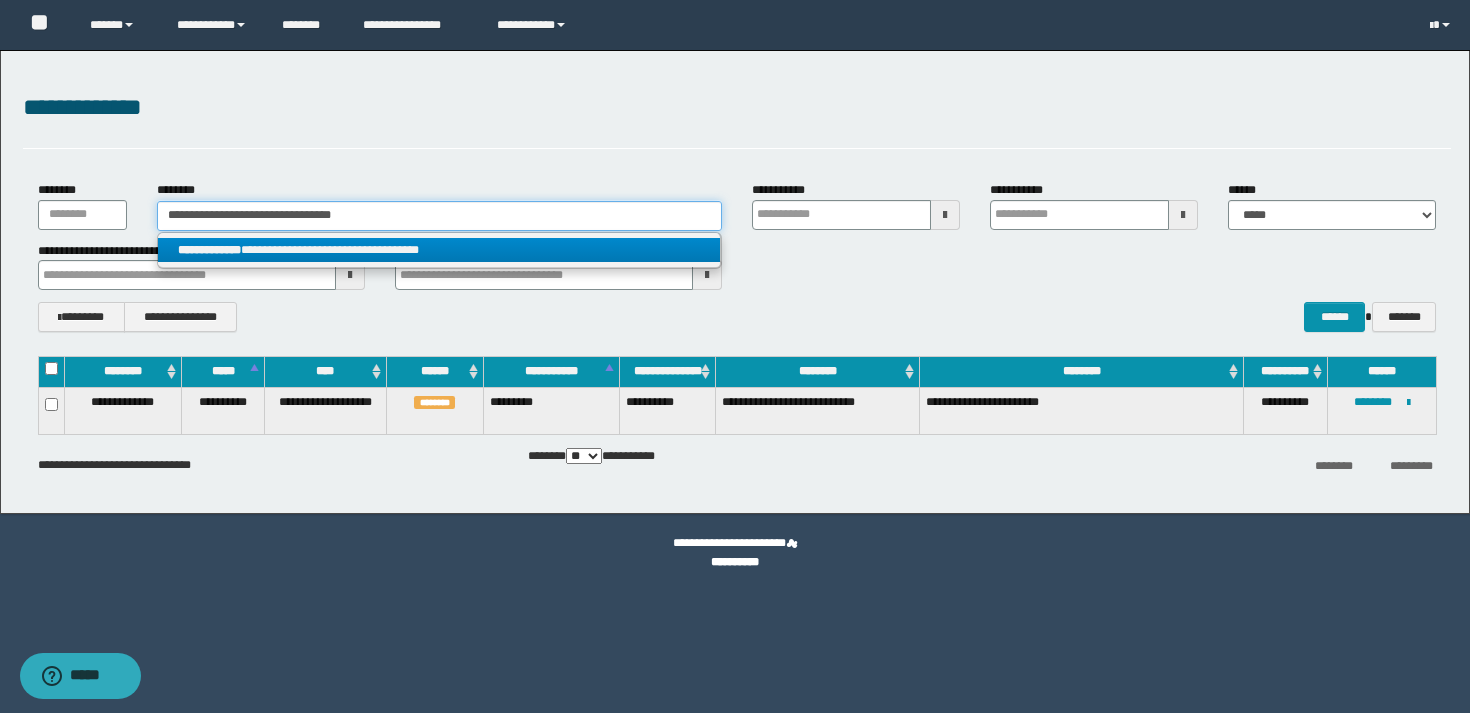 type on "**********" 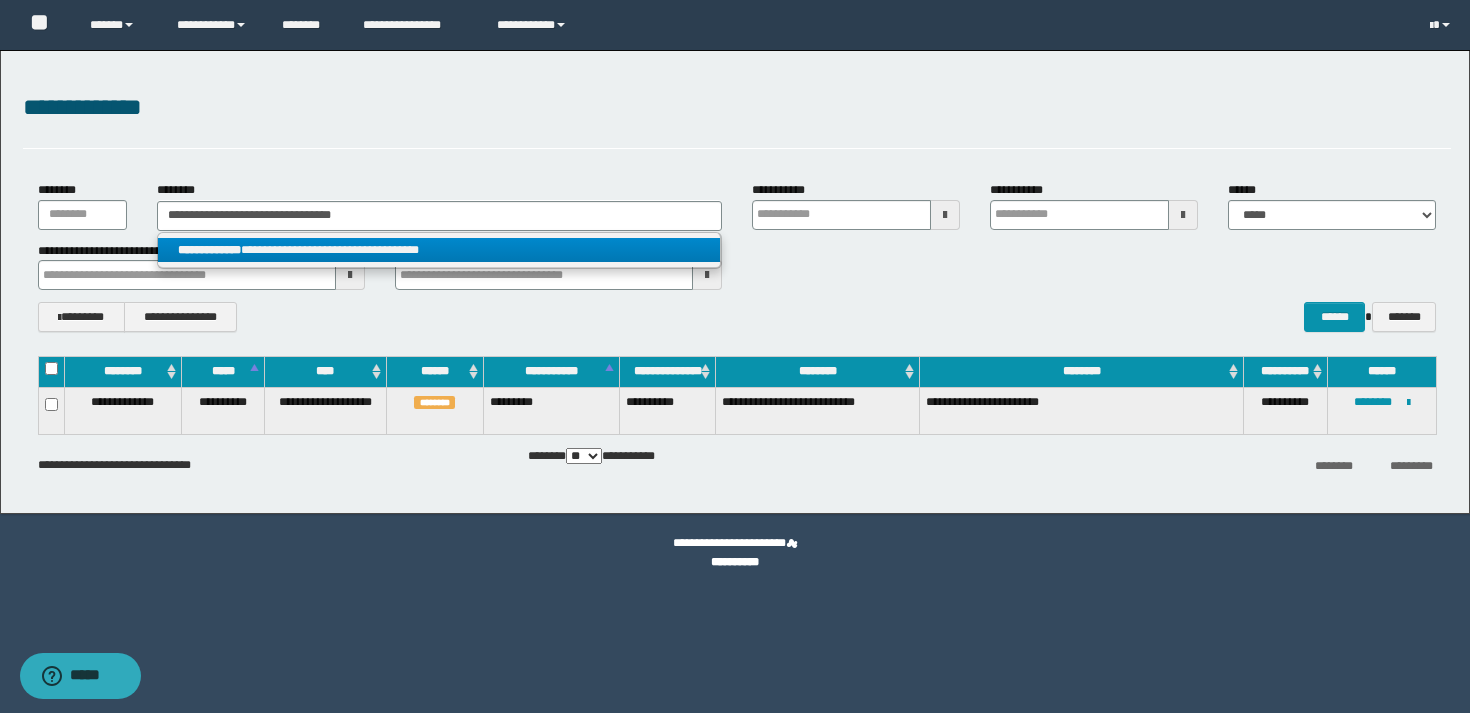 click on "**********" at bounding box center (439, 250) 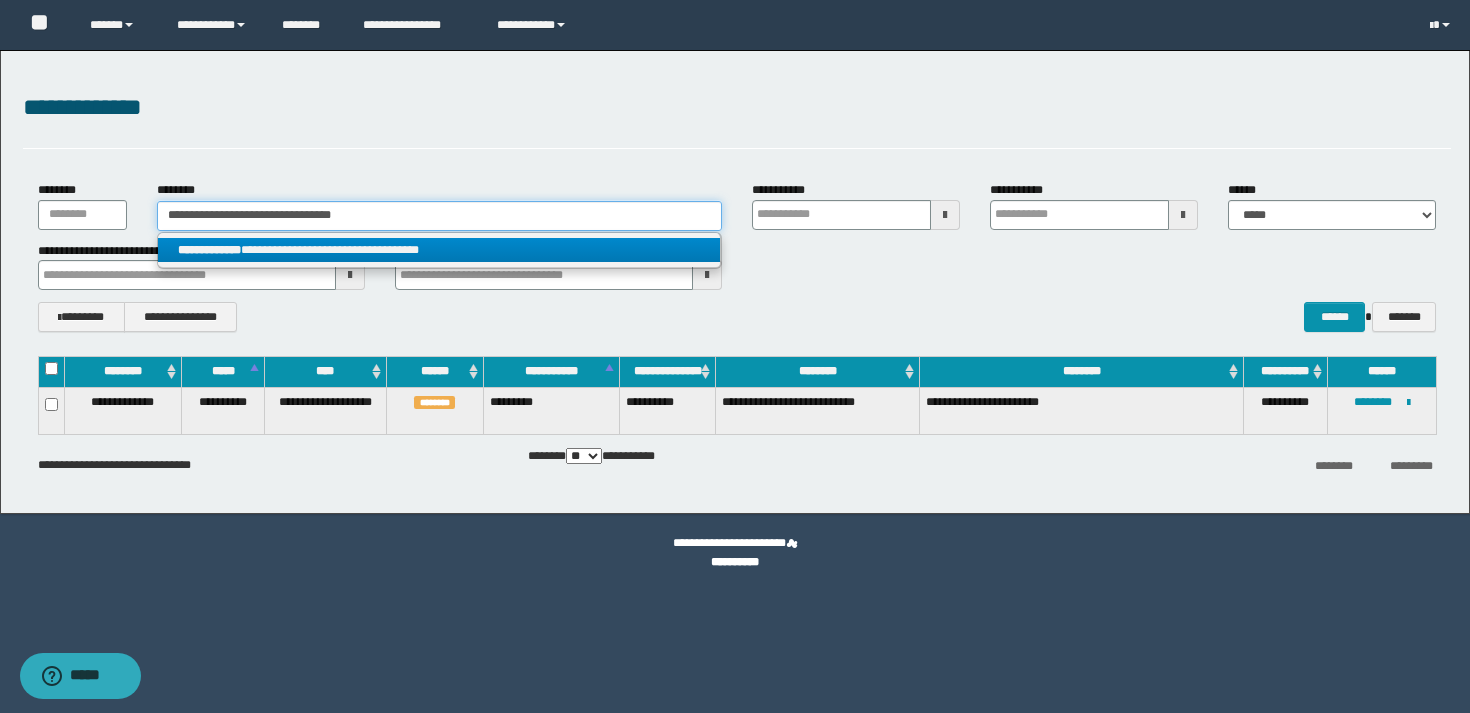 type 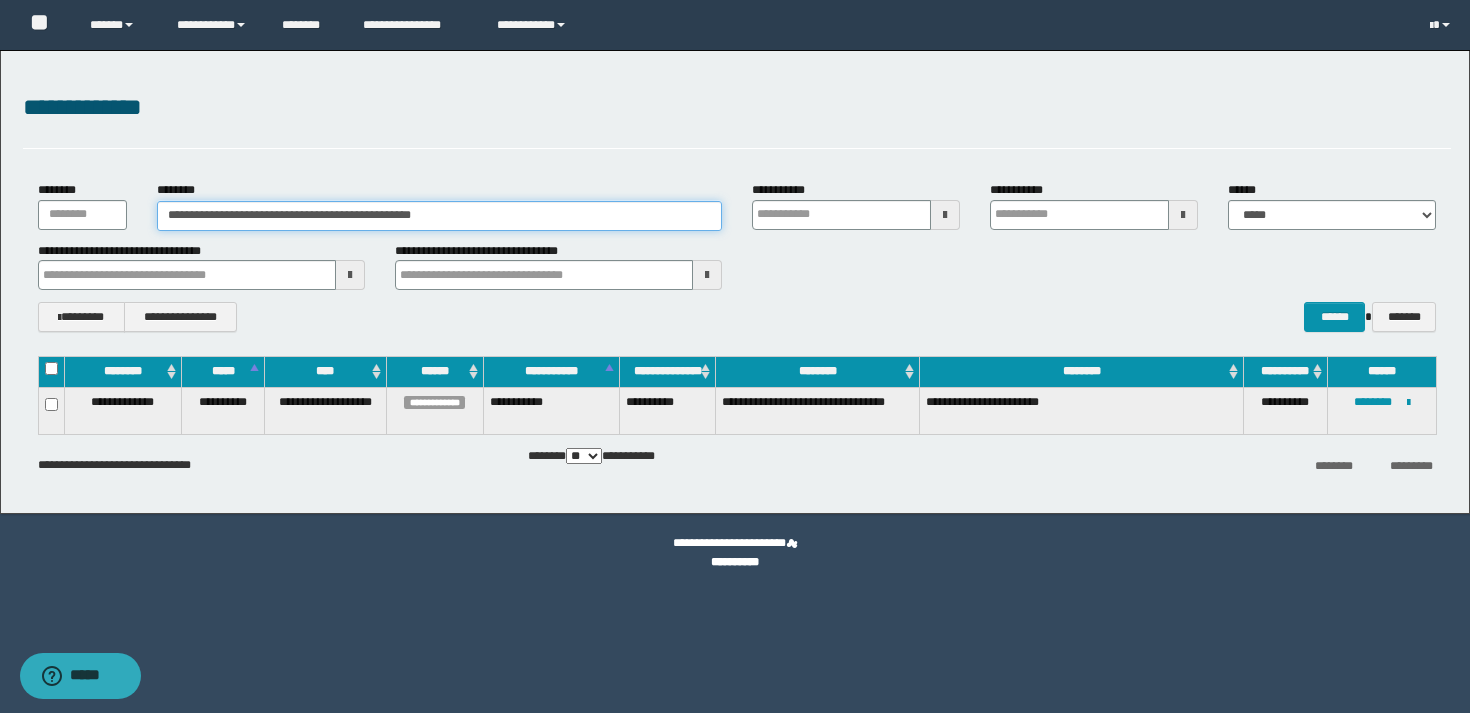 type 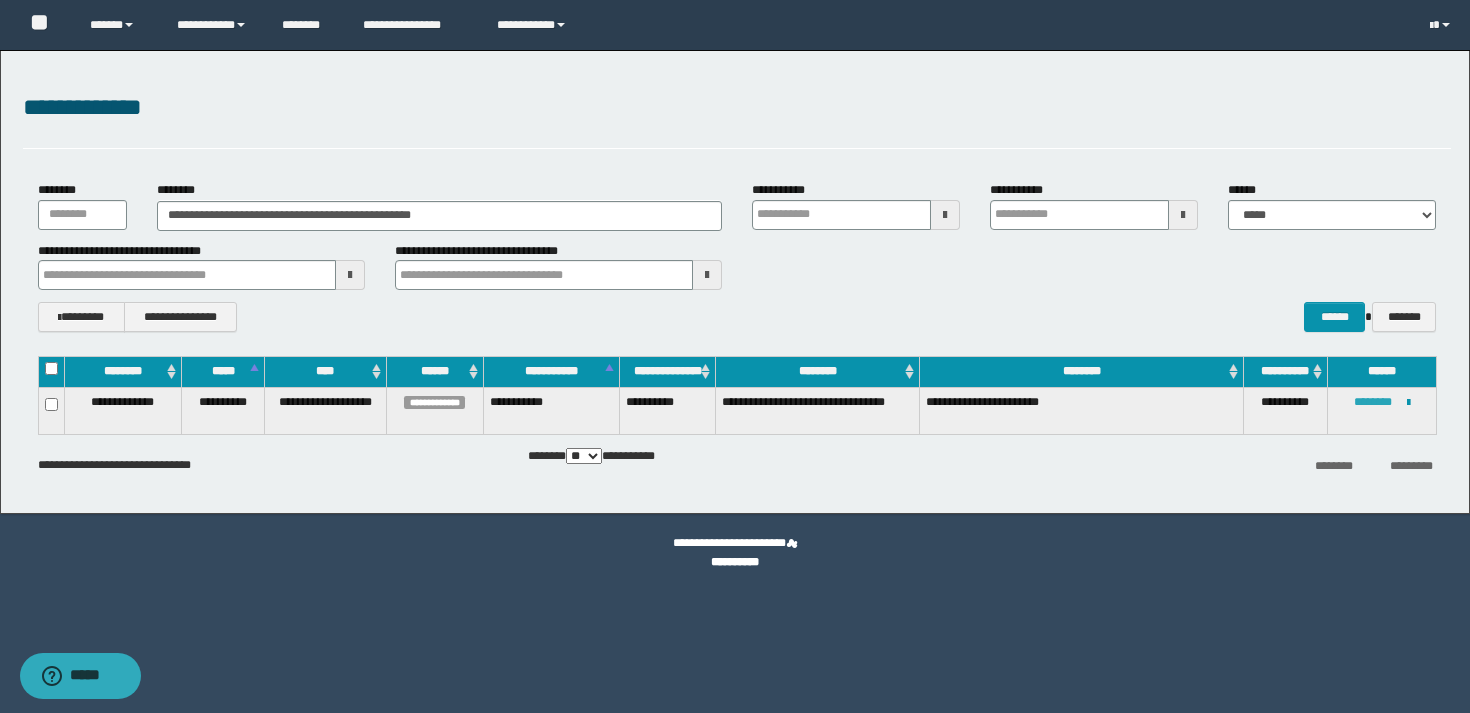 click on "********" at bounding box center (1373, 402) 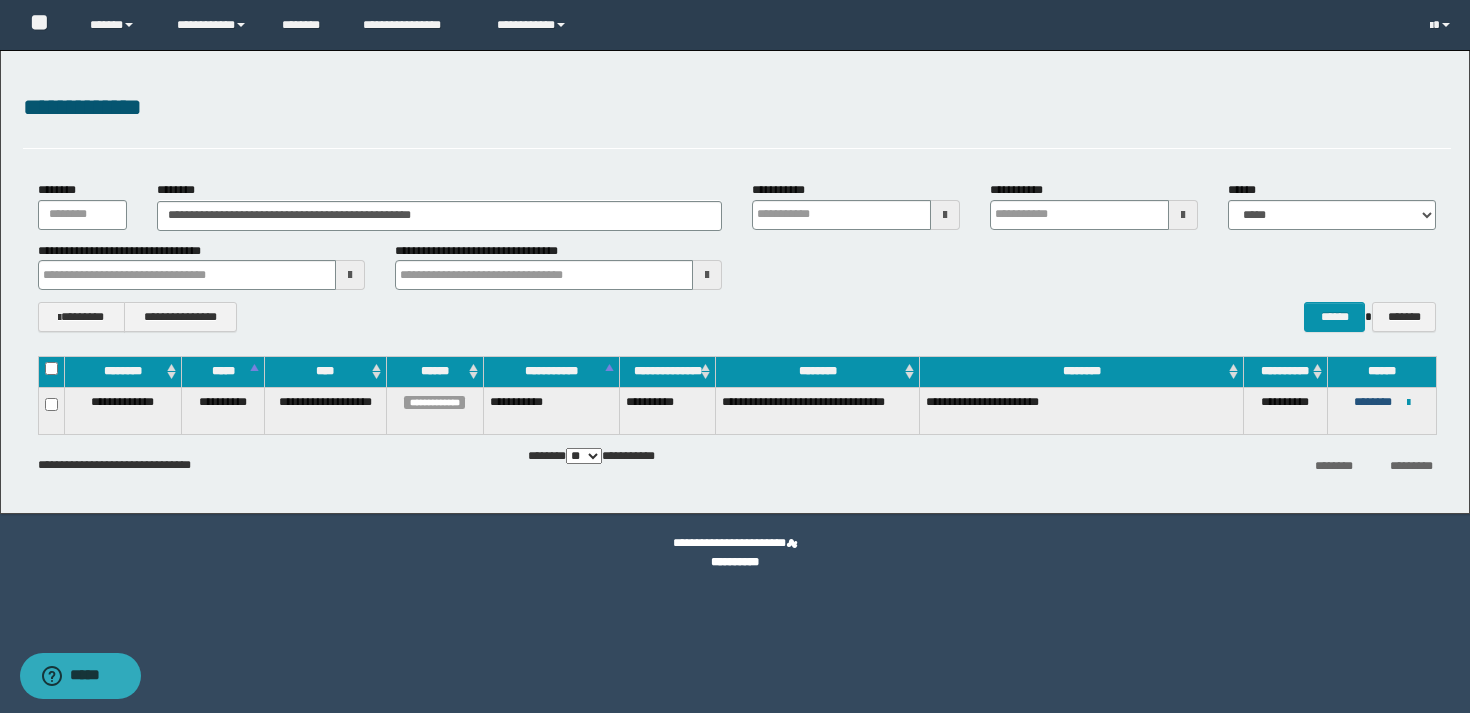 type 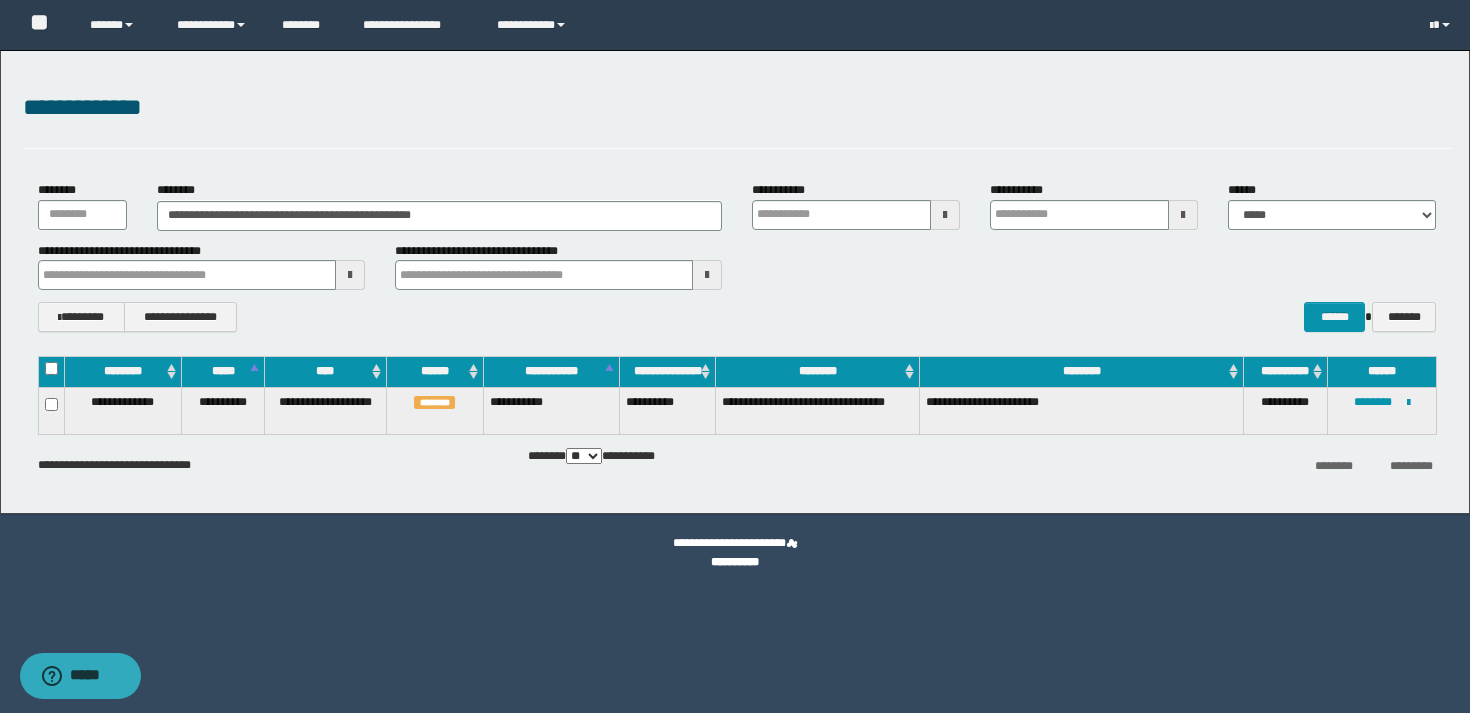type 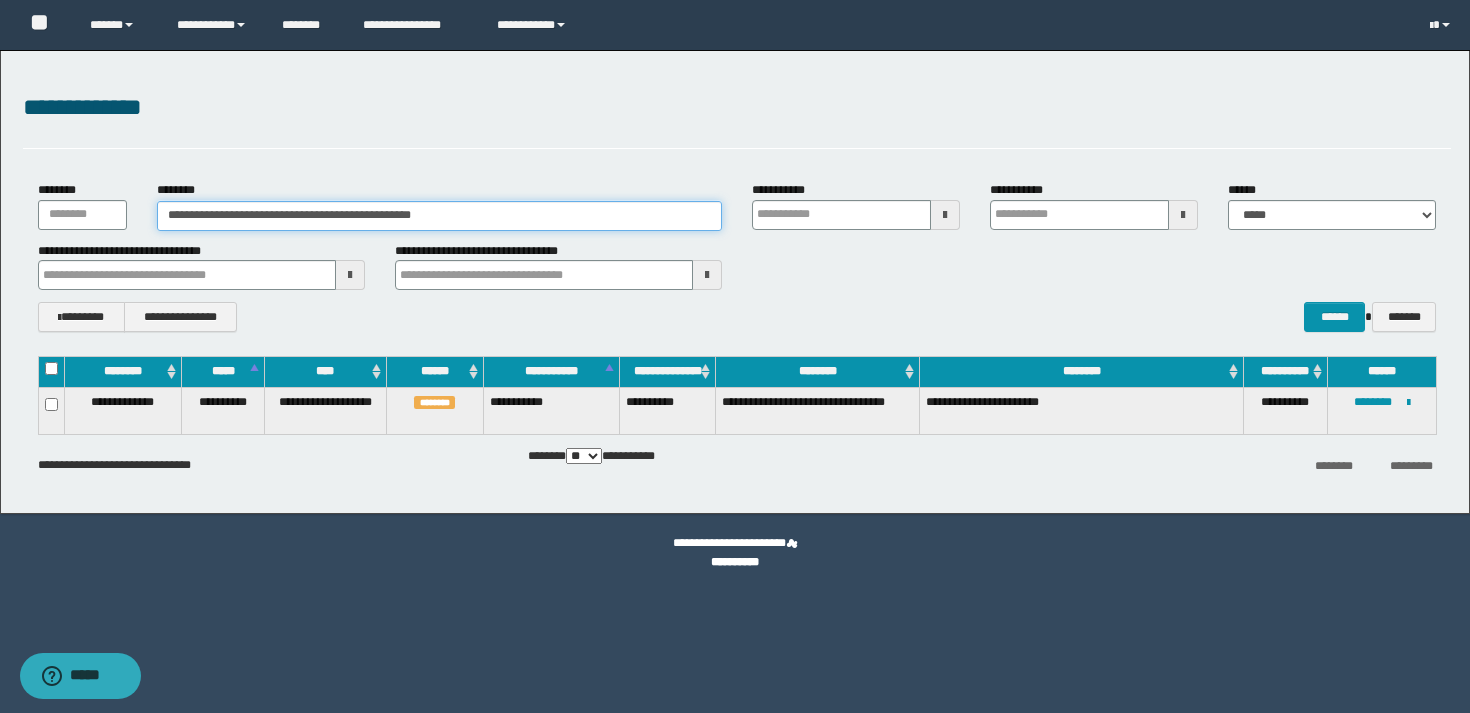 drag, startPoint x: 541, startPoint y: 219, endPoint x: 267, endPoint y: 207, distance: 274.26263 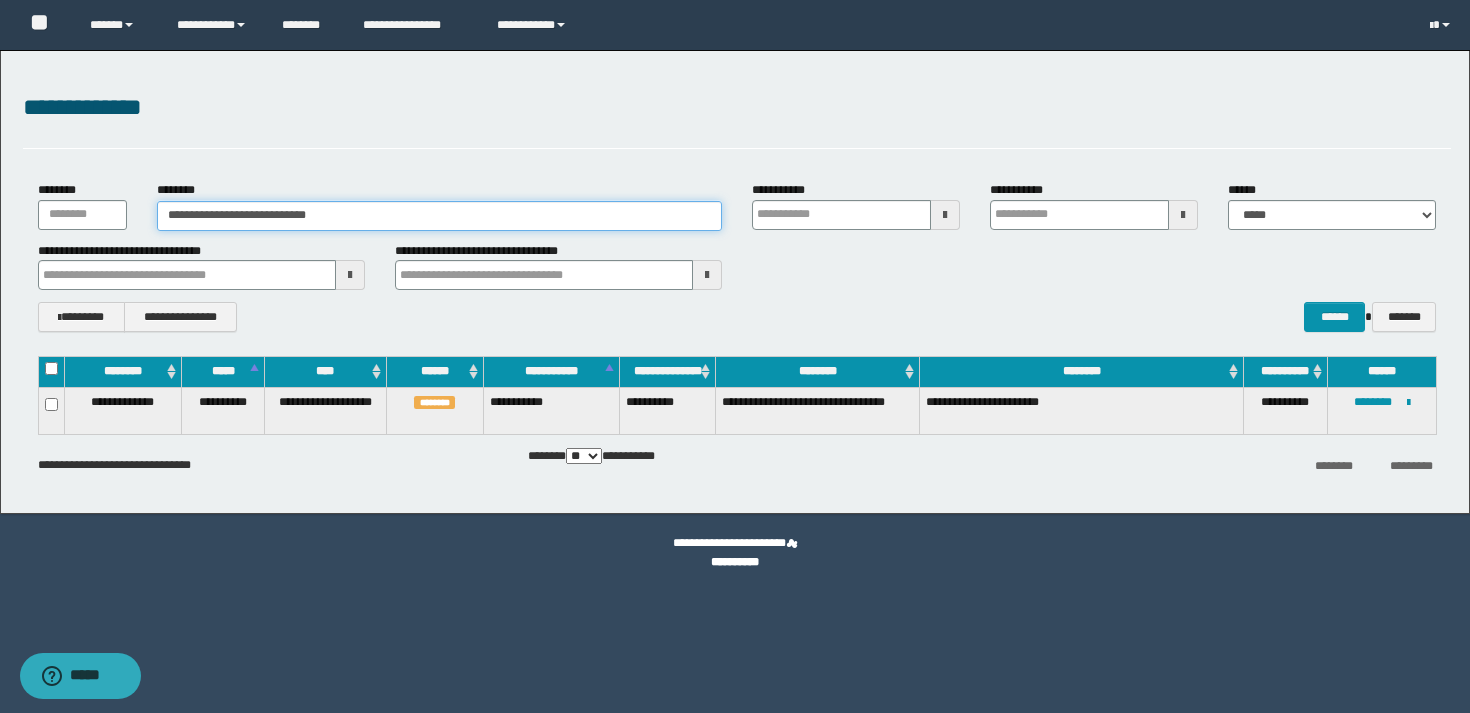 type on "**********" 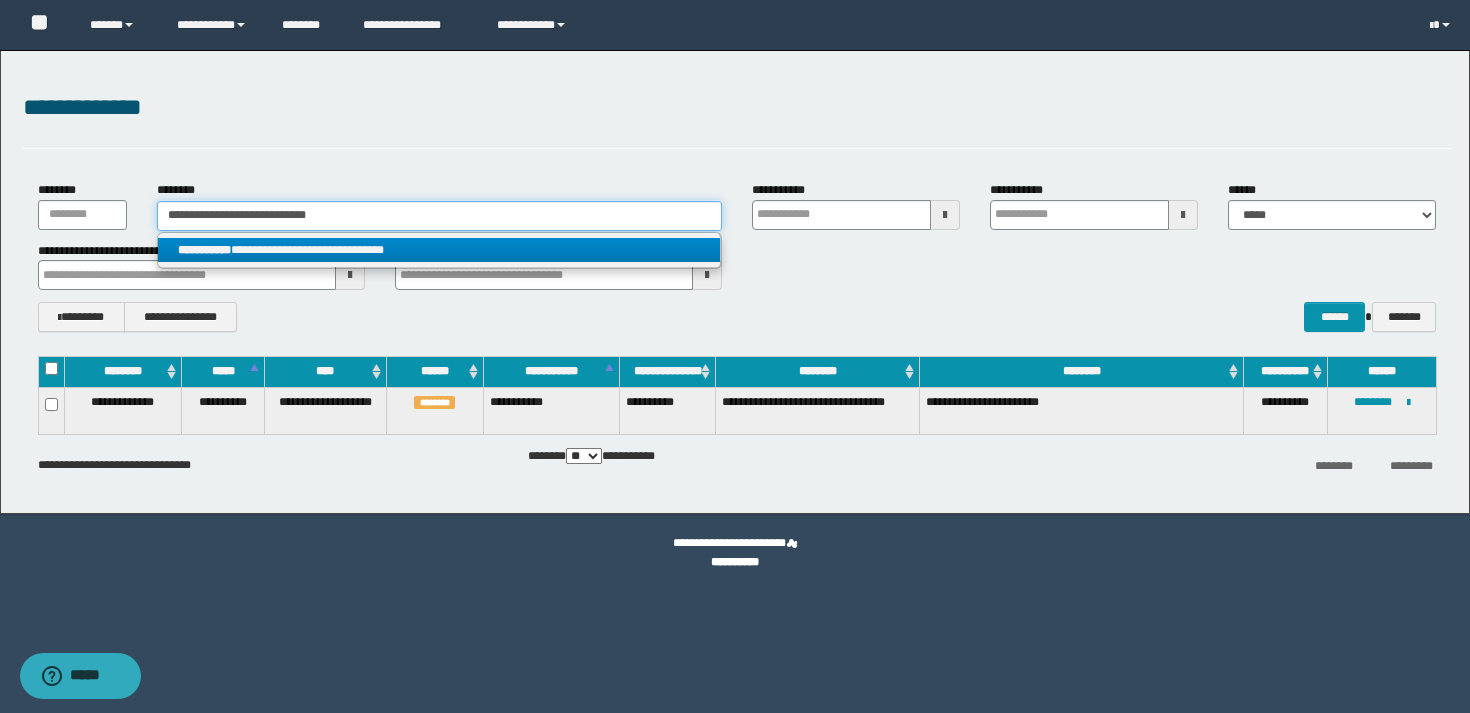 type on "**********" 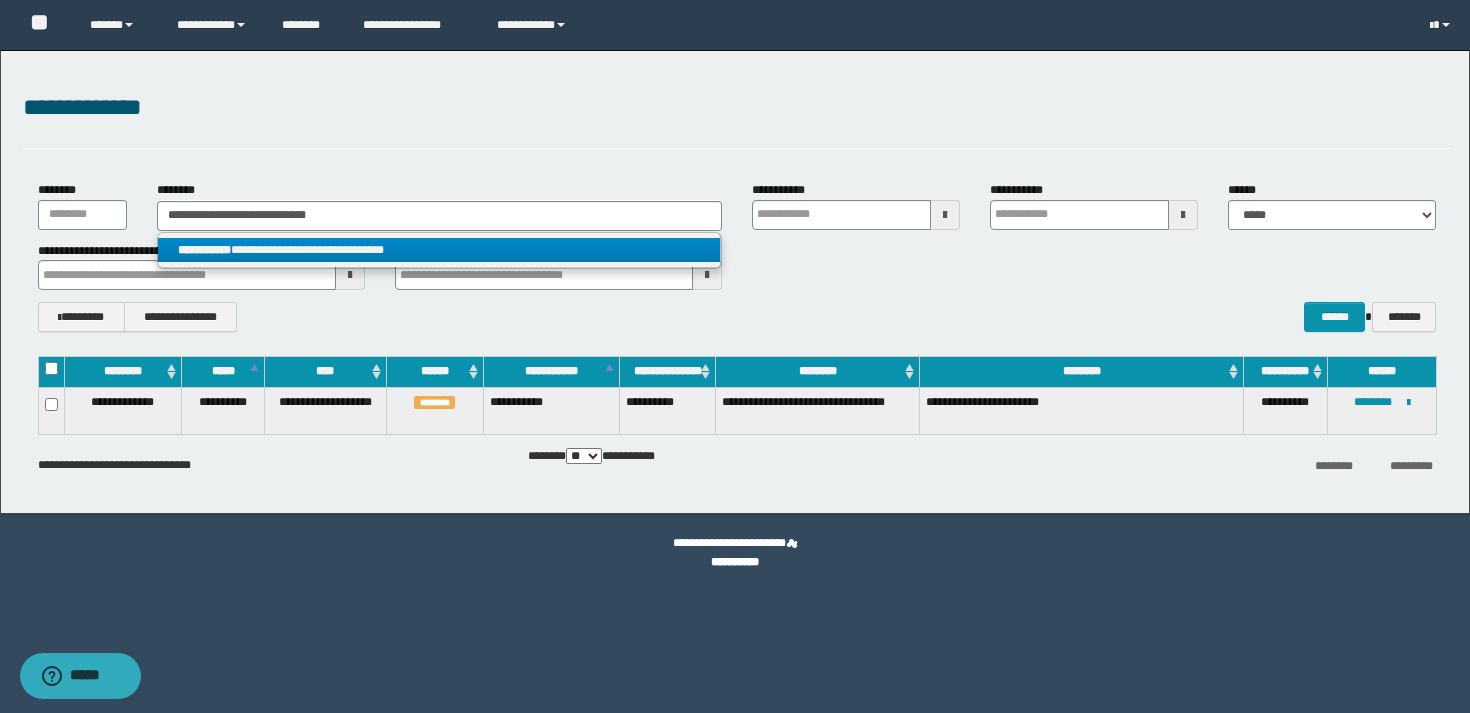 click on "**********" at bounding box center (439, 250) 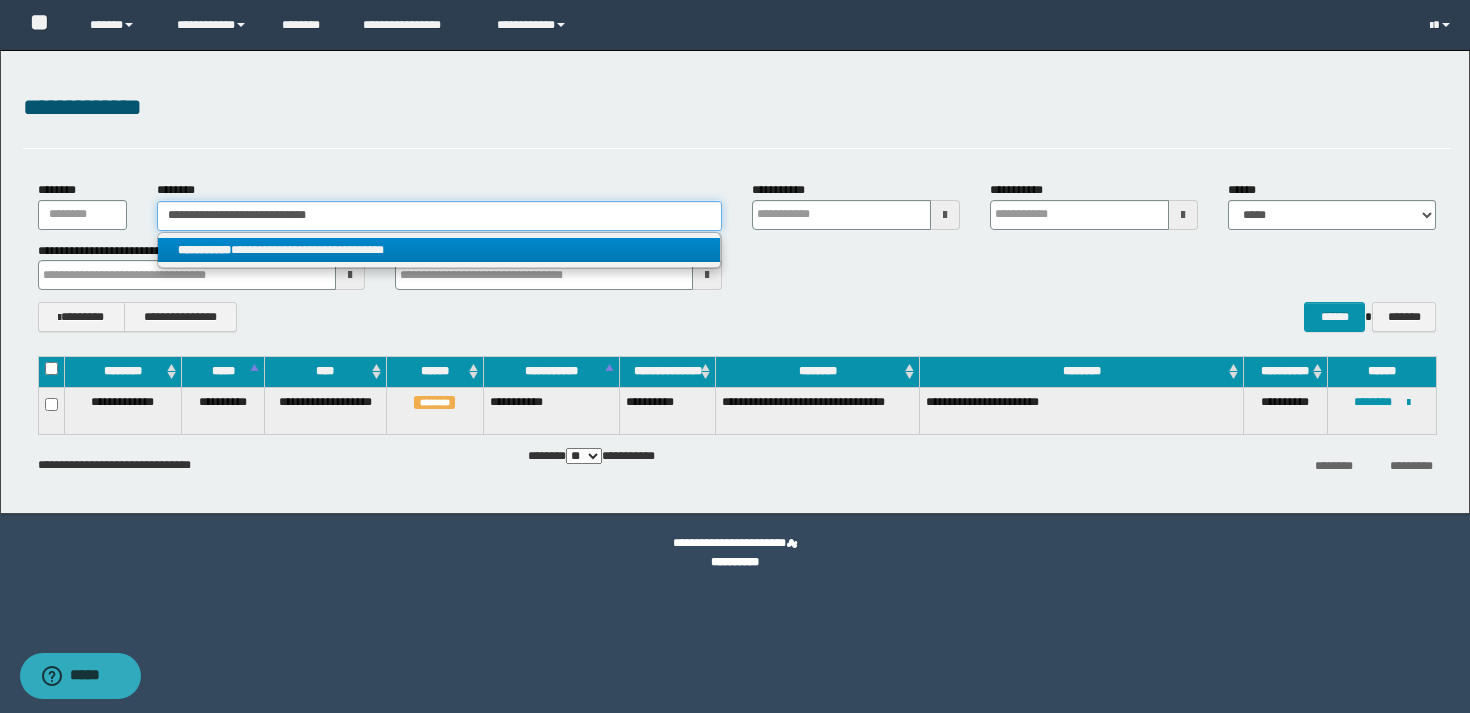 type 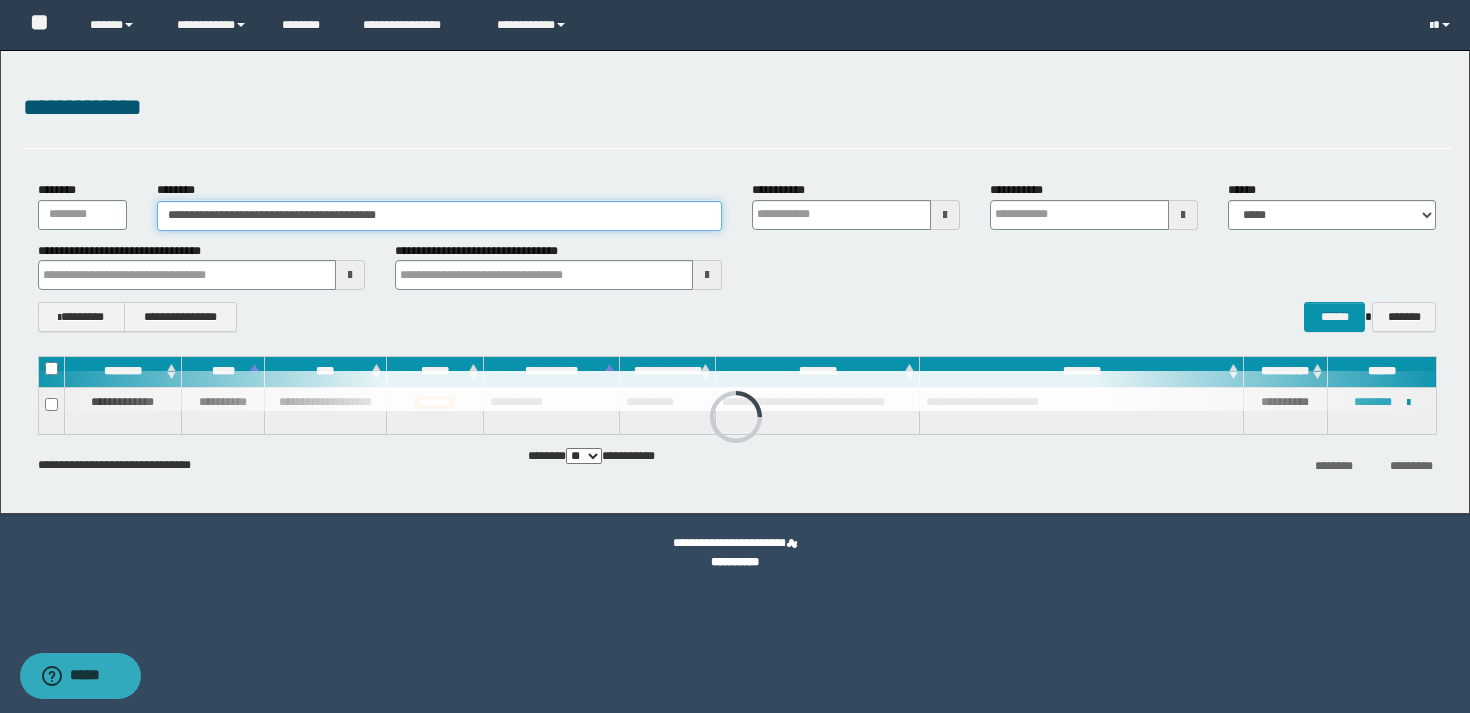 type 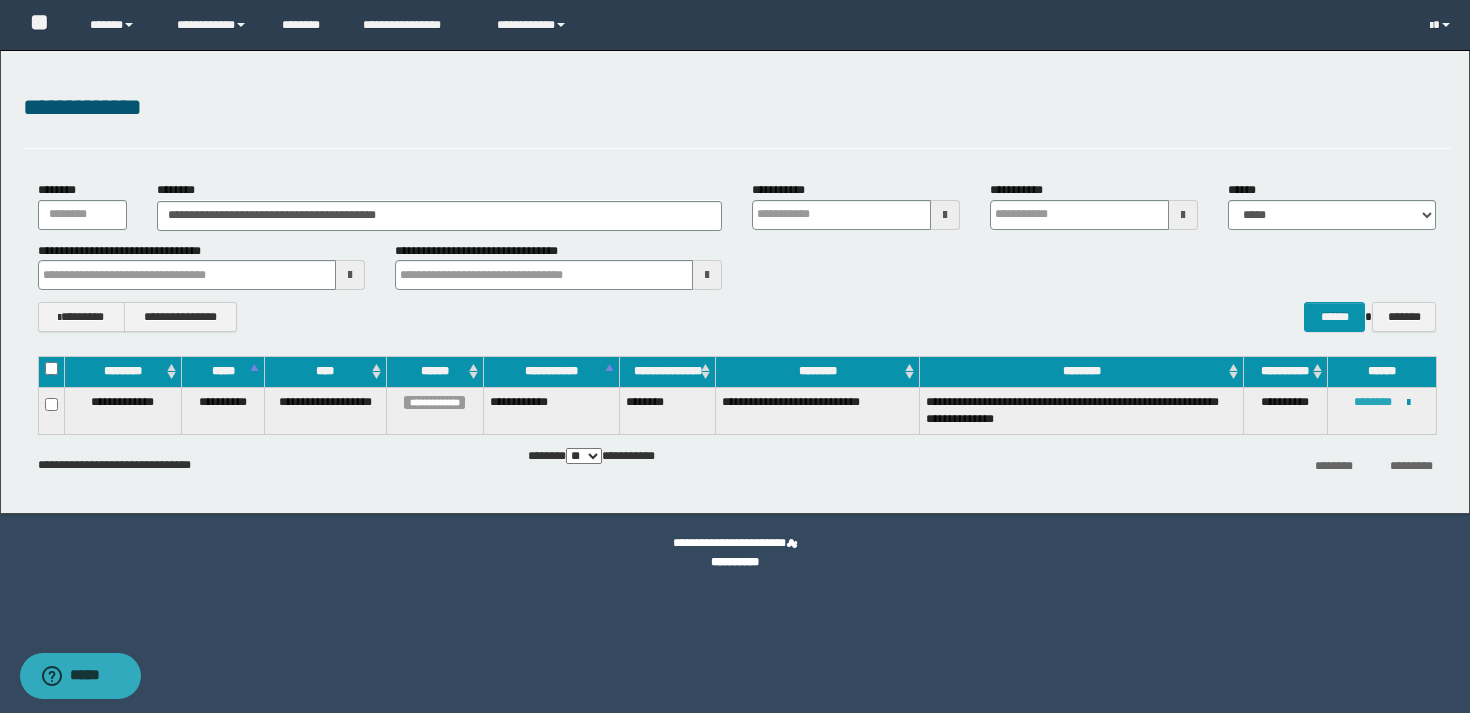 click on "********" at bounding box center (1373, 402) 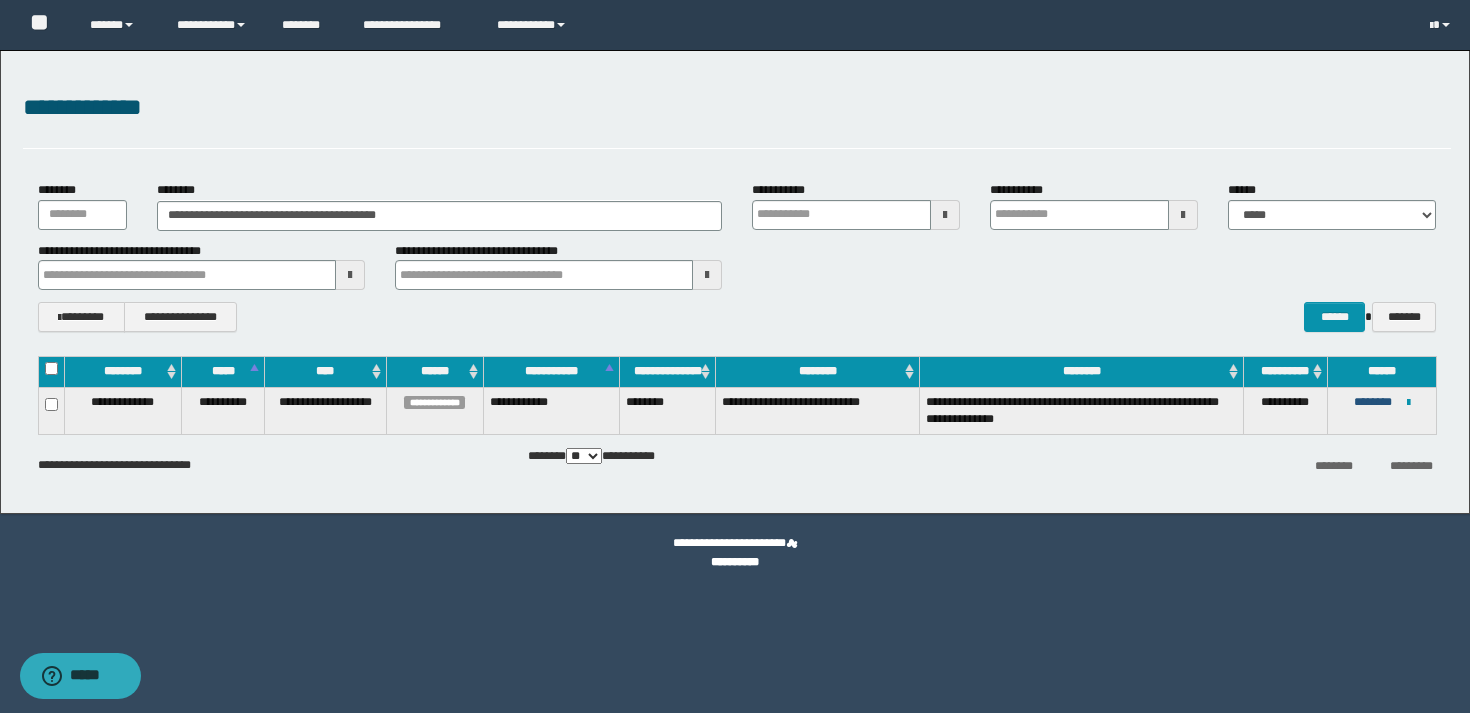 type 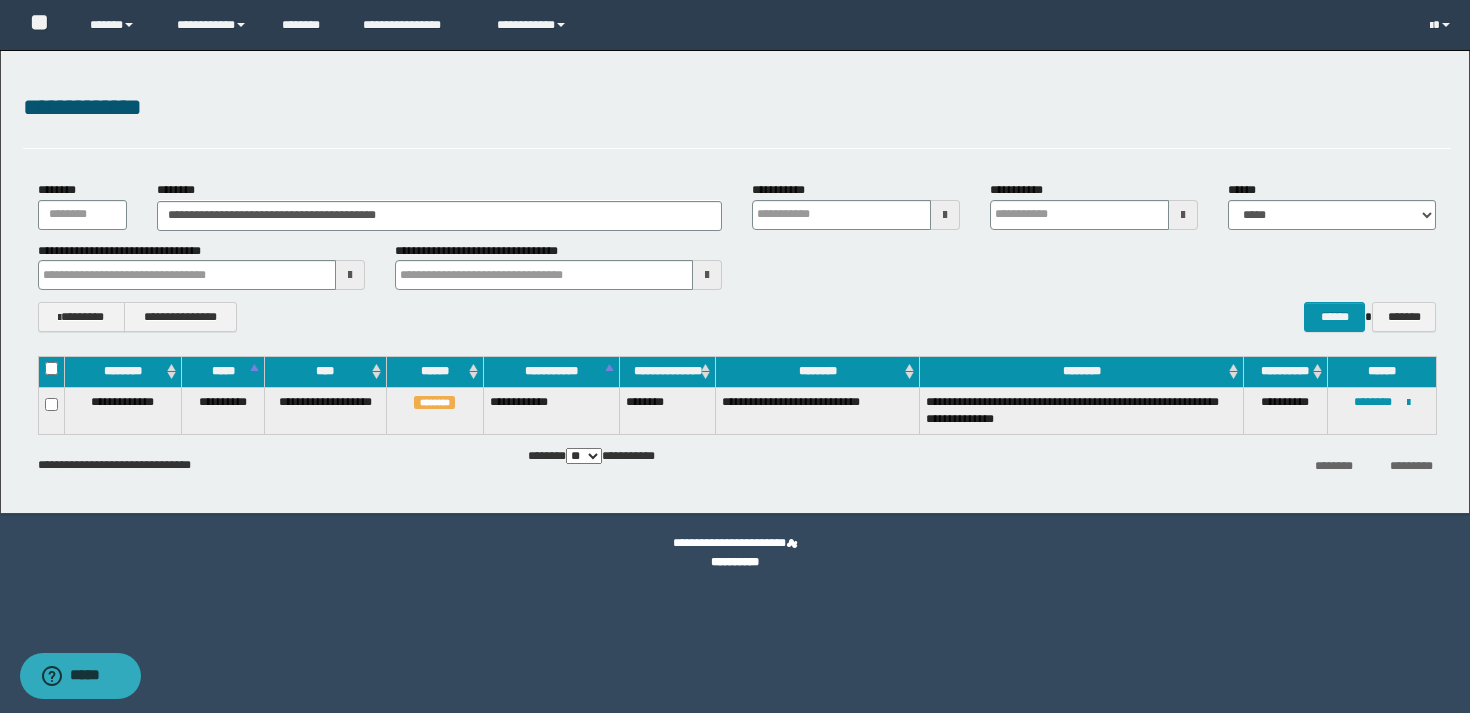 type 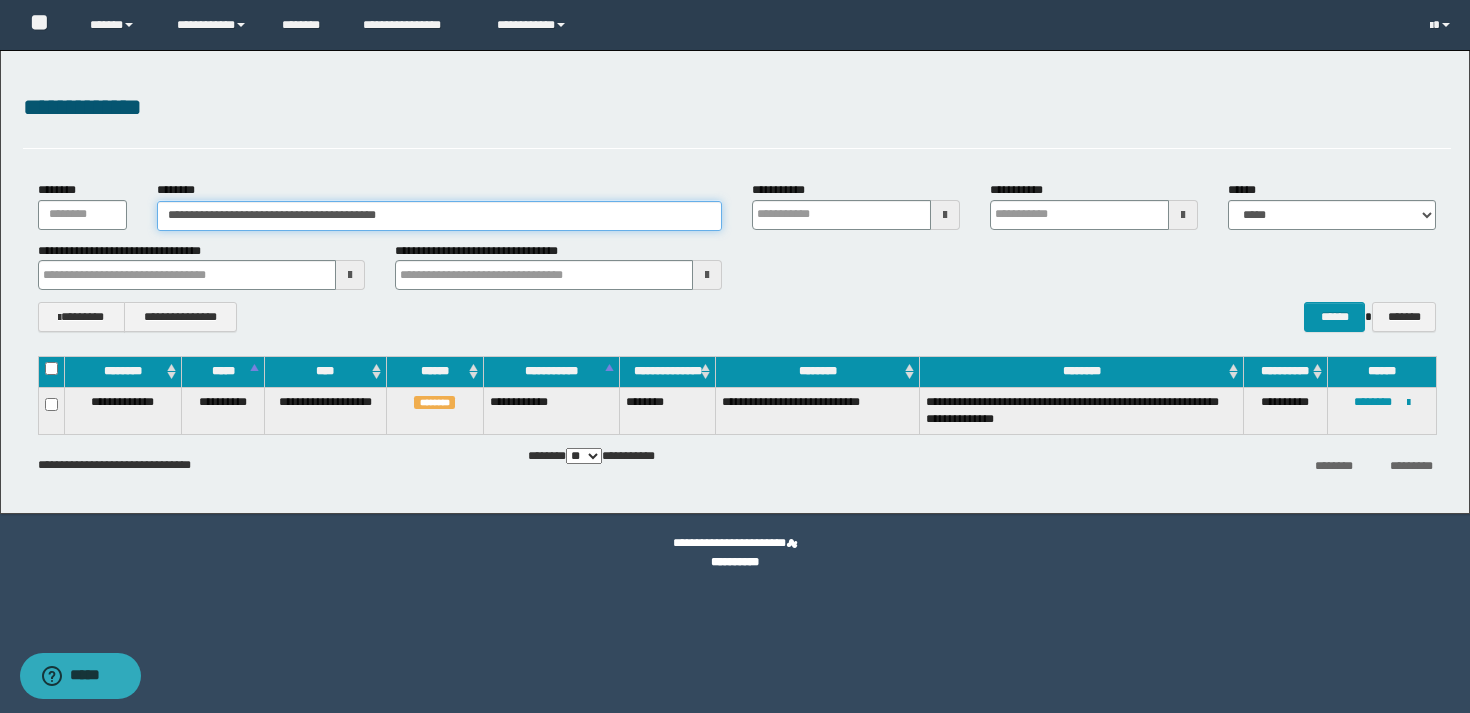 drag, startPoint x: 497, startPoint y: 221, endPoint x: 155, endPoint y: 218, distance: 342.01315 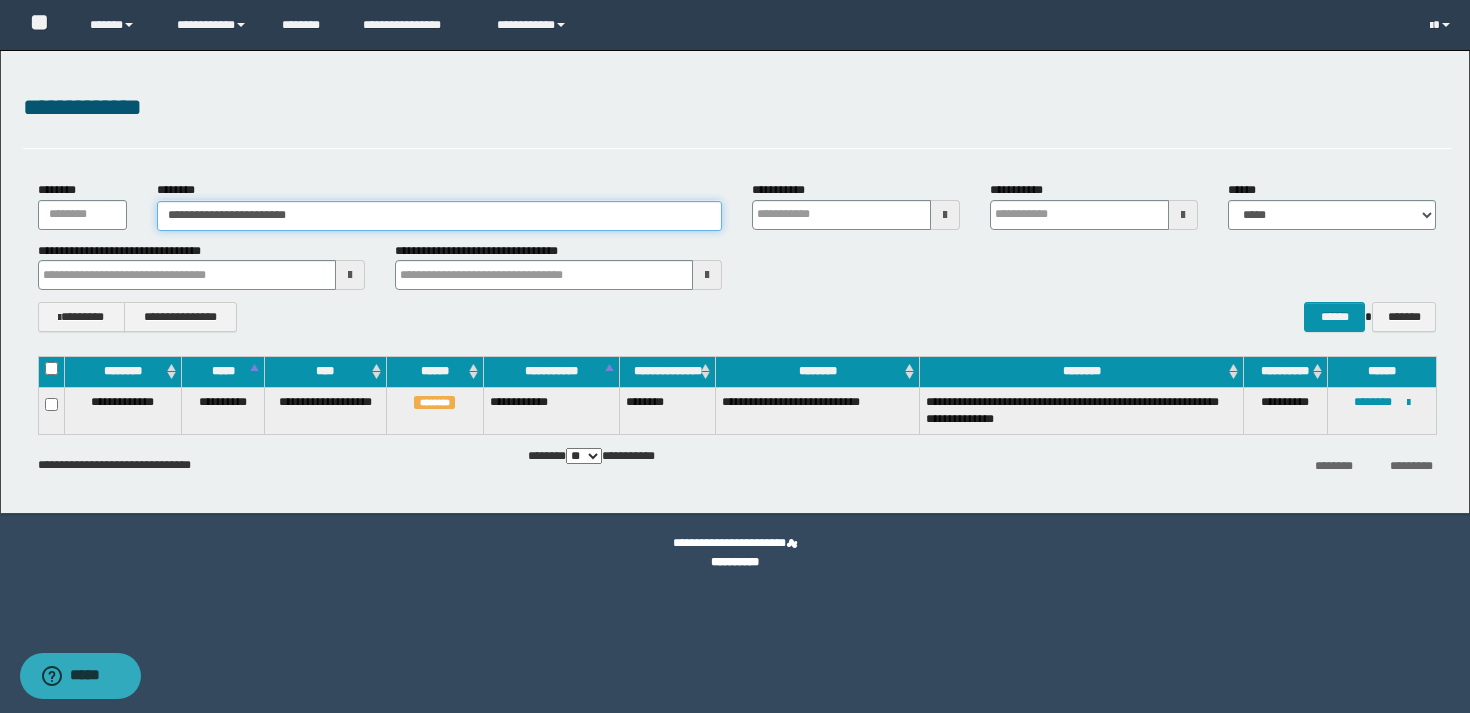 type on "**********" 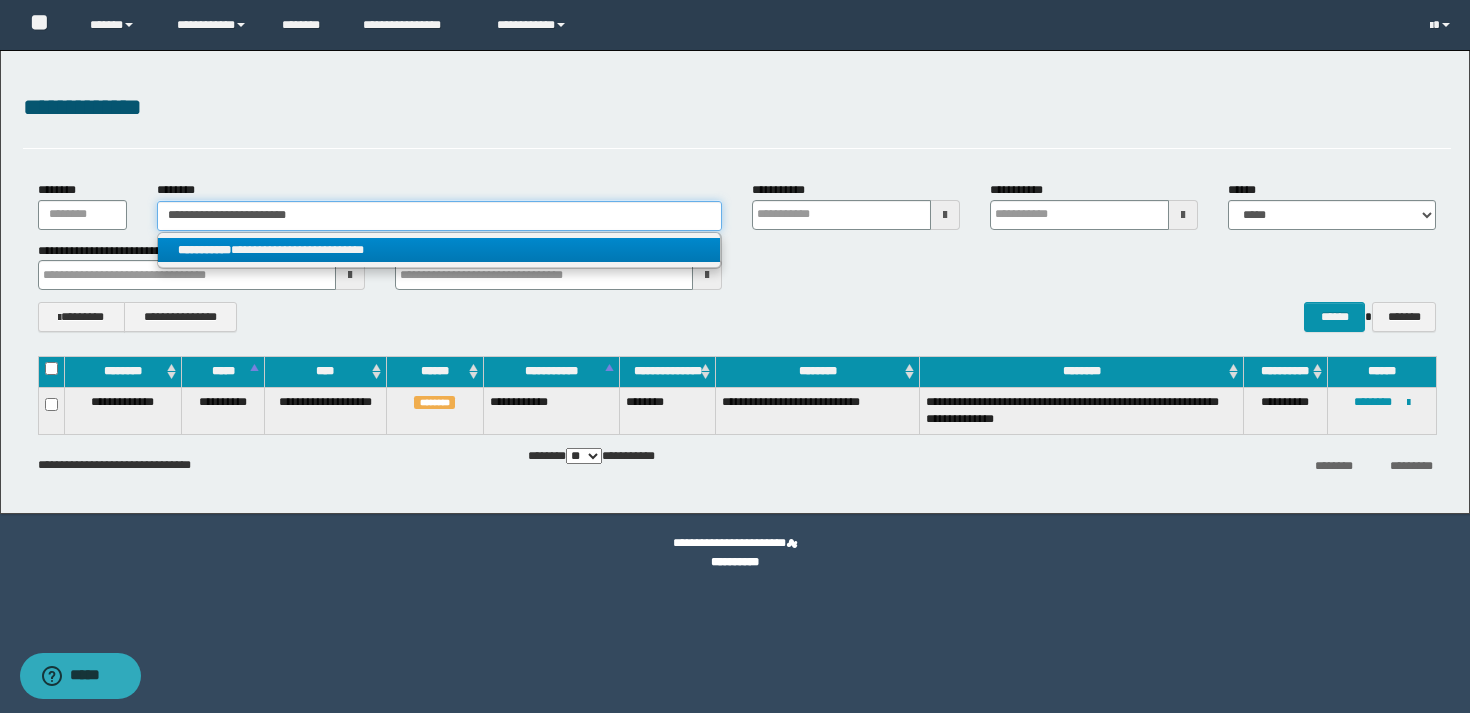 type on "**********" 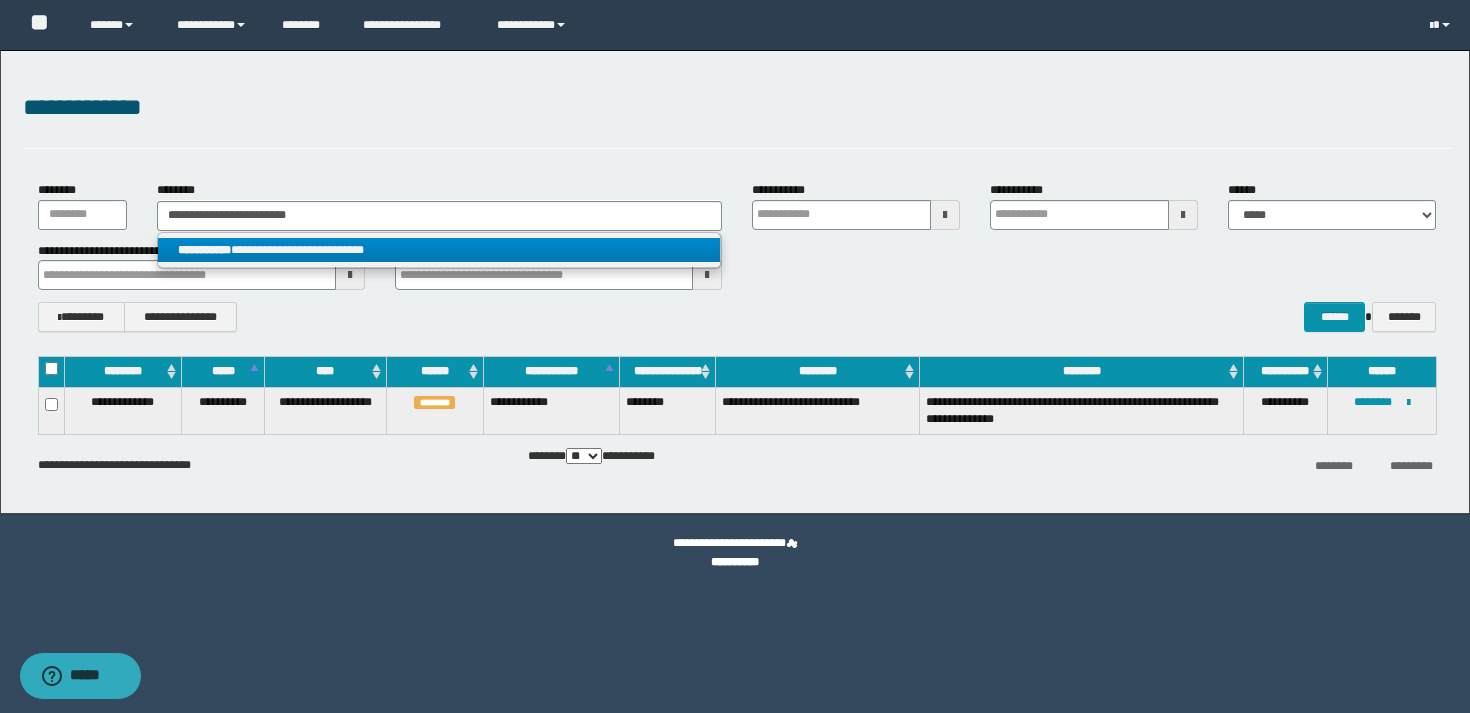 click on "**********" at bounding box center (439, 250) 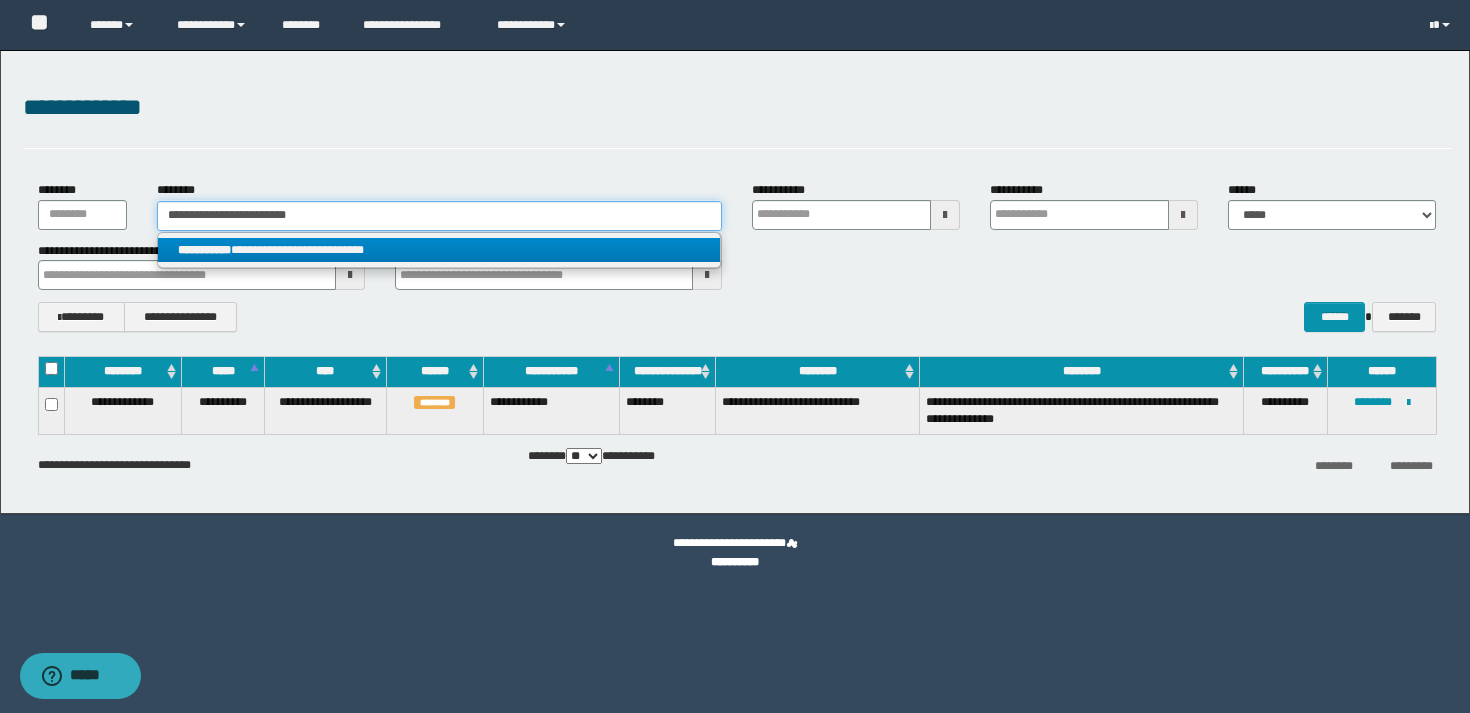 type 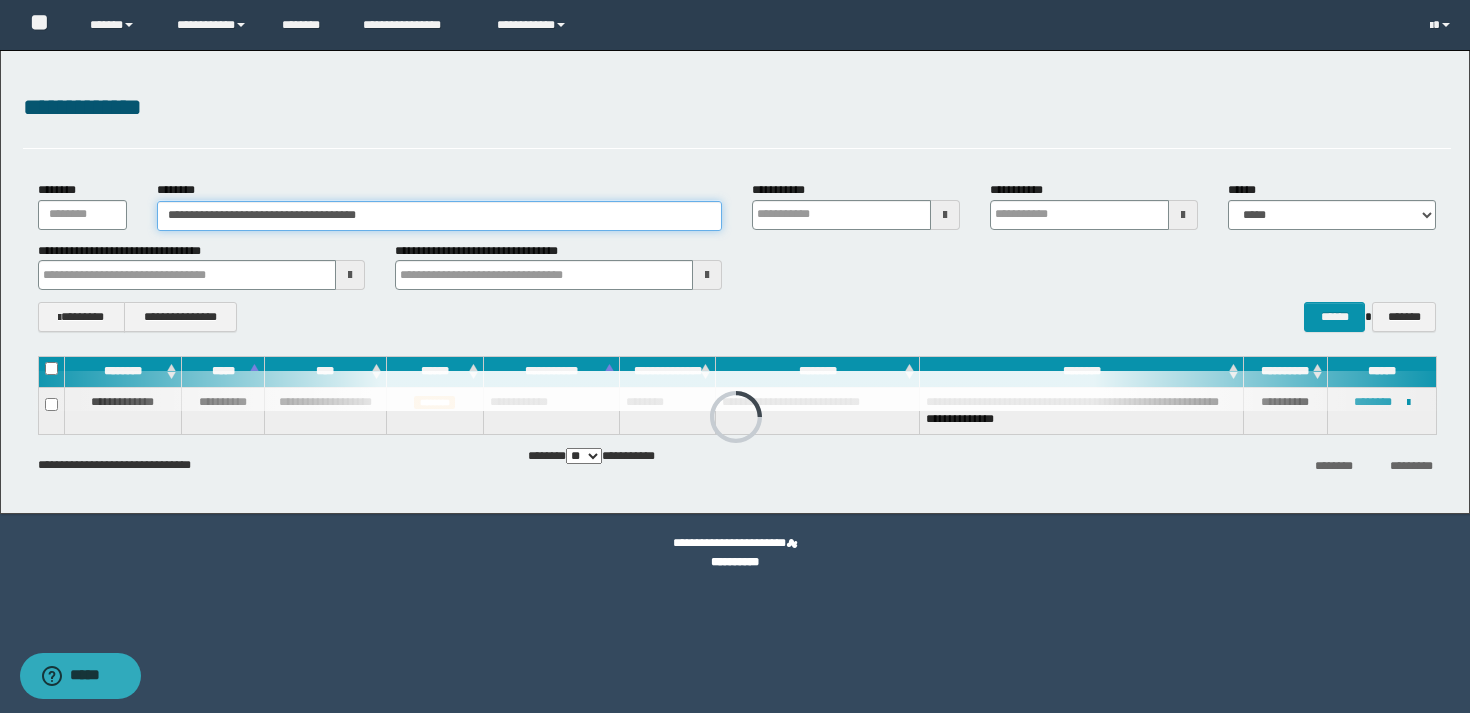 type 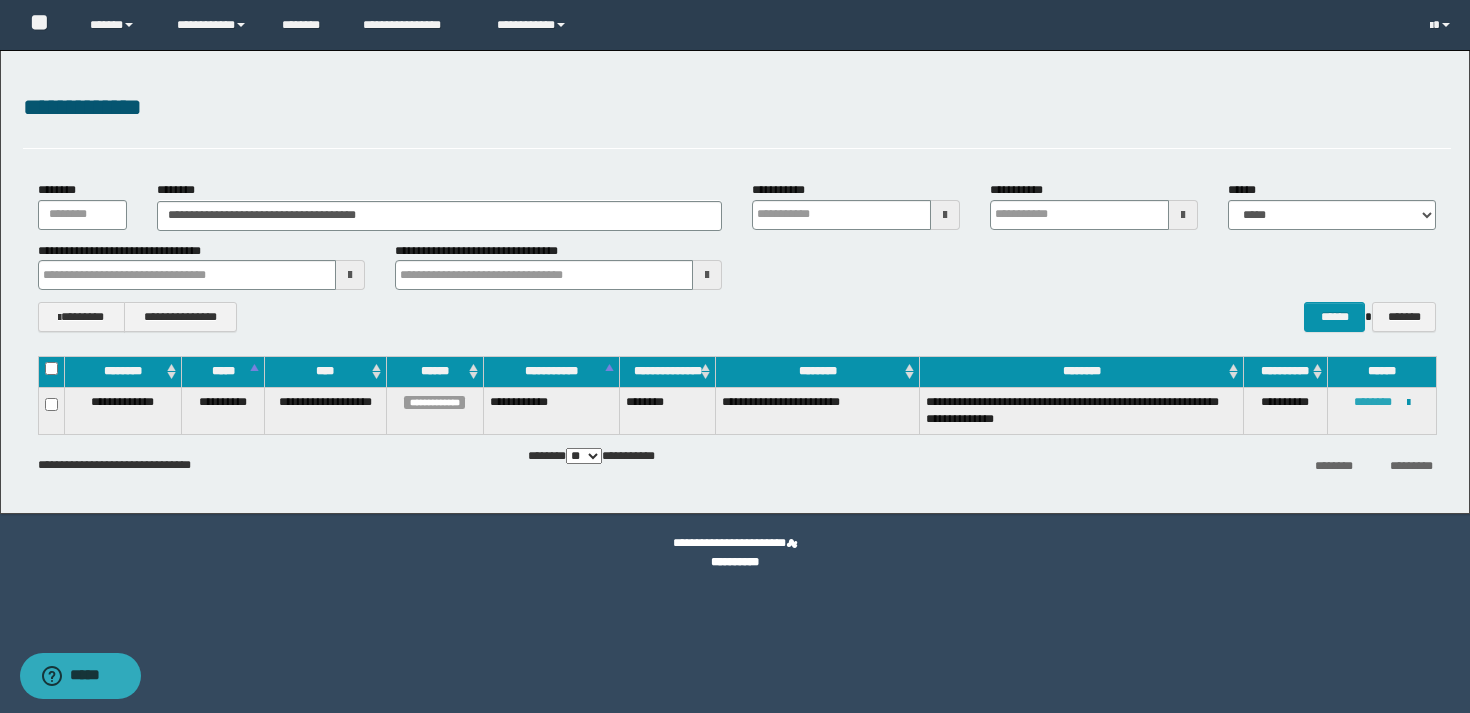 click on "********" at bounding box center (1373, 402) 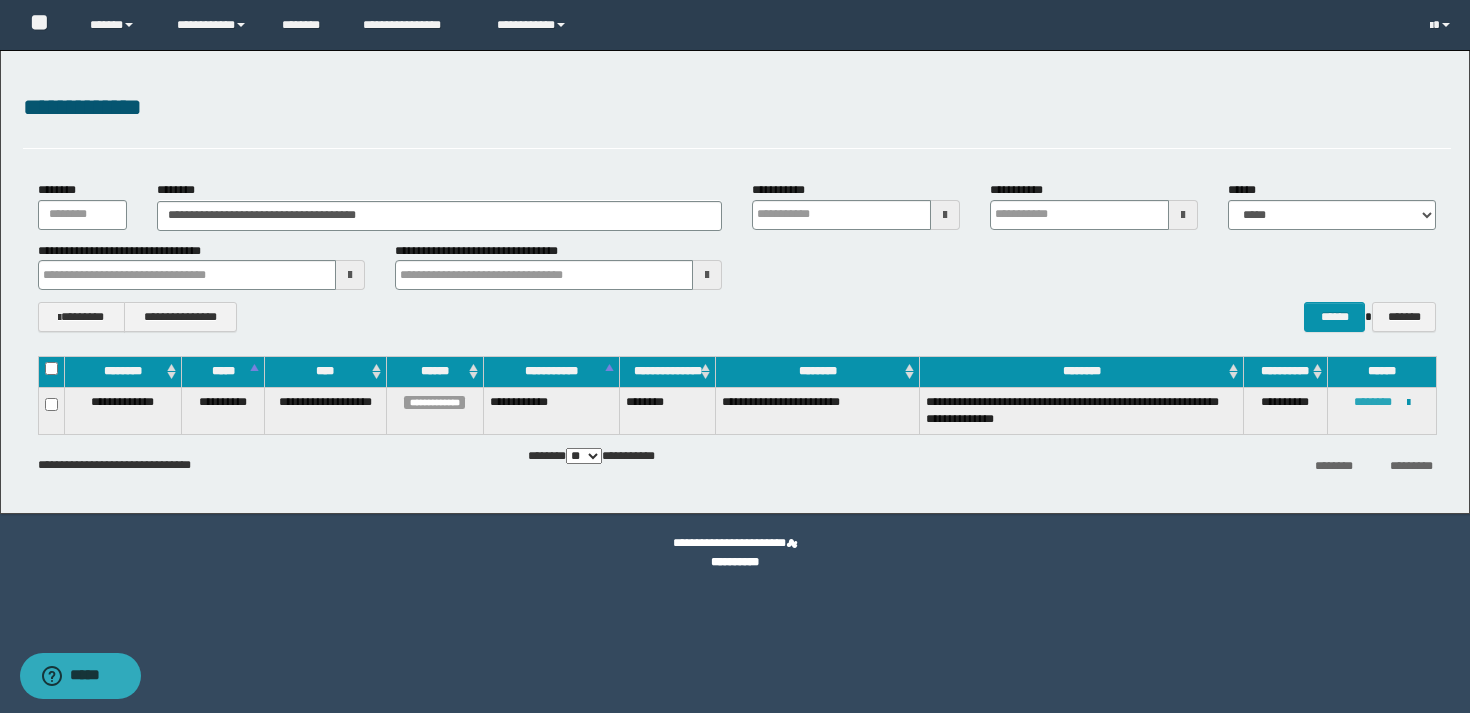 type 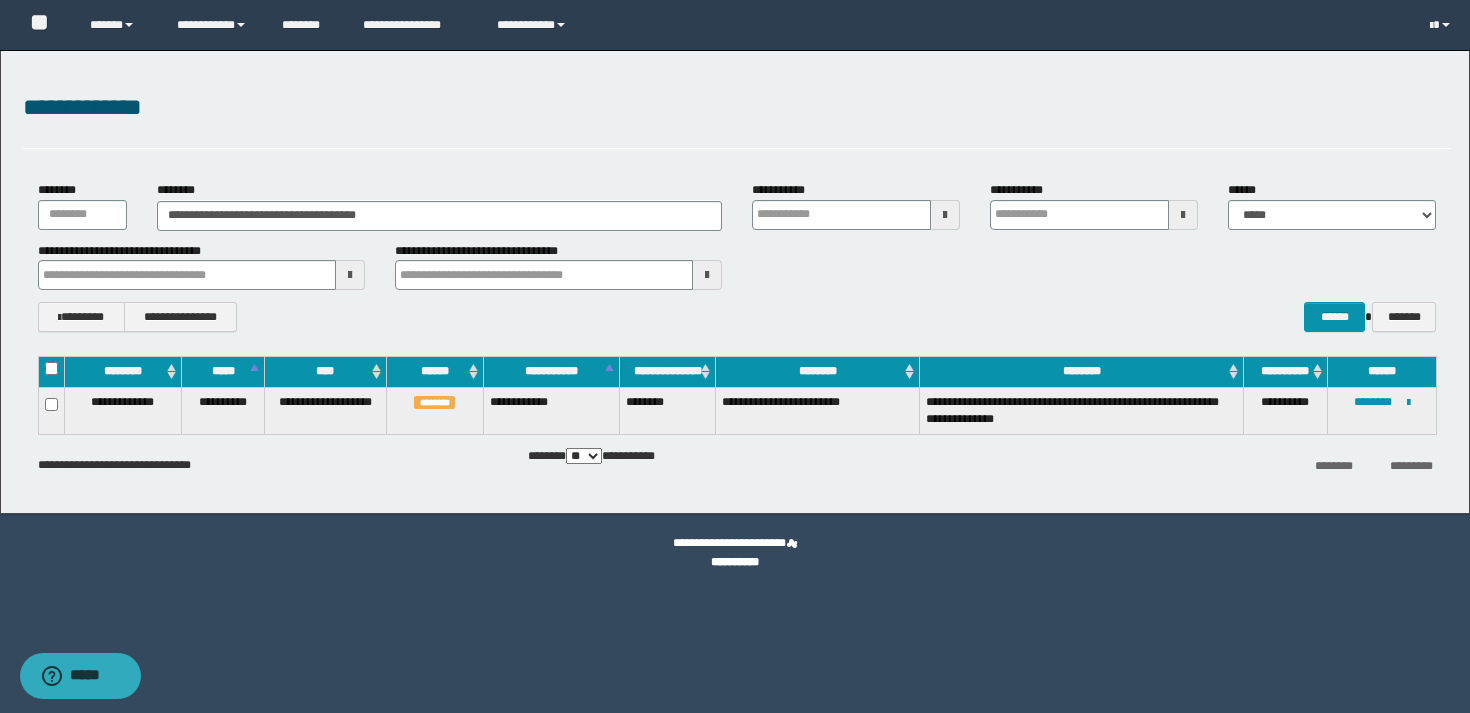 type 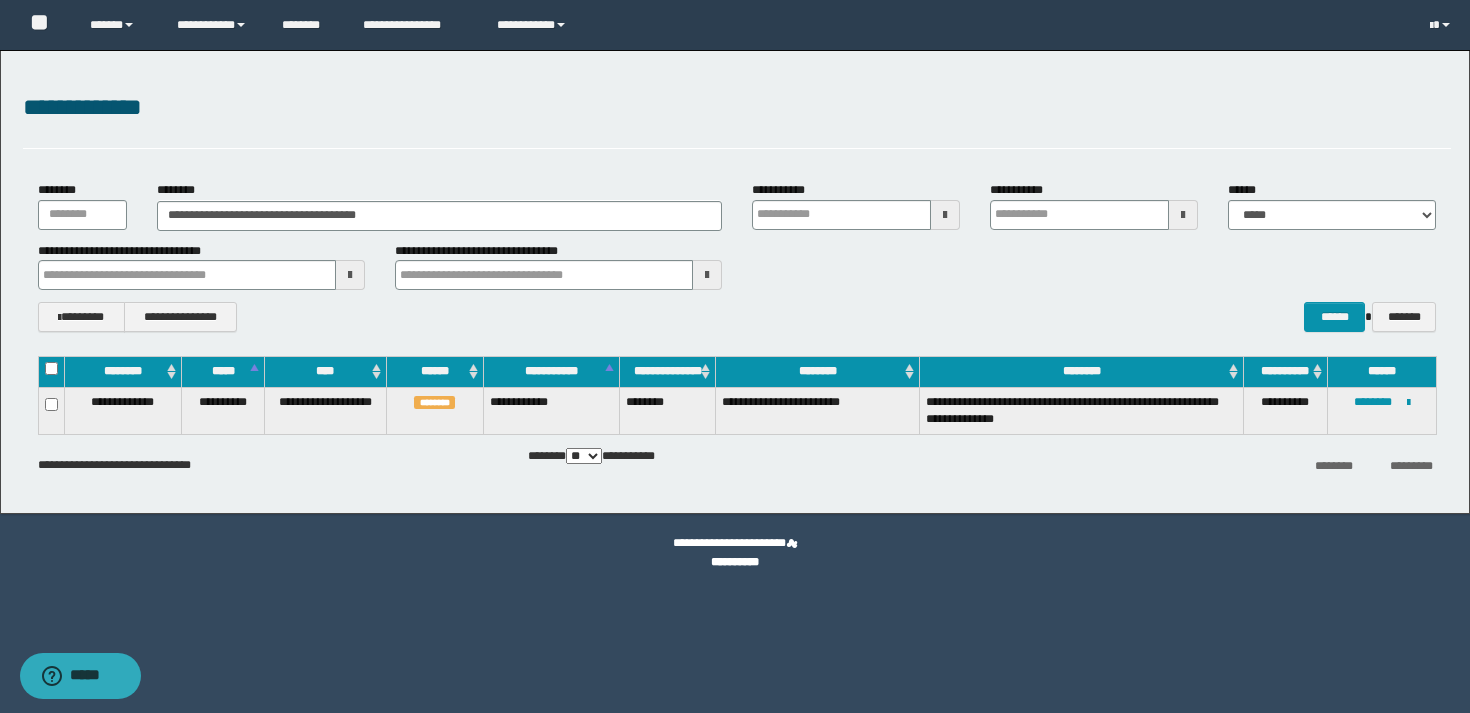 type 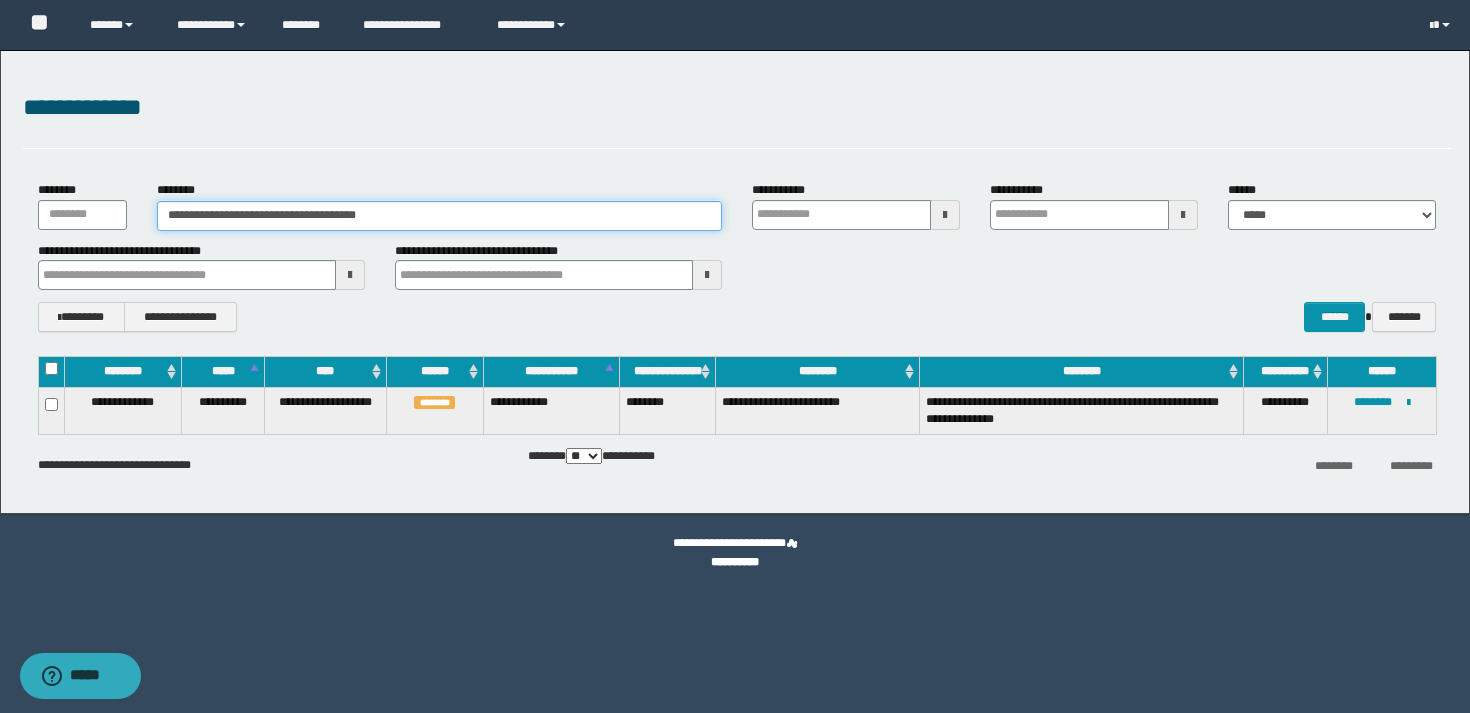 type 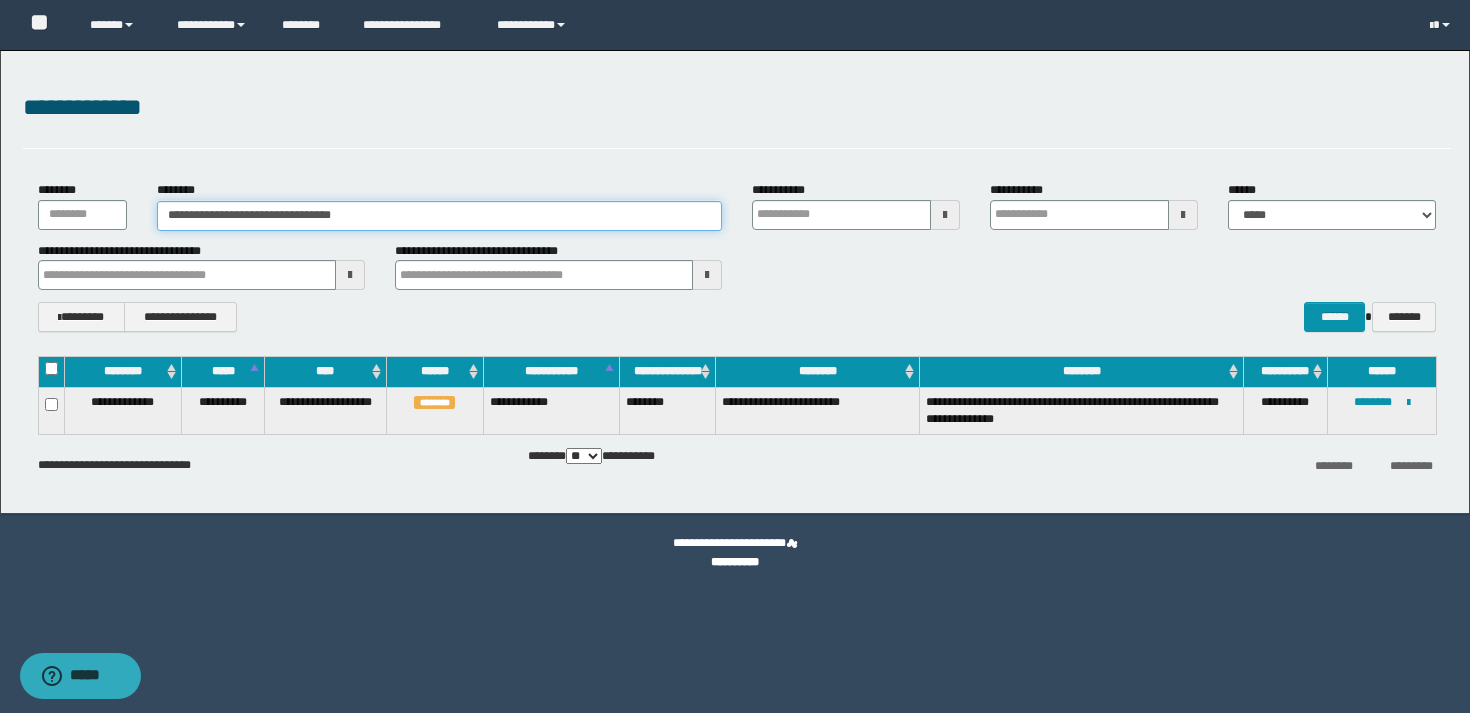 type on "**********" 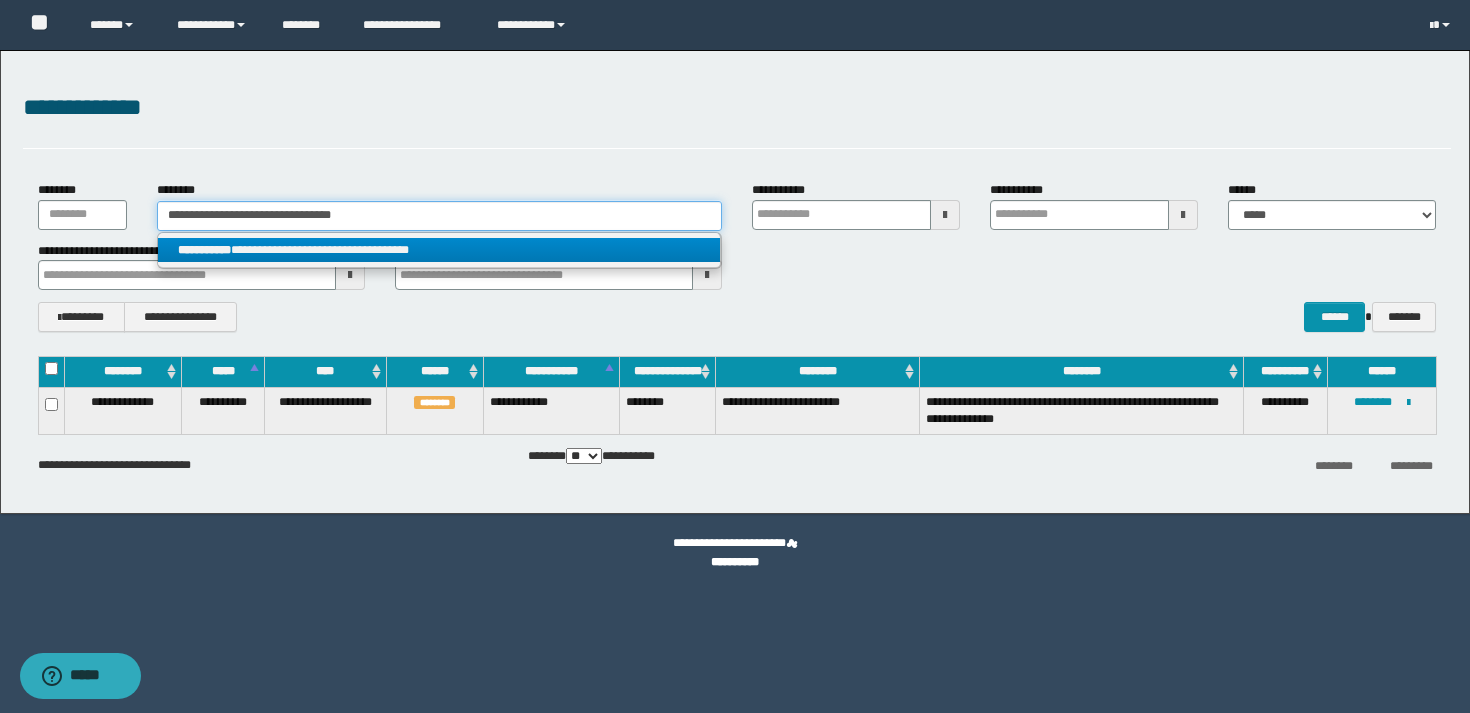 type 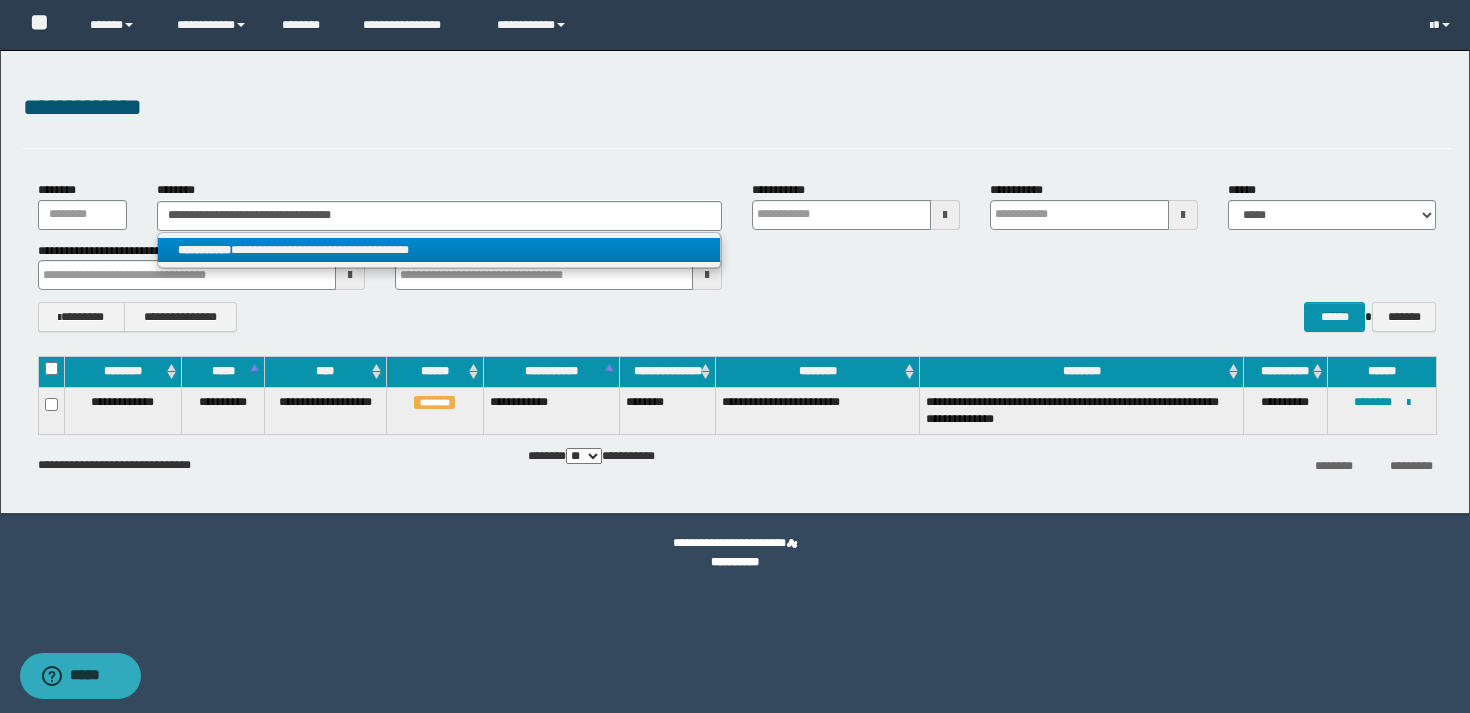 click on "**********" at bounding box center (439, 250) 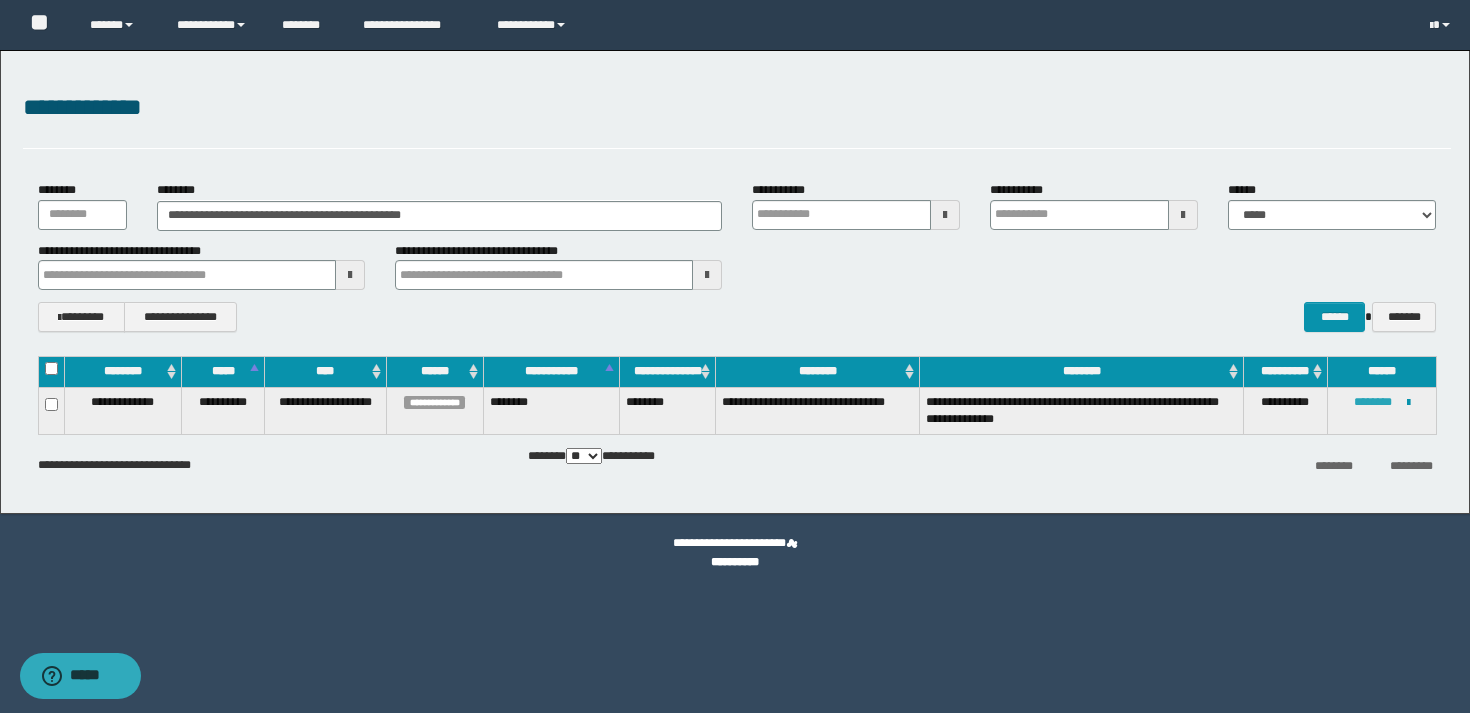click on "********" at bounding box center (1373, 402) 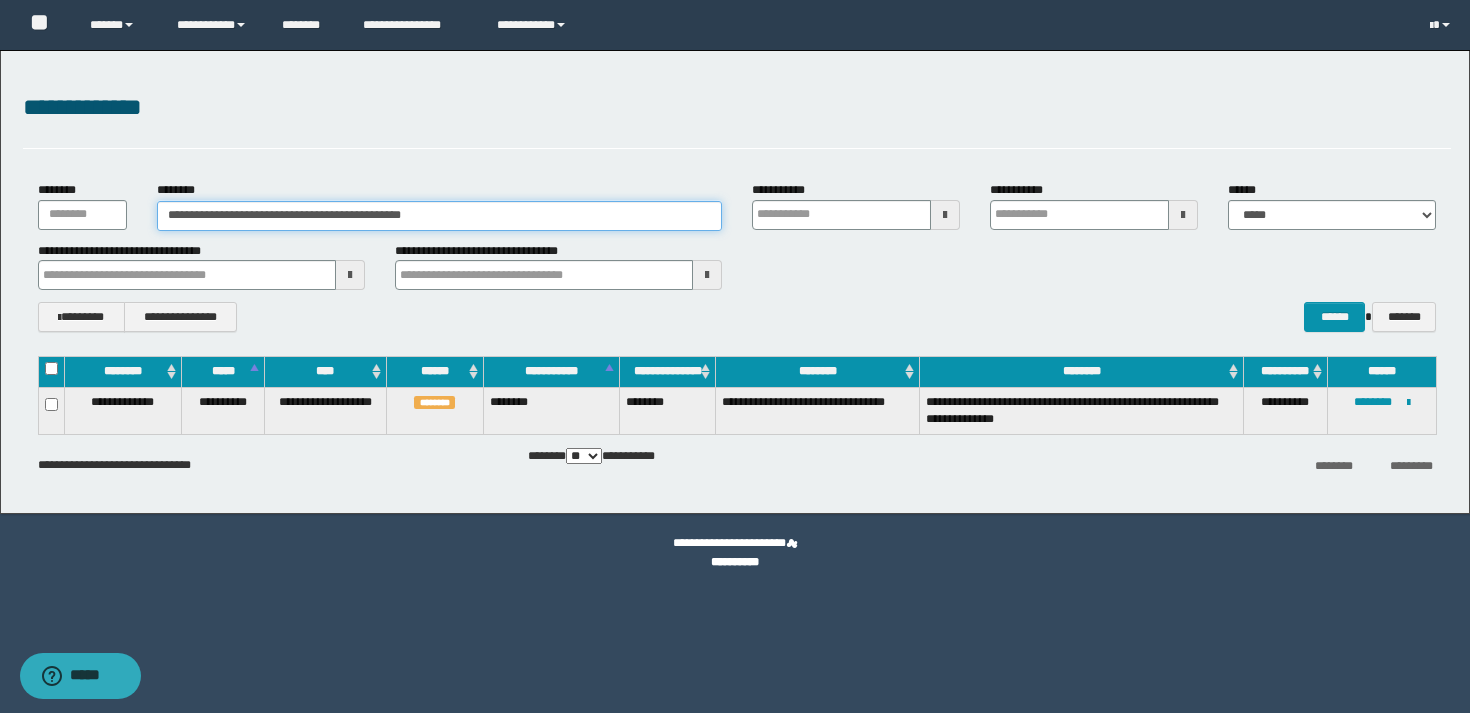 drag, startPoint x: 506, startPoint y: 220, endPoint x: 404, endPoint y: 205, distance: 103.09704 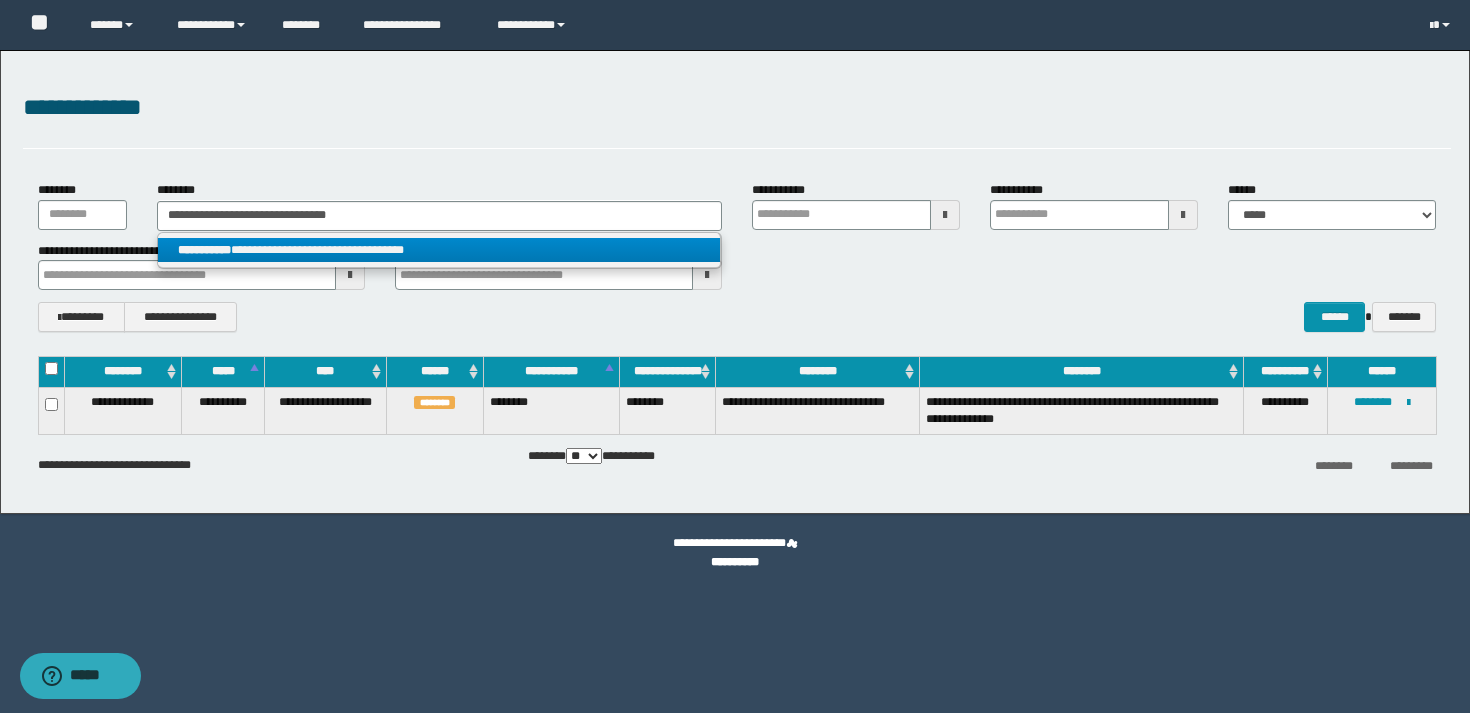 click on "**********" at bounding box center (439, 250) 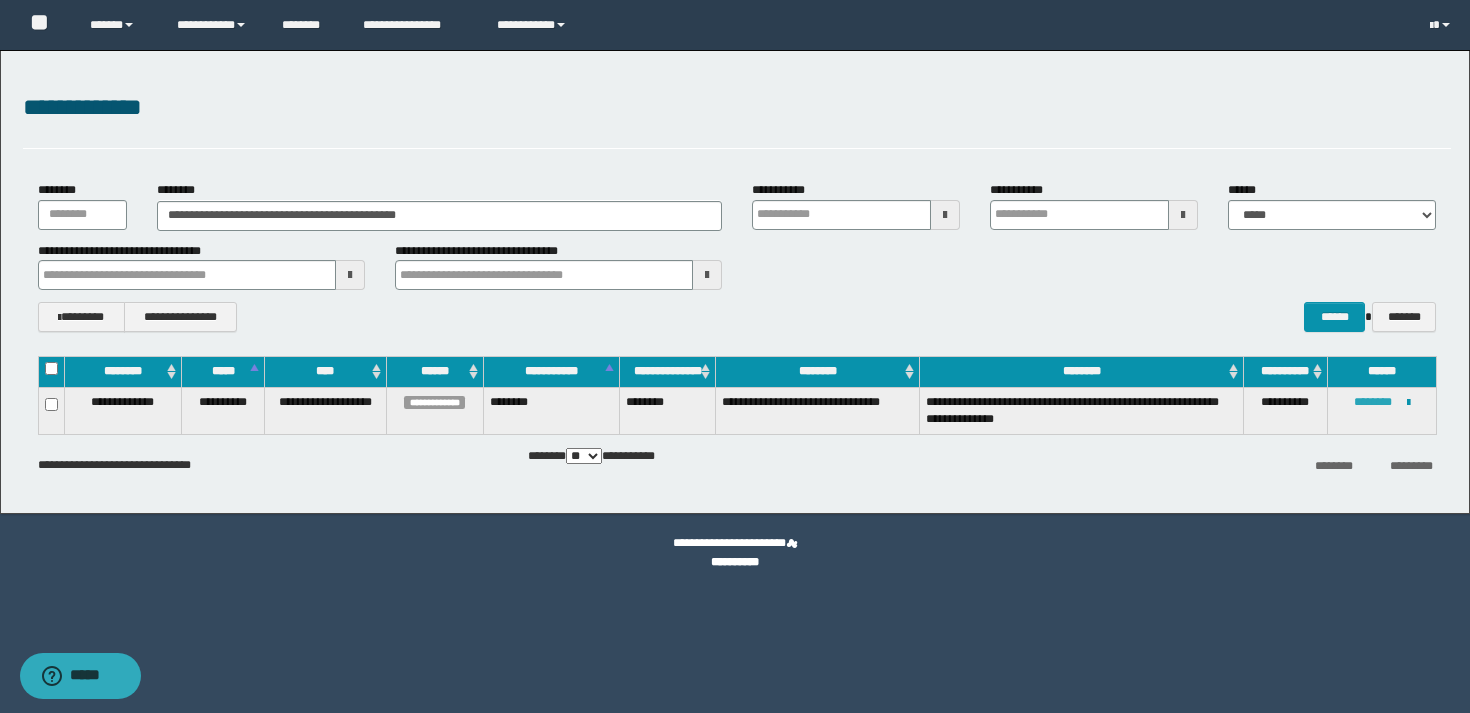 click on "********" at bounding box center (1373, 402) 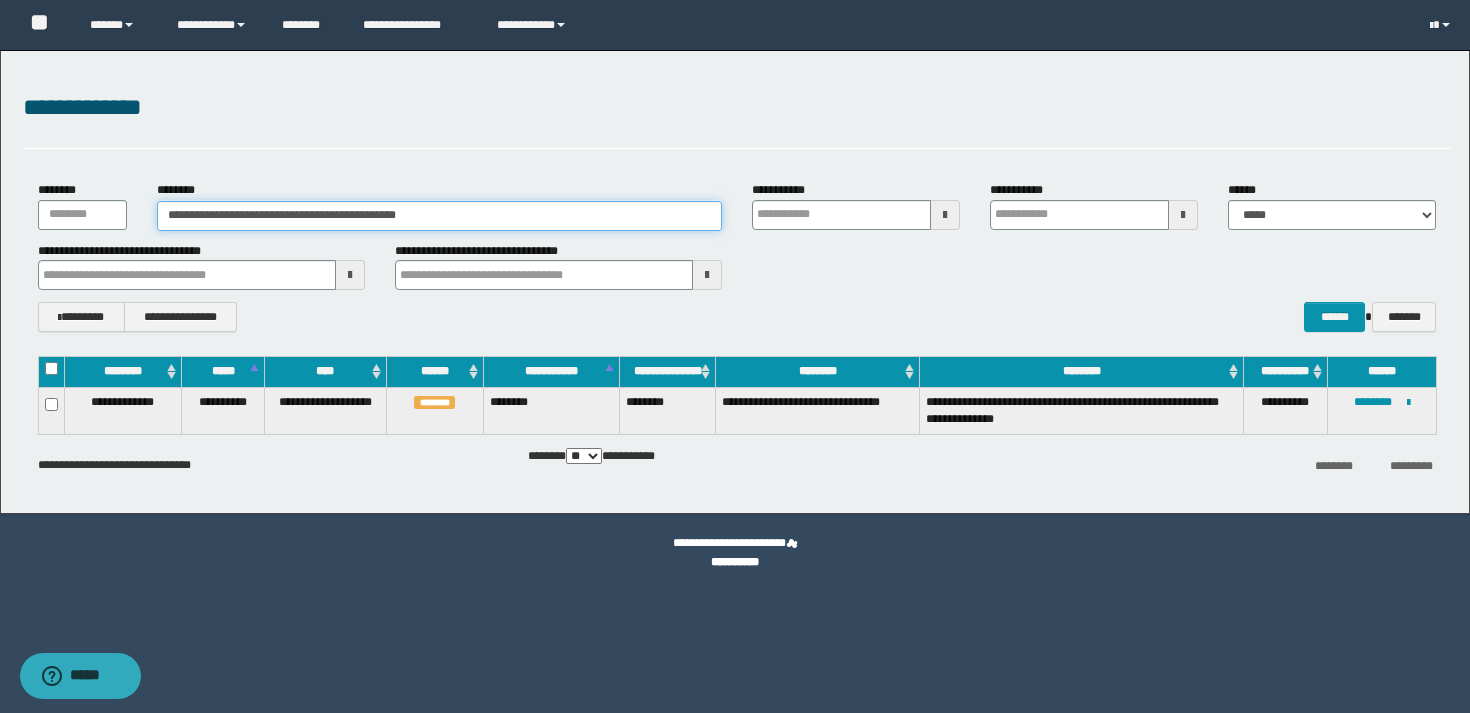 drag, startPoint x: 521, startPoint y: 212, endPoint x: 311, endPoint y: 189, distance: 211.25577 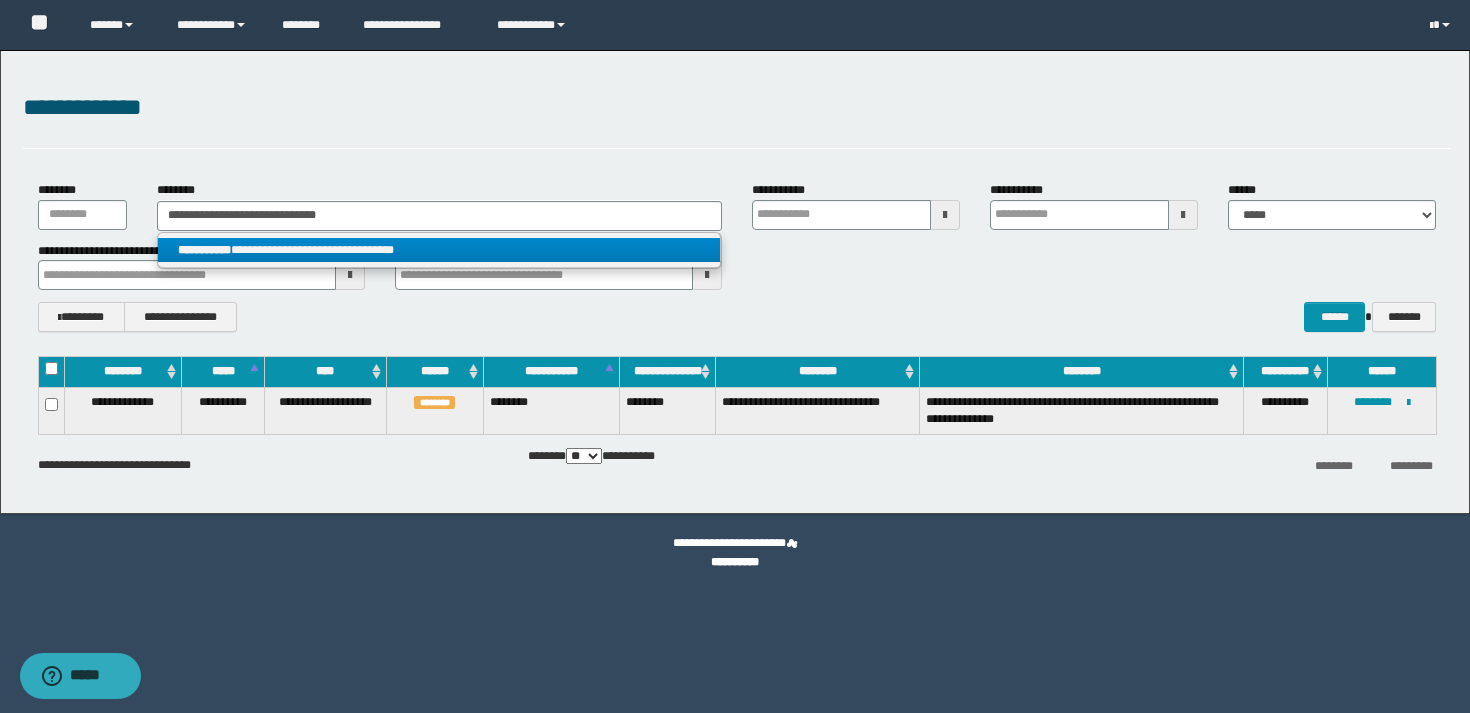 click on "**********" at bounding box center [439, 250] 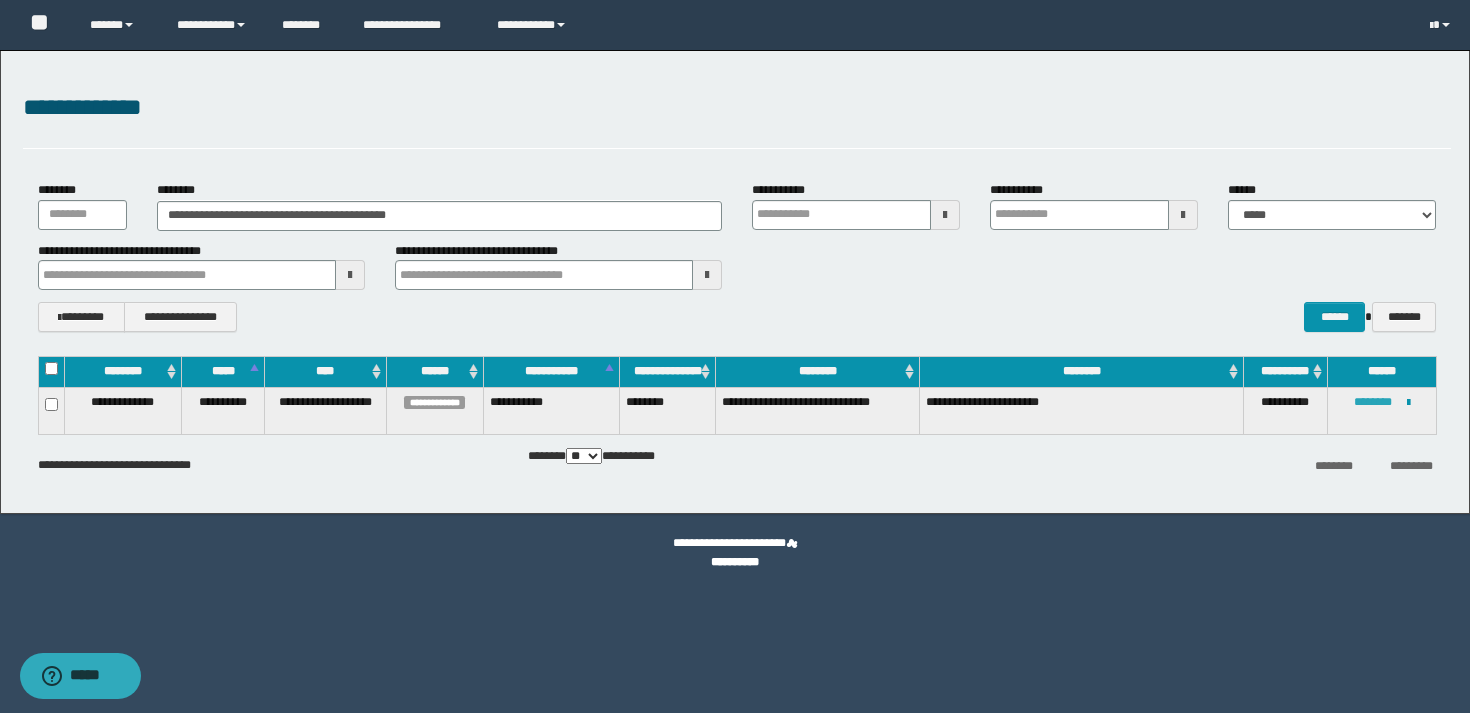 click on "********" at bounding box center (1373, 402) 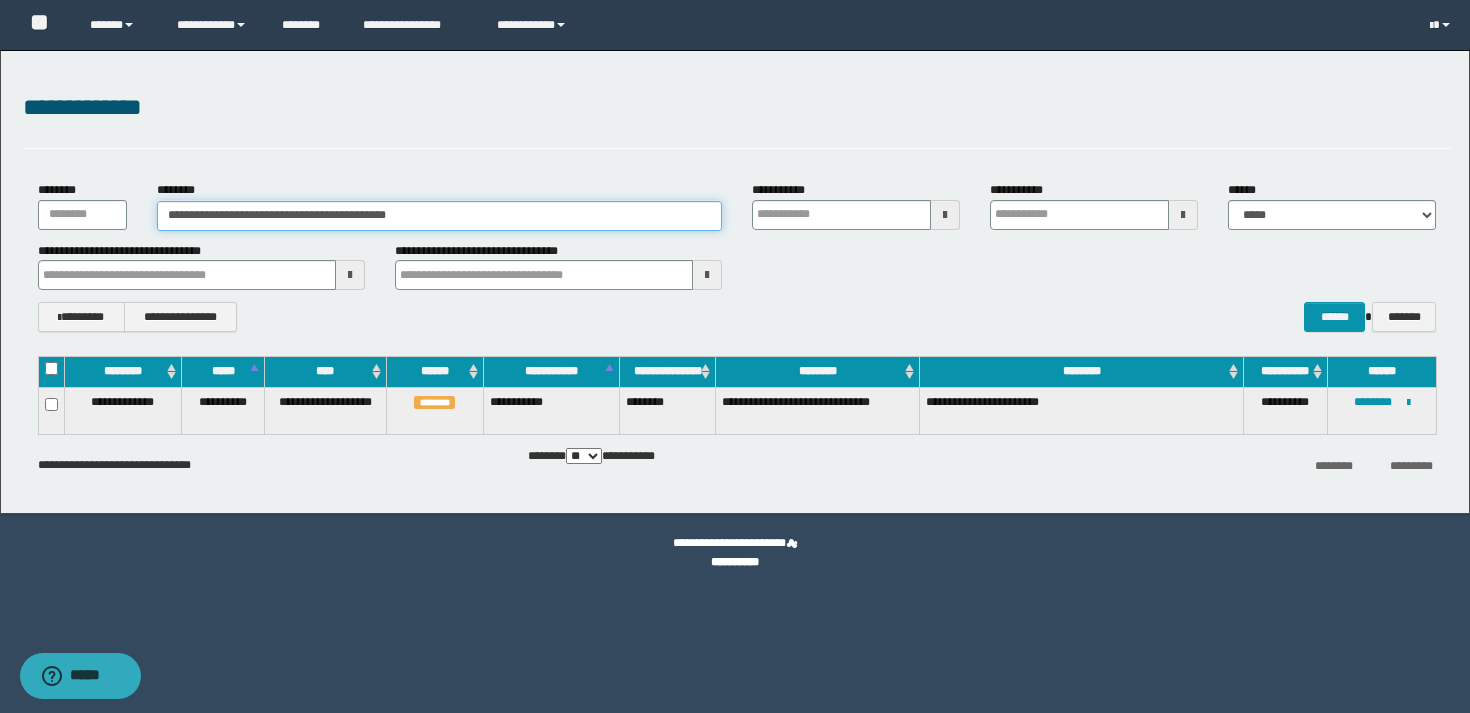 drag, startPoint x: 509, startPoint y: 212, endPoint x: 153, endPoint y: 220, distance: 356.08987 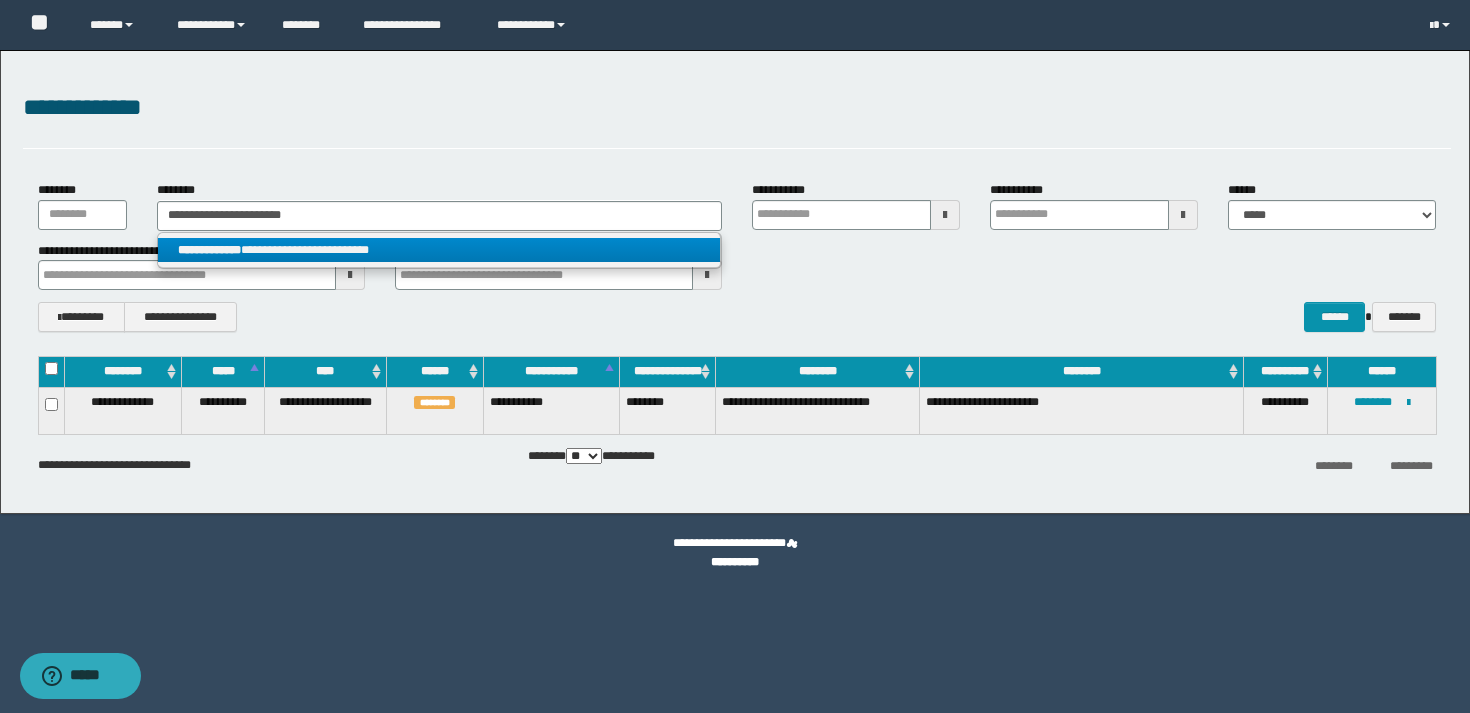 click on "**********" at bounding box center (439, 250) 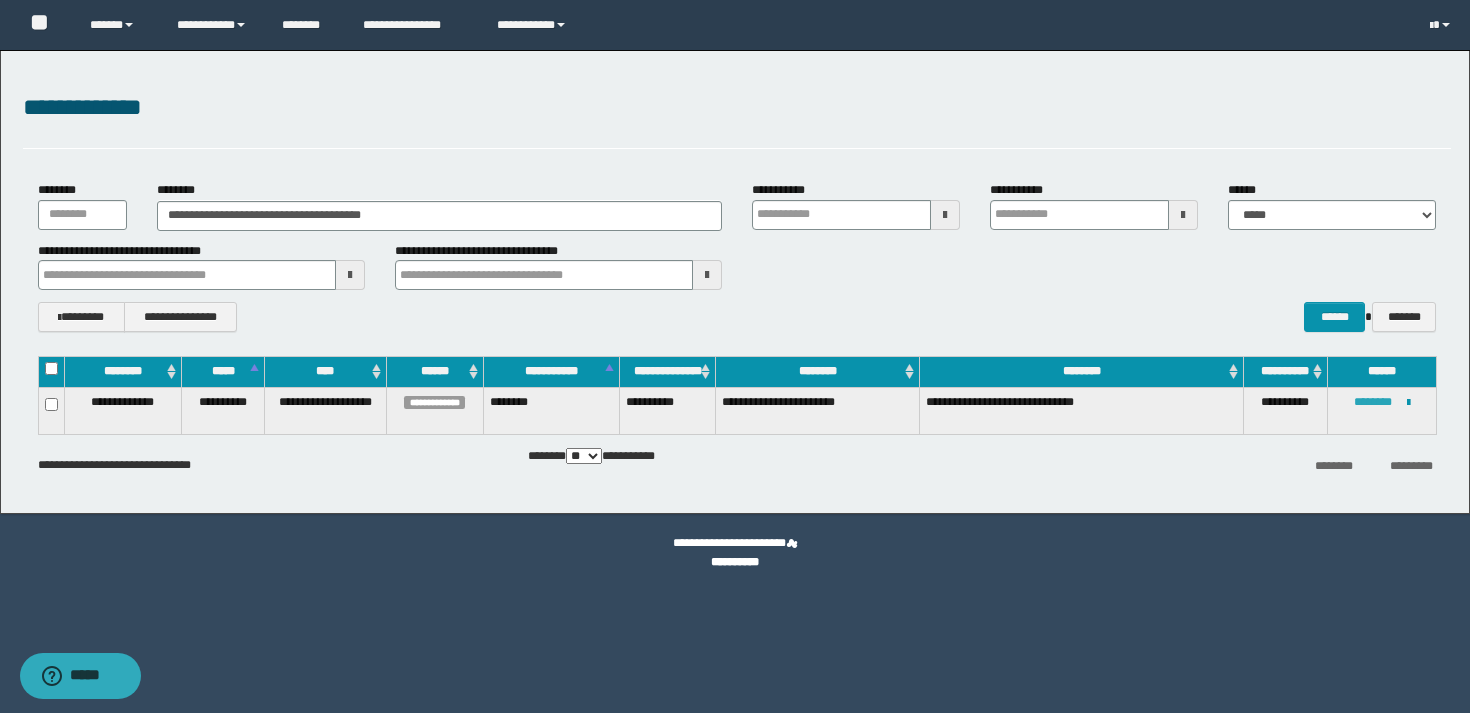click on "********" at bounding box center (1373, 402) 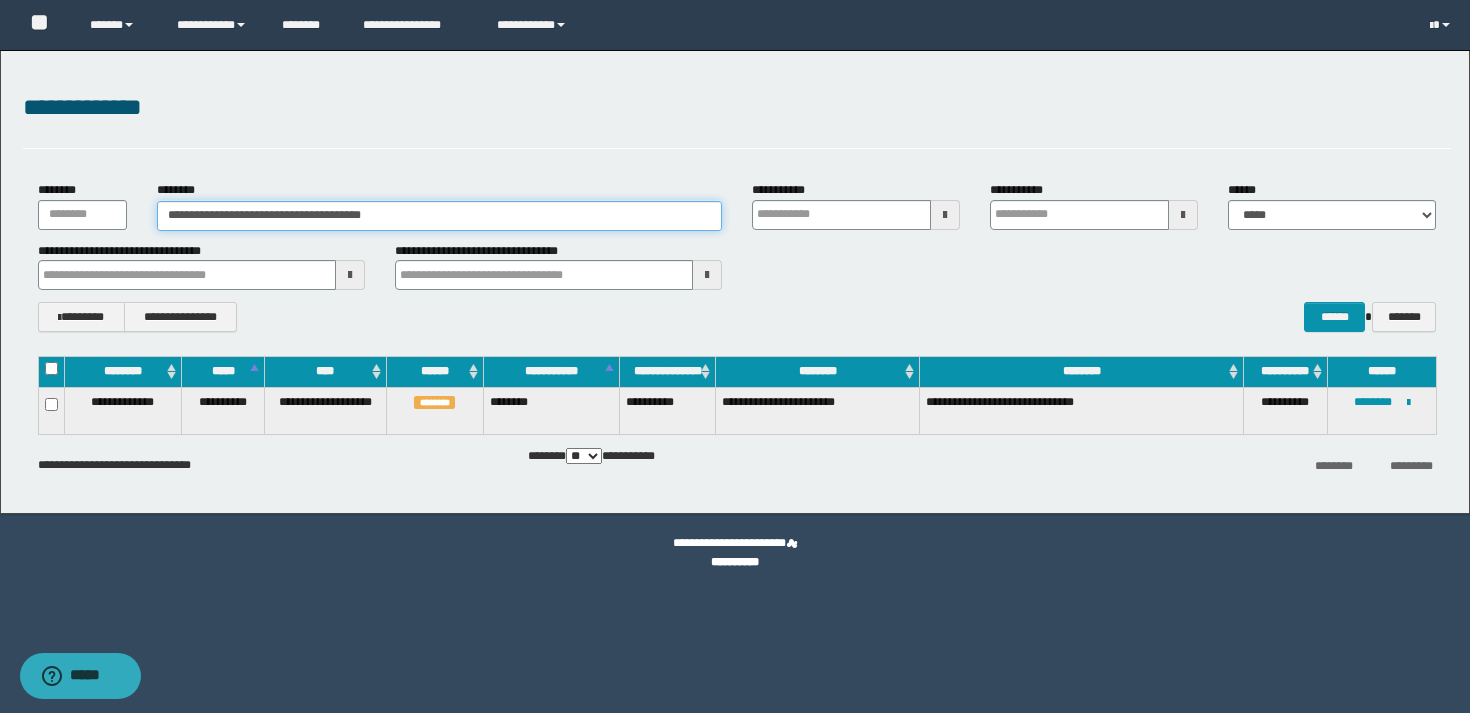 drag, startPoint x: 458, startPoint y: 215, endPoint x: 237, endPoint y: 188, distance: 222.64322 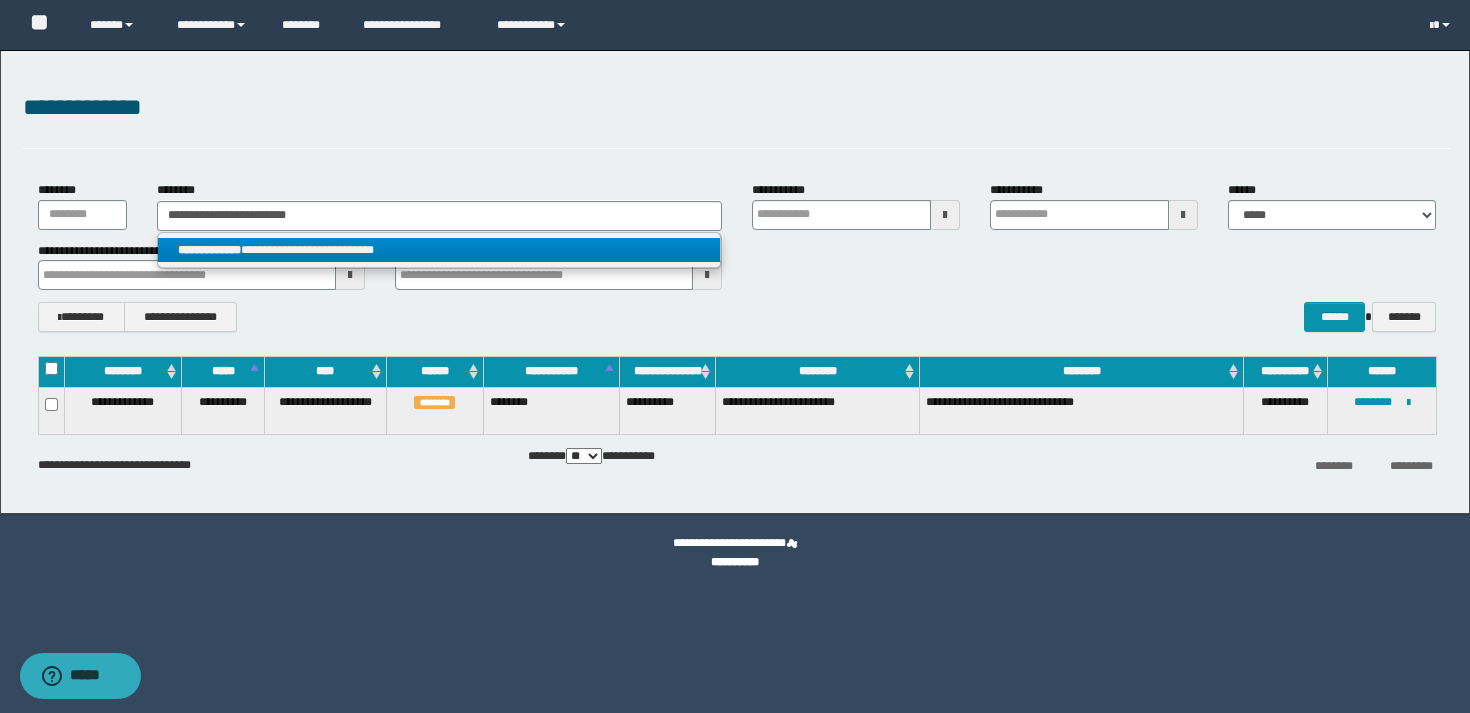 click on "**********" at bounding box center [439, 250] 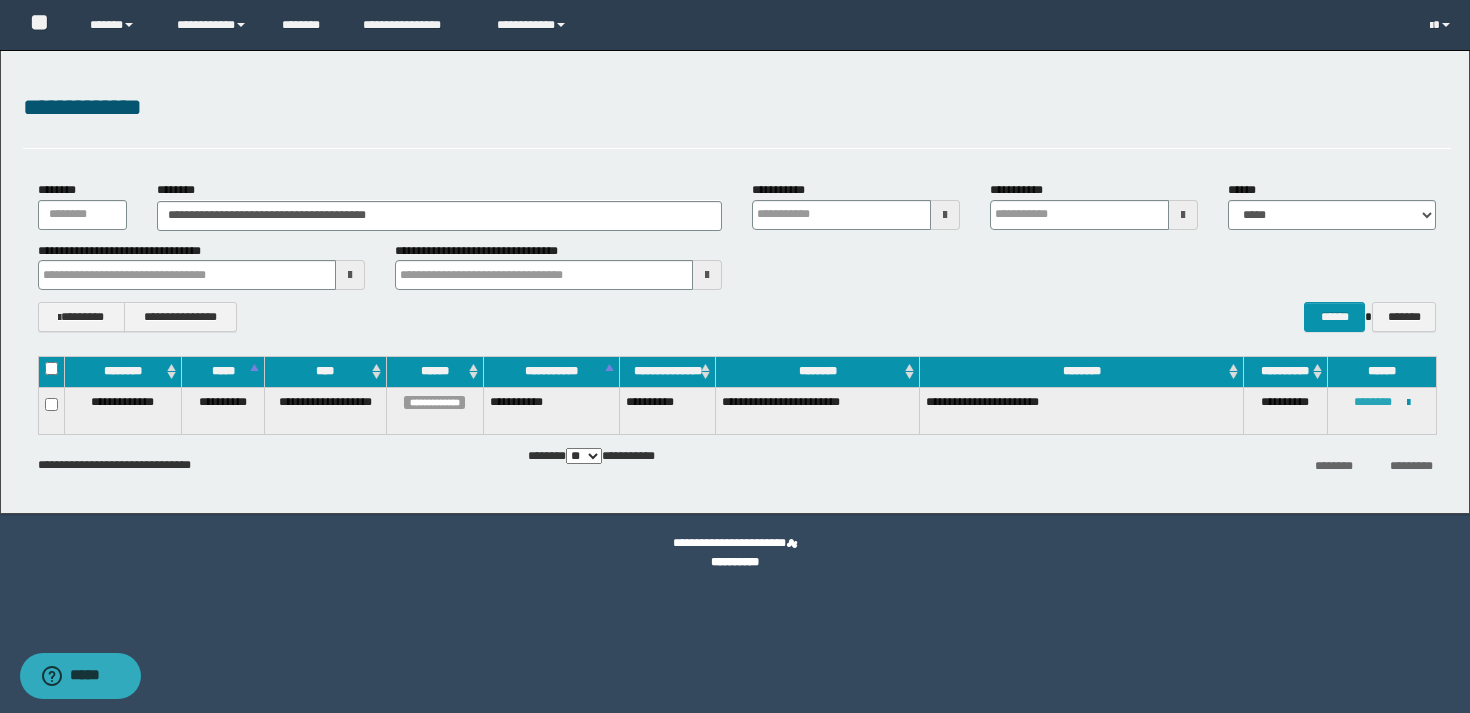 click on "********" at bounding box center (1373, 402) 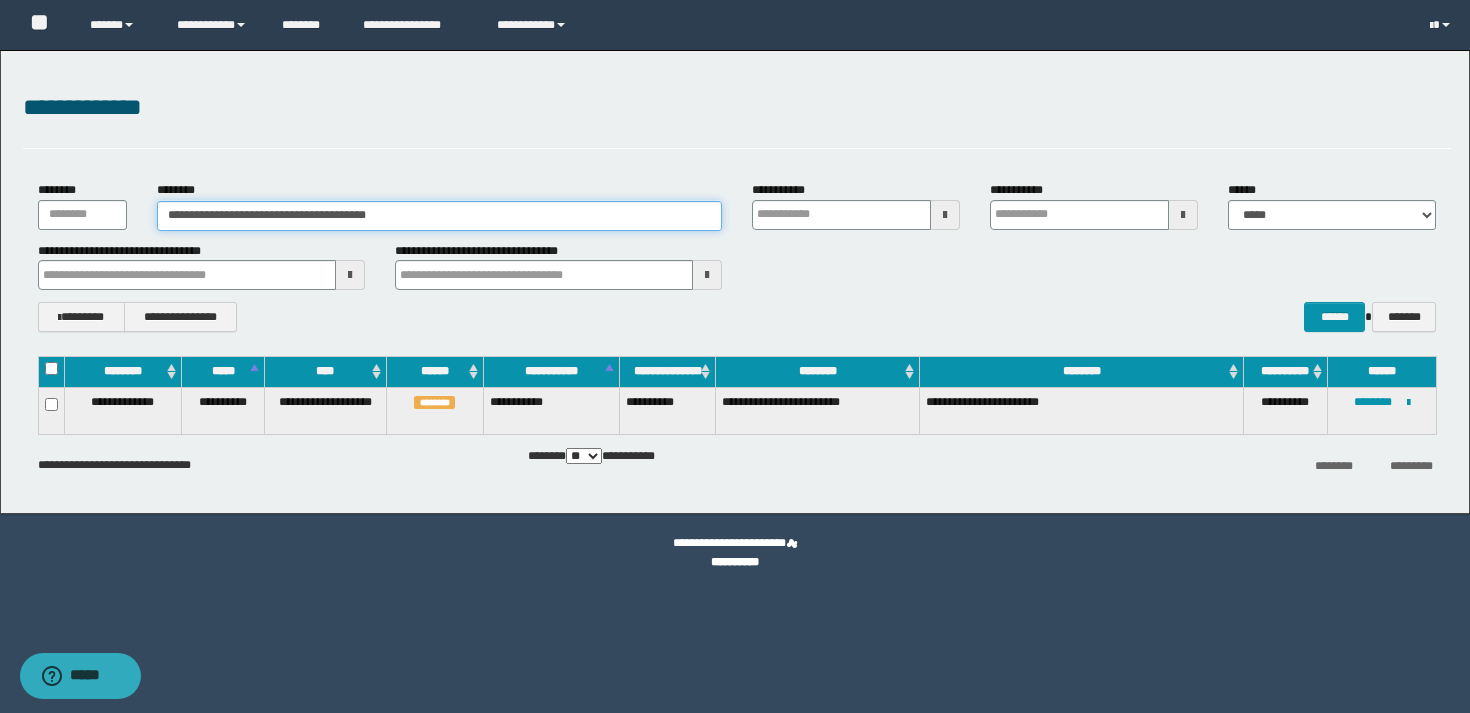 drag, startPoint x: 453, startPoint y: 211, endPoint x: 153, endPoint y: 211, distance: 300 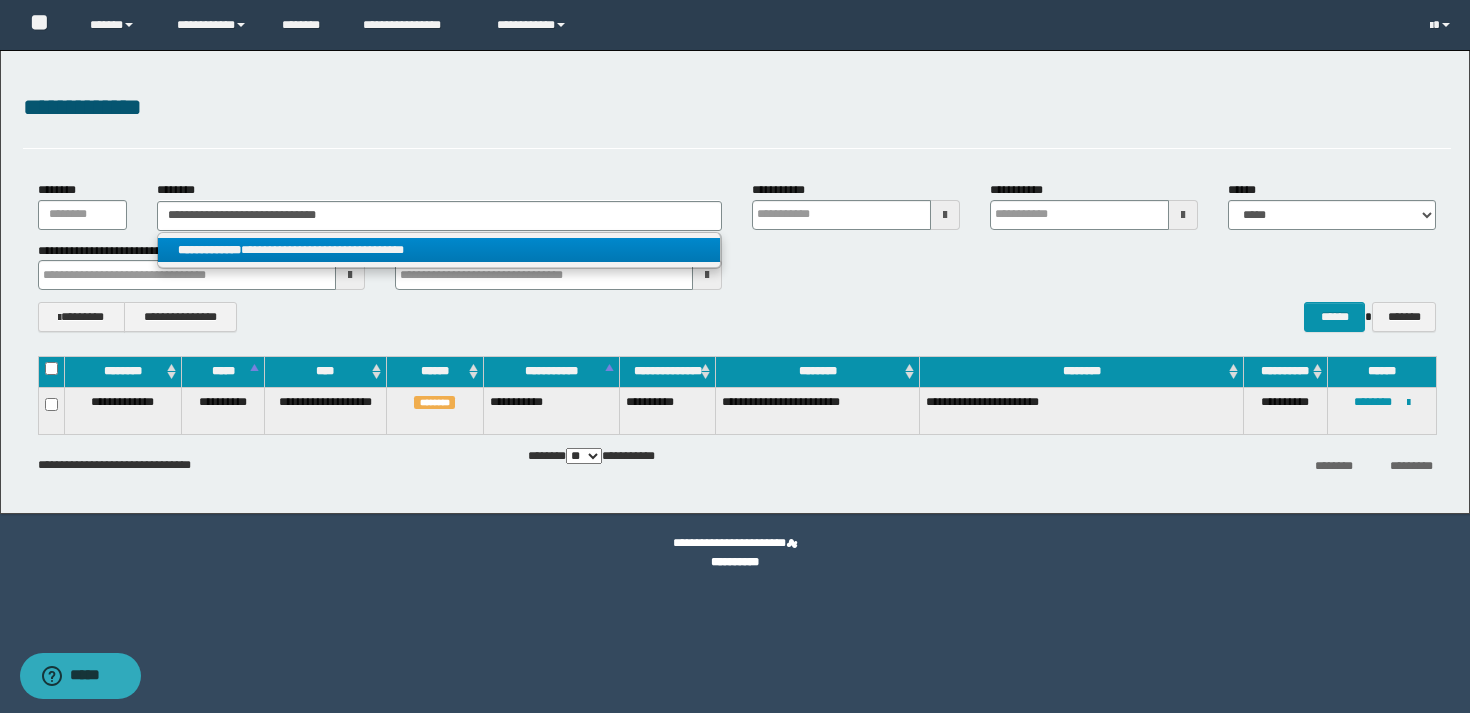 click on "**********" at bounding box center [209, 250] 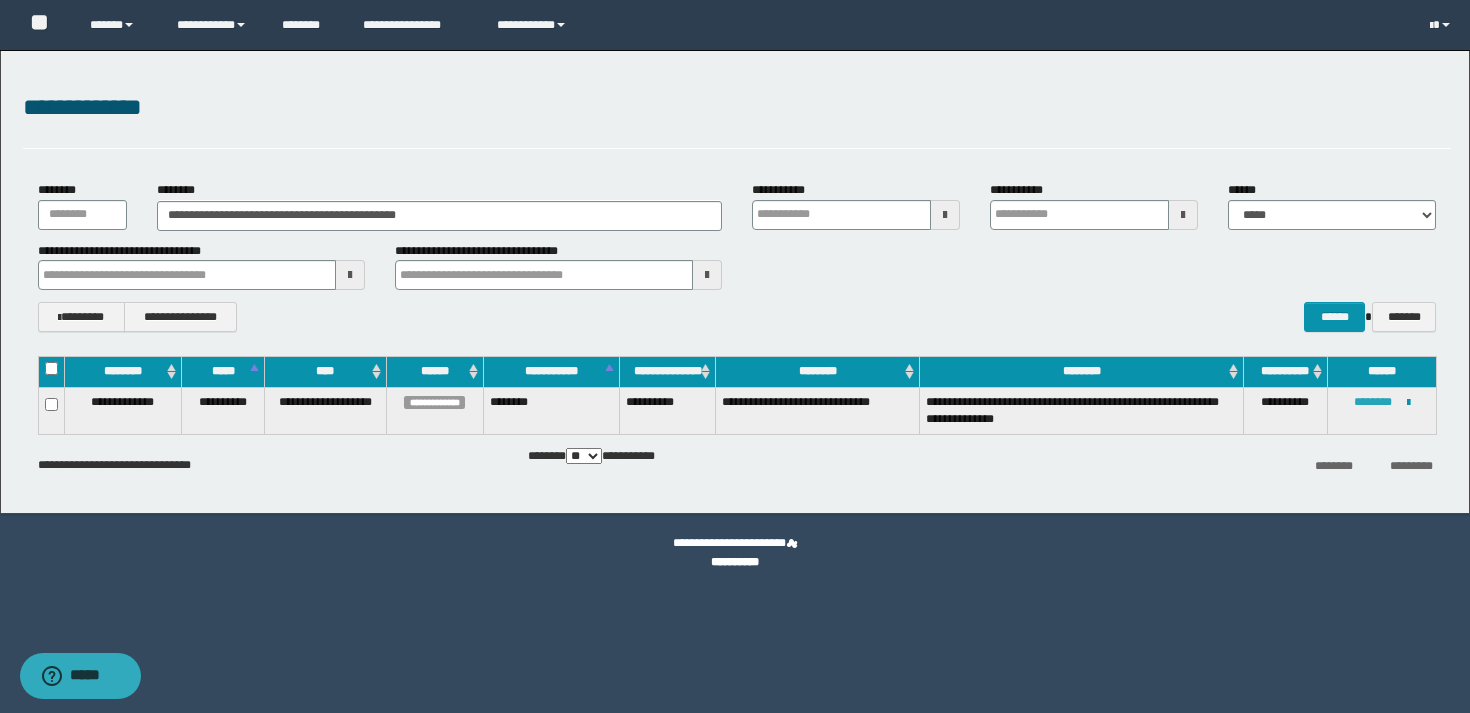 click on "********" at bounding box center [1373, 402] 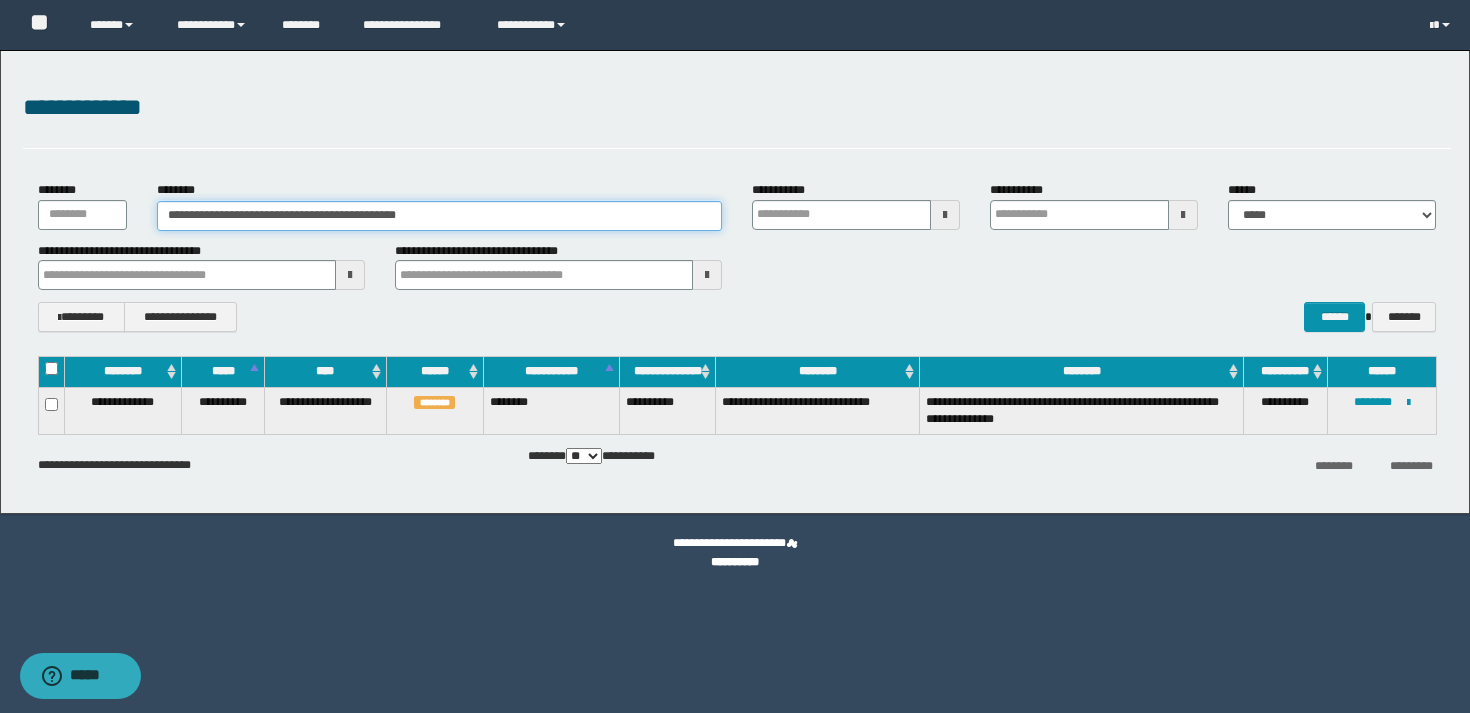 drag, startPoint x: 505, startPoint y: 216, endPoint x: 279, endPoint y: 200, distance: 226.56566 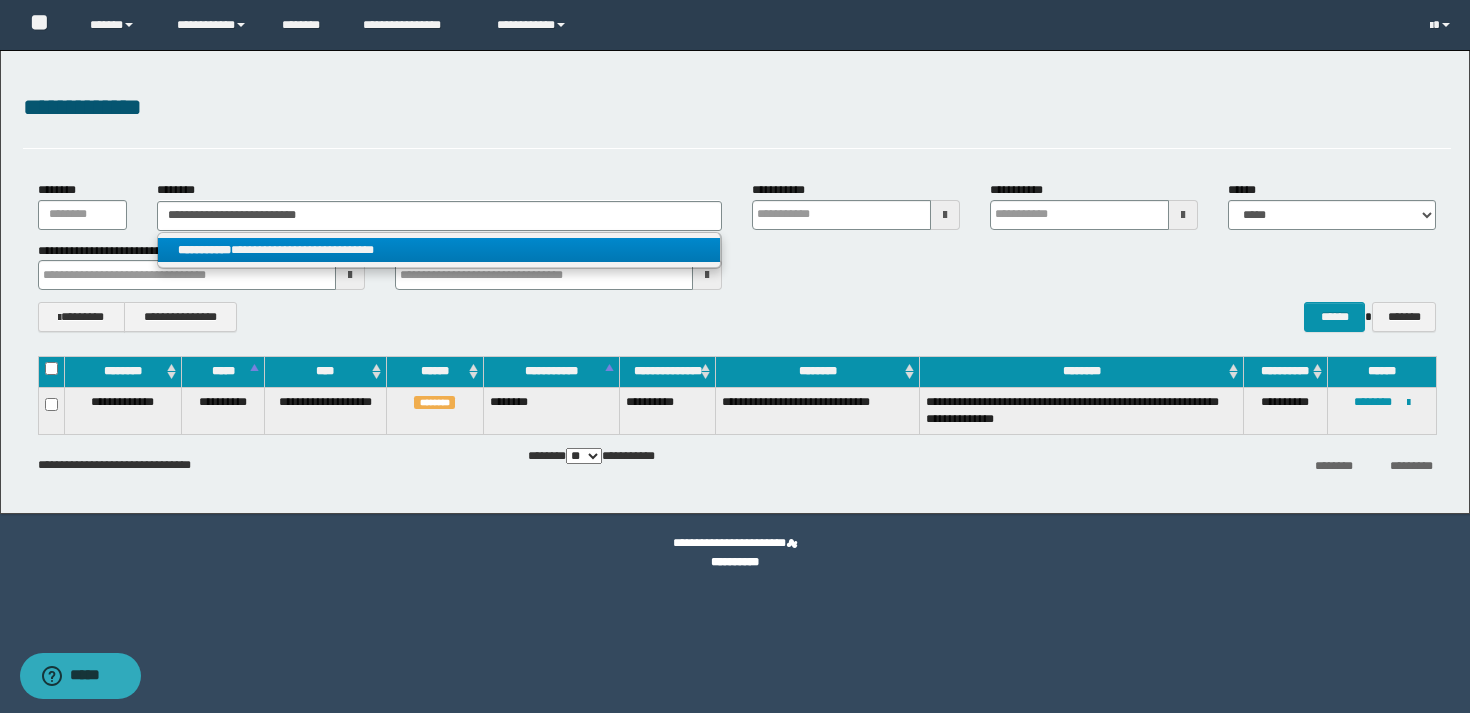 click on "**********" at bounding box center [439, 250] 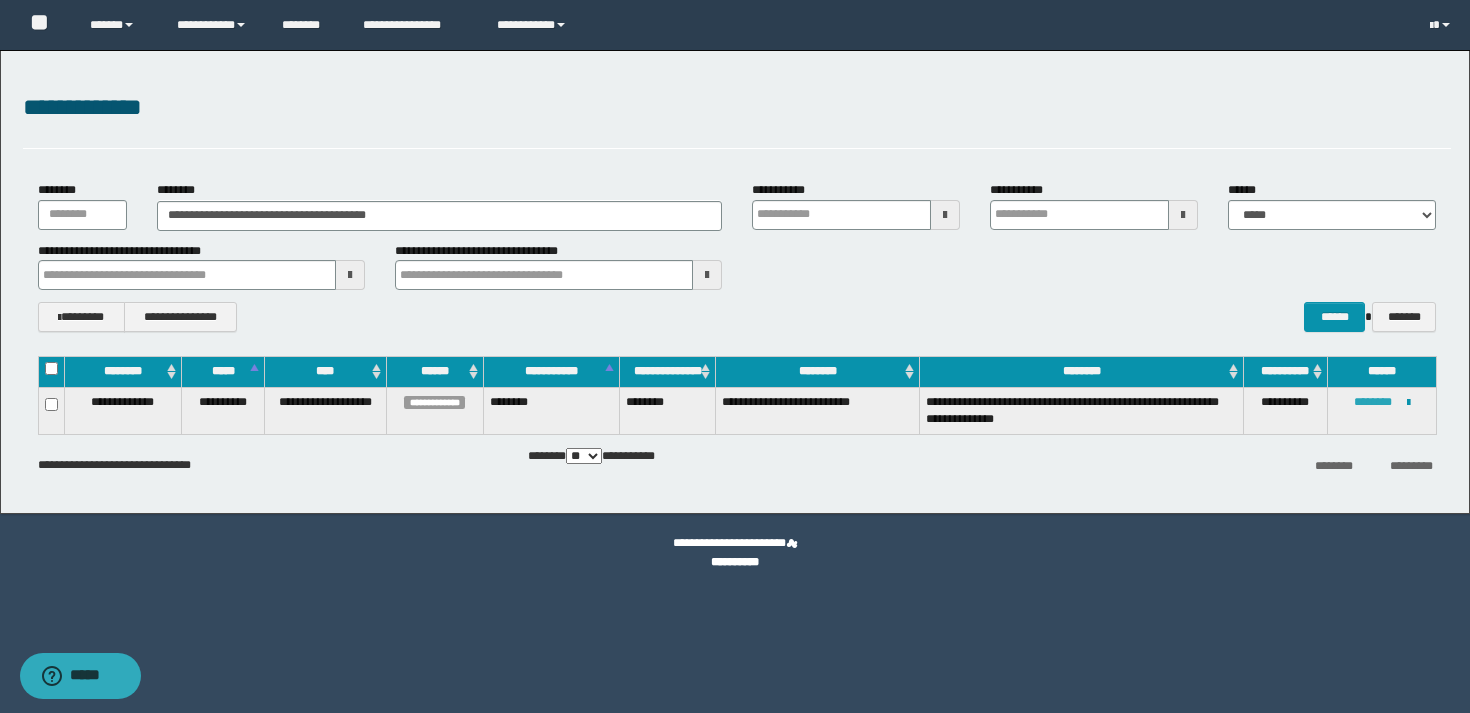 click on "********" at bounding box center [1373, 402] 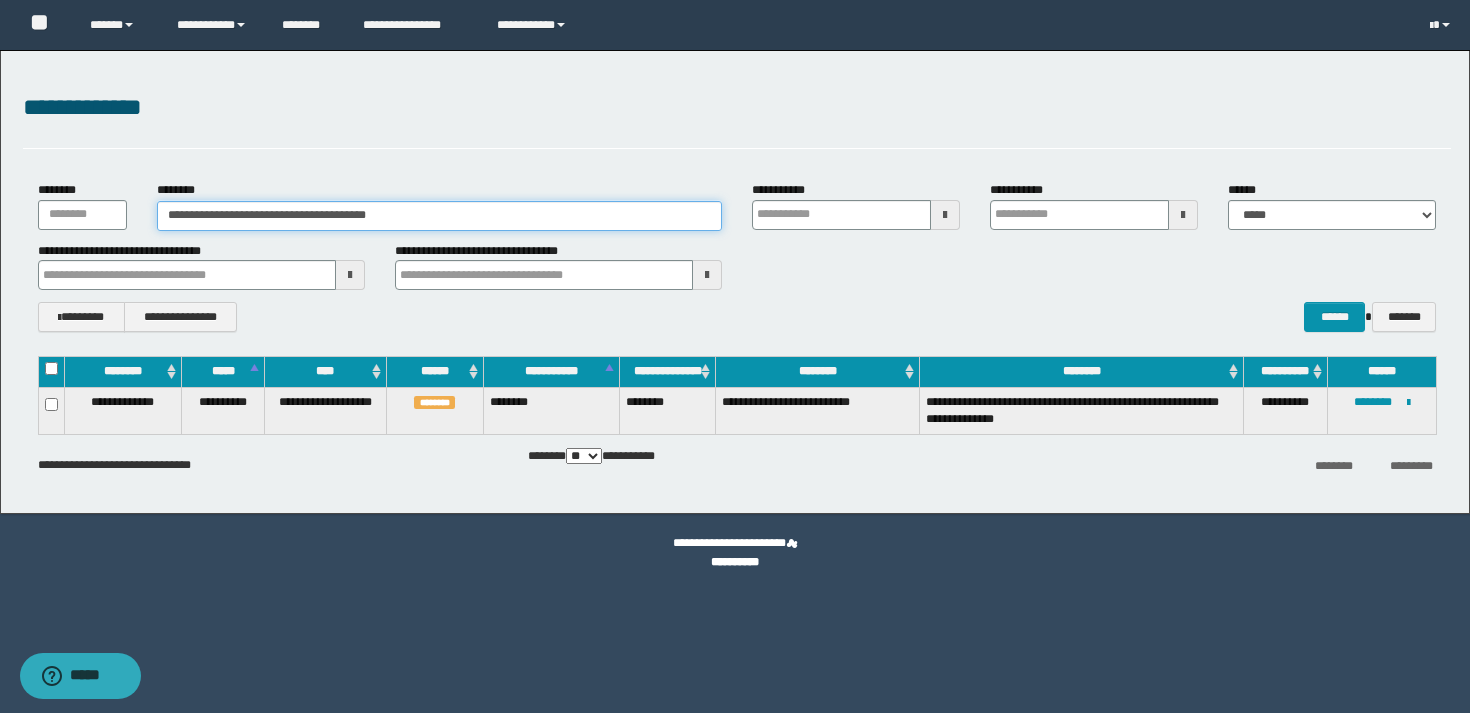 drag, startPoint x: 470, startPoint y: 213, endPoint x: 228, endPoint y: 203, distance: 242.20653 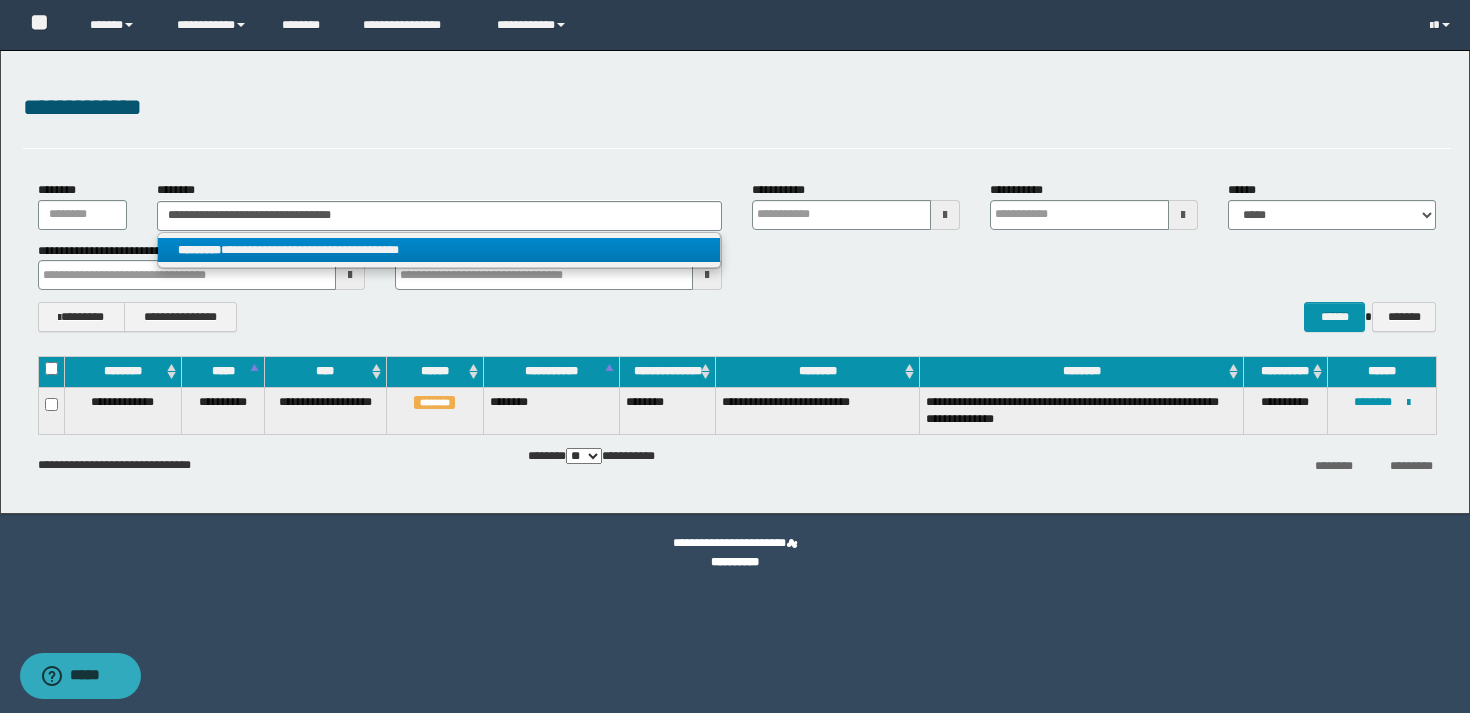 click on "**********" at bounding box center [439, 250] 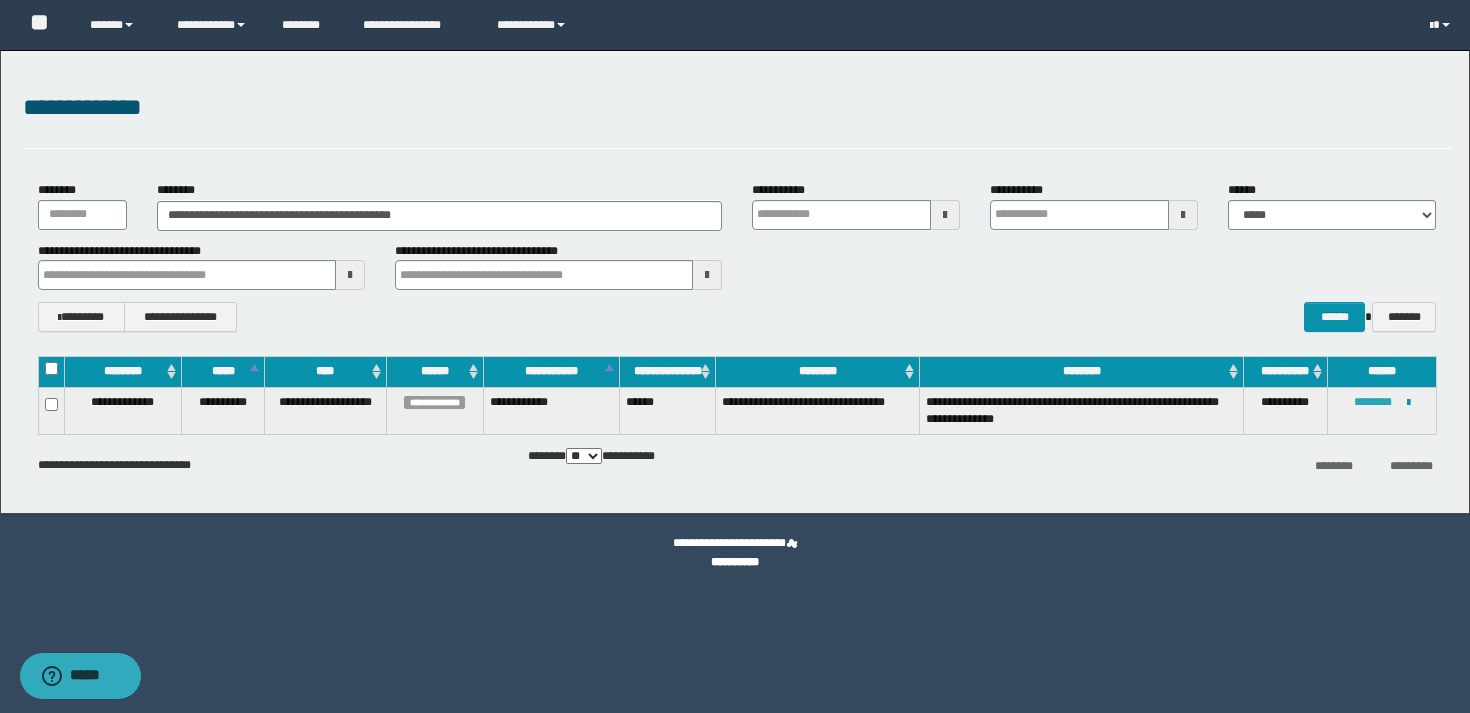 click on "********" at bounding box center (1373, 402) 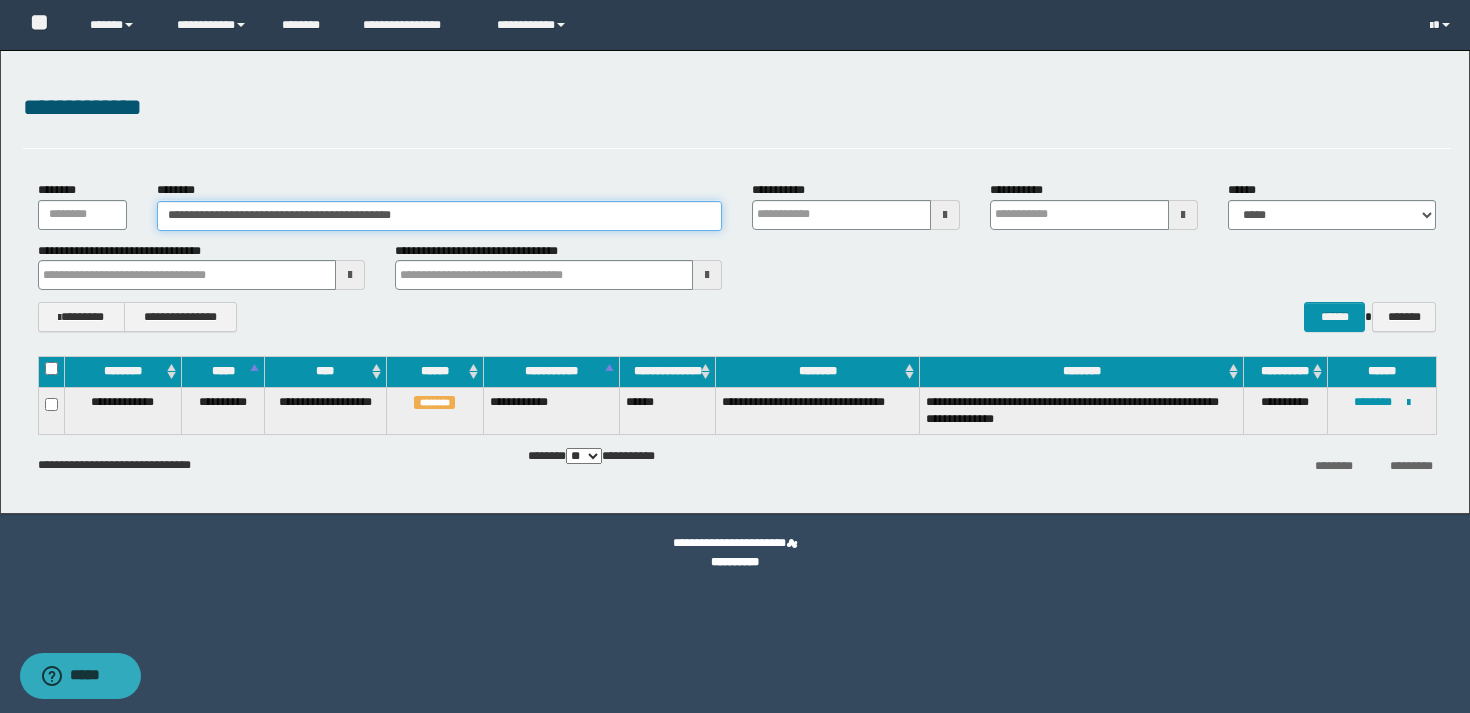 drag, startPoint x: 543, startPoint y: 211, endPoint x: 376, endPoint y: 196, distance: 167.6723 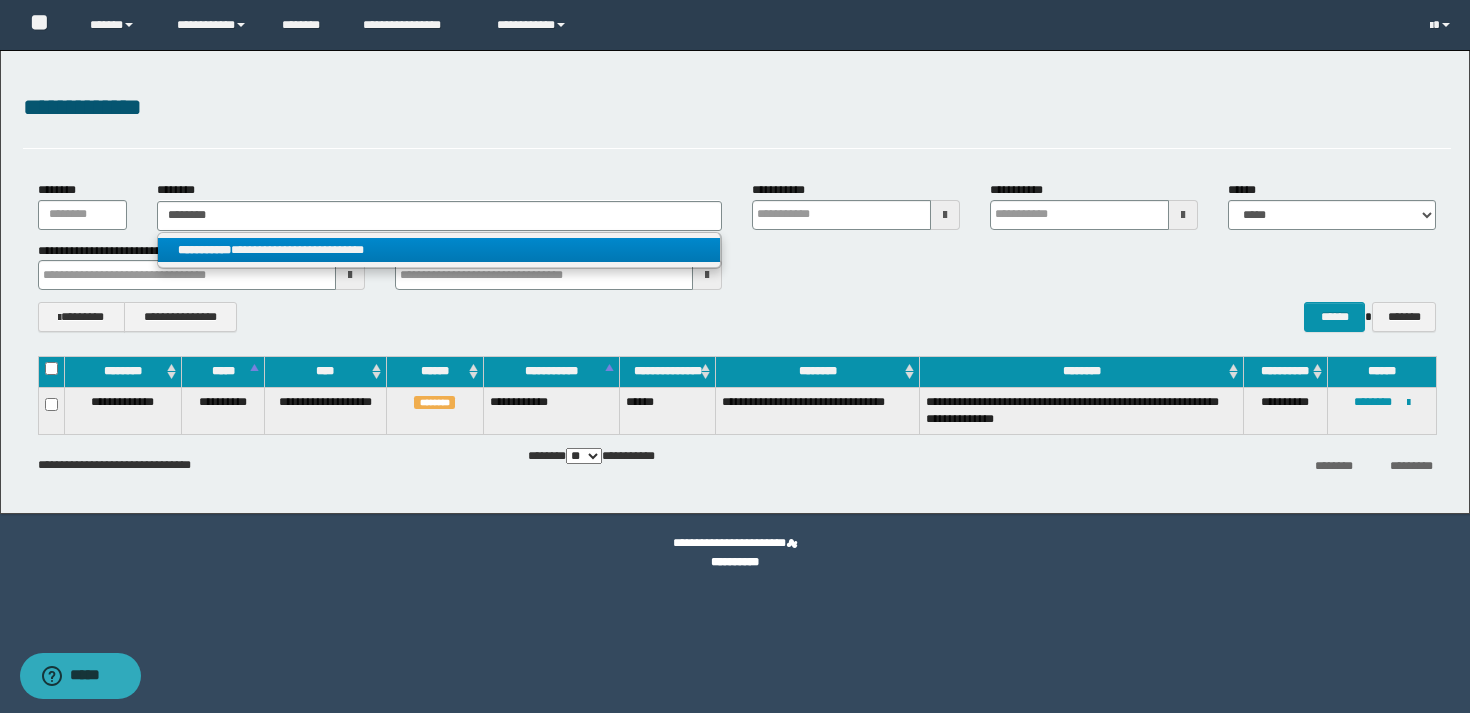 click on "**********" at bounding box center [439, 250] 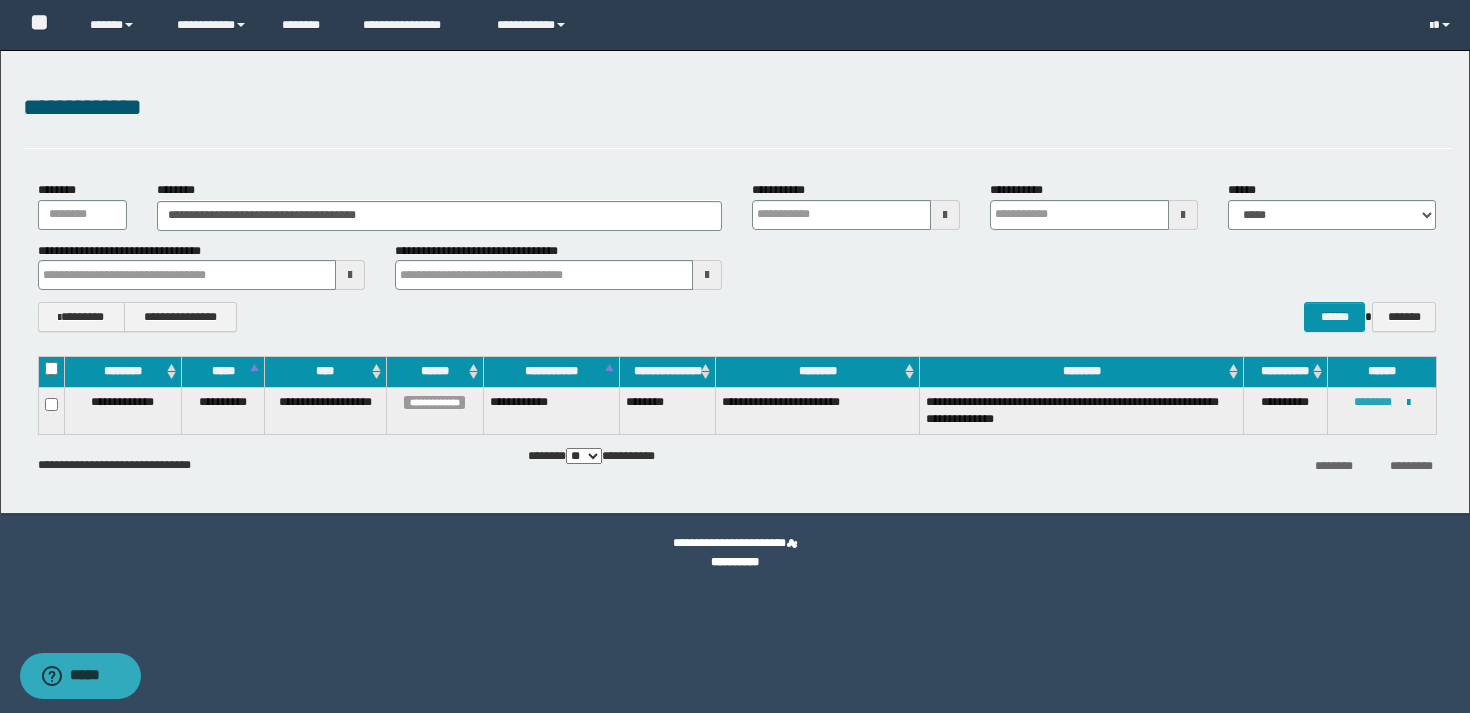 click on "********" at bounding box center (1373, 402) 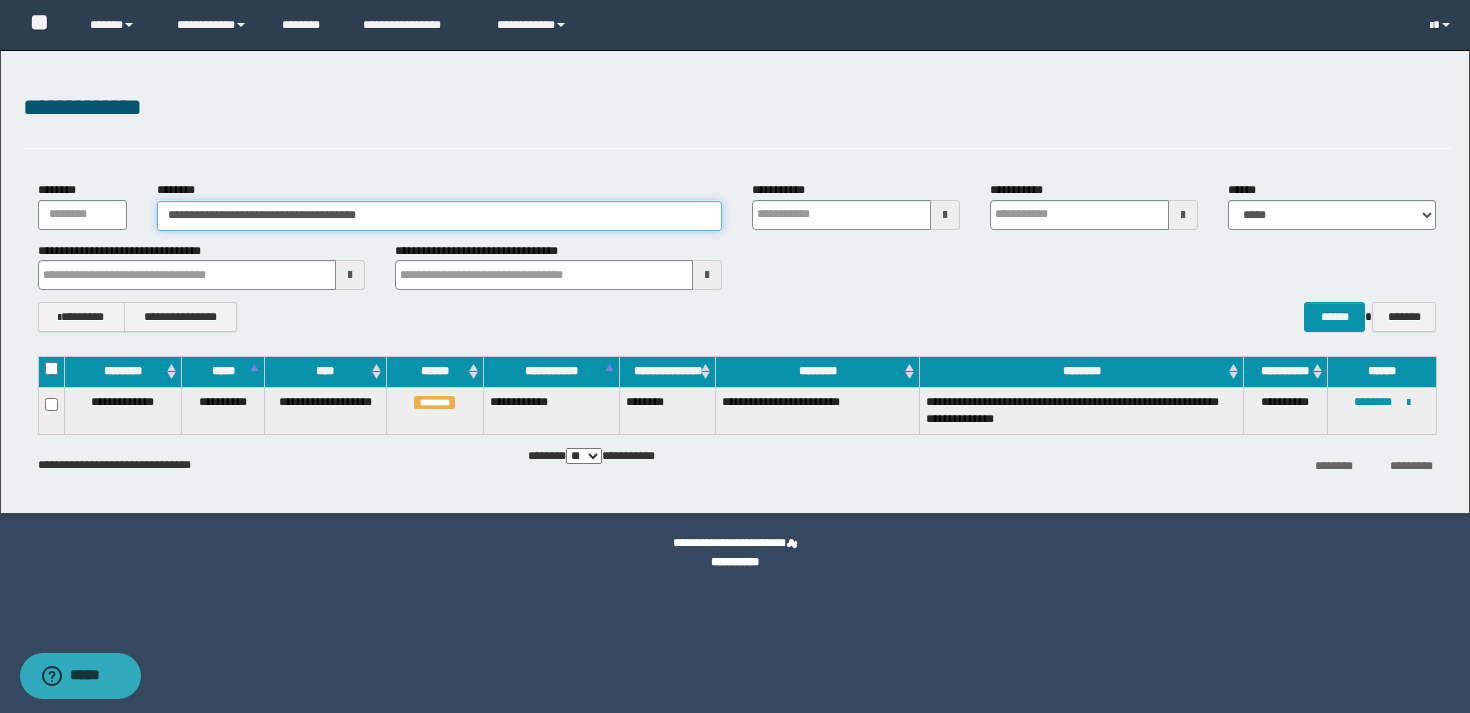 drag, startPoint x: 451, startPoint y: 217, endPoint x: 210, endPoint y: 218, distance: 241.00208 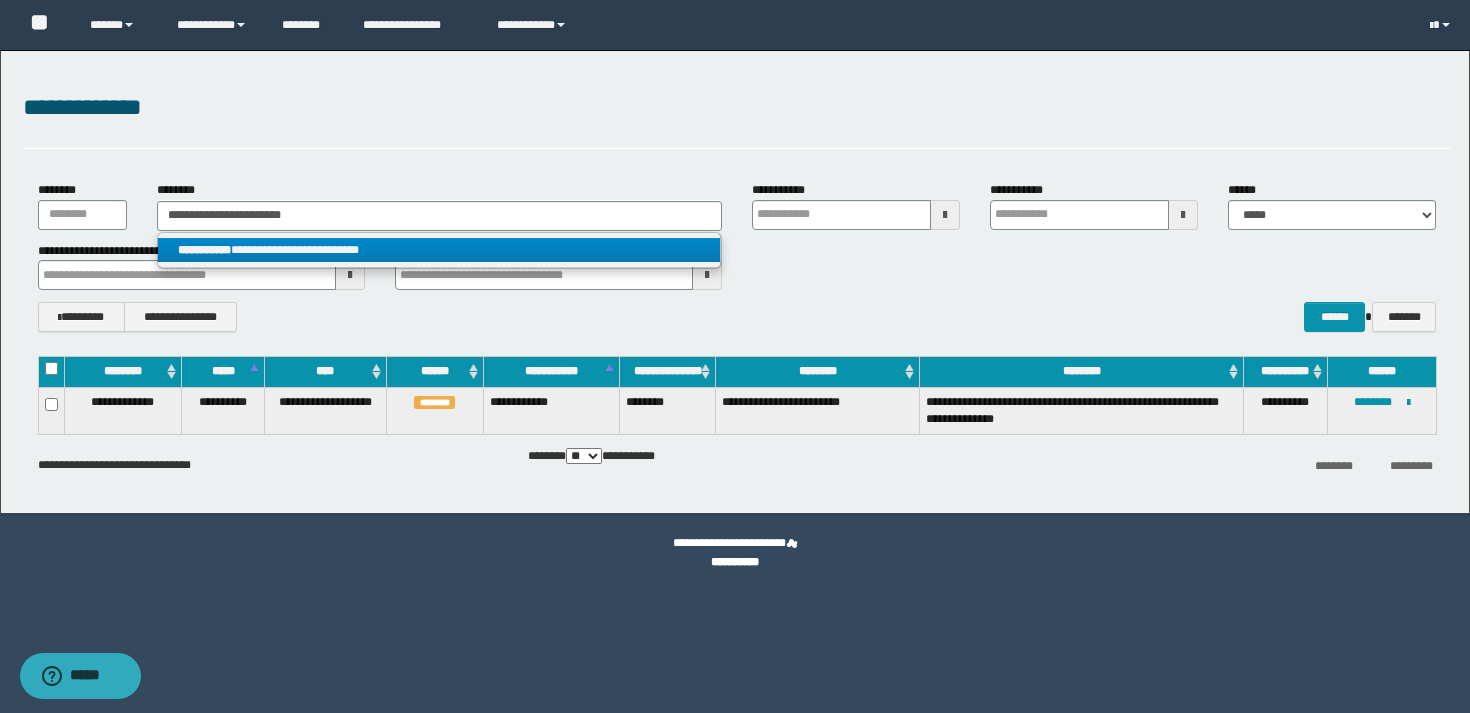 click on "**********" at bounding box center [439, 250] 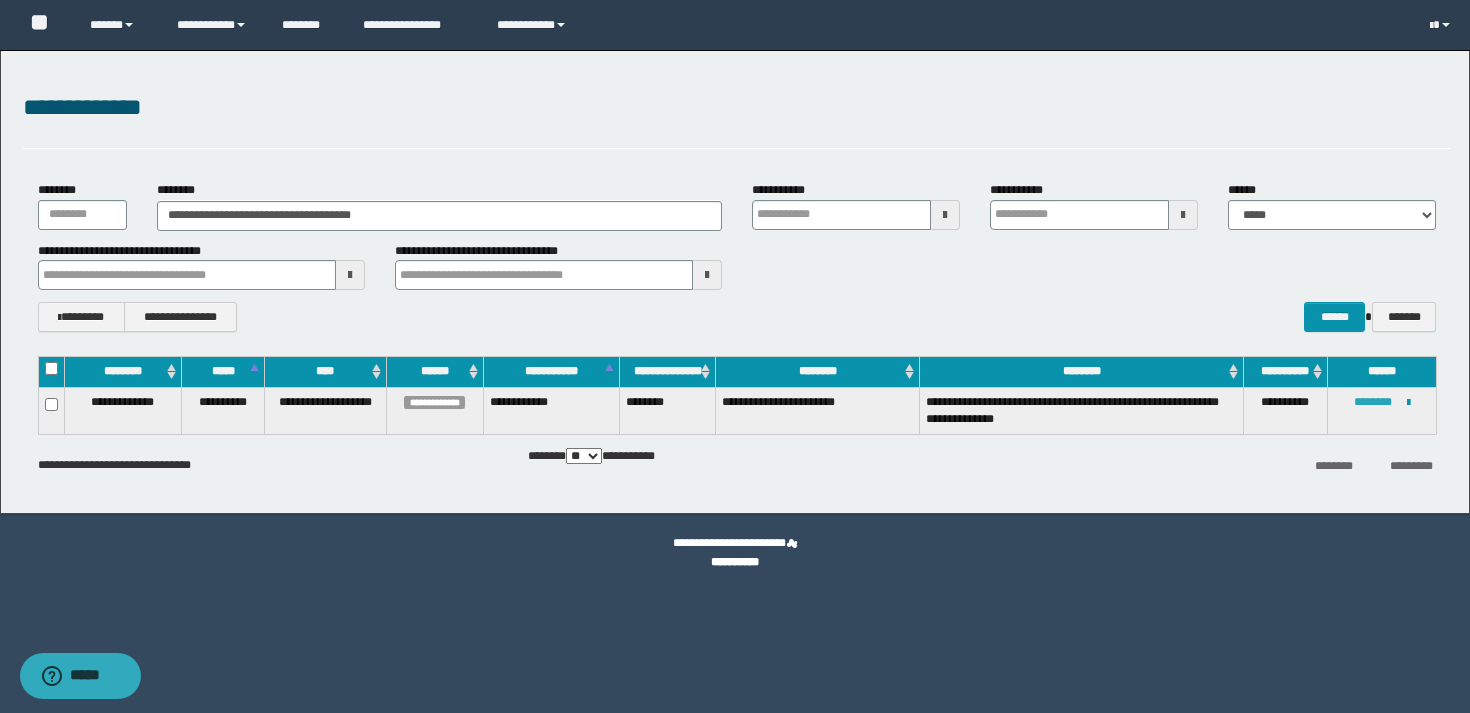 click on "********" at bounding box center [1373, 402] 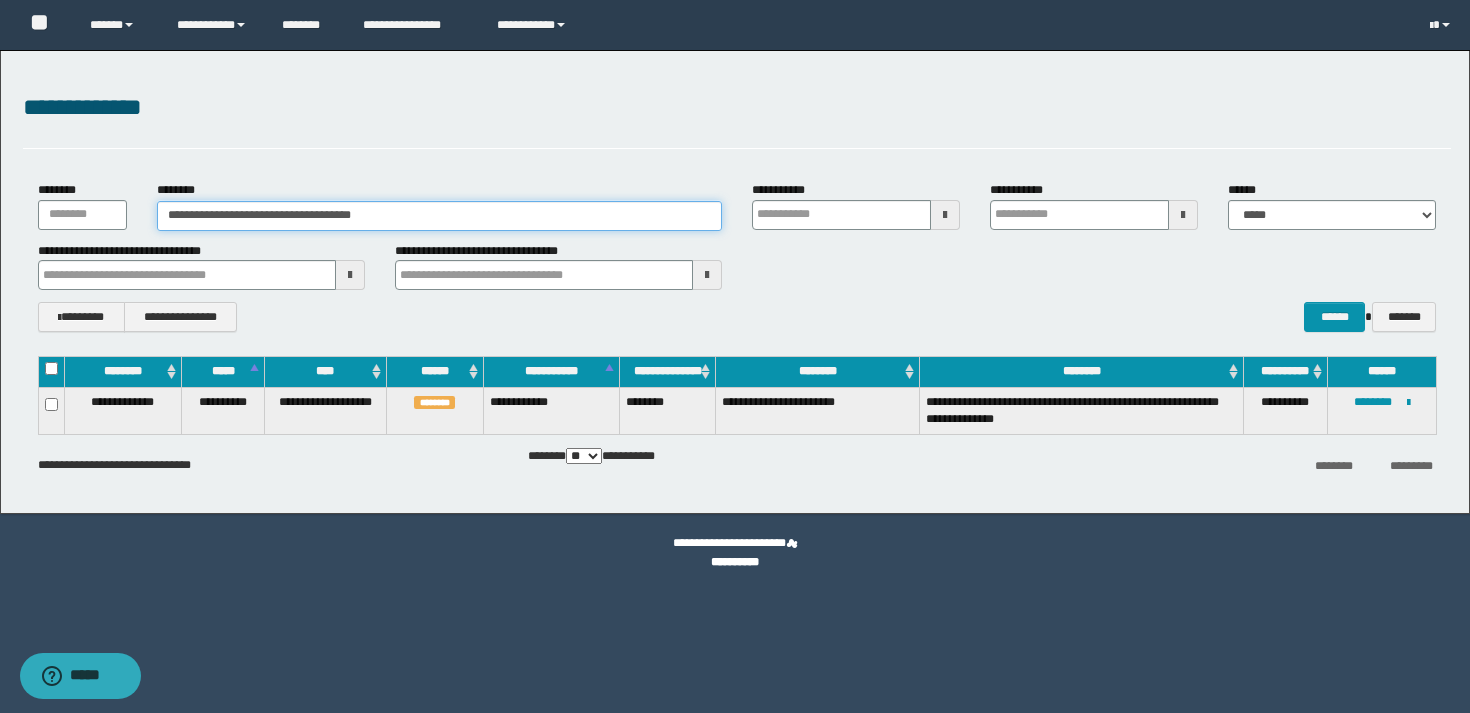 drag, startPoint x: 468, startPoint y: 220, endPoint x: 410, endPoint y: 202, distance: 60.728905 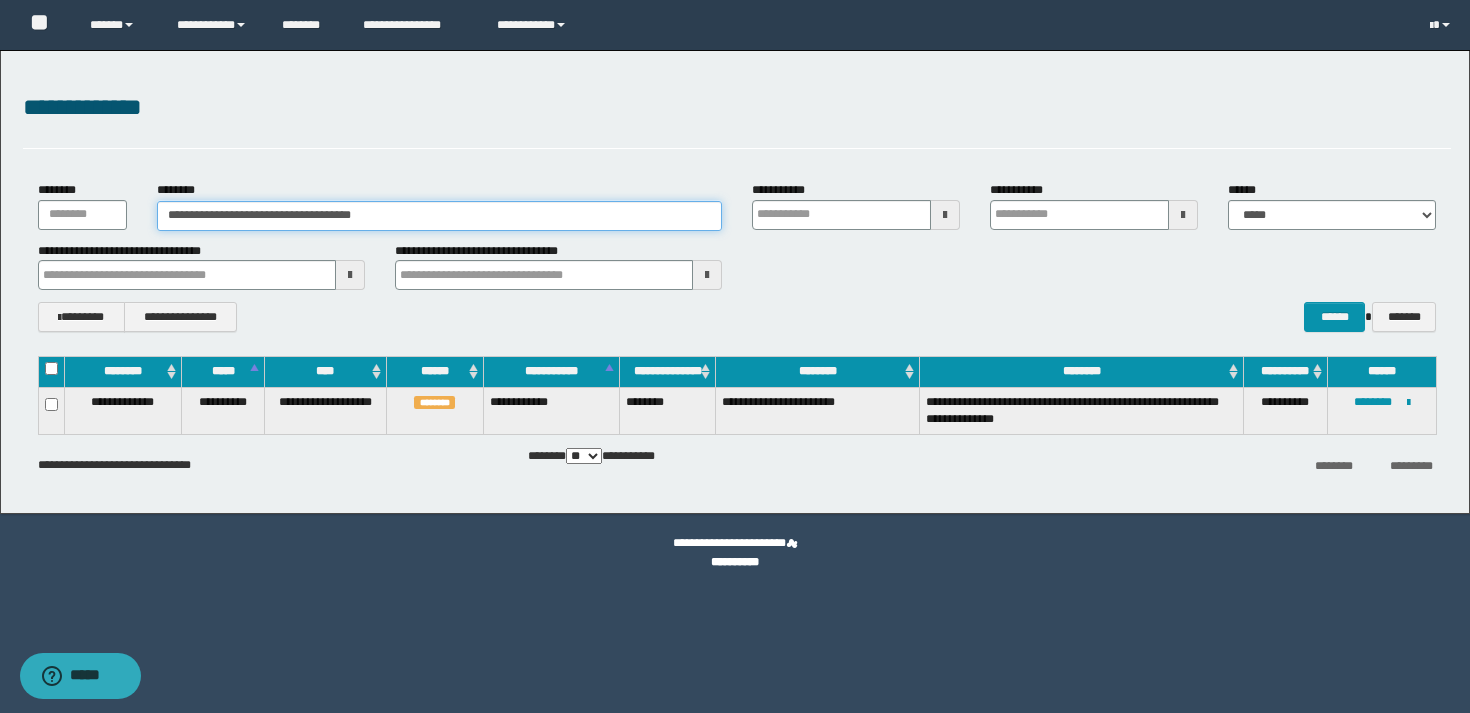 drag, startPoint x: 451, startPoint y: 213, endPoint x: 135, endPoint y: 193, distance: 316.6323 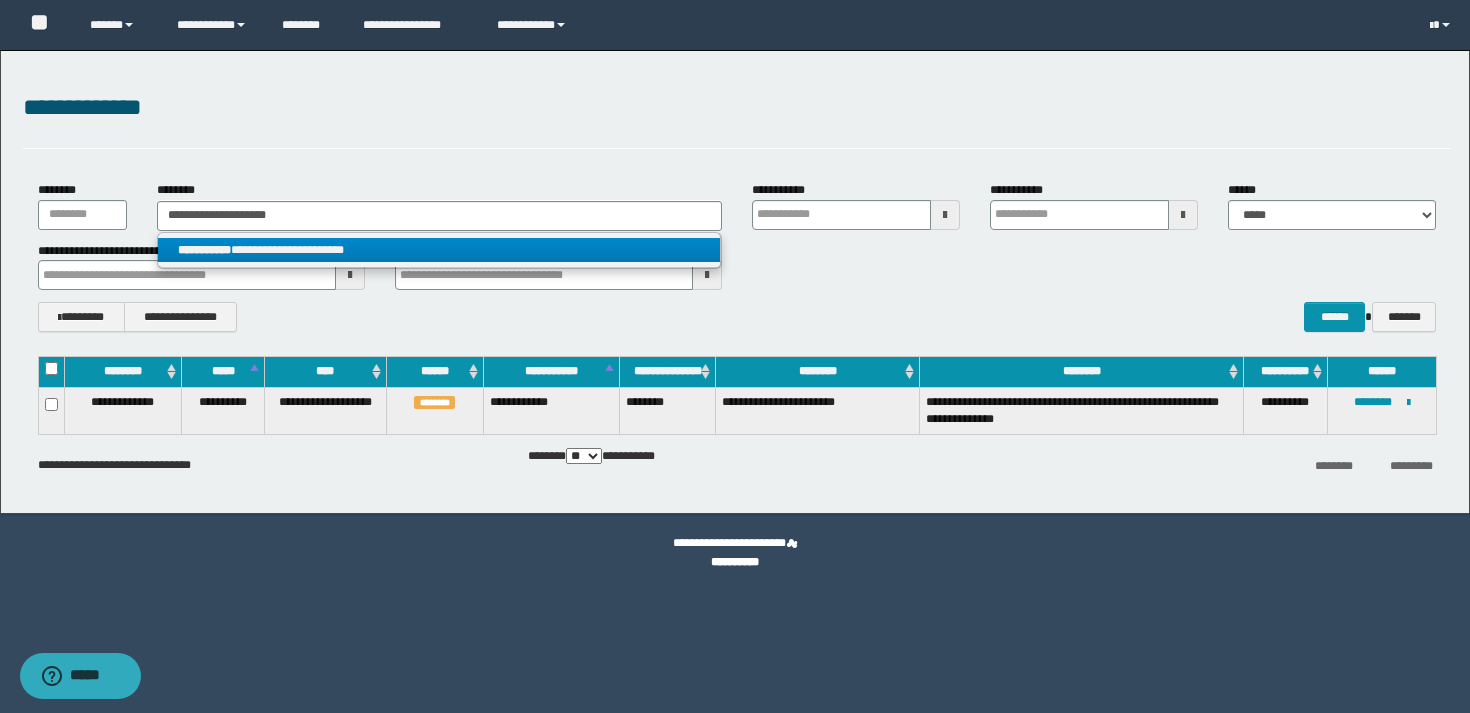 click on "**********" at bounding box center [439, 250] 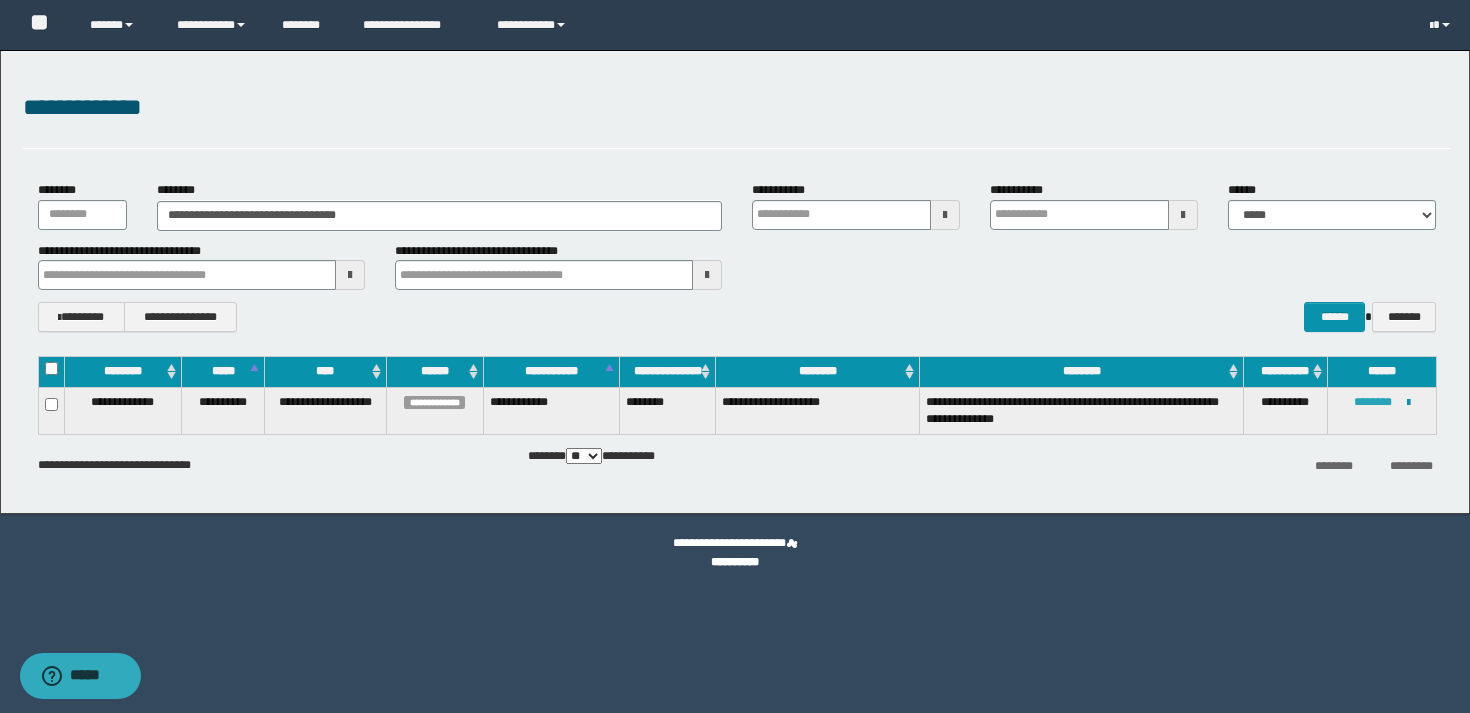 click on "********" at bounding box center (1373, 402) 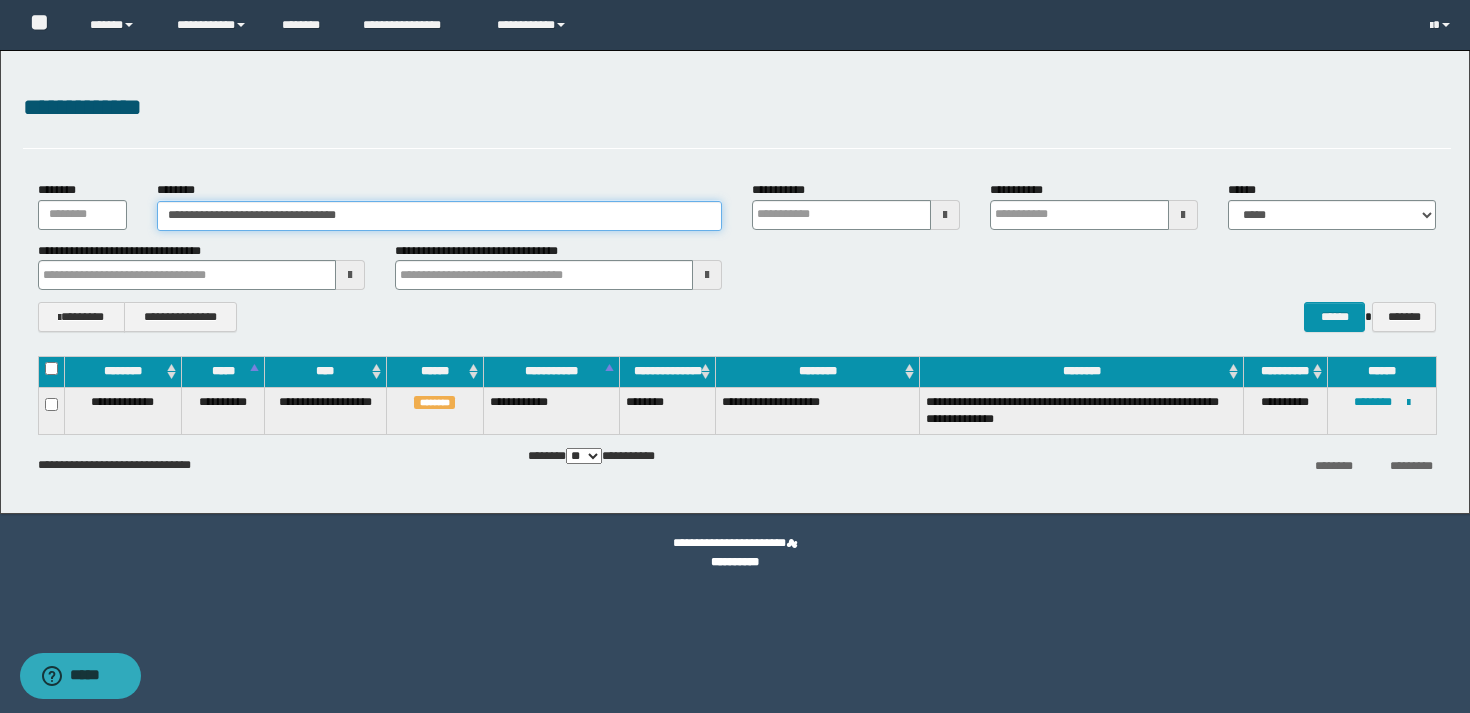 drag, startPoint x: 435, startPoint y: 224, endPoint x: 317, endPoint y: 193, distance: 122.0041 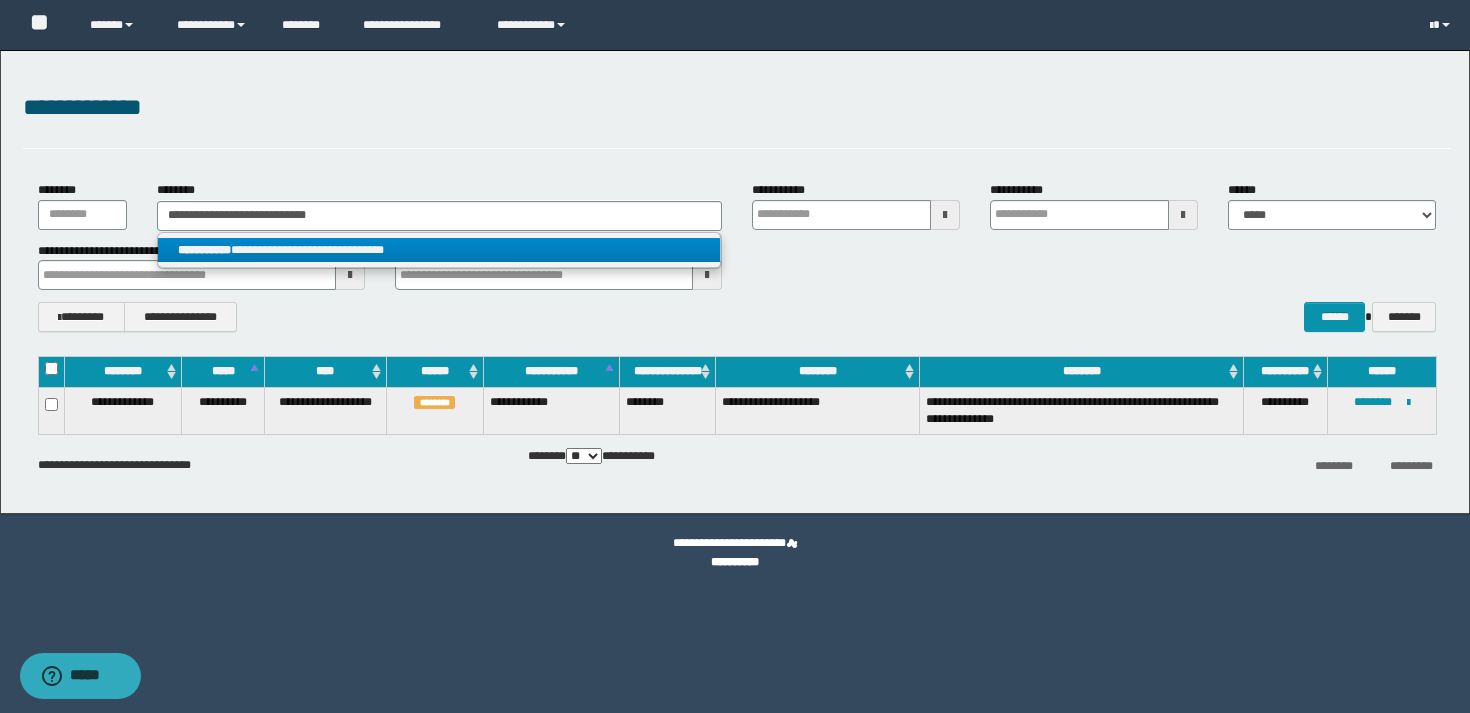 click on "**********" at bounding box center [439, 250] 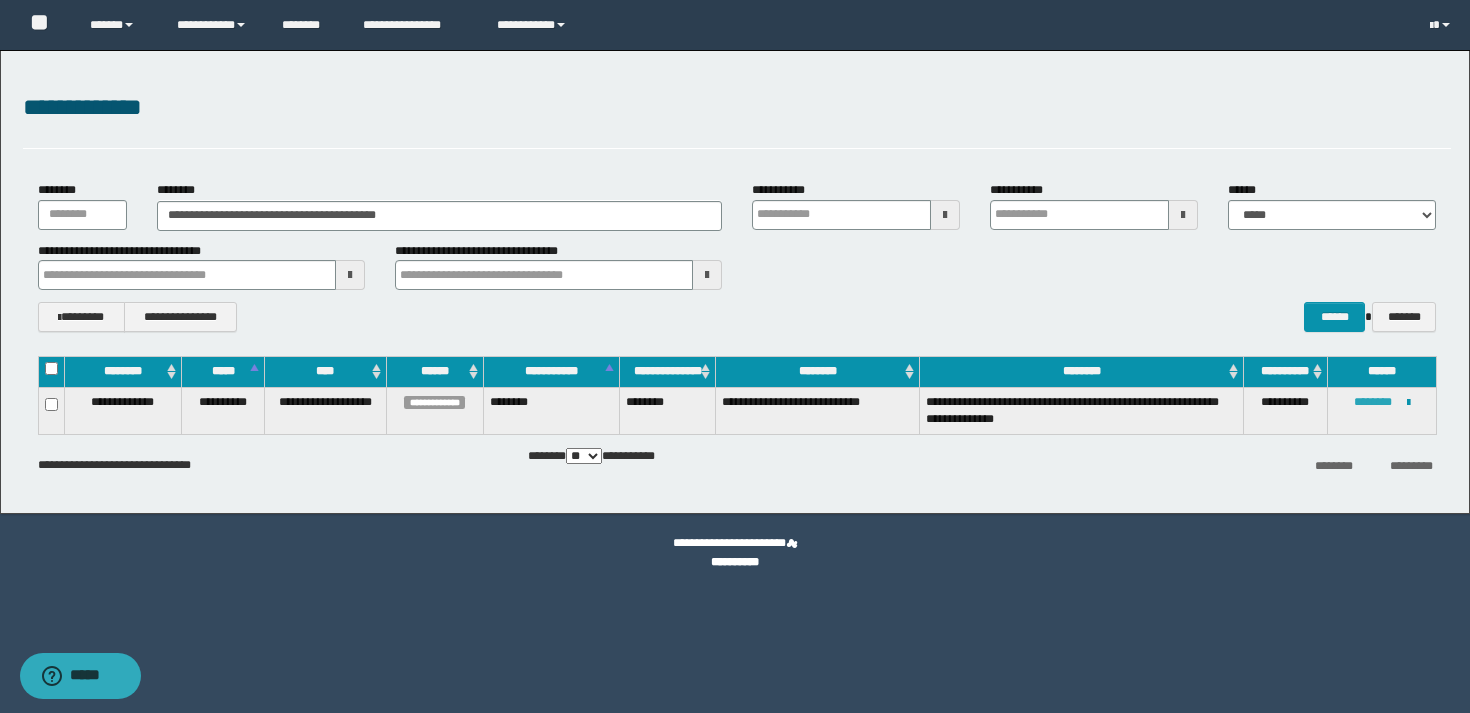click on "********" at bounding box center [1373, 402] 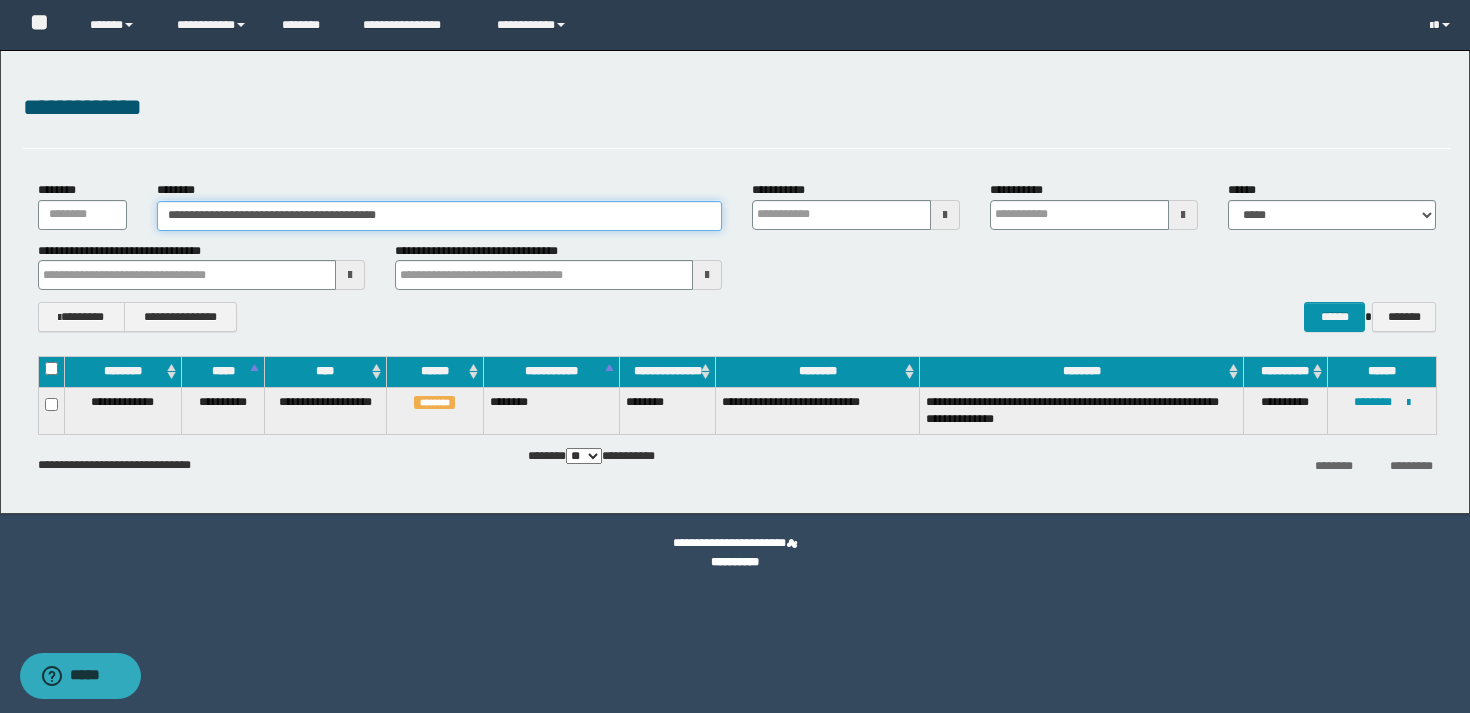 drag, startPoint x: 531, startPoint y: 213, endPoint x: 372, endPoint y: 195, distance: 160.01562 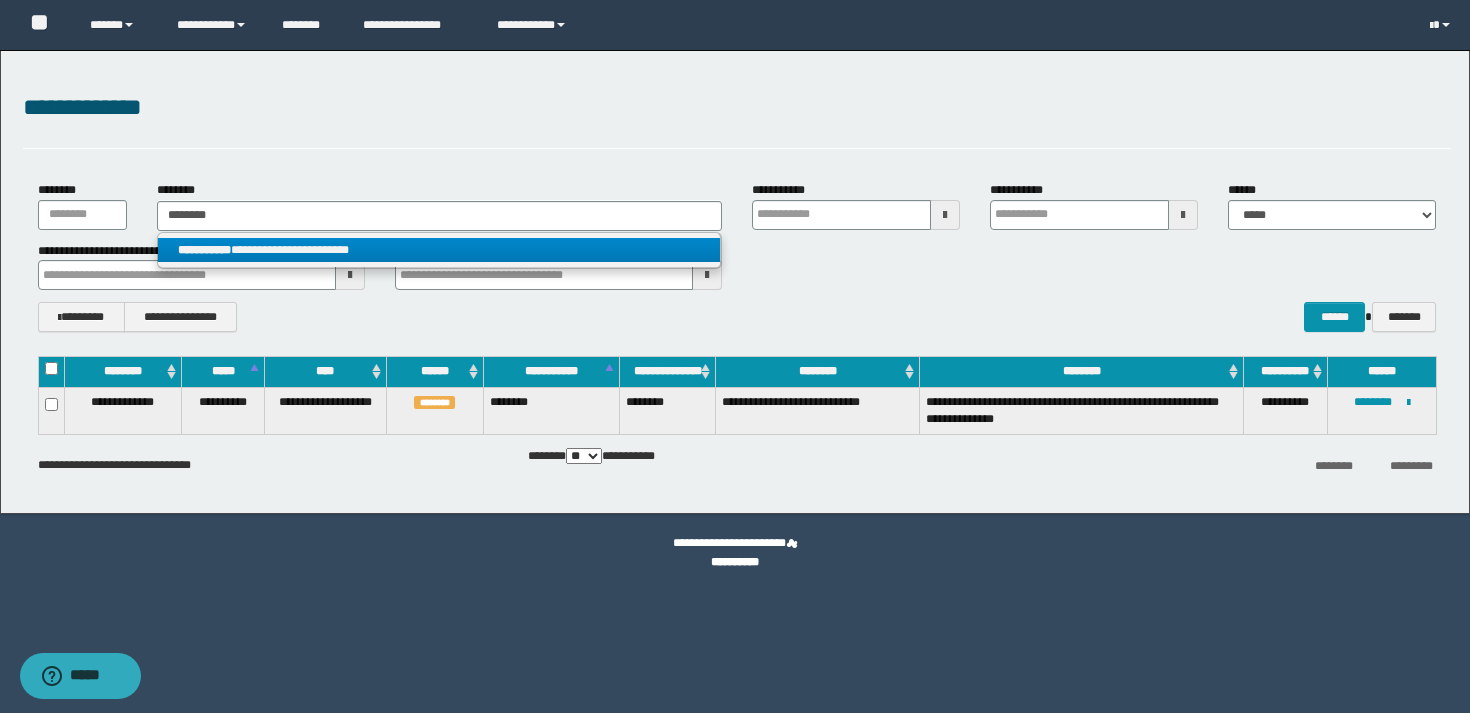 click on "**********" at bounding box center (439, 250) 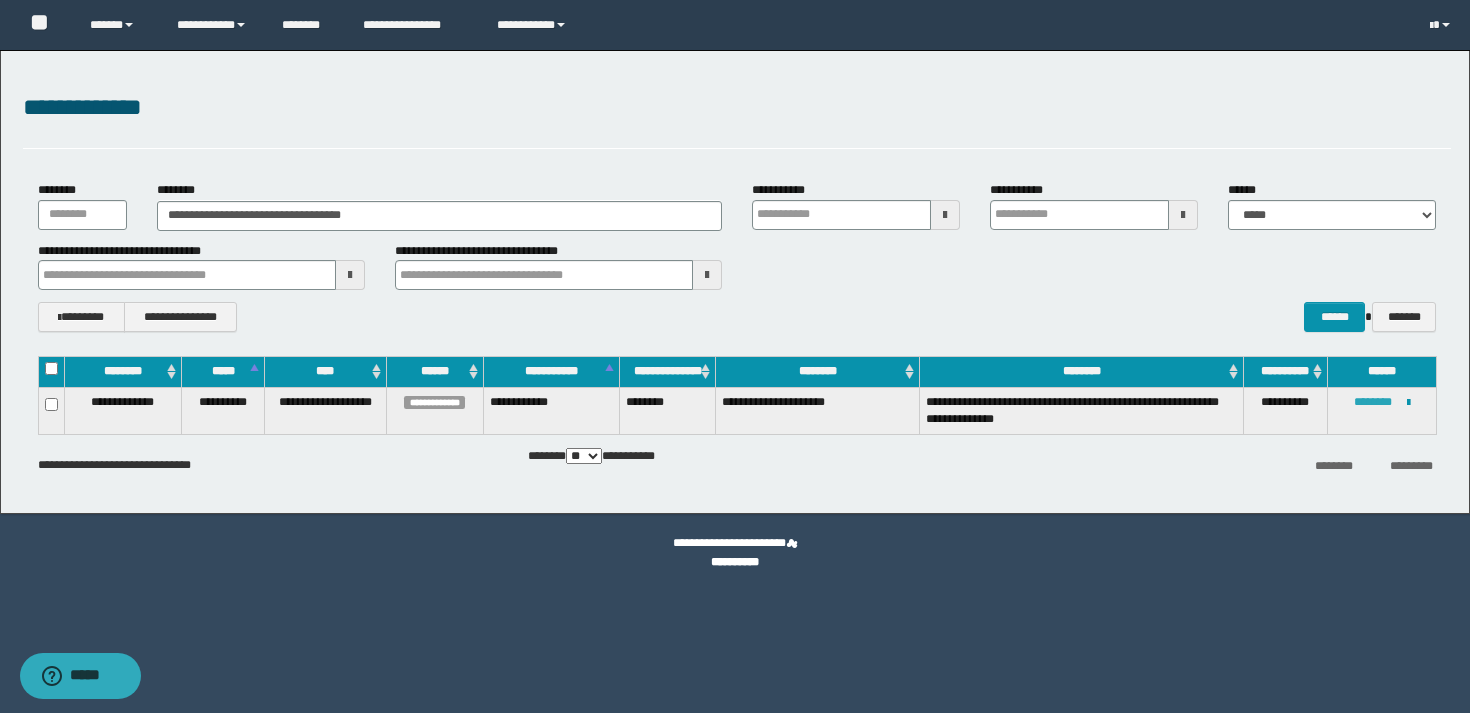 click on "********" at bounding box center [1373, 402] 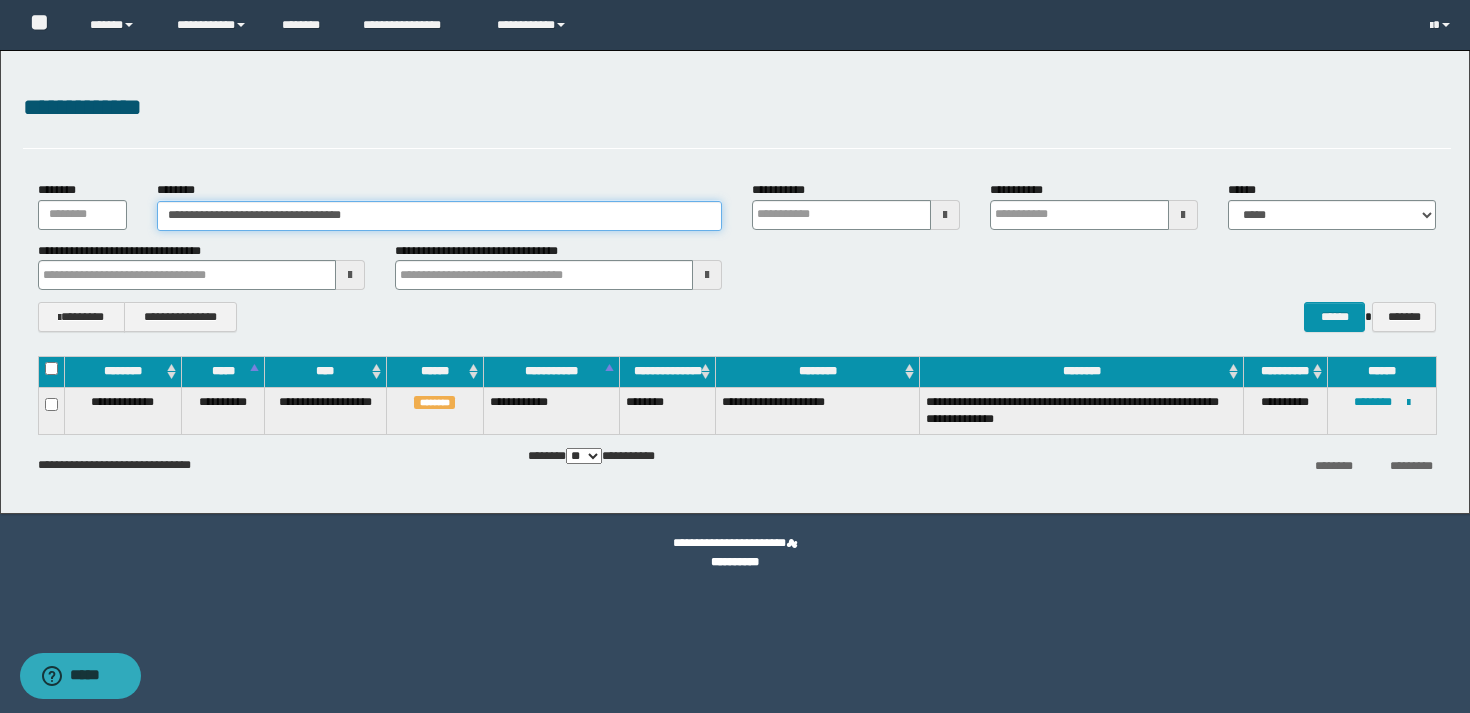 drag, startPoint x: 427, startPoint y: 215, endPoint x: 150, endPoint y: 218, distance: 277.01624 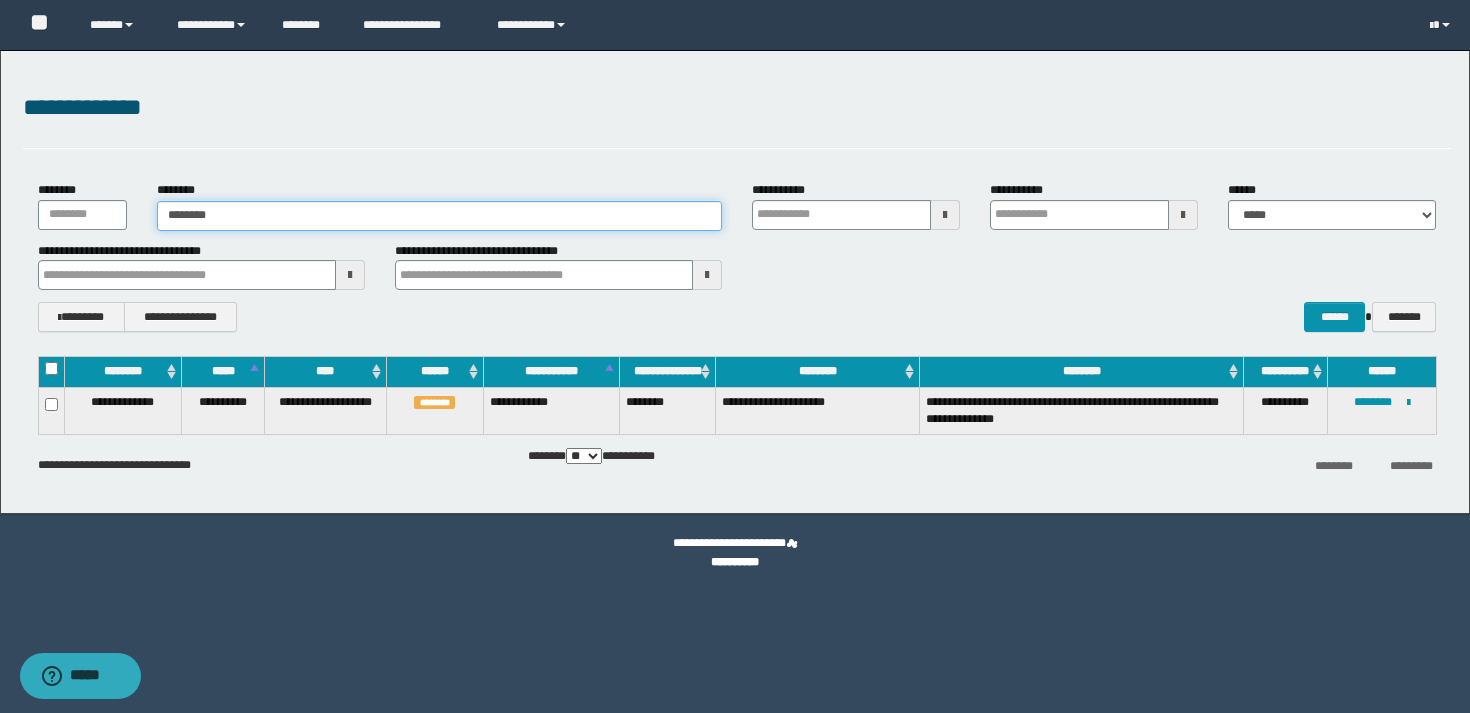 click on "*******" at bounding box center [439, 216] 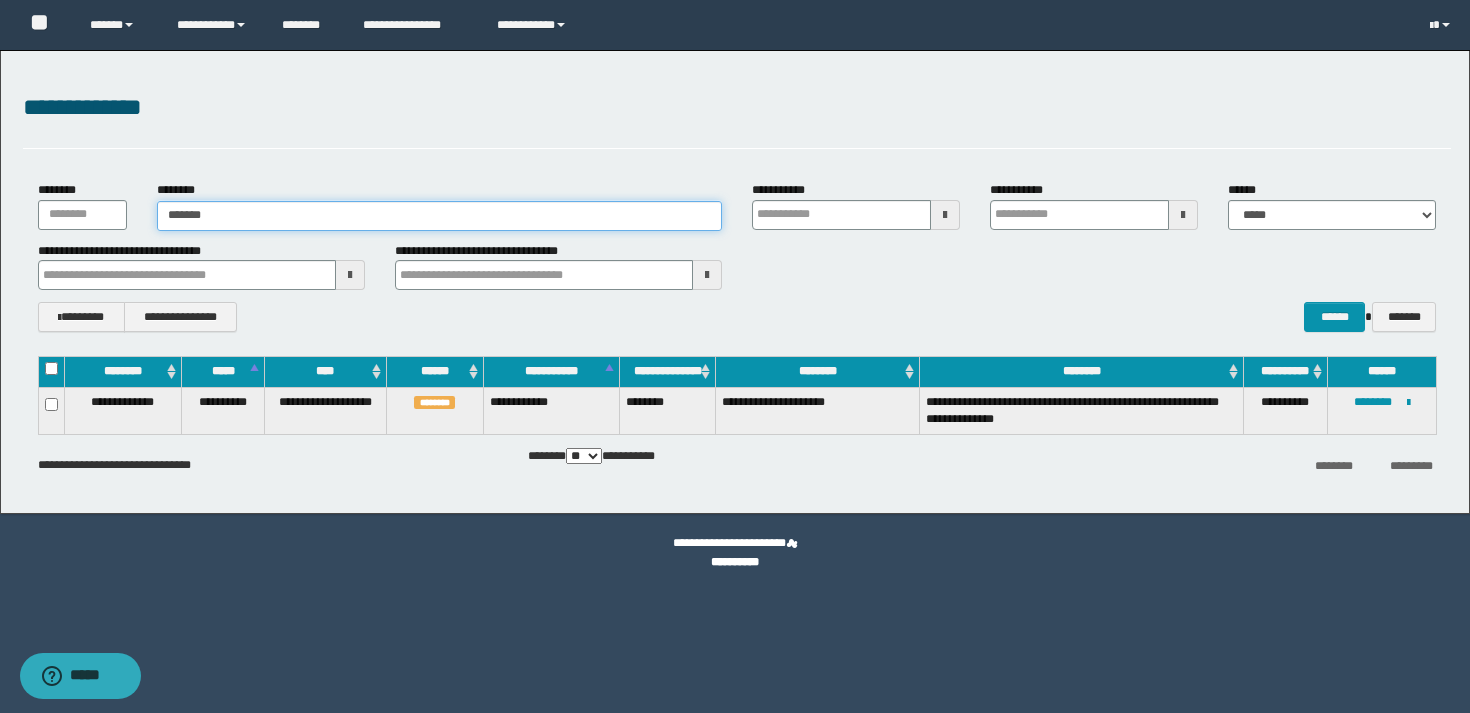 click on "*******" at bounding box center (439, 216) 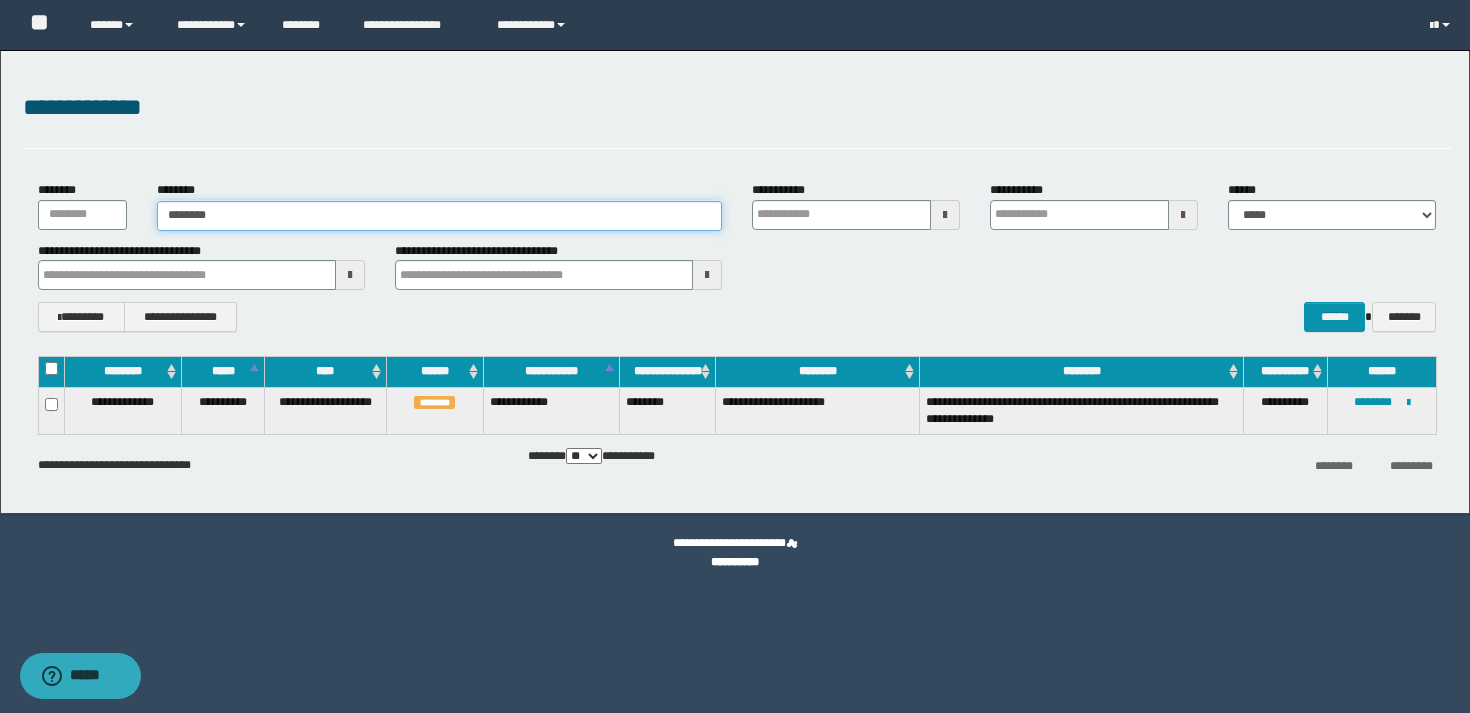 drag, startPoint x: 274, startPoint y: 221, endPoint x: 108, endPoint y: 203, distance: 166.97305 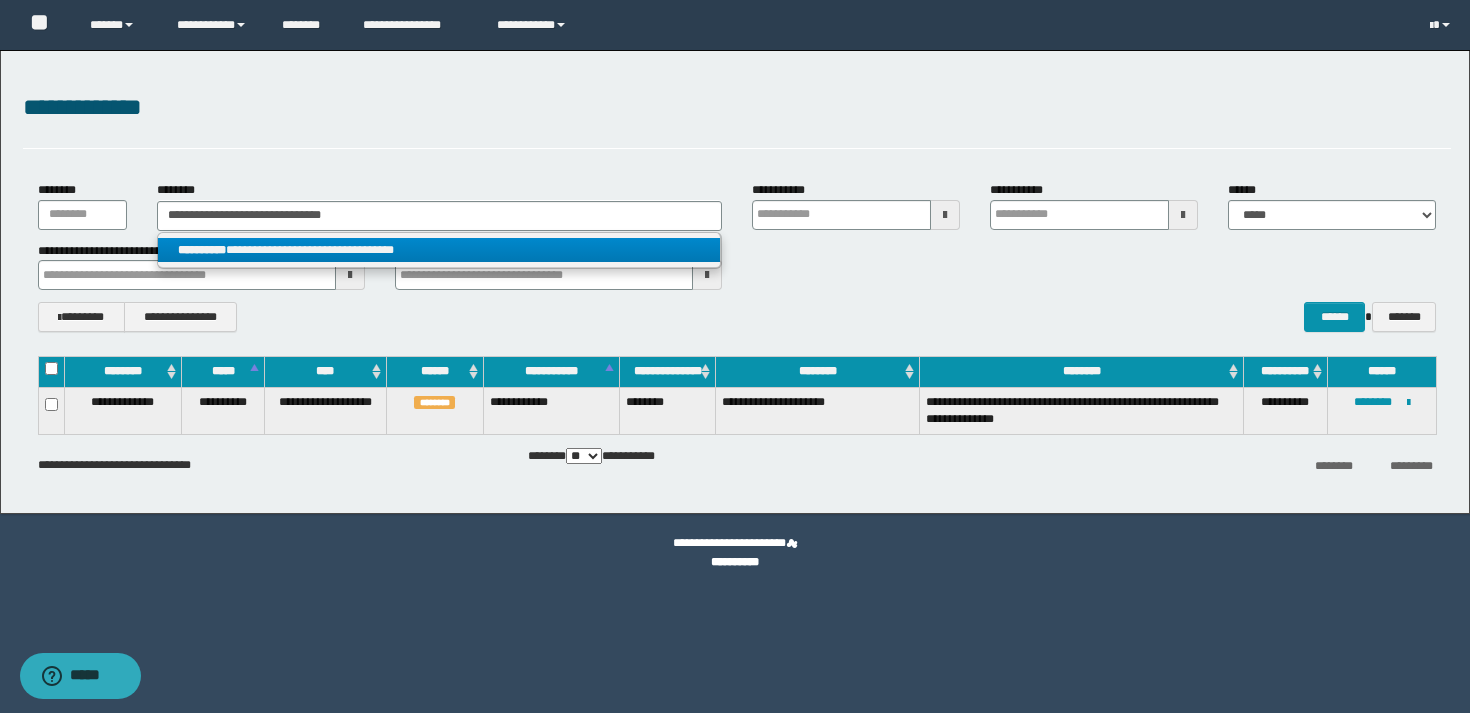 click on "**********" at bounding box center (439, 250) 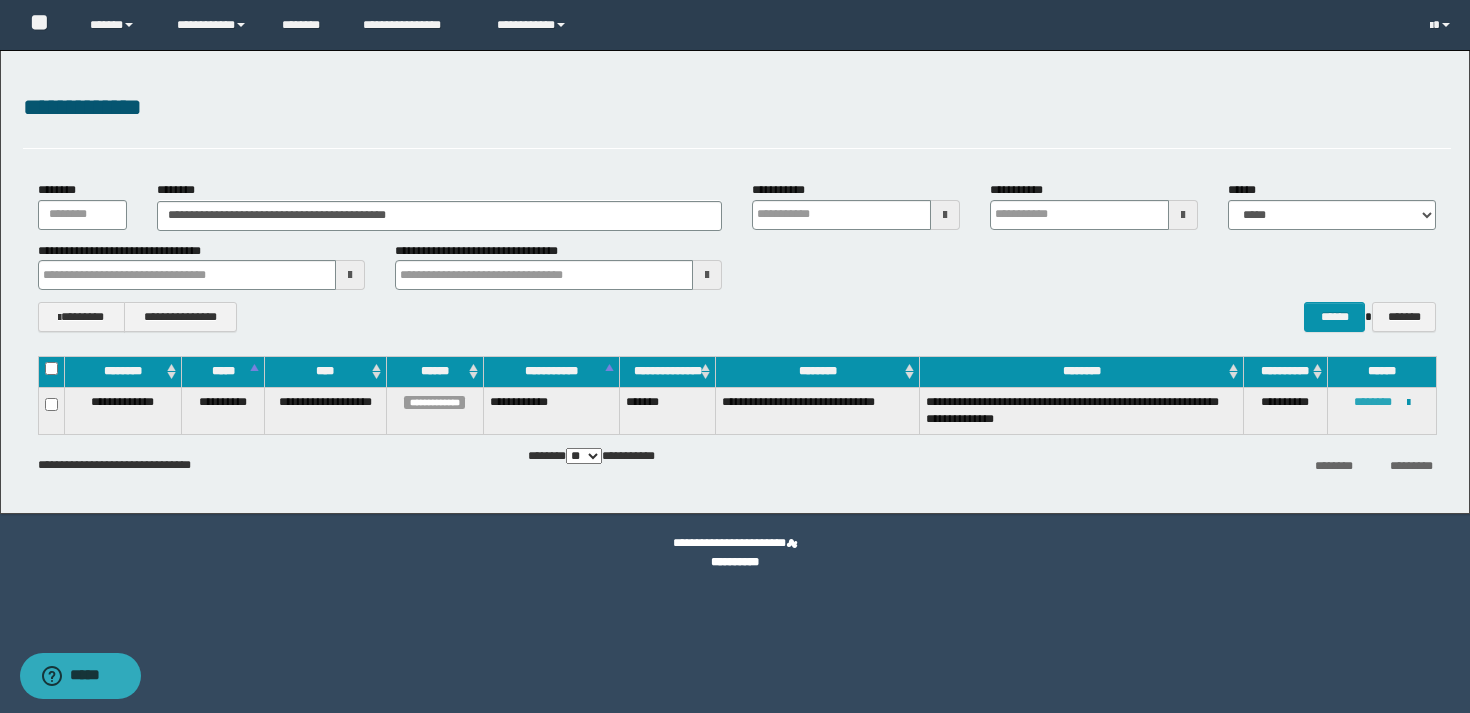 click on "********" at bounding box center [1373, 402] 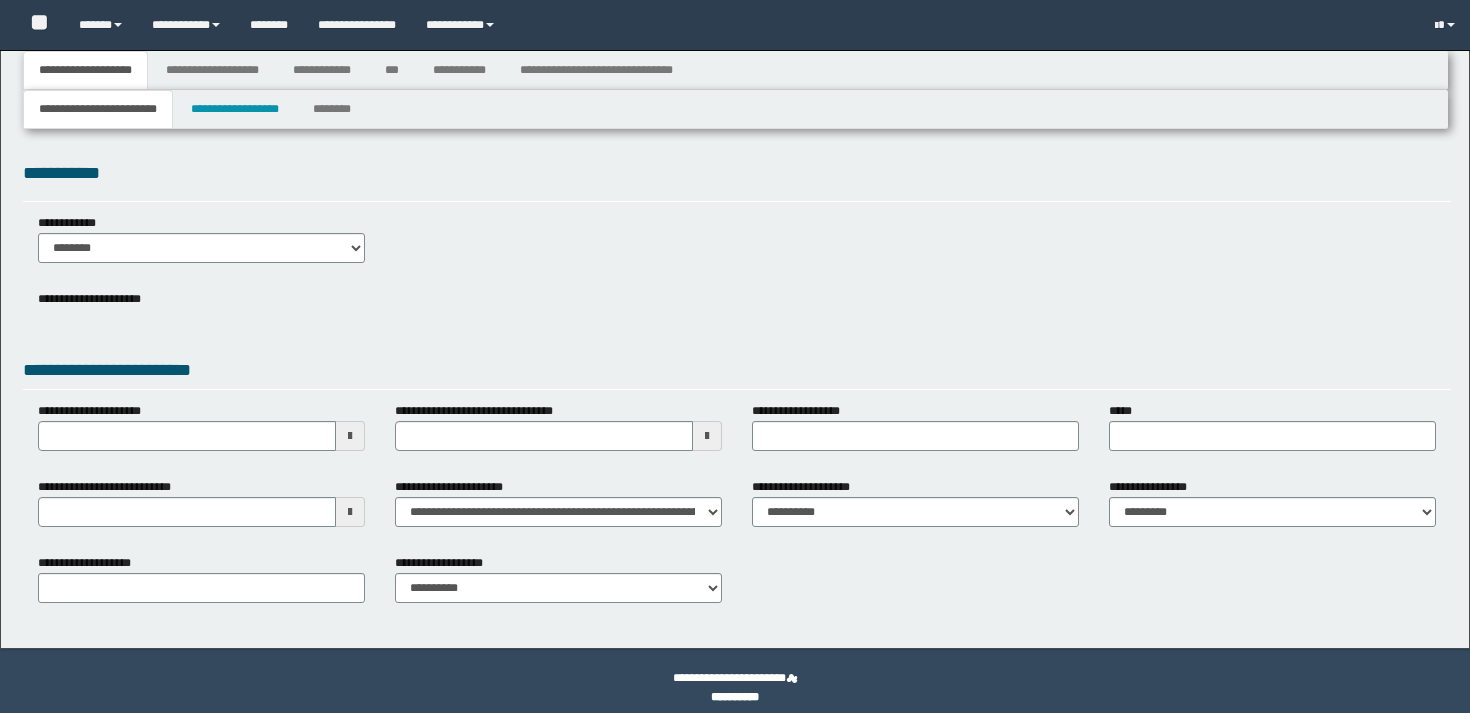 scroll, scrollTop: 0, scrollLeft: 0, axis: both 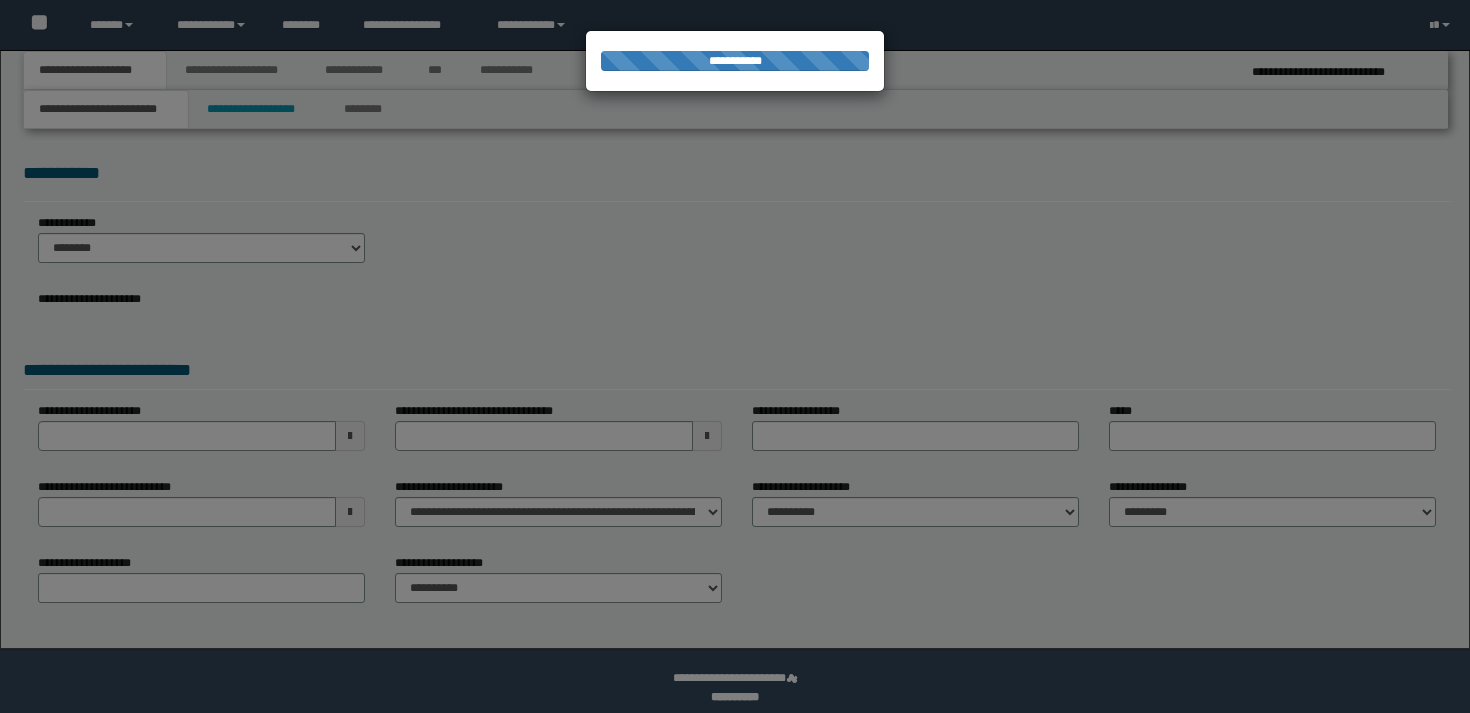 select on "**" 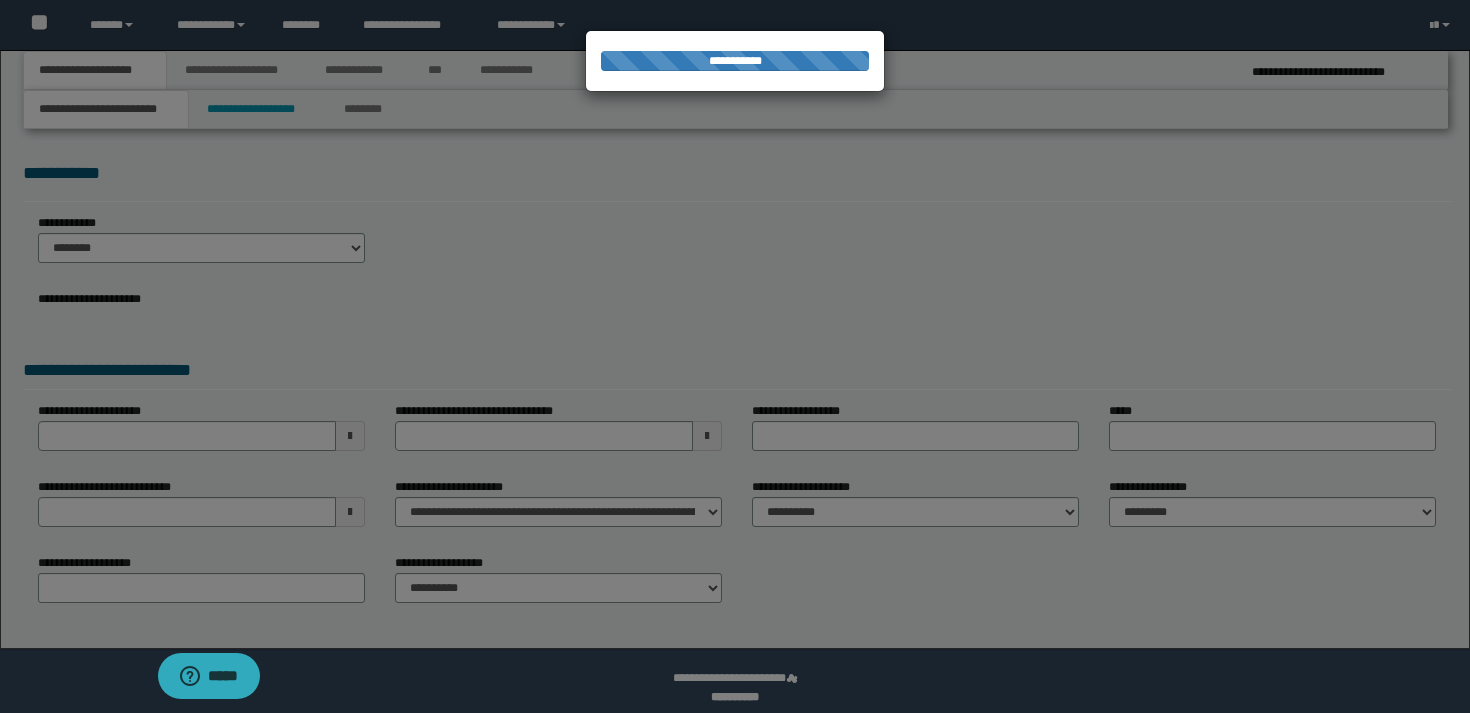 scroll, scrollTop: 0, scrollLeft: 0, axis: both 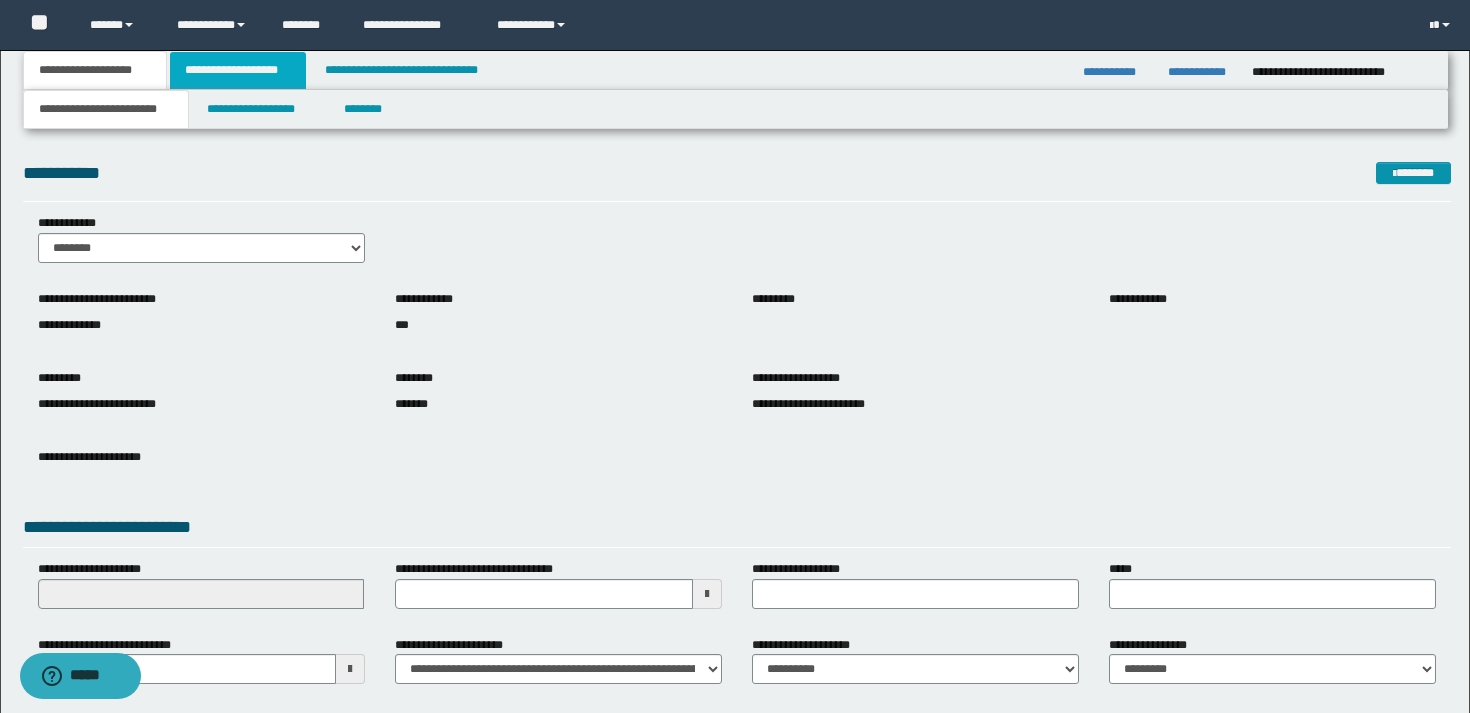 click on "**********" at bounding box center [238, 70] 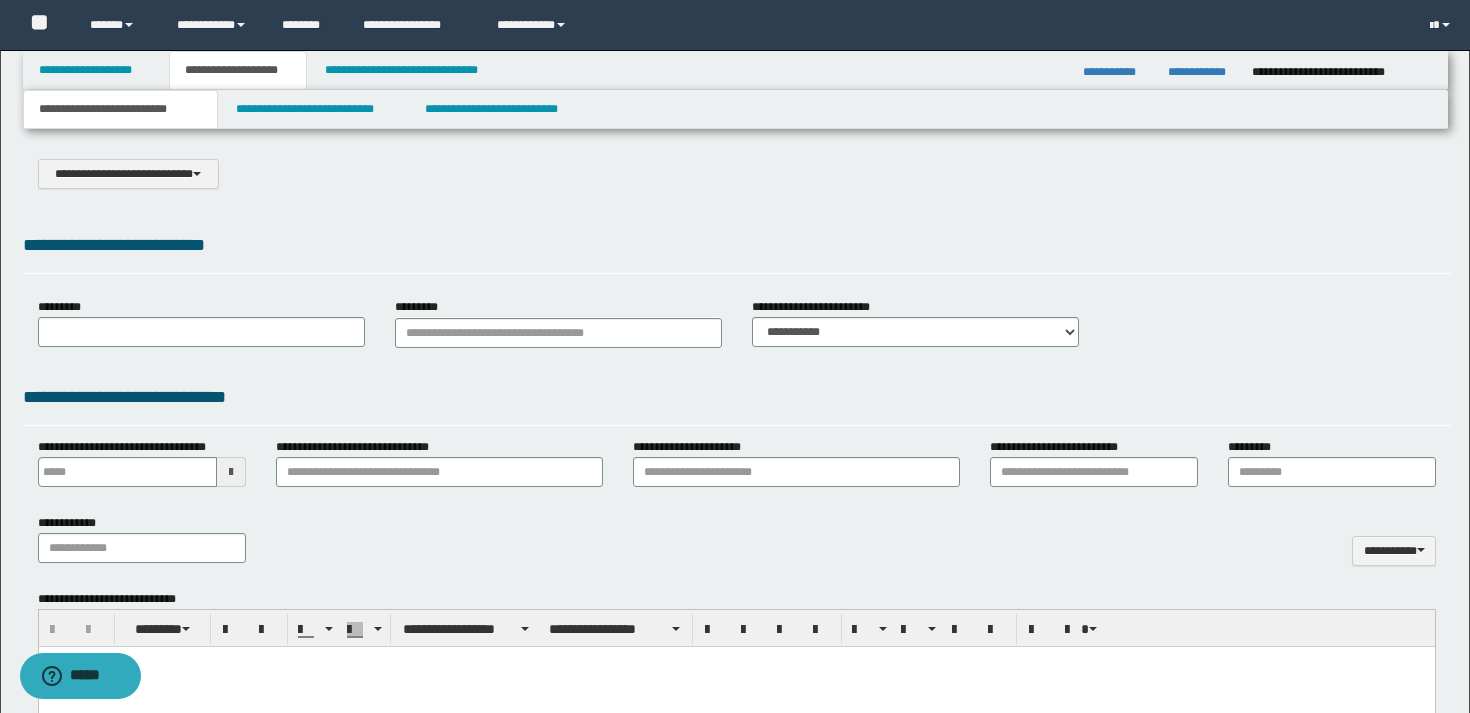 scroll, scrollTop: 0, scrollLeft: 0, axis: both 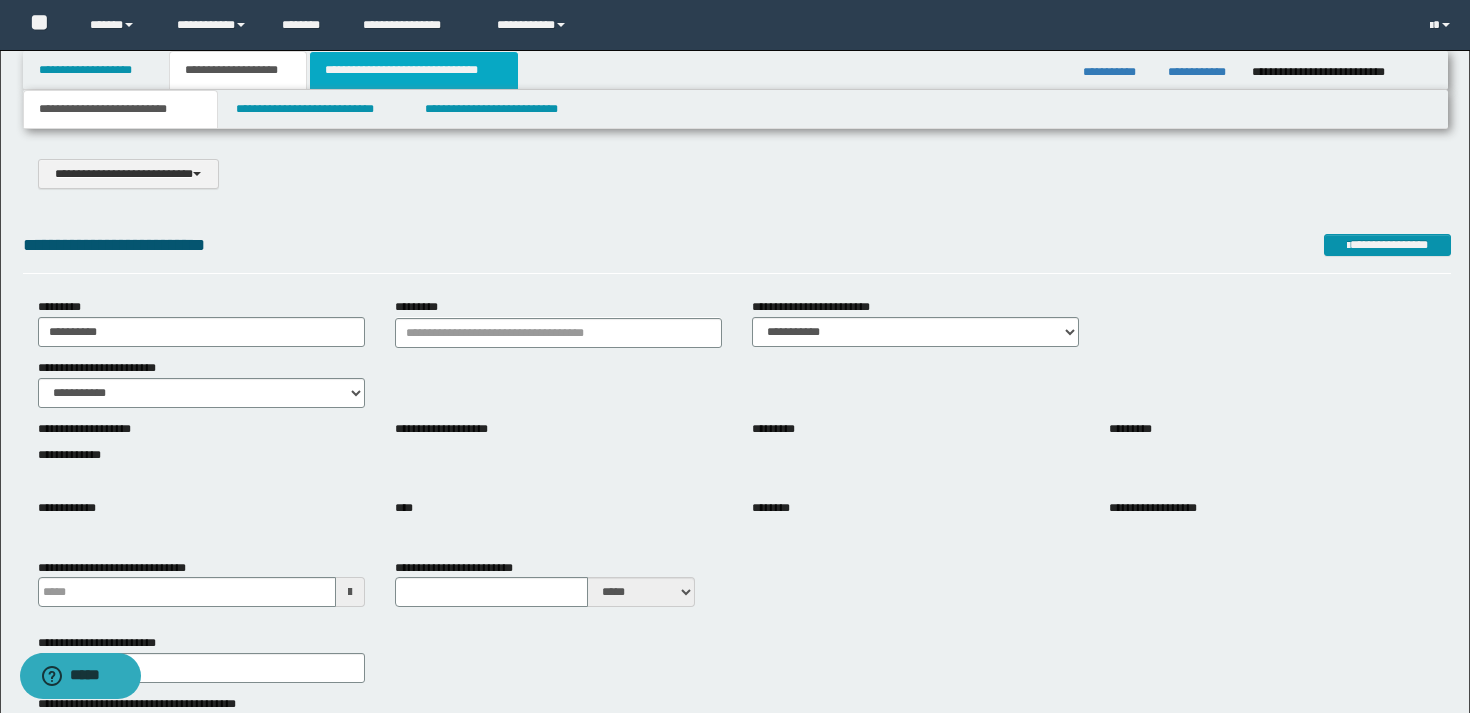 click on "**********" at bounding box center (413, 70) 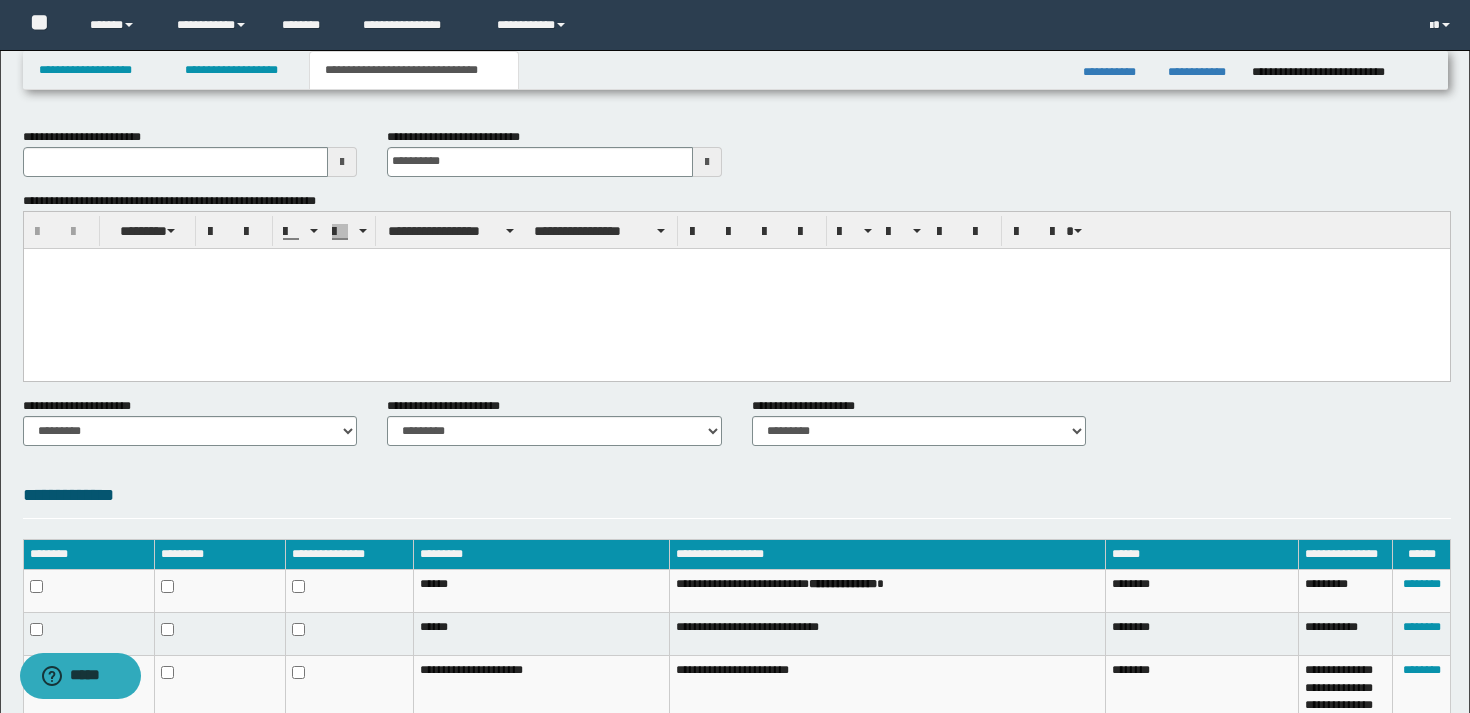 scroll, scrollTop: 0, scrollLeft: 0, axis: both 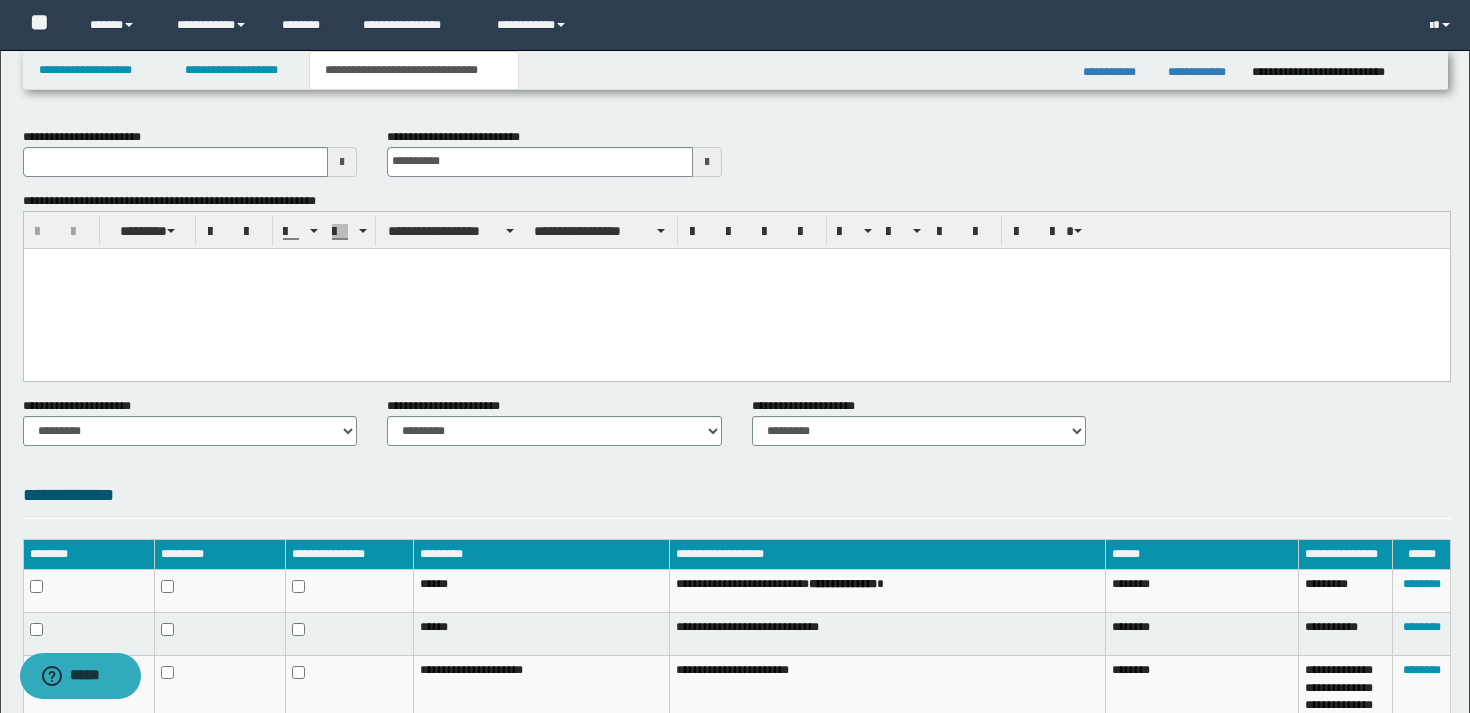 click on "**********" at bounding box center [735, 446] 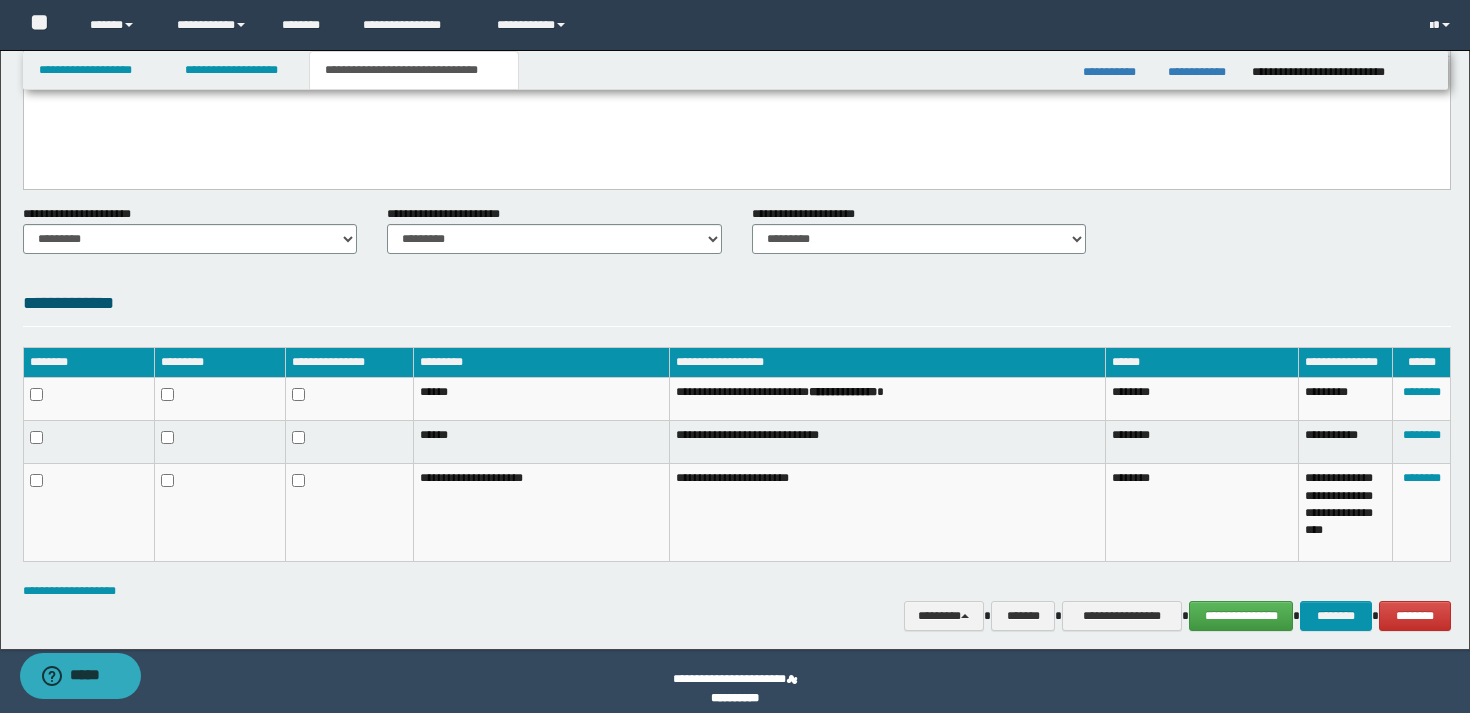 scroll, scrollTop: 206, scrollLeft: 0, axis: vertical 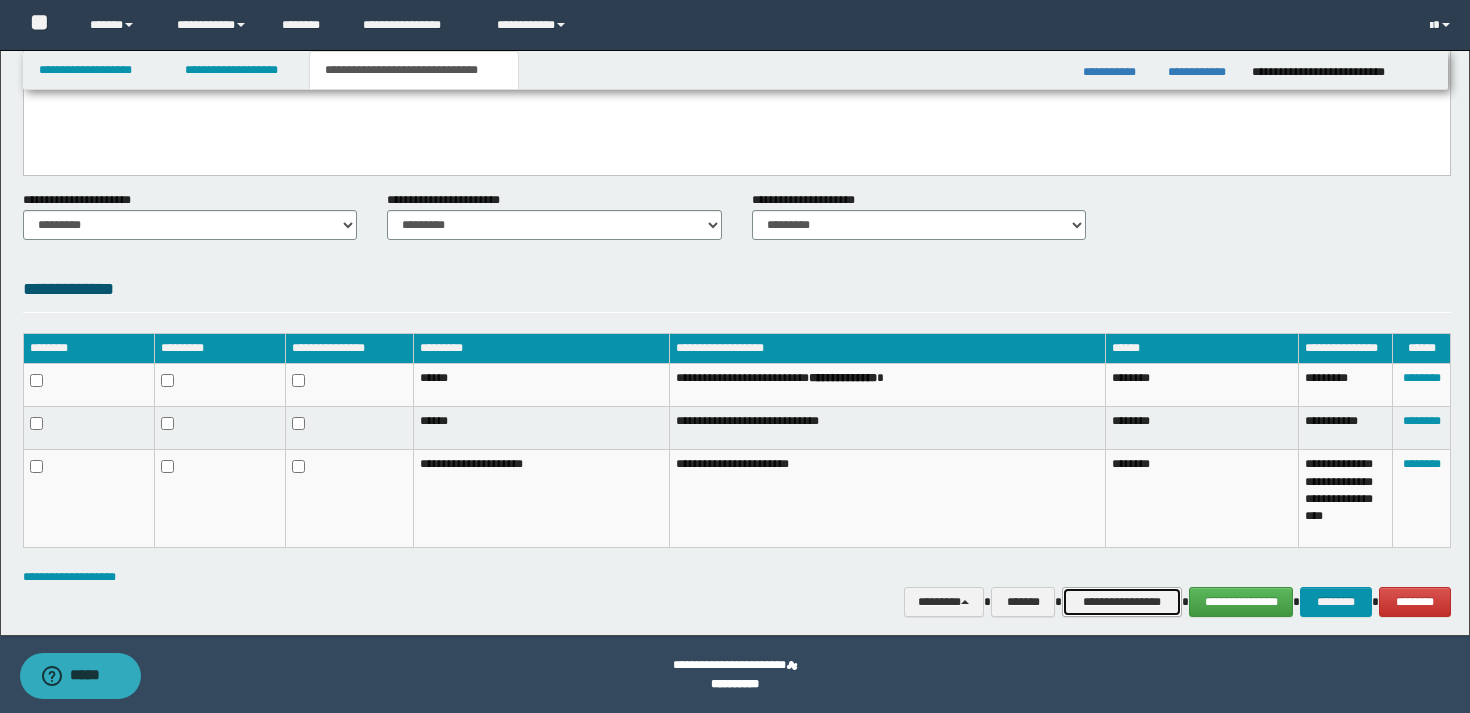 click on "**********" at bounding box center (1122, 602) 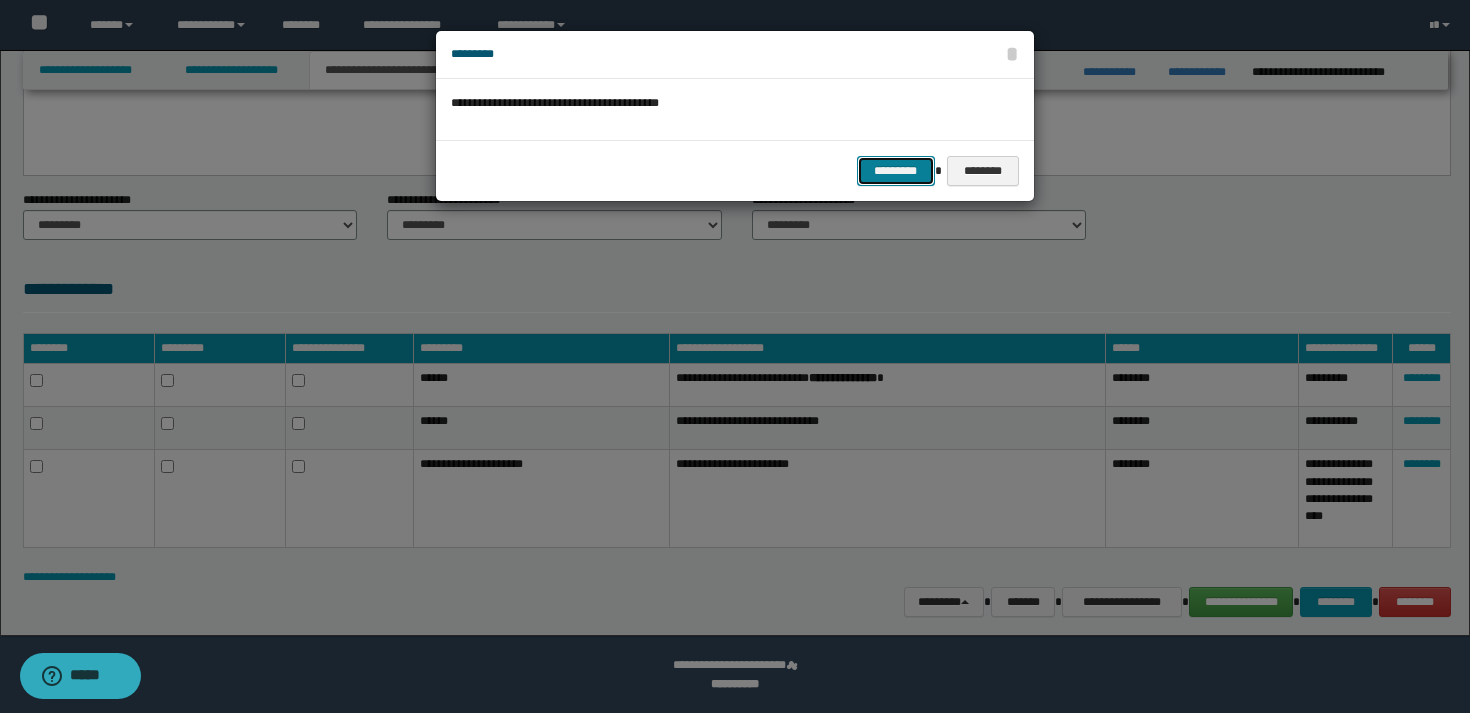 click on "*********" at bounding box center [896, 171] 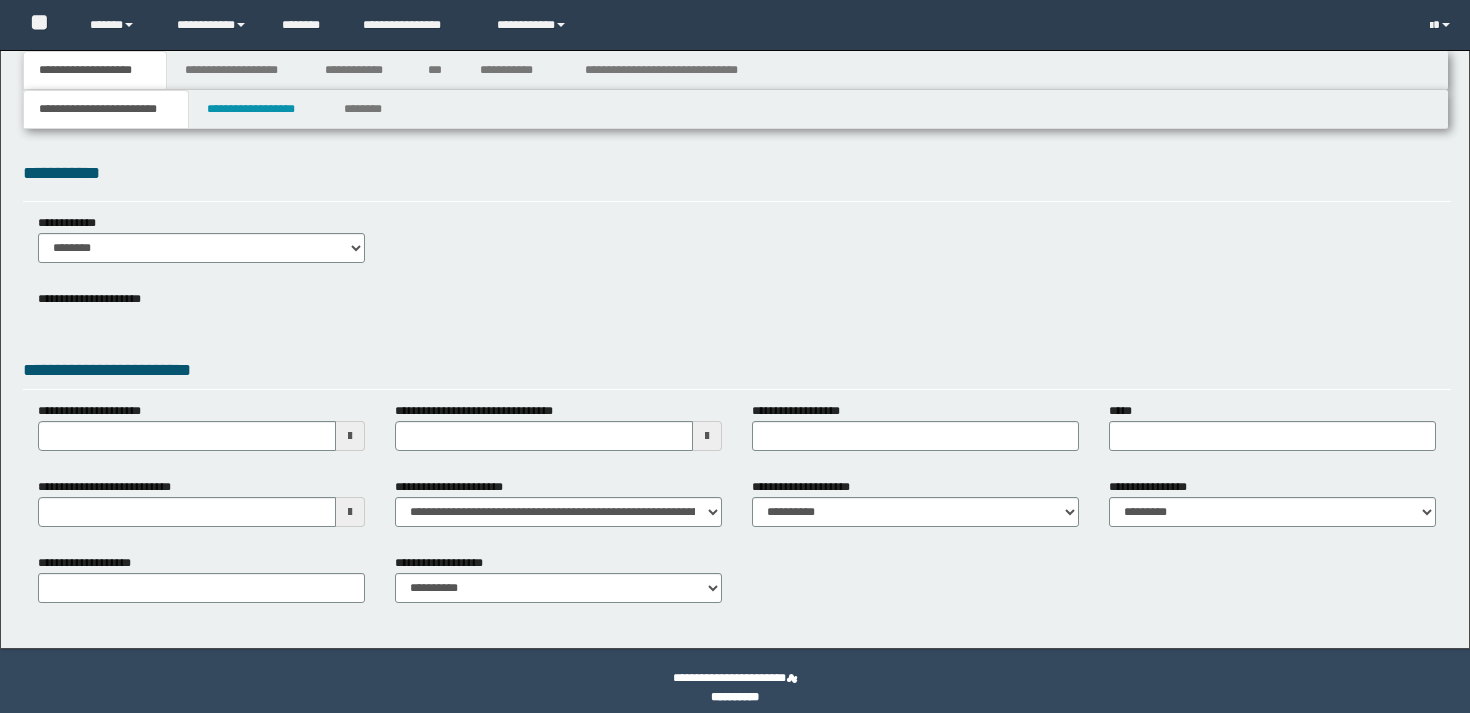scroll, scrollTop: 0, scrollLeft: 0, axis: both 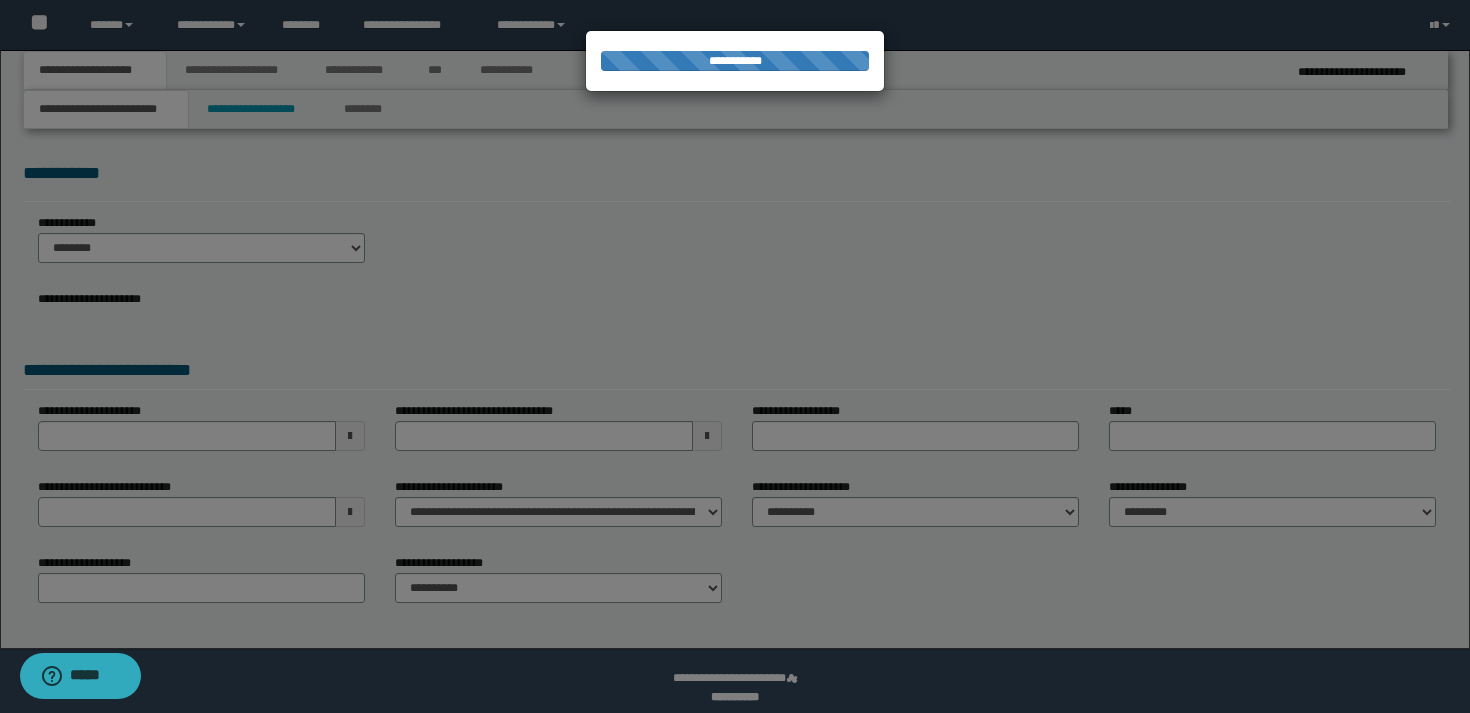 select on "*" 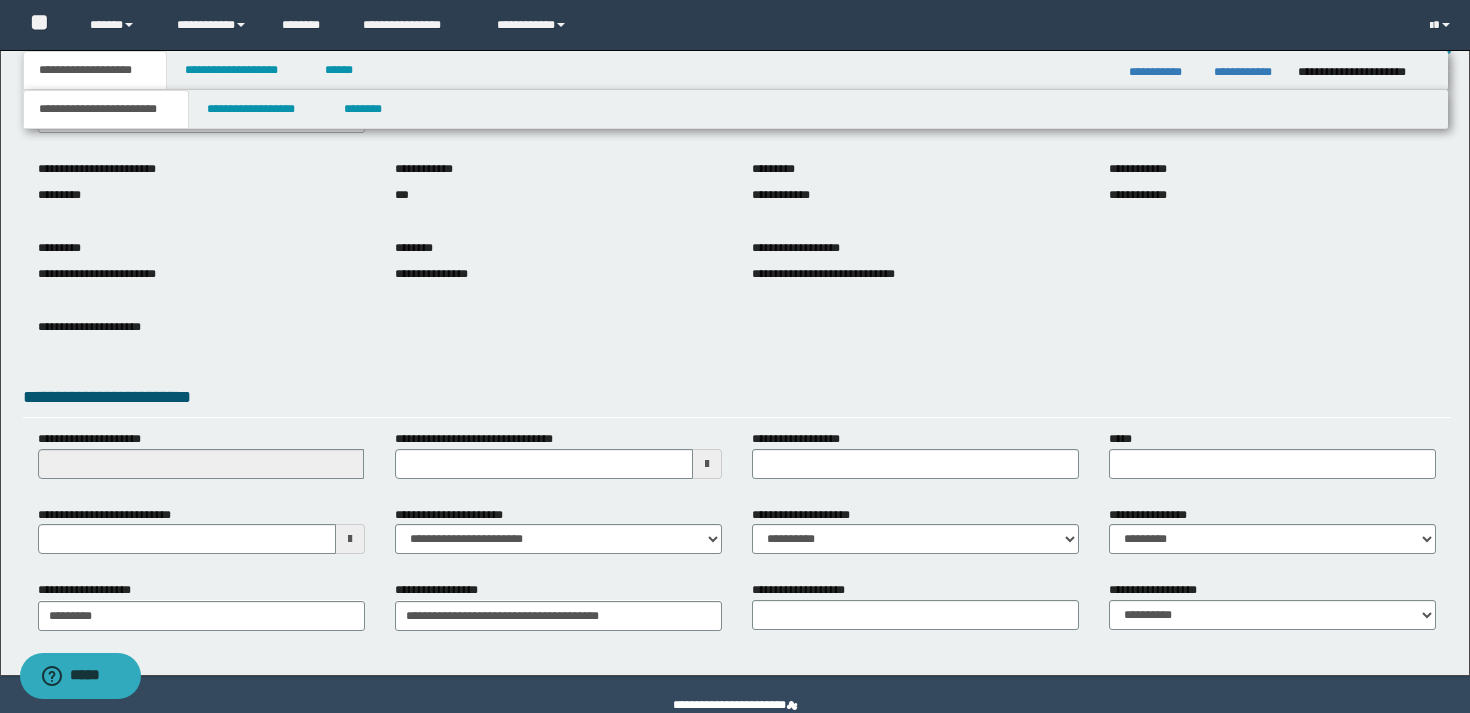 scroll, scrollTop: 171, scrollLeft: 0, axis: vertical 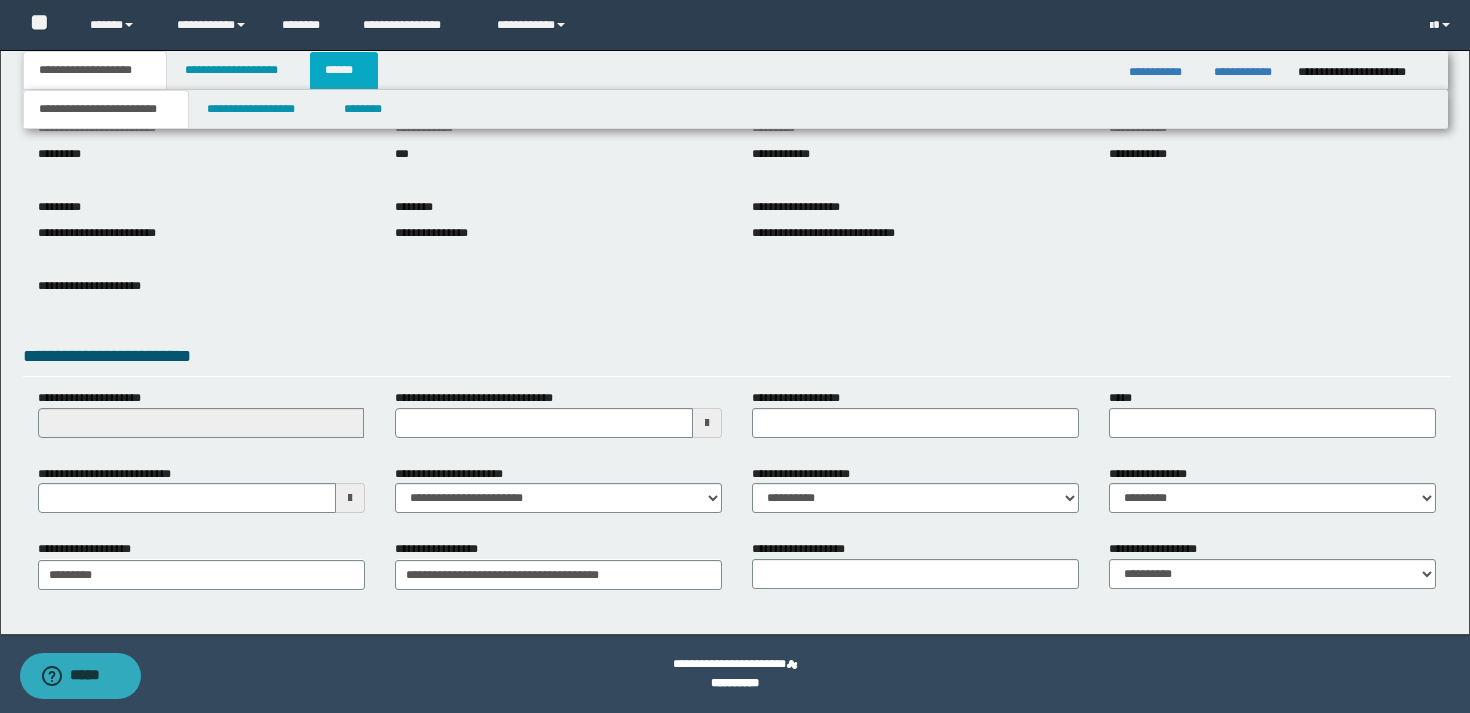click on "******" at bounding box center [344, 70] 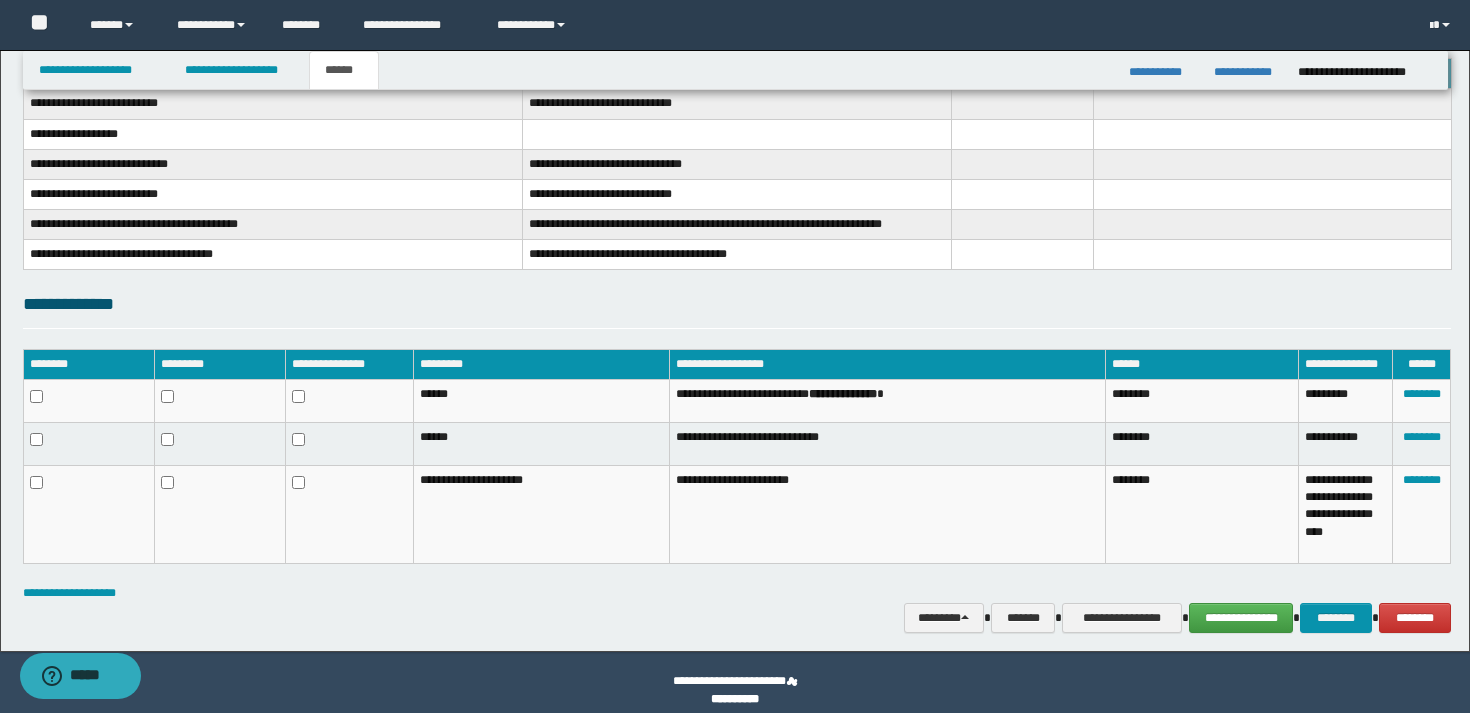 scroll, scrollTop: 368, scrollLeft: 0, axis: vertical 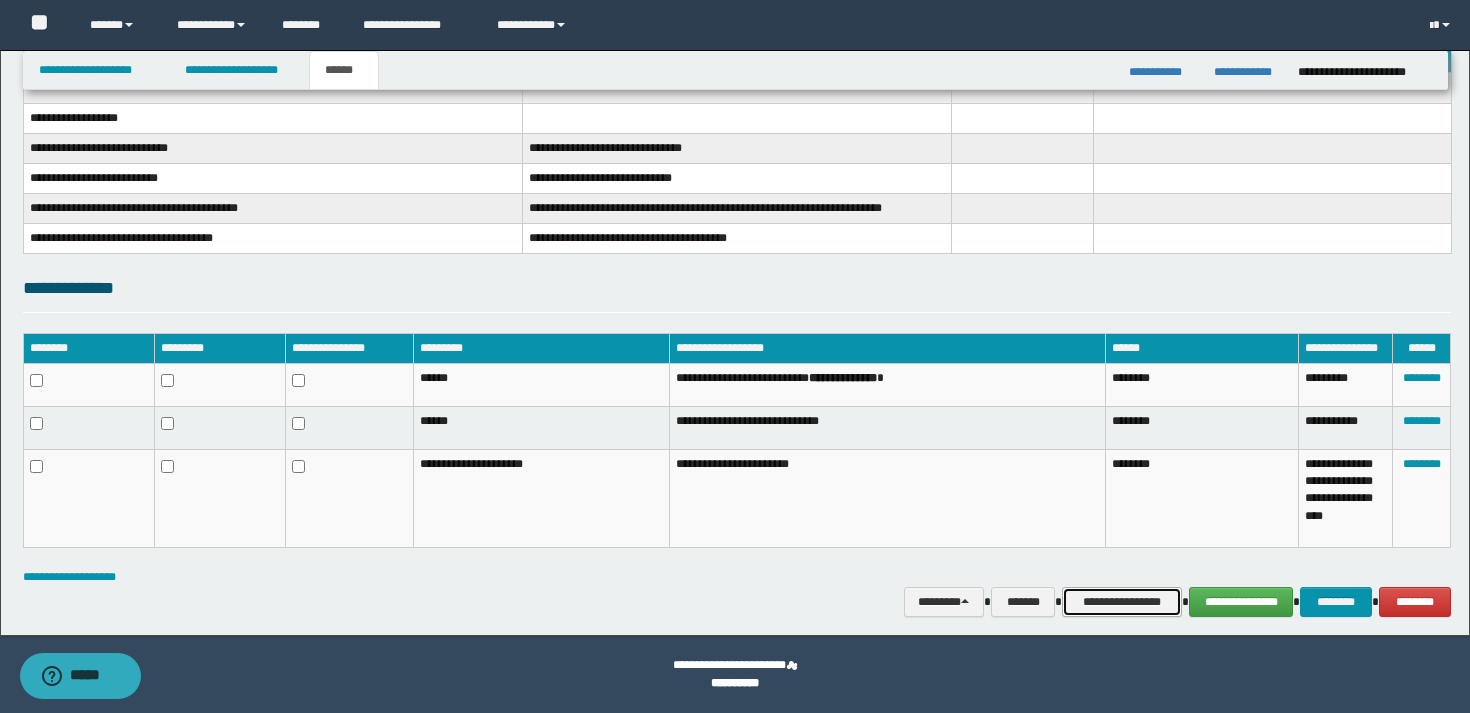 click on "**********" at bounding box center (1122, 602) 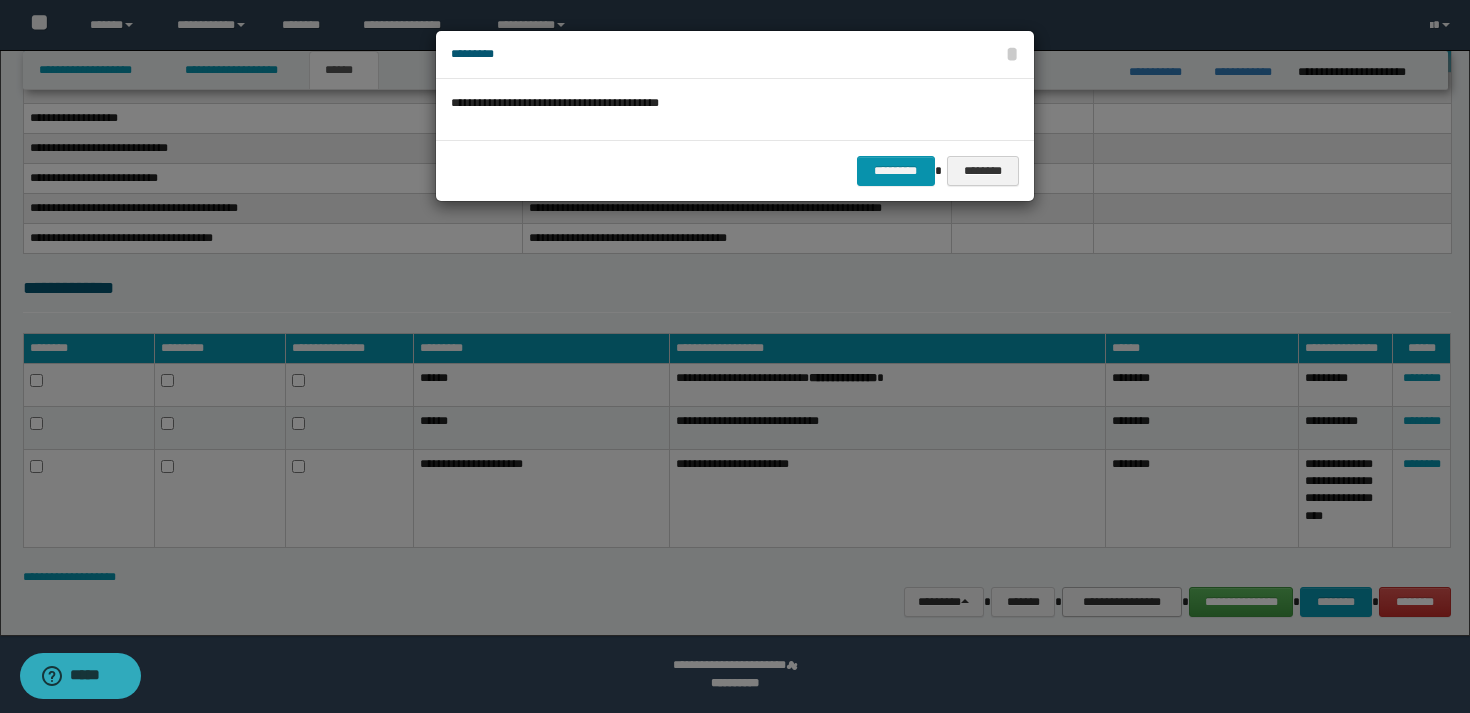 click at bounding box center [735, 356] 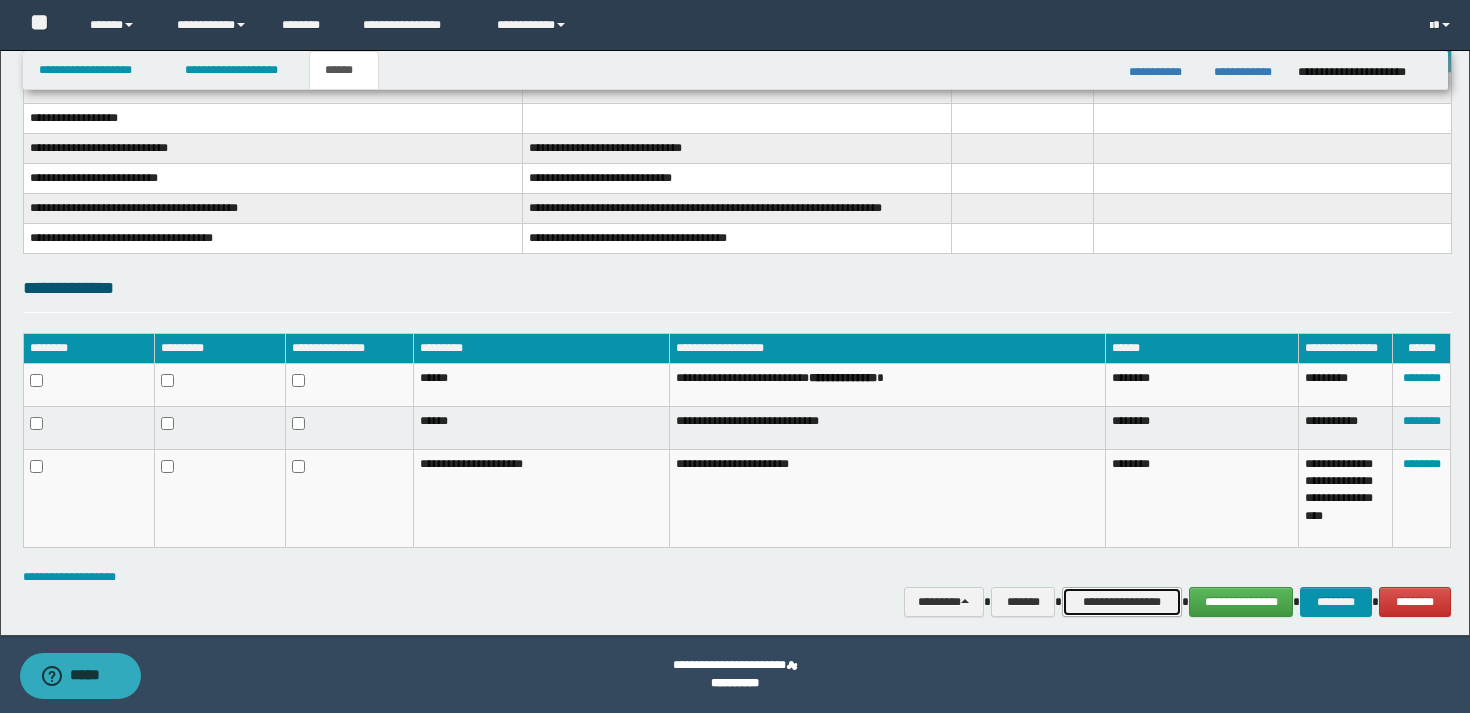 click on "**********" at bounding box center [1122, 602] 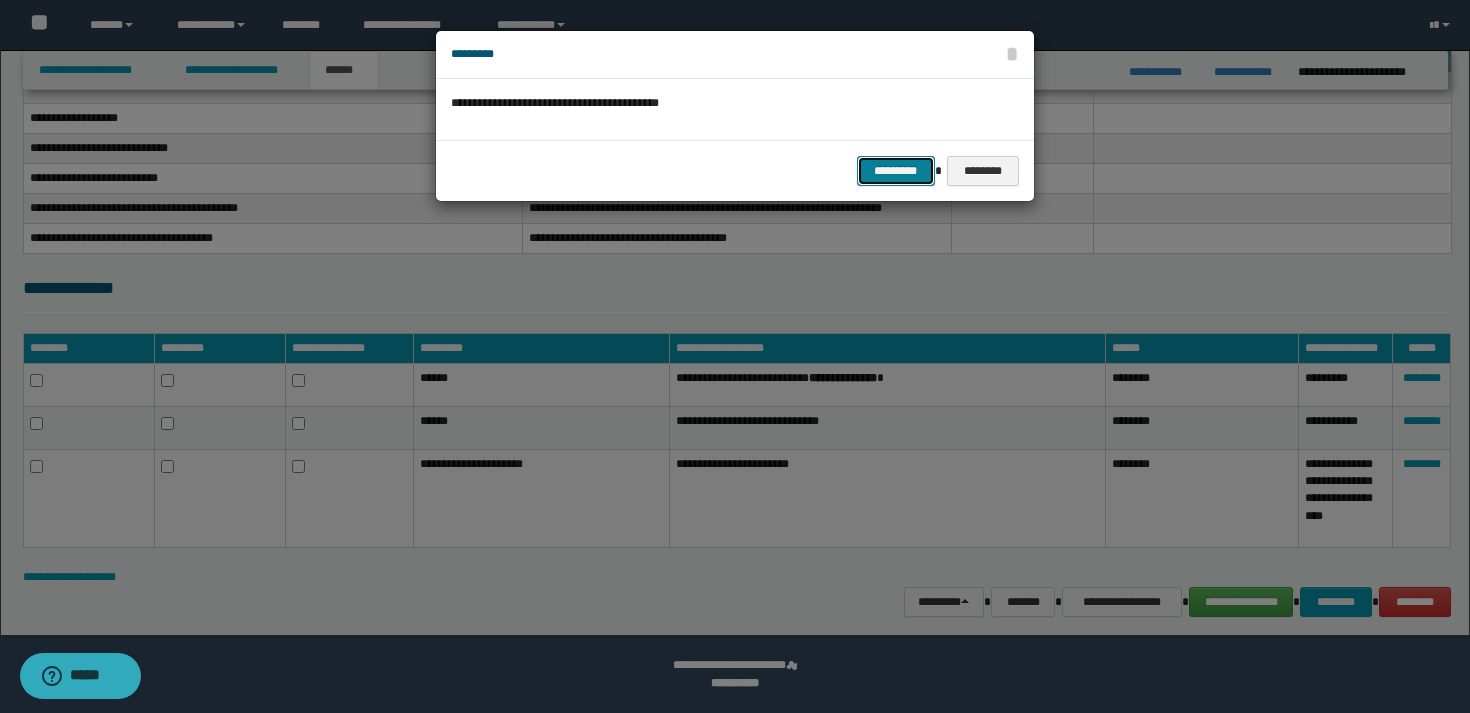 click on "*********" at bounding box center [896, 171] 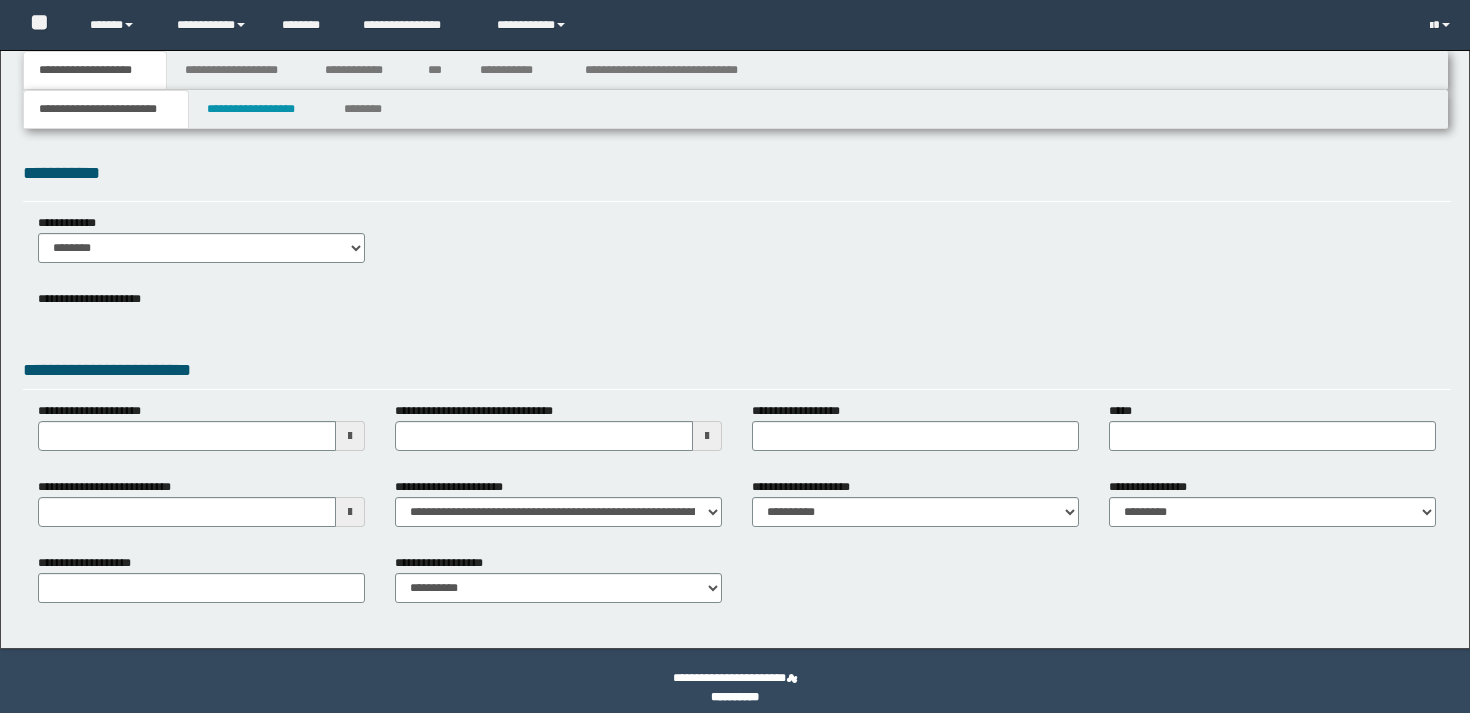 scroll, scrollTop: 0, scrollLeft: 0, axis: both 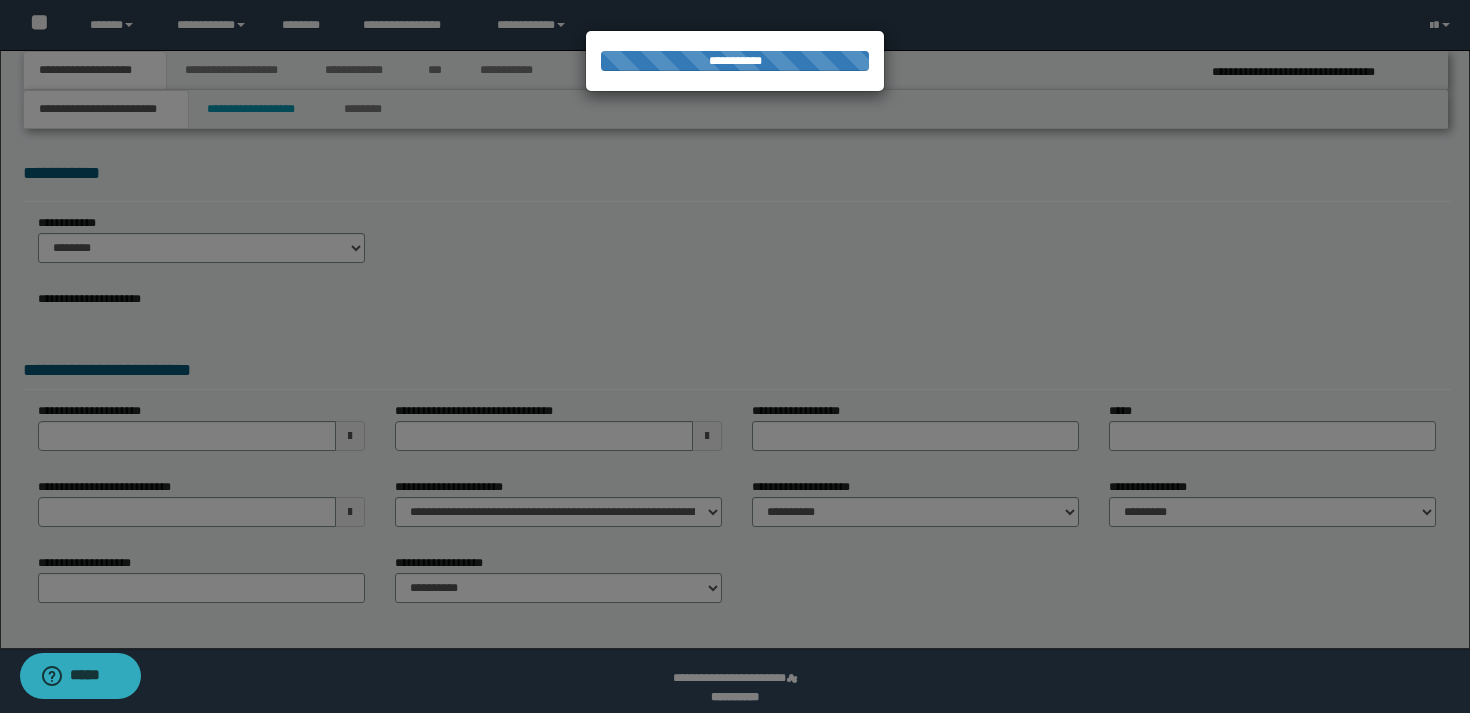 select on "*" 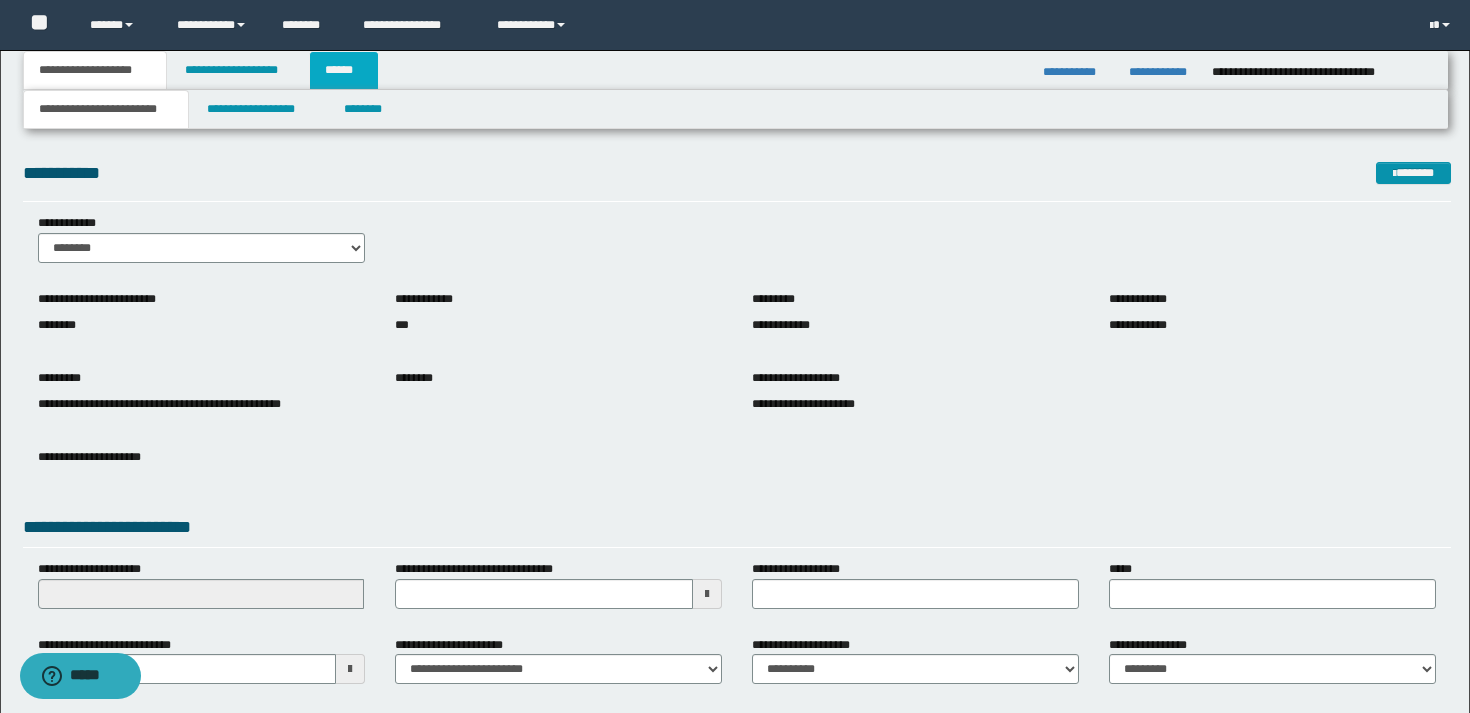 click on "******" at bounding box center [344, 70] 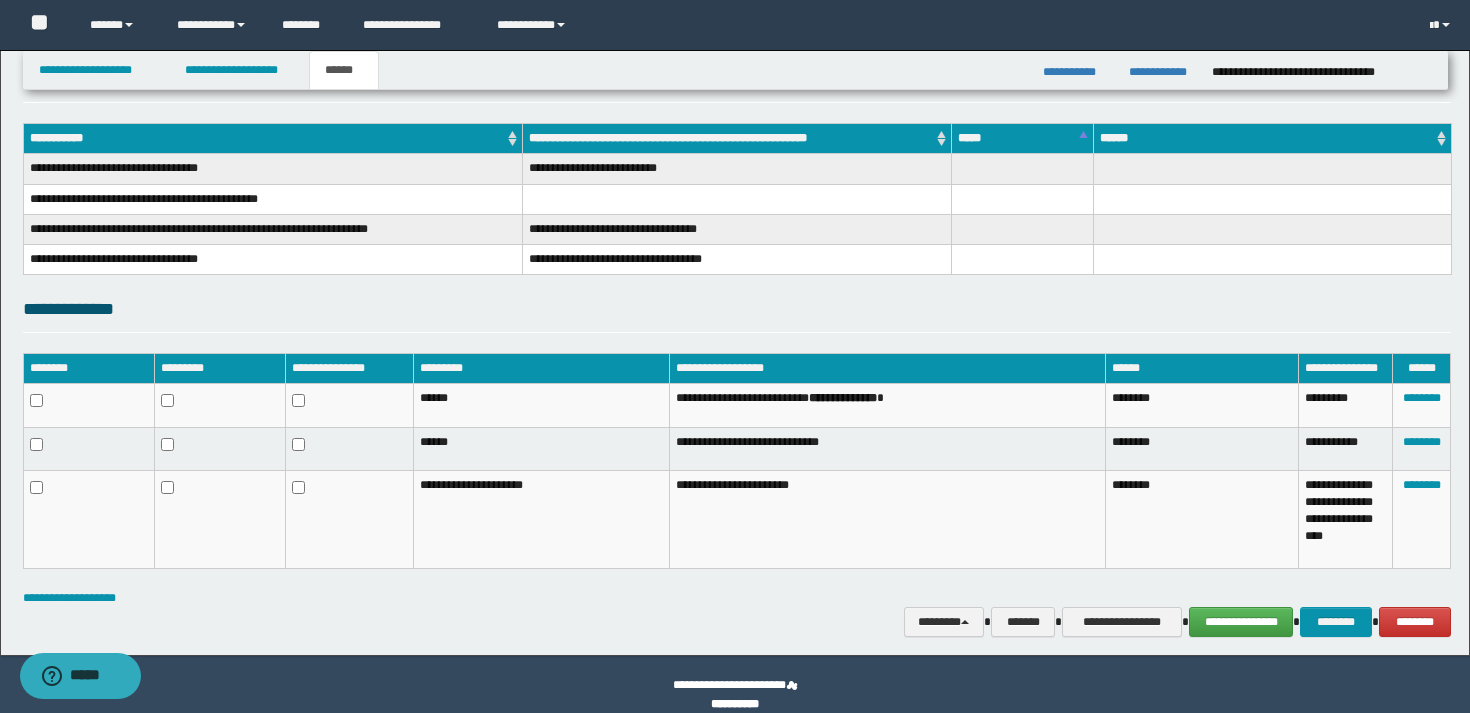 scroll, scrollTop: 308, scrollLeft: 0, axis: vertical 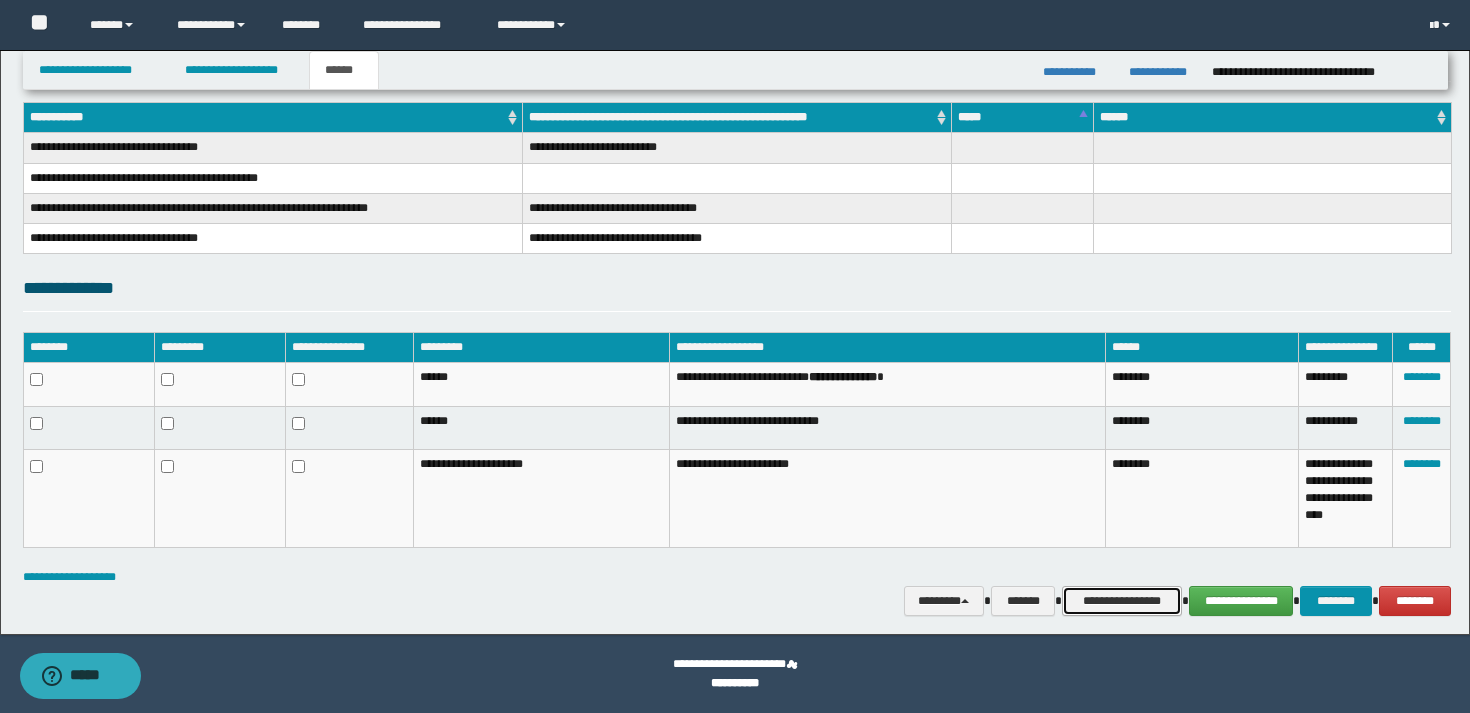 click on "**********" at bounding box center [1122, 601] 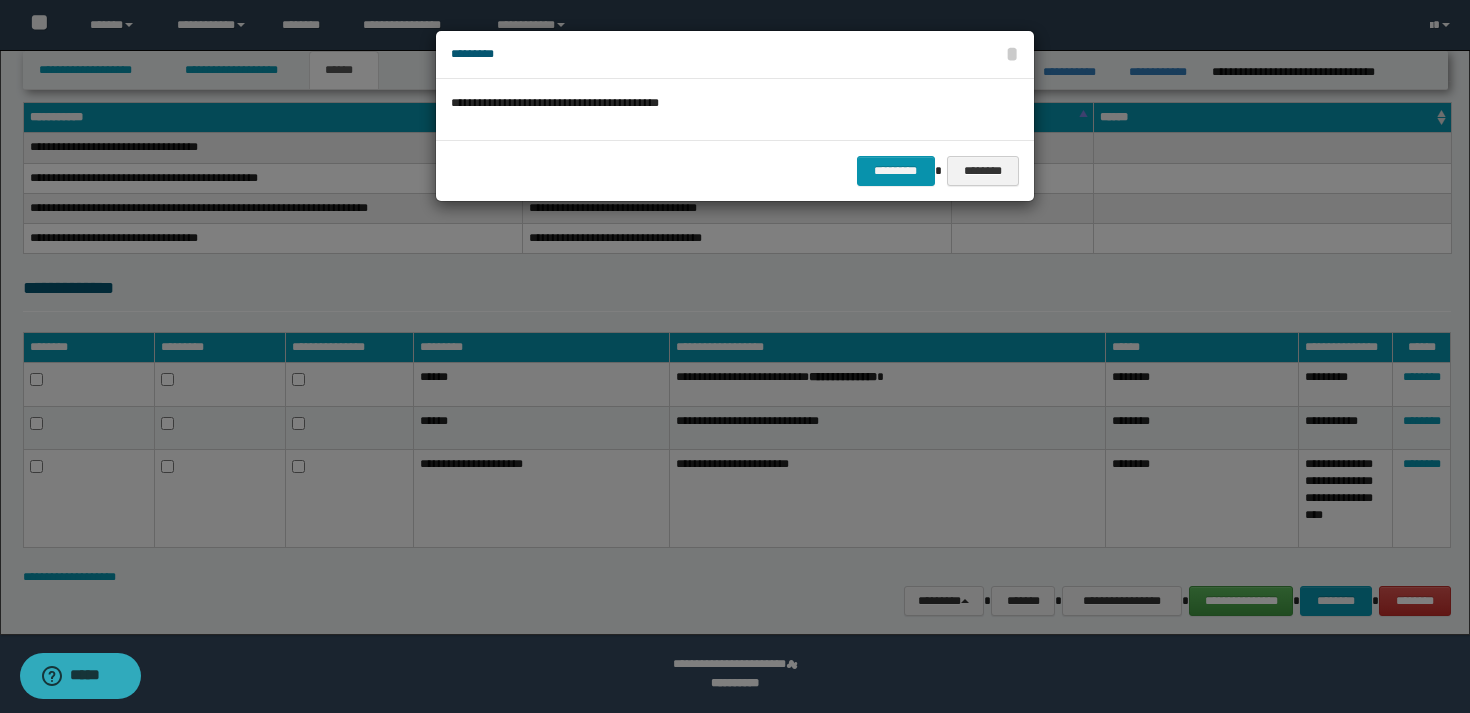 click on "*********
********" at bounding box center (735, 170) 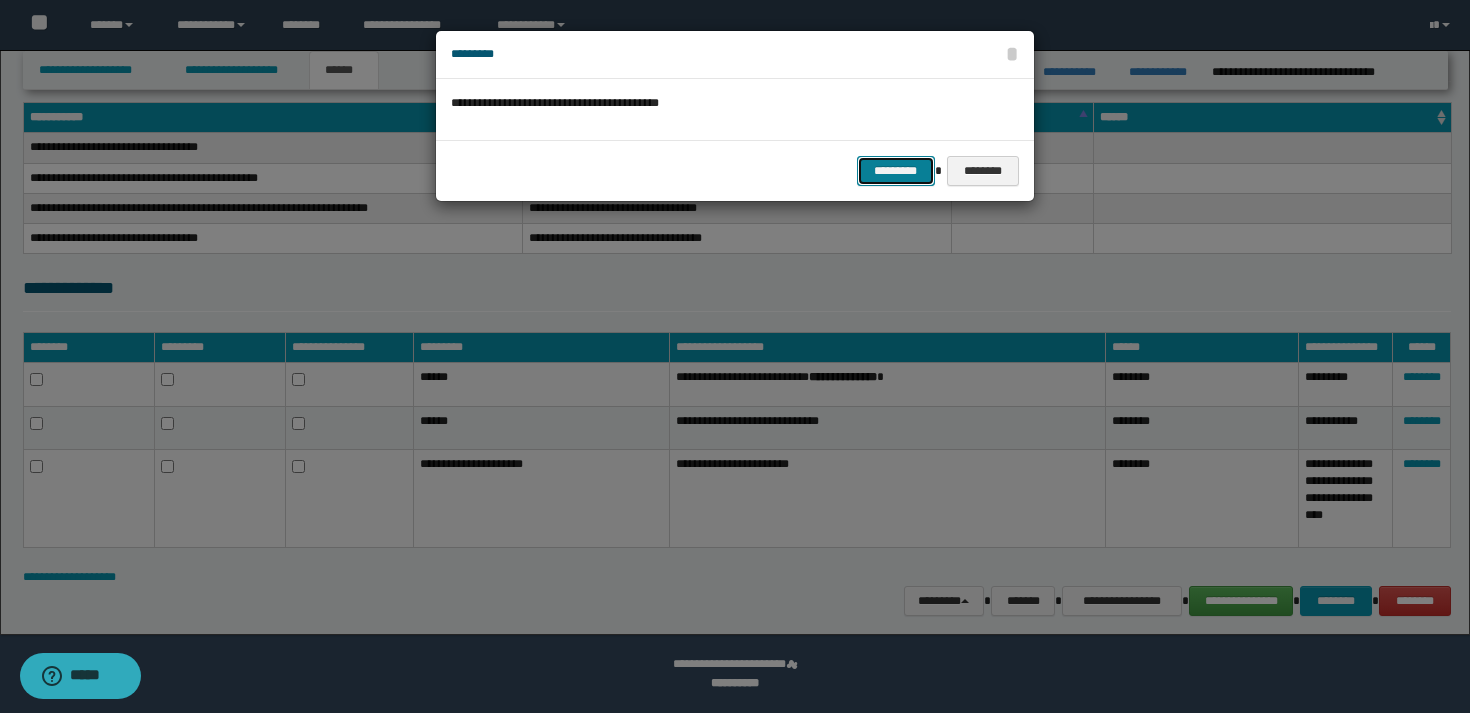 click on "*********" at bounding box center (896, 171) 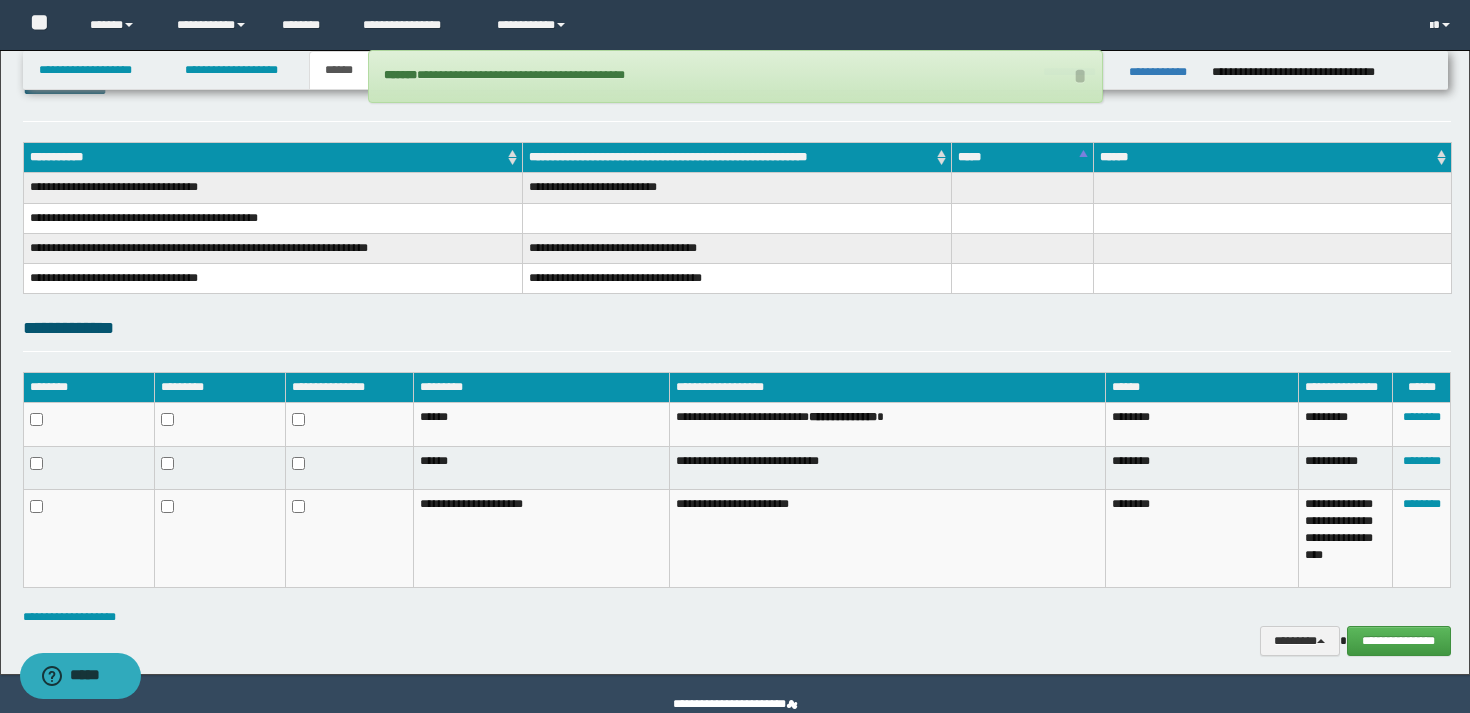 scroll, scrollTop: 236, scrollLeft: 0, axis: vertical 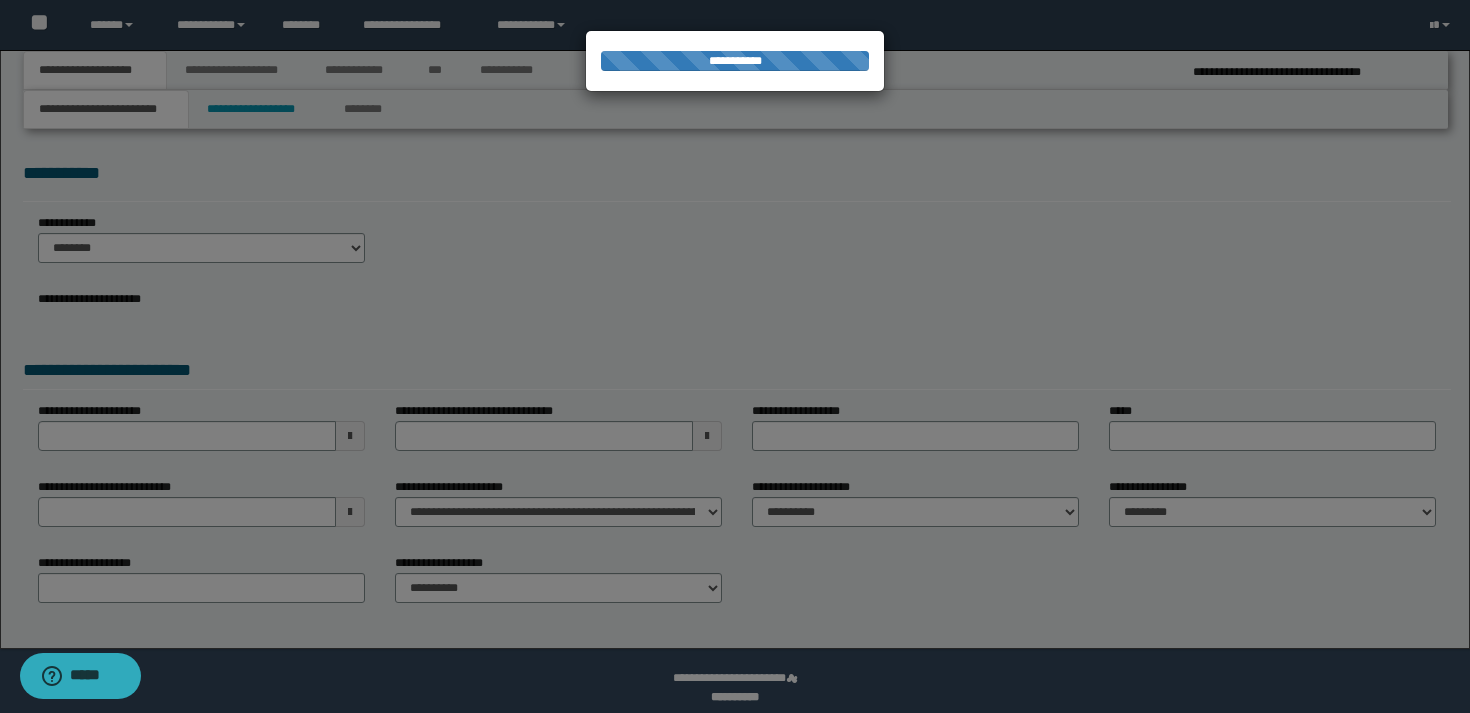 select on "*" 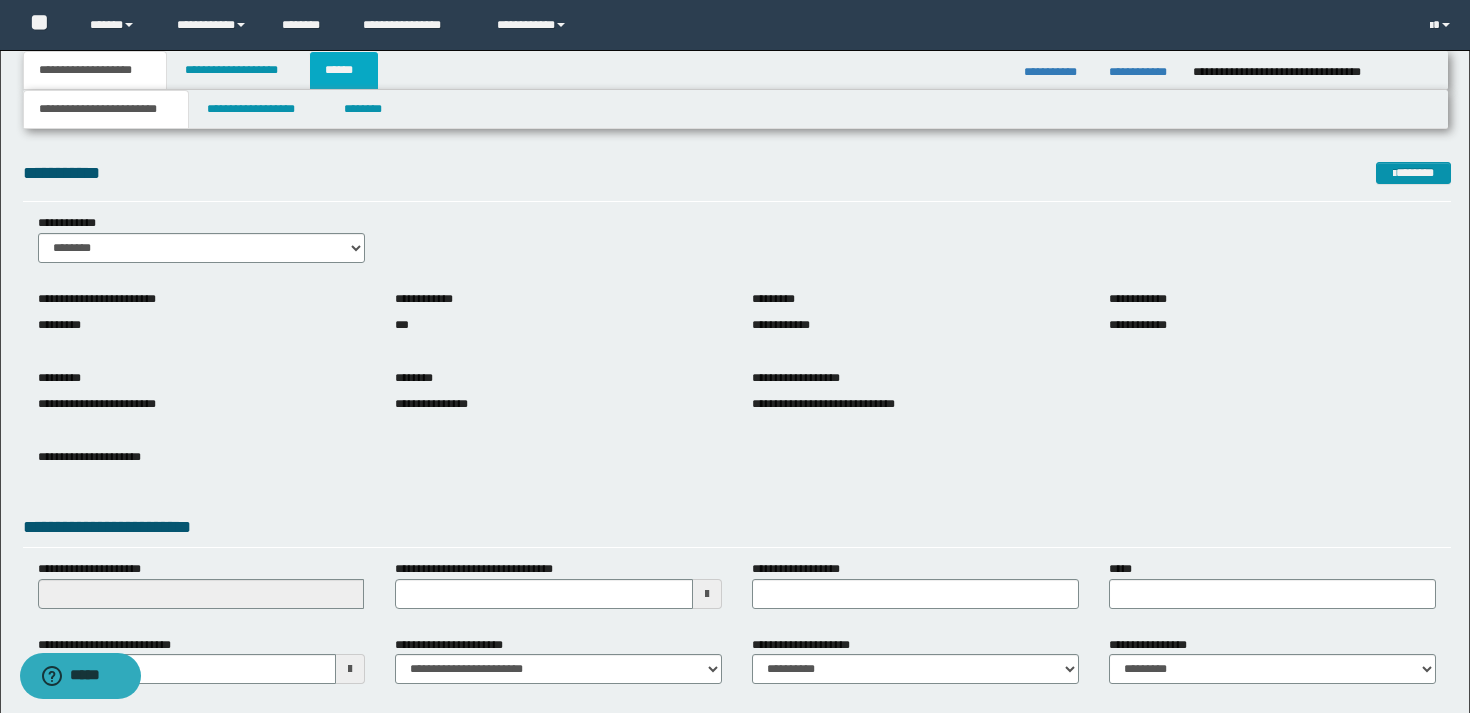 click on "******" at bounding box center (344, 70) 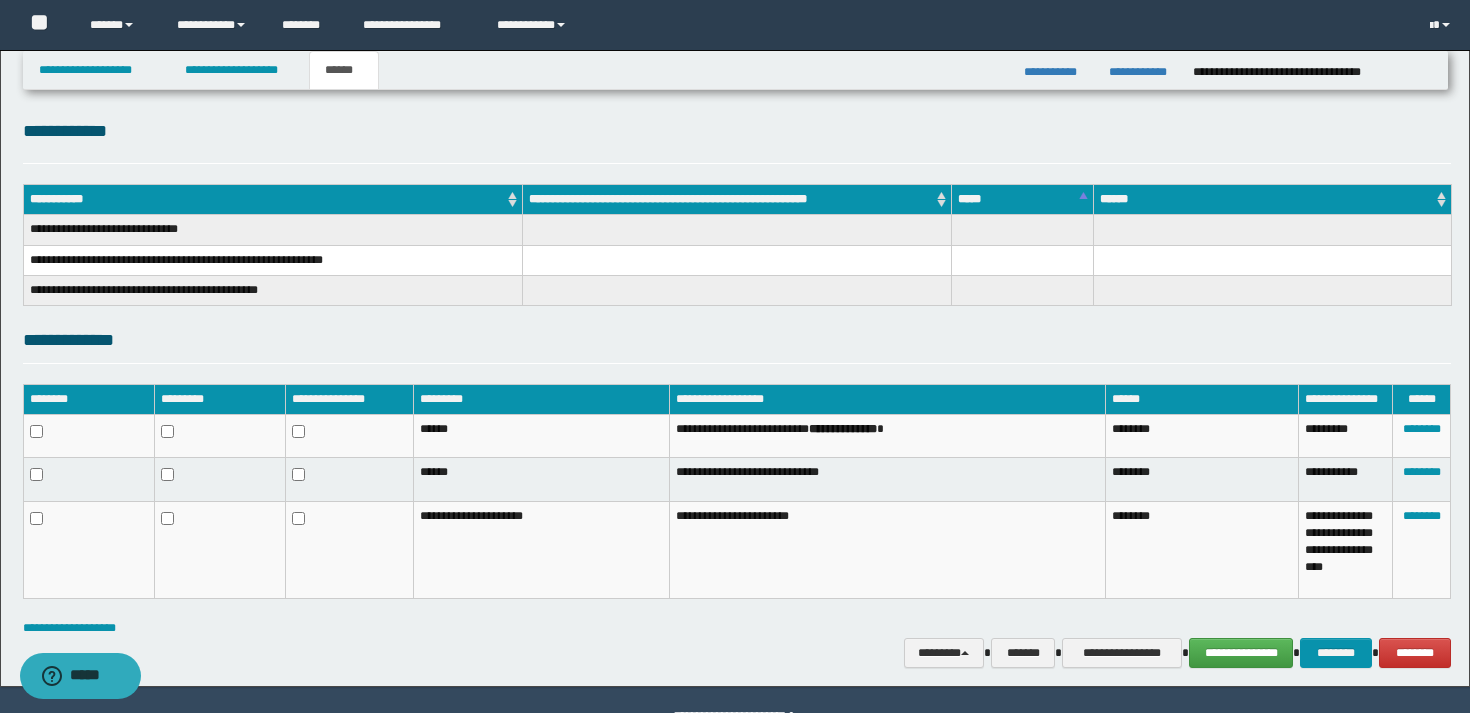 scroll, scrollTop: 278, scrollLeft: 0, axis: vertical 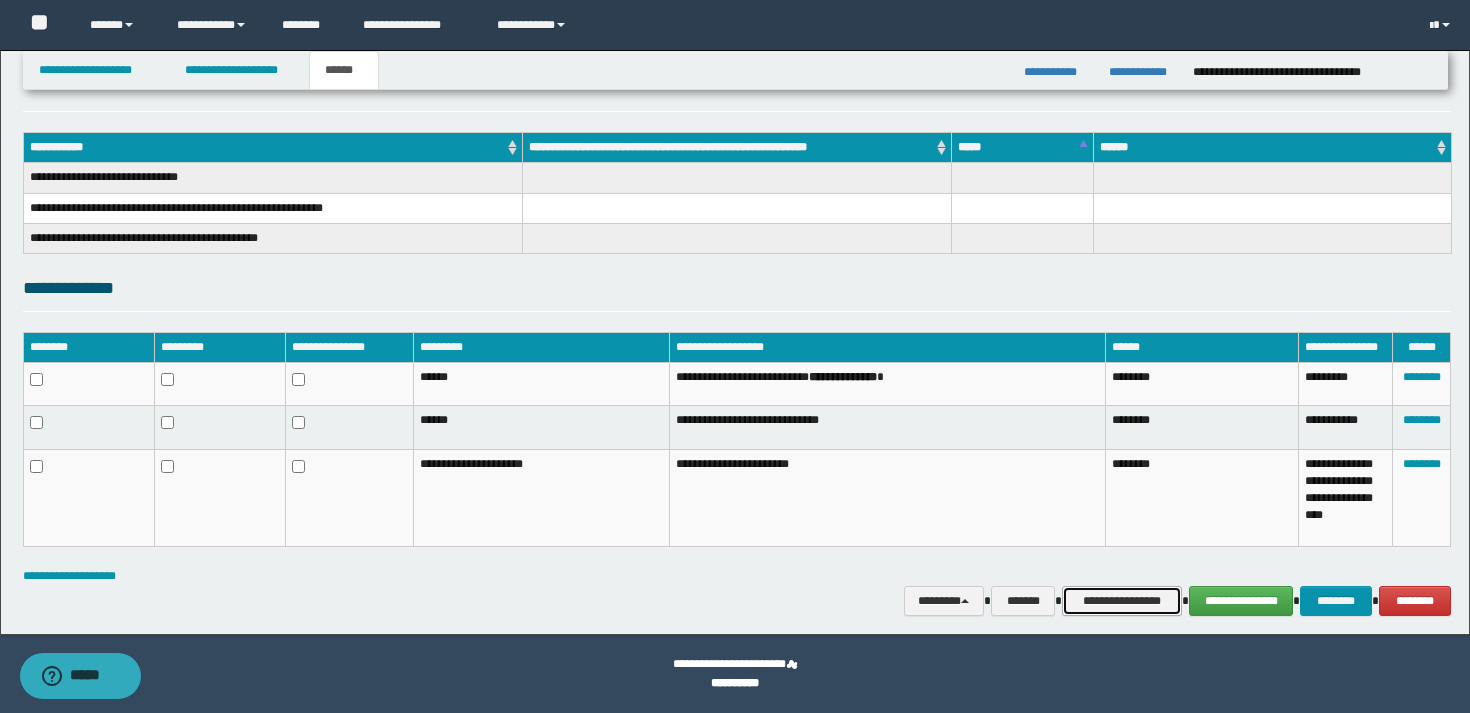 click on "**********" at bounding box center [1122, 601] 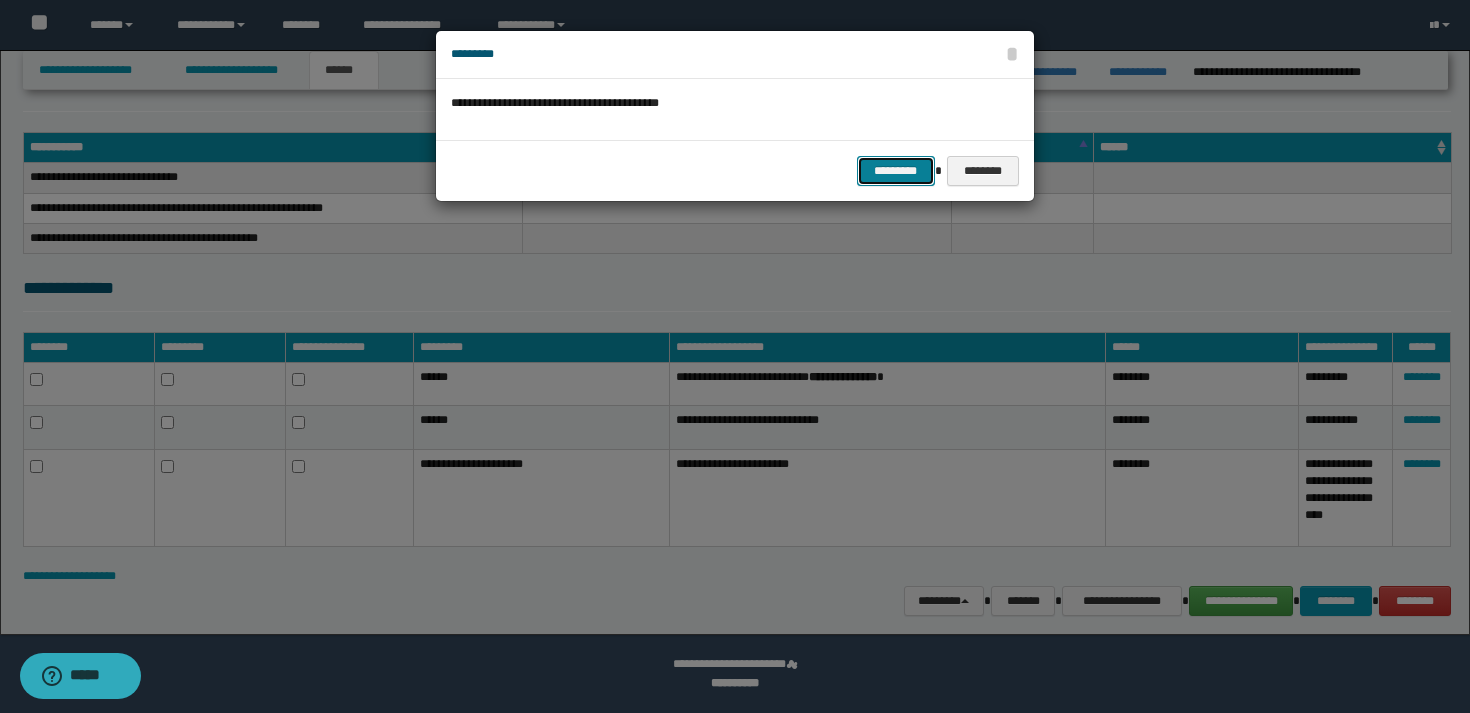 click on "*********" at bounding box center (896, 171) 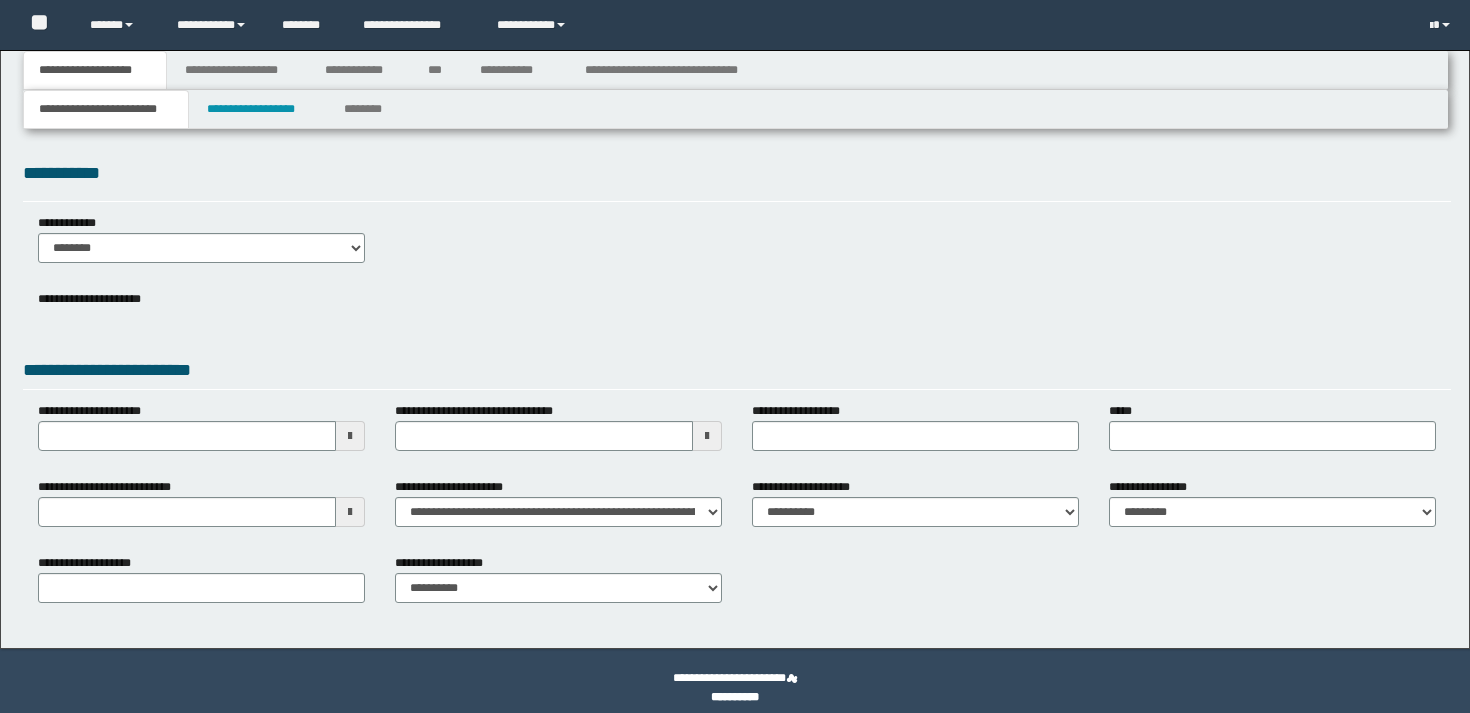 scroll, scrollTop: 0, scrollLeft: 0, axis: both 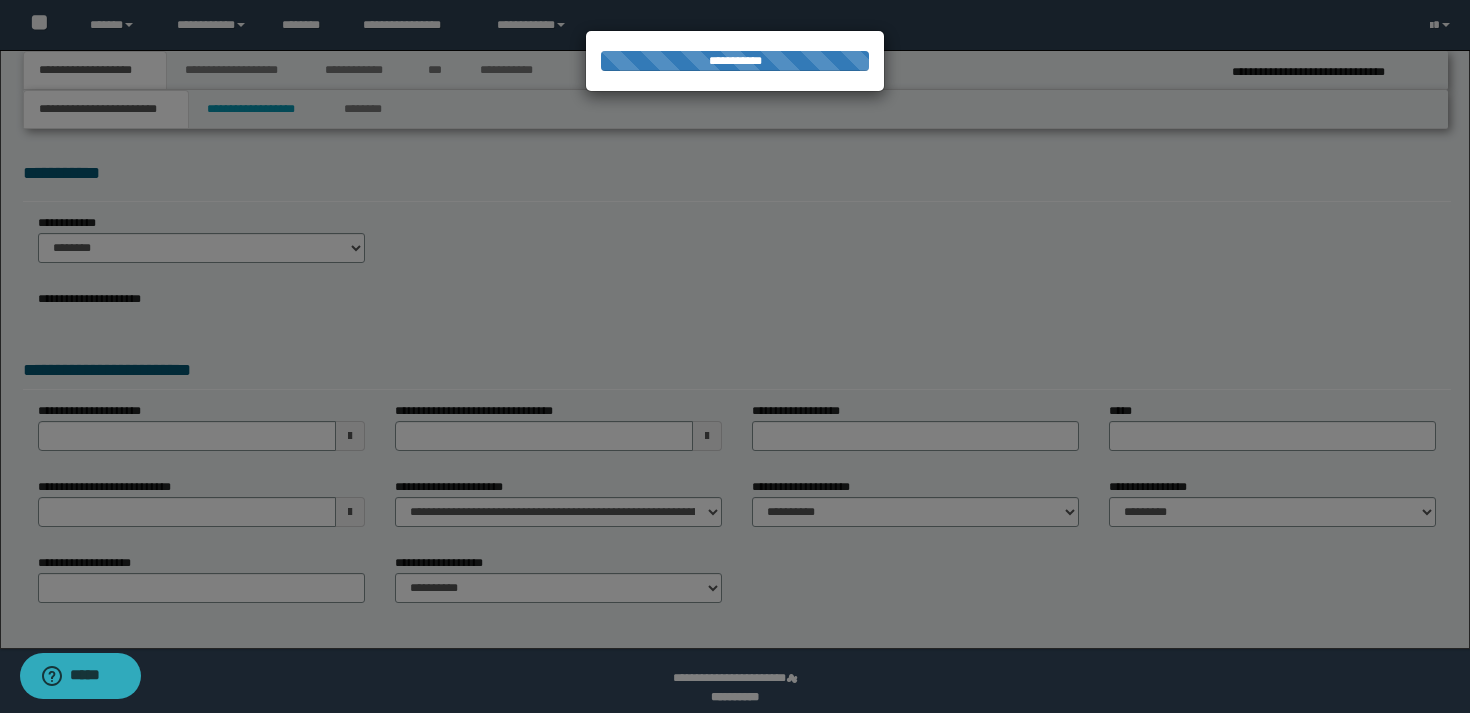 select on "*" 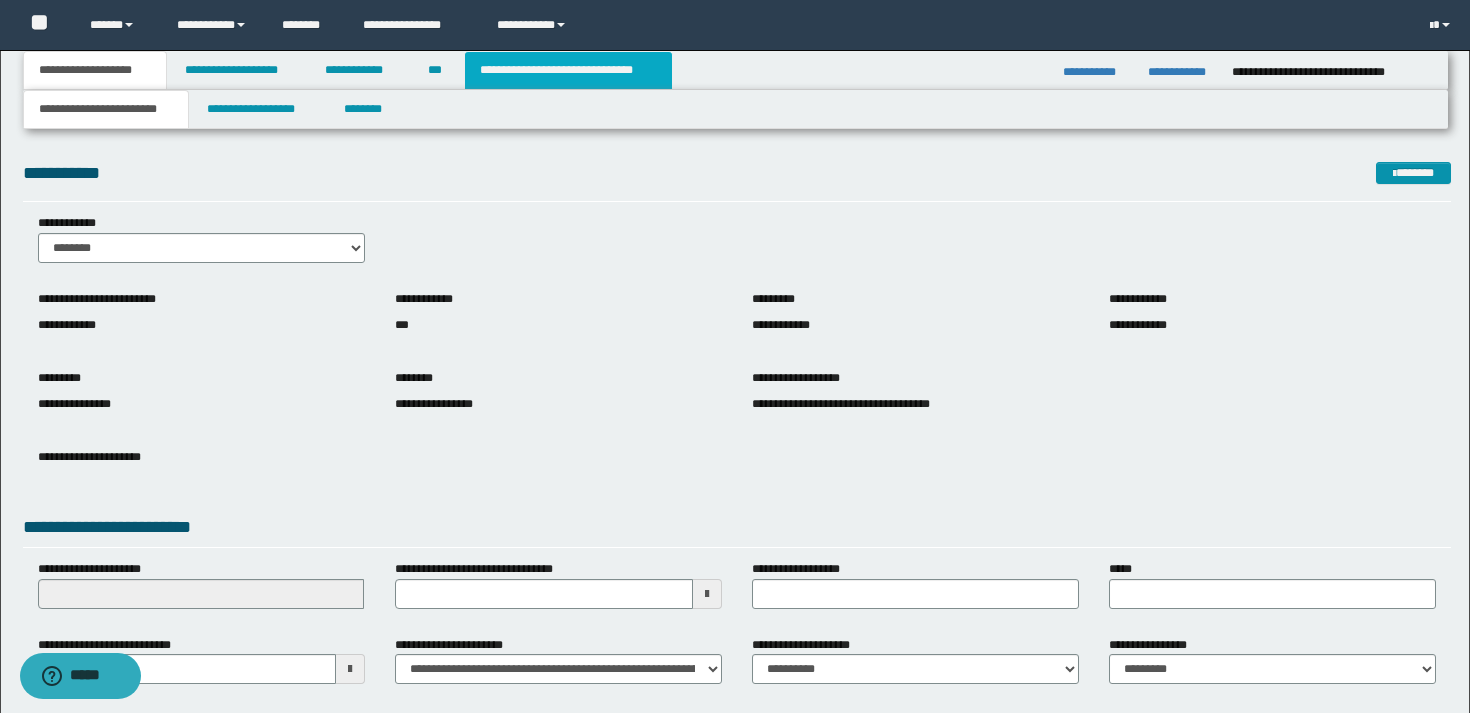 click on "**********" at bounding box center (568, 70) 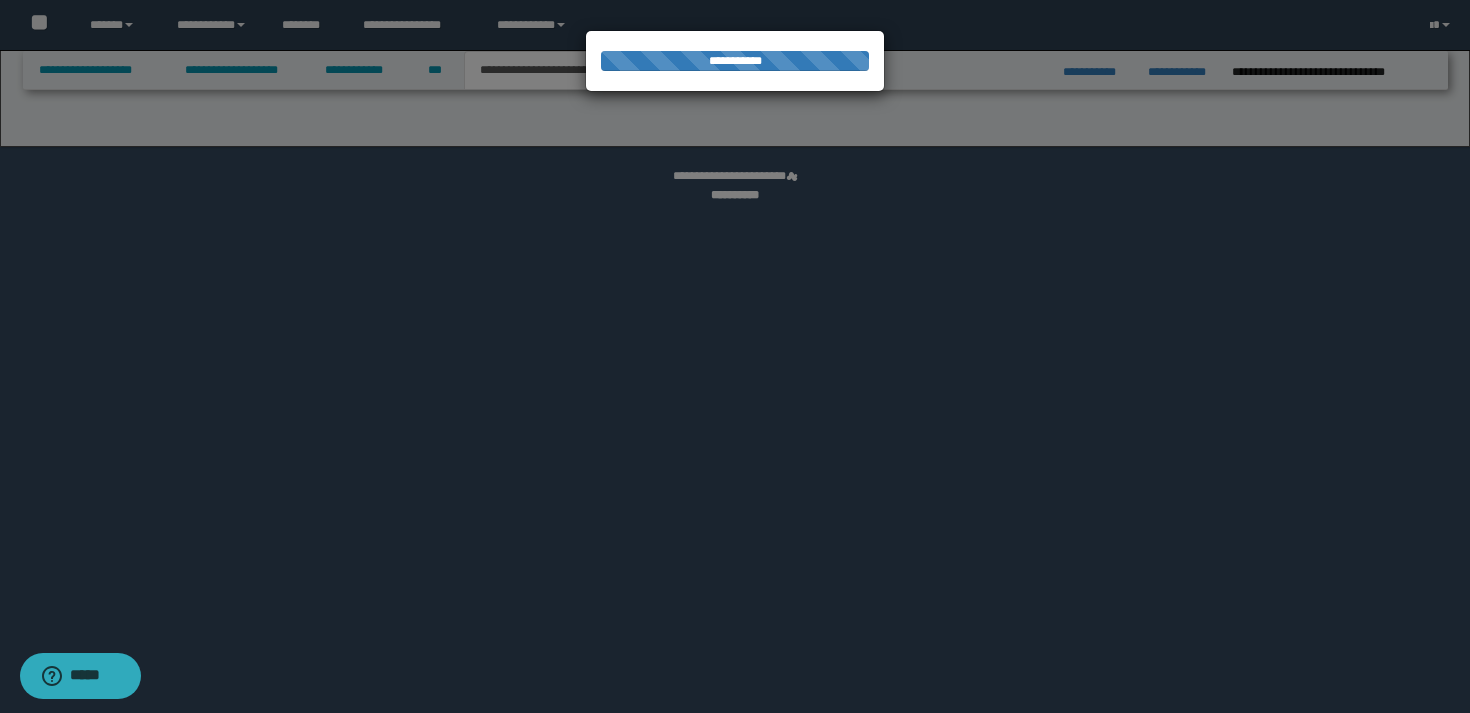 select on "*" 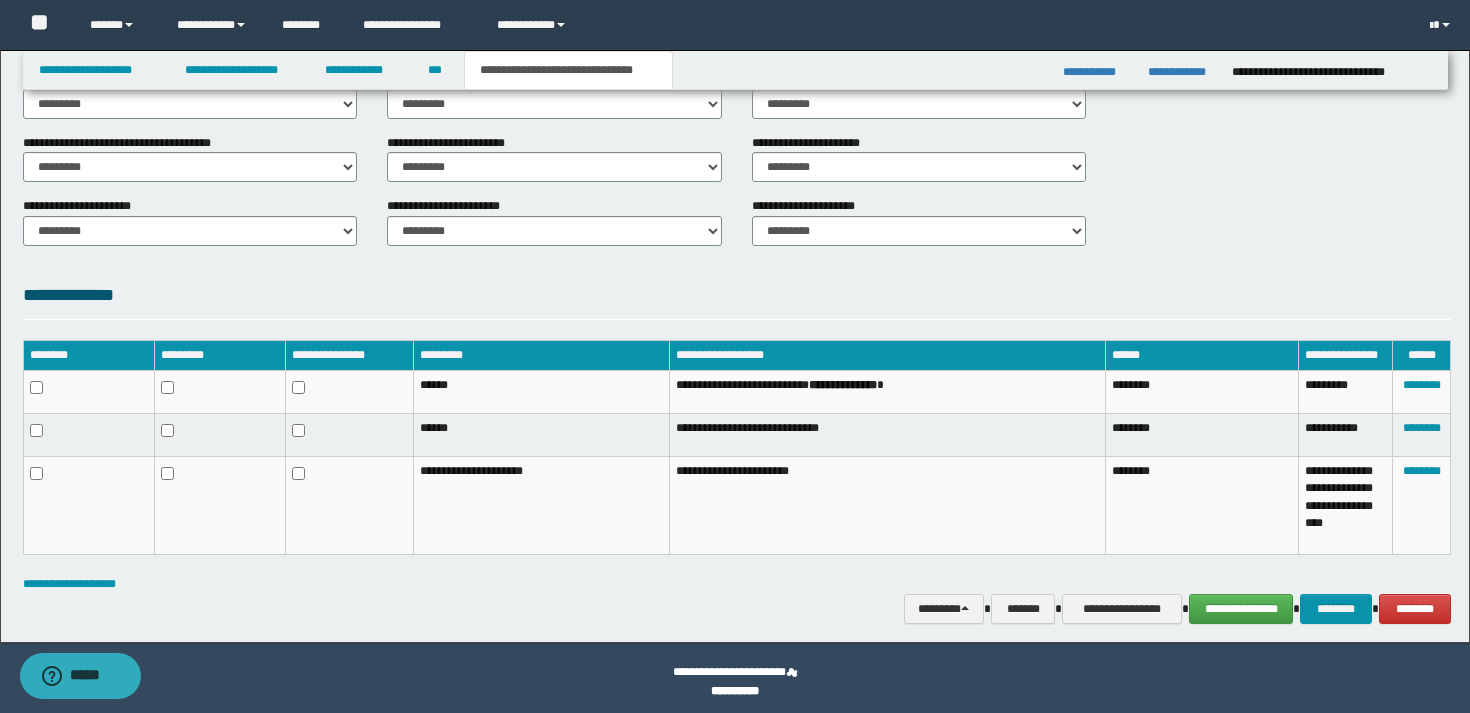 scroll, scrollTop: 784, scrollLeft: 0, axis: vertical 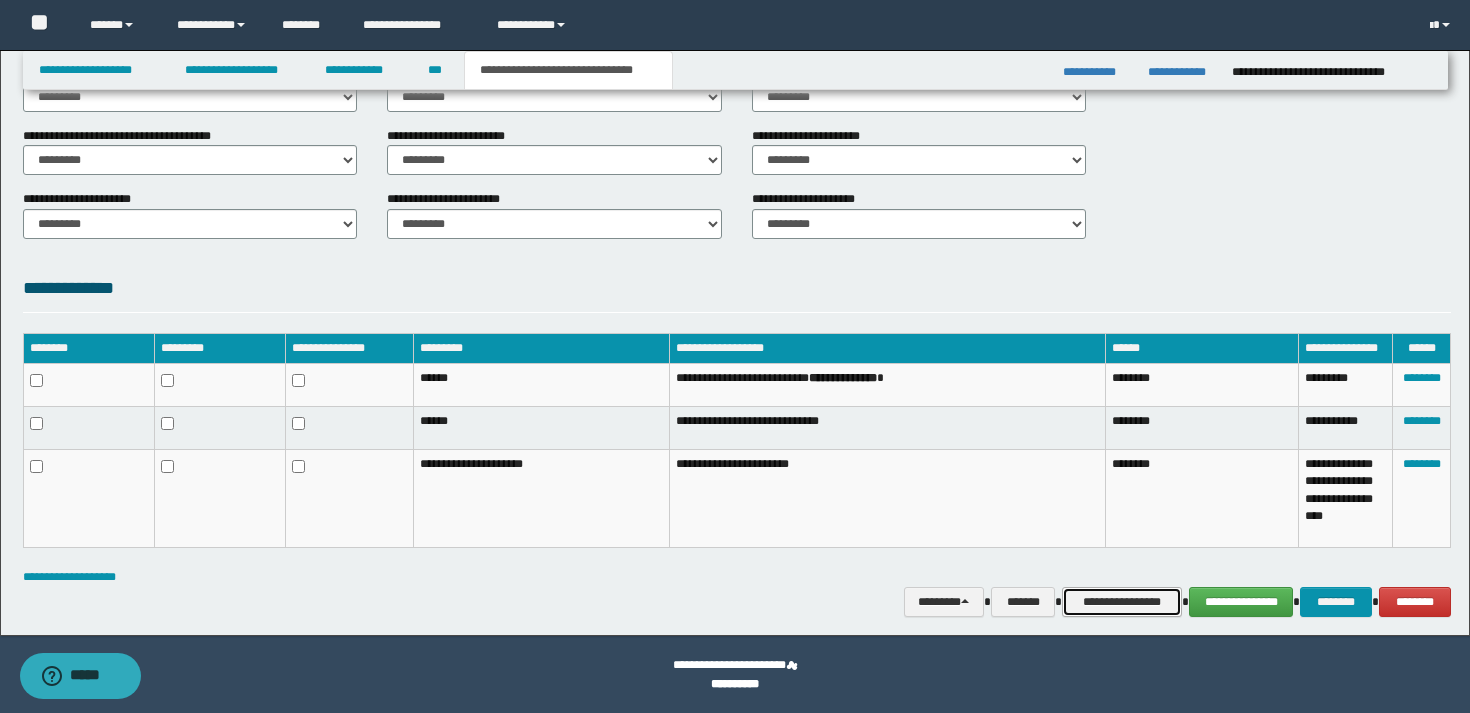 click on "**********" at bounding box center [1122, 602] 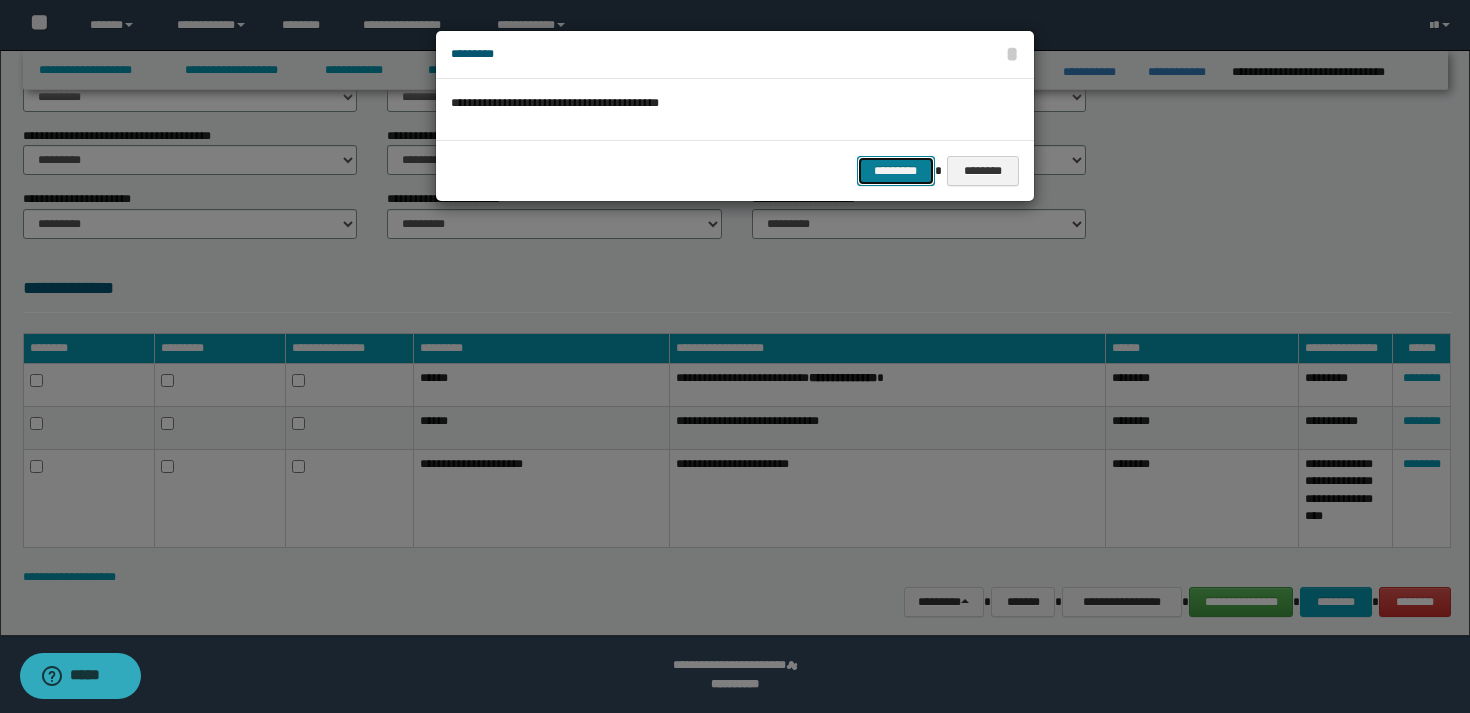 click on "*********" at bounding box center [896, 171] 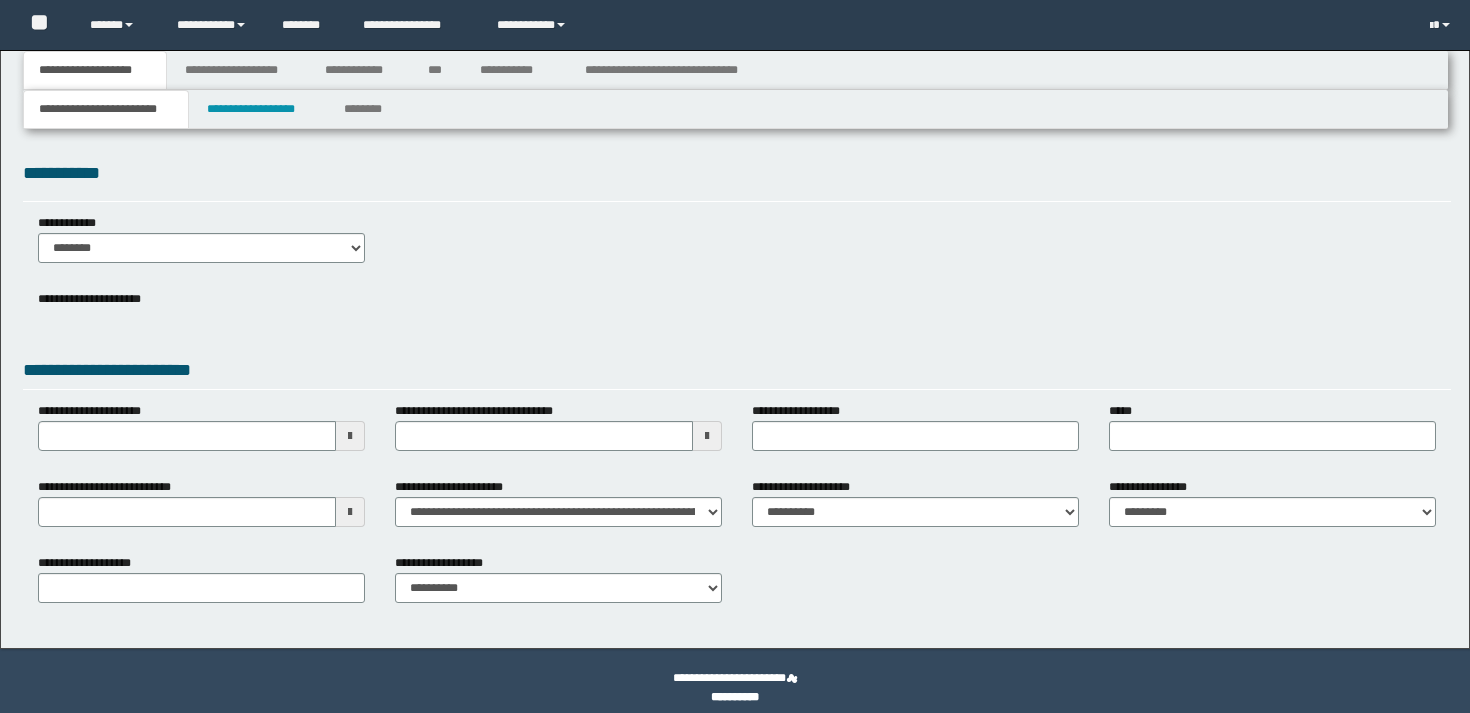 scroll, scrollTop: 0, scrollLeft: 0, axis: both 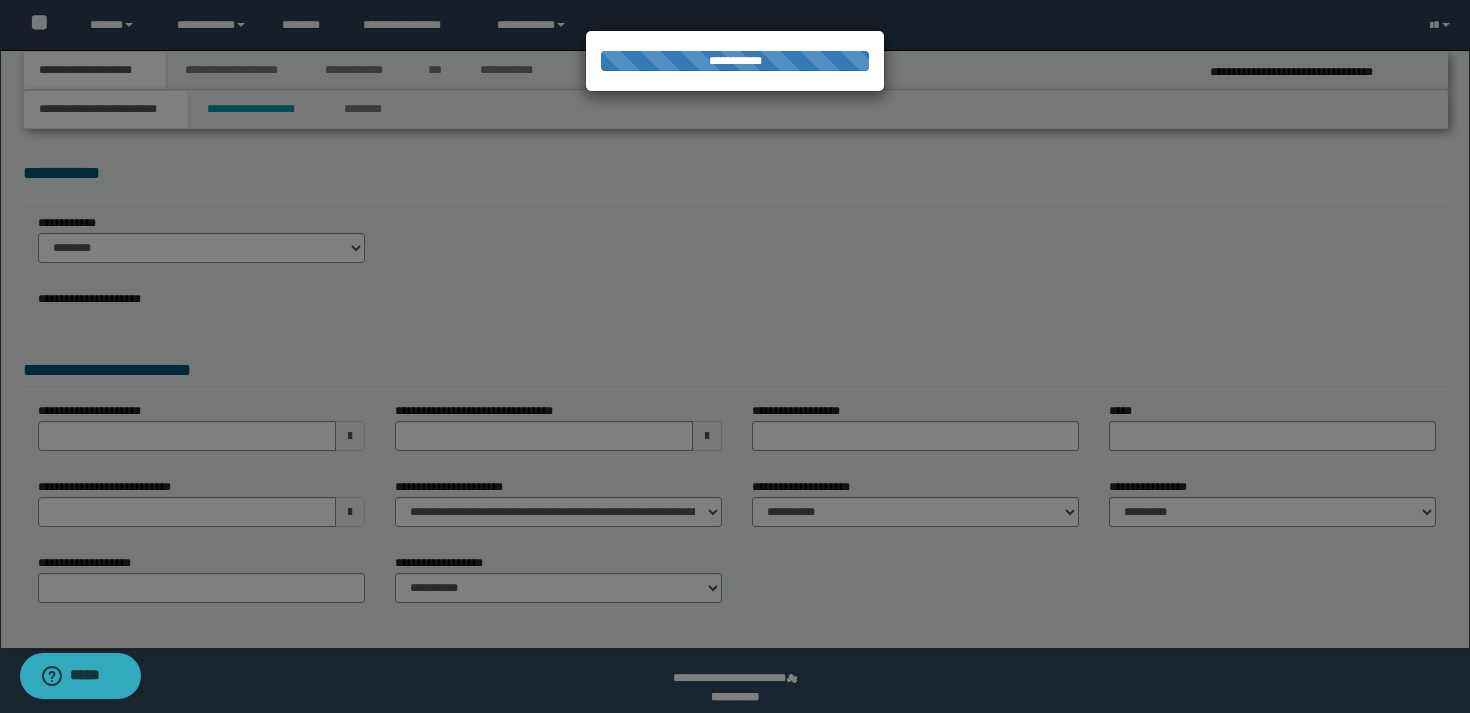 select on "*" 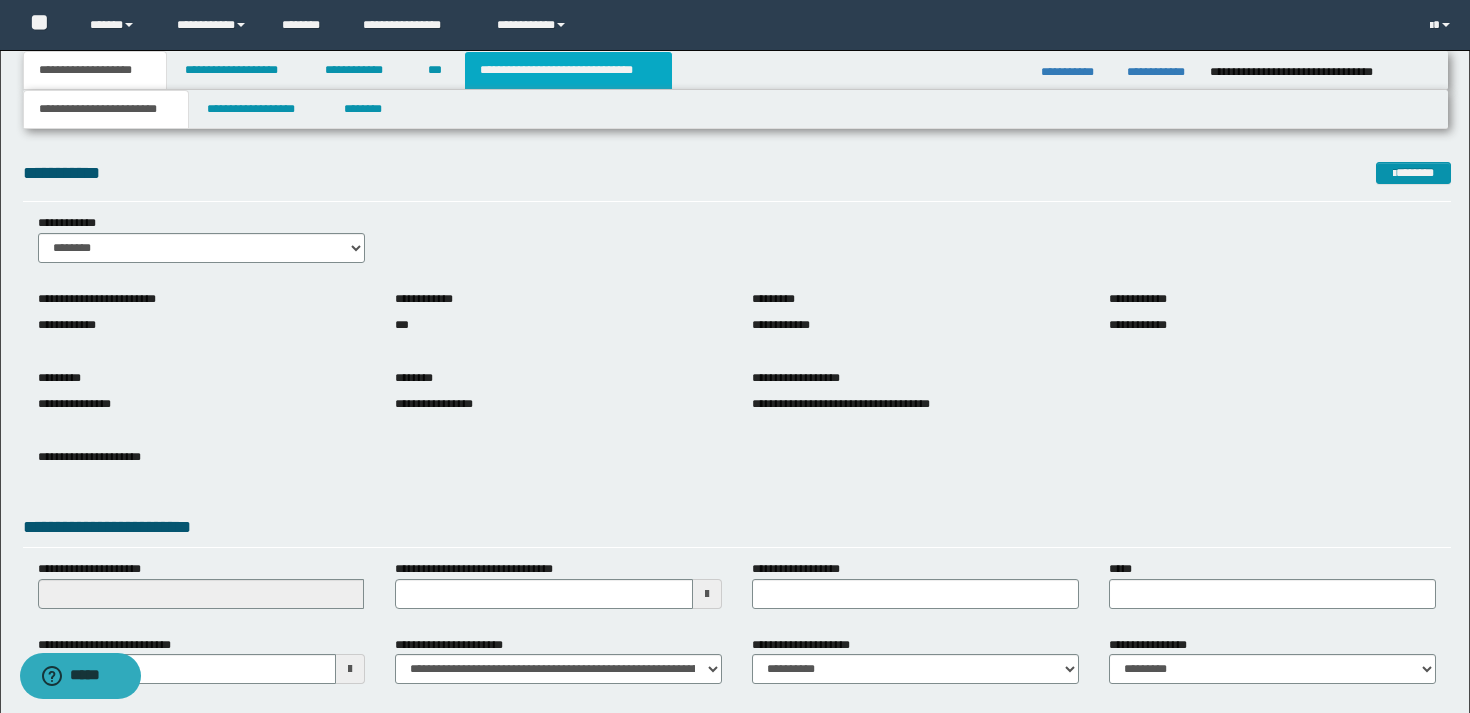 click on "**********" at bounding box center (568, 70) 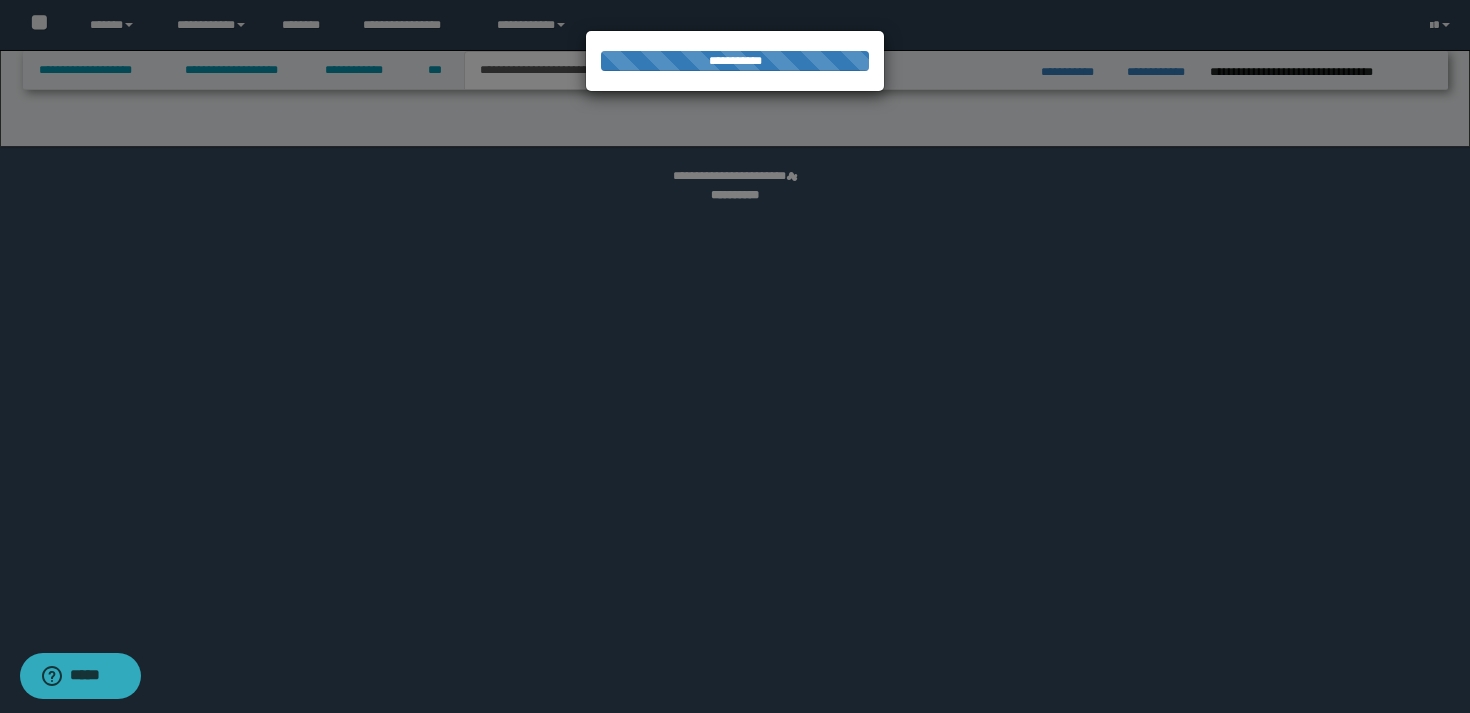 select on "*" 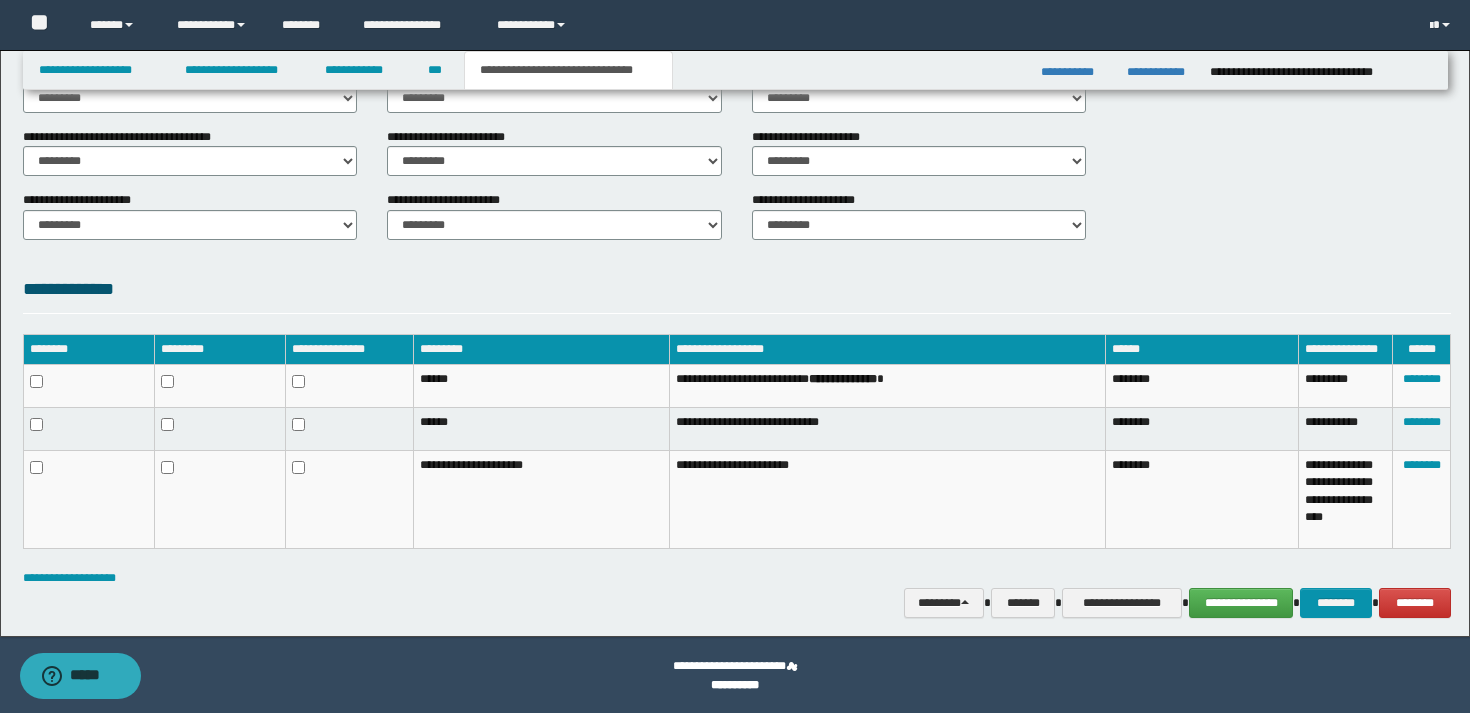 scroll, scrollTop: 784, scrollLeft: 0, axis: vertical 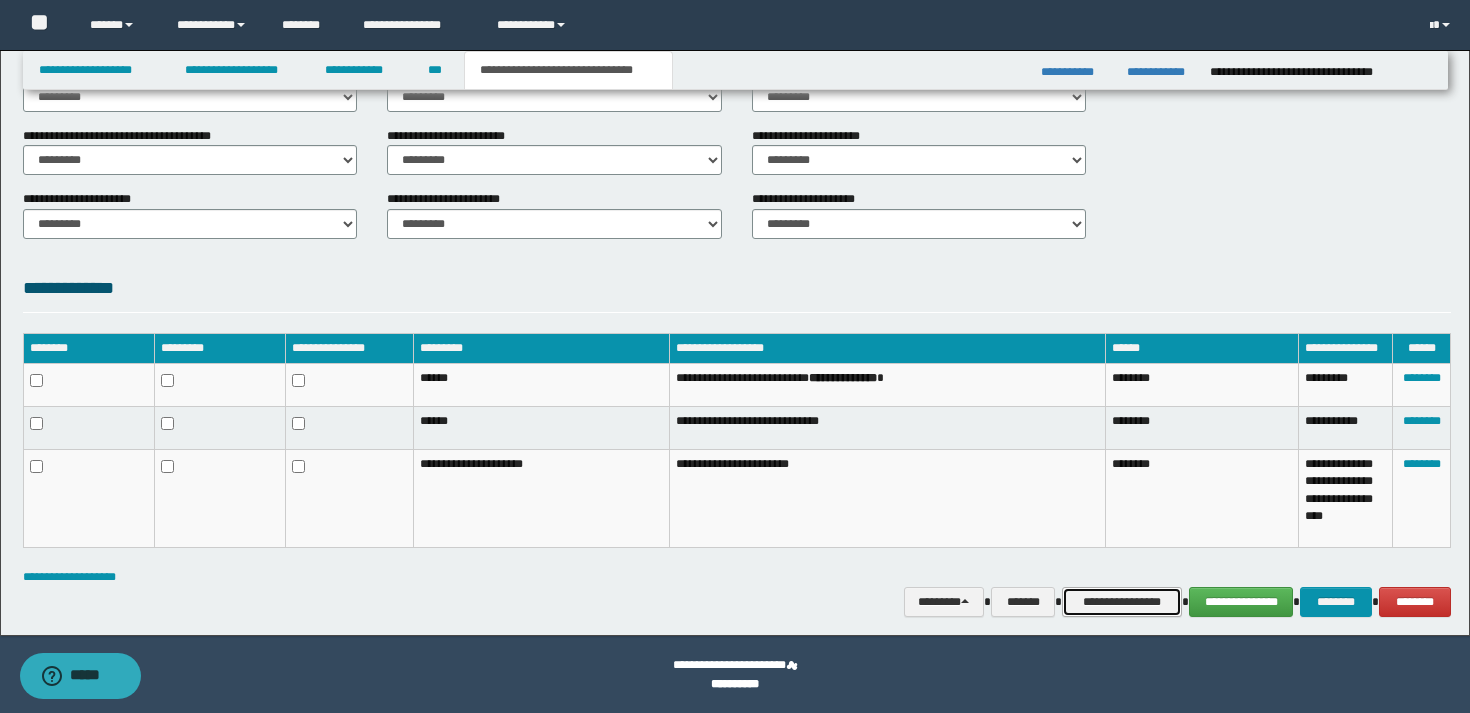 click on "**********" at bounding box center [1122, 602] 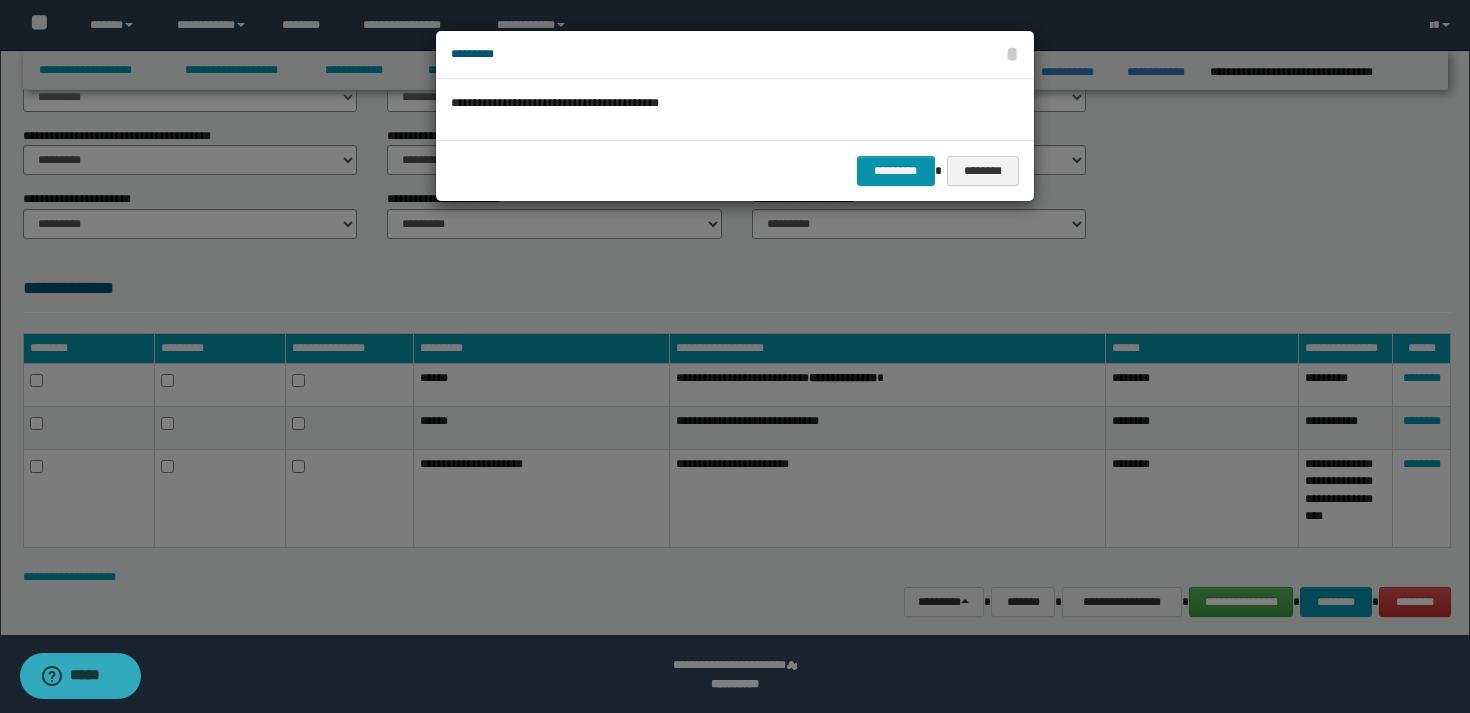 click on "*********
********" at bounding box center (735, 170) 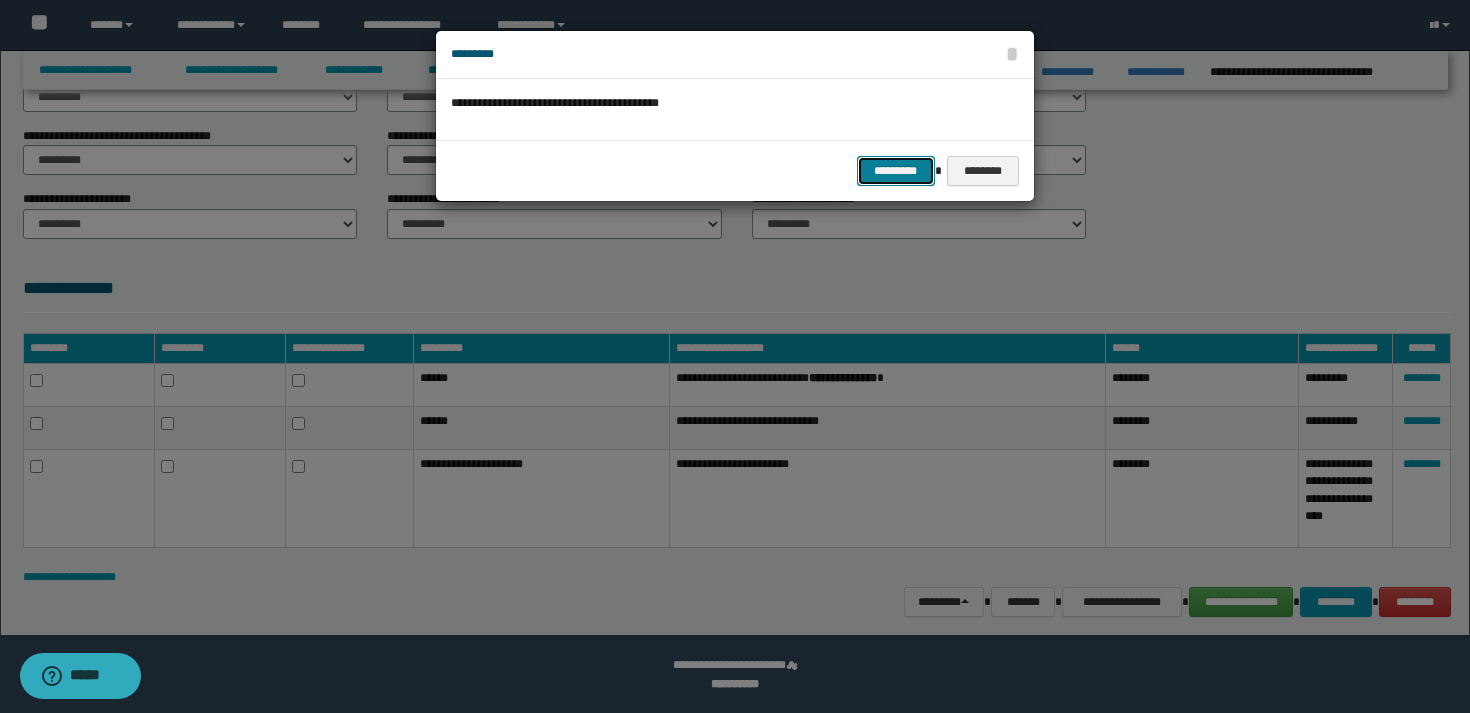 click on "*********" at bounding box center [896, 171] 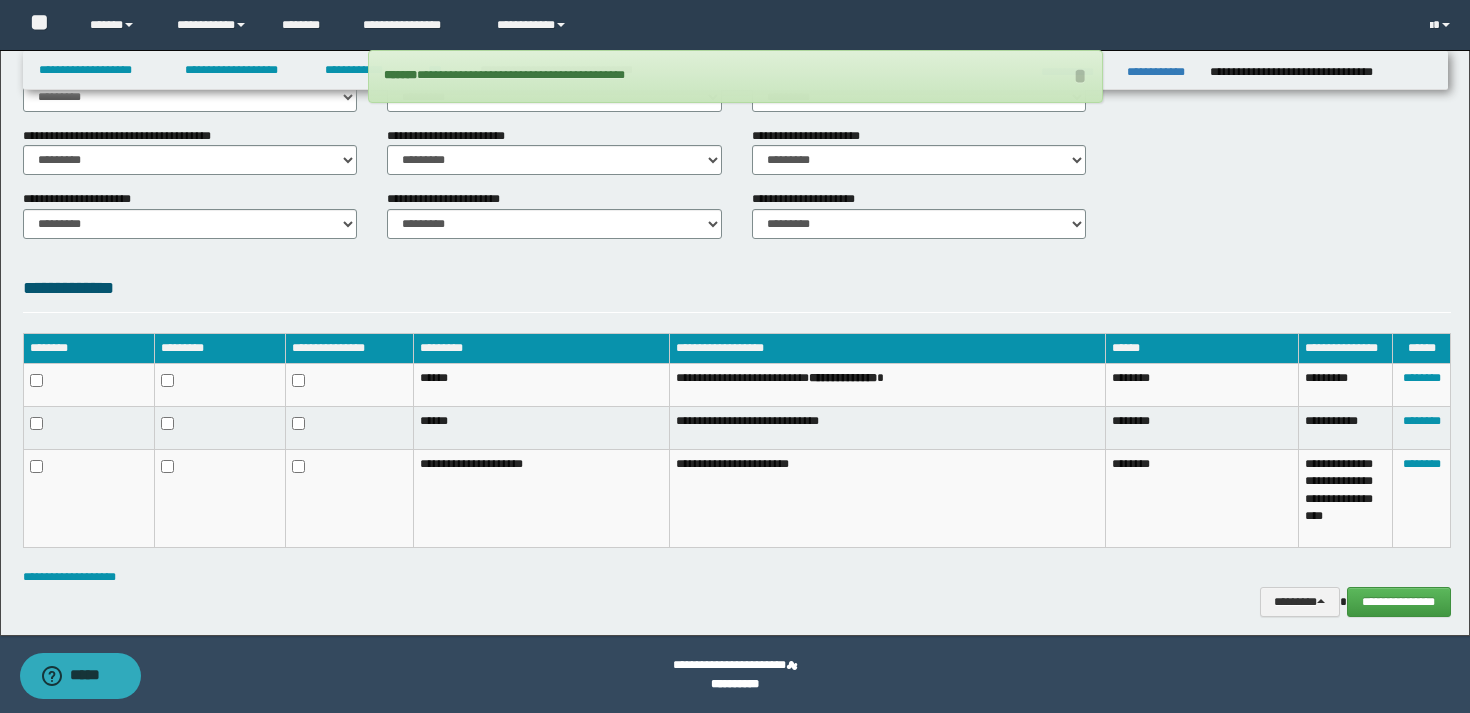 scroll, scrollTop: 744, scrollLeft: 0, axis: vertical 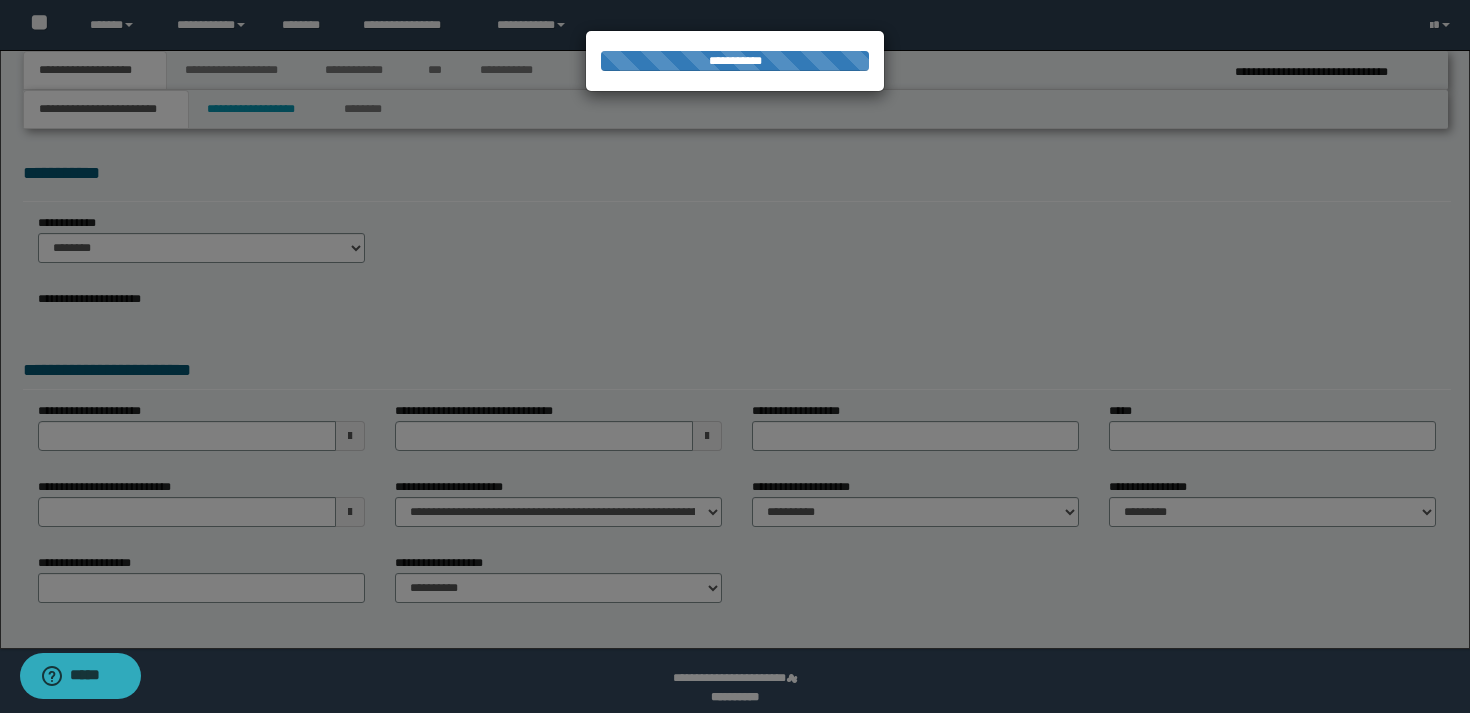select on "*" 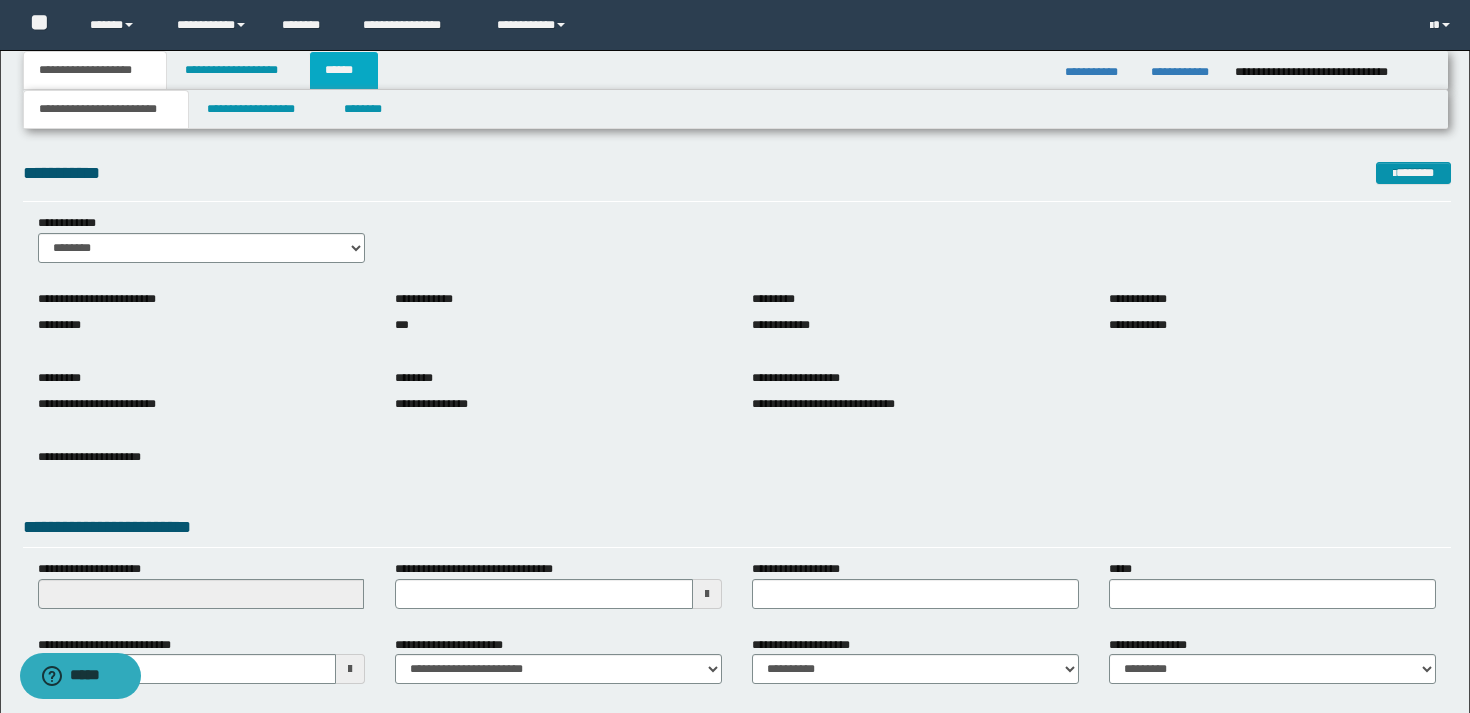 click on "******" at bounding box center (344, 70) 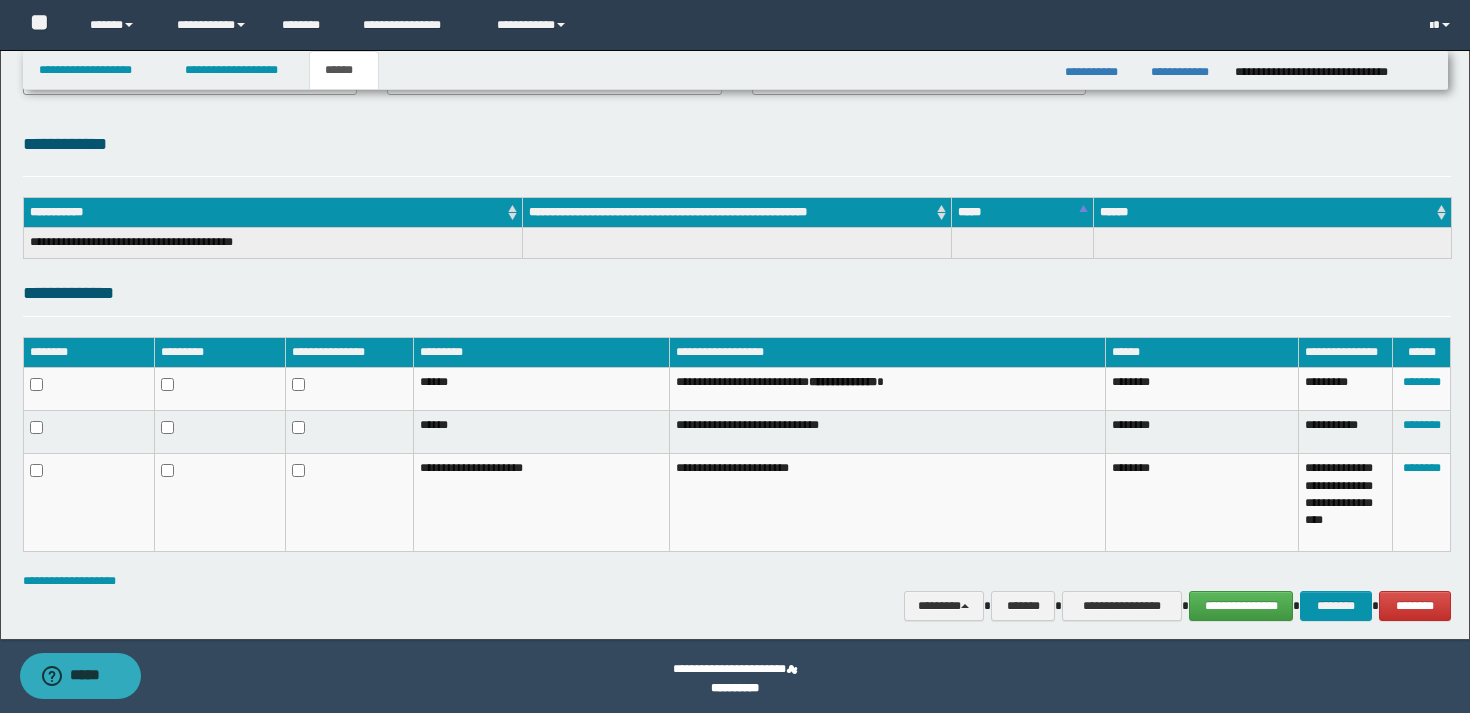 scroll, scrollTop: 217, scrollLeft: 0, axis: vertical 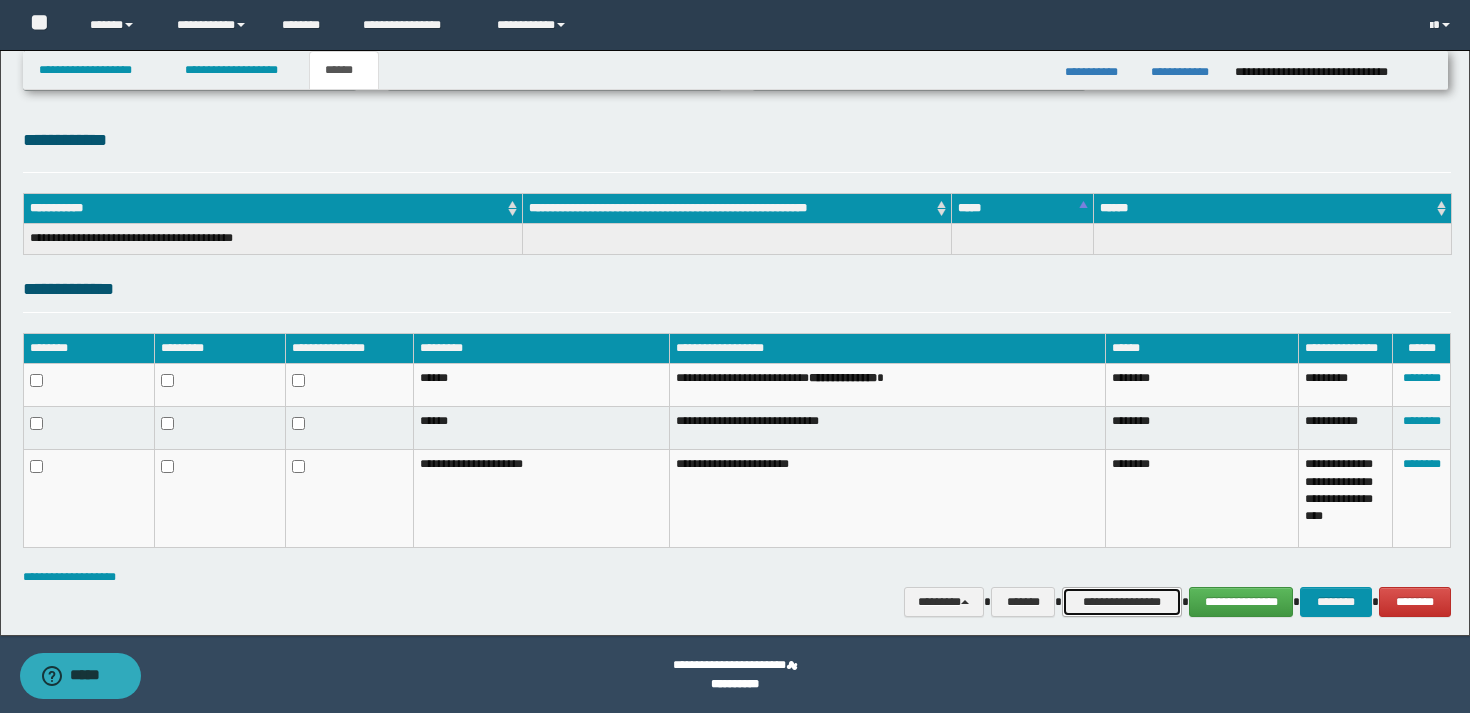 click on "**********" at bounding box center [1122, 602] 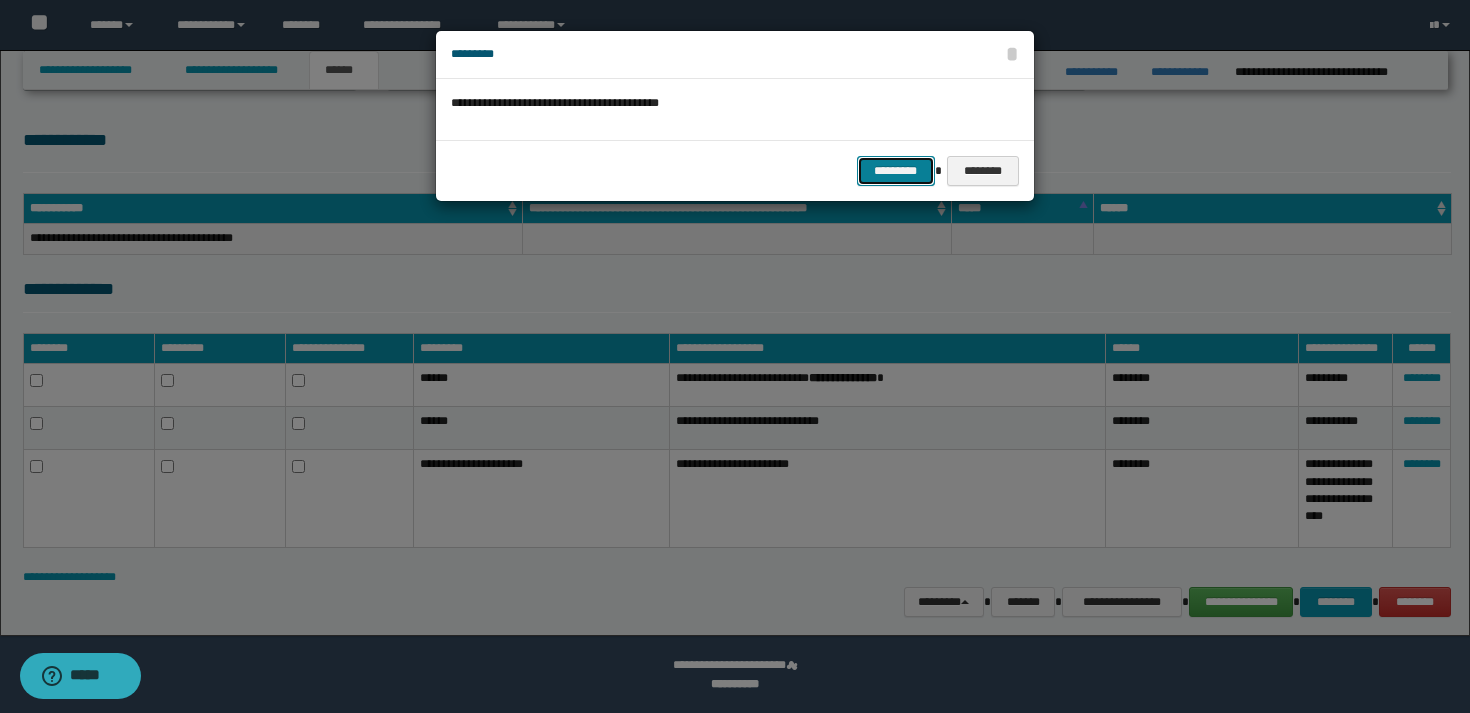 click on "*********" at bounding box center (896, 171) 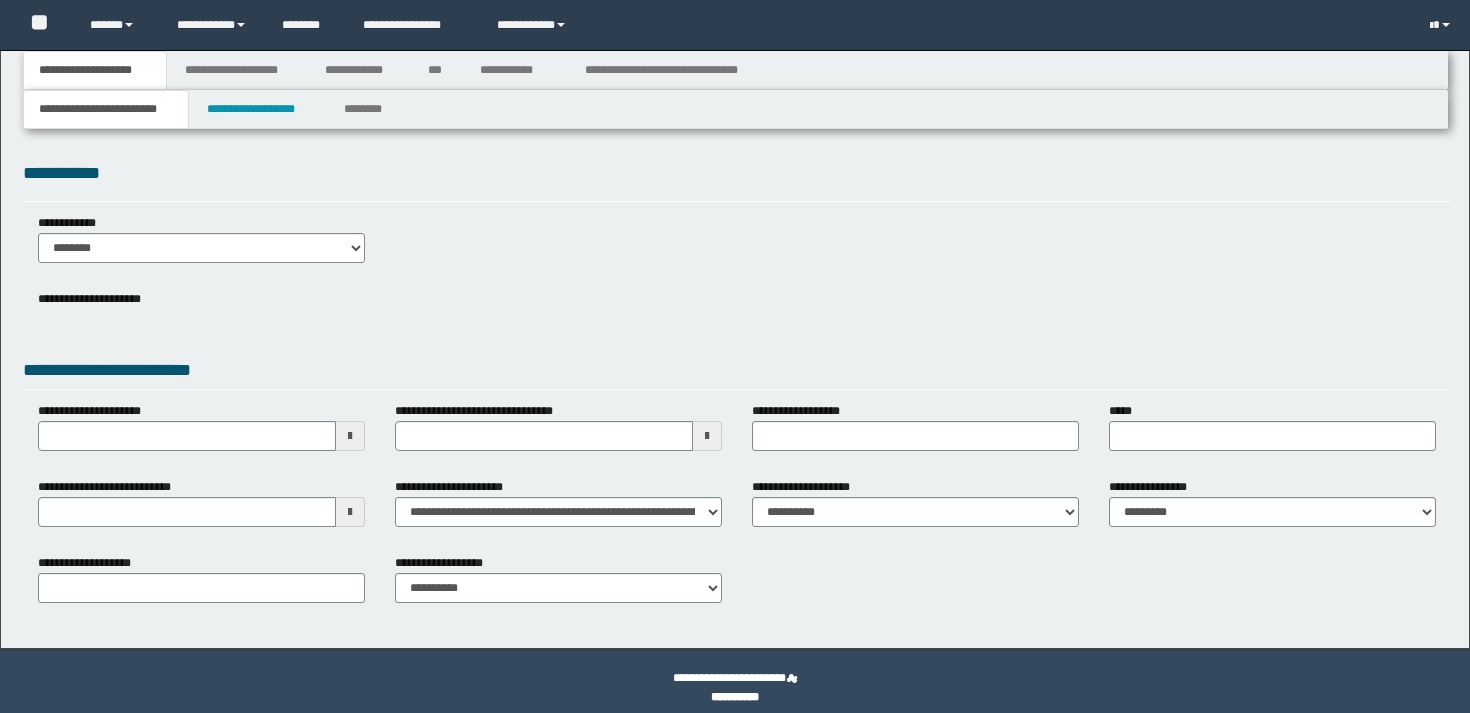 scroll, scrollTop: 0, scrollLeft: 0, axis: both 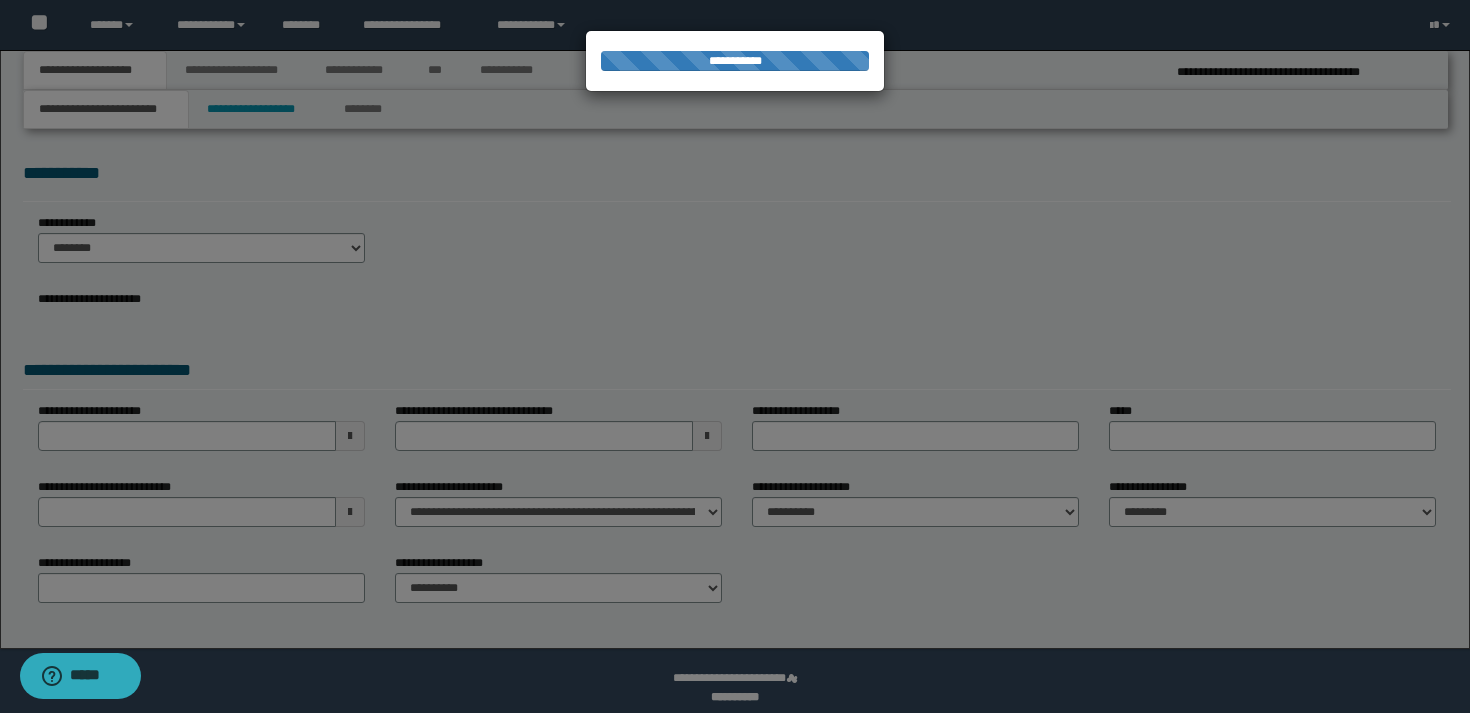 select on "*" 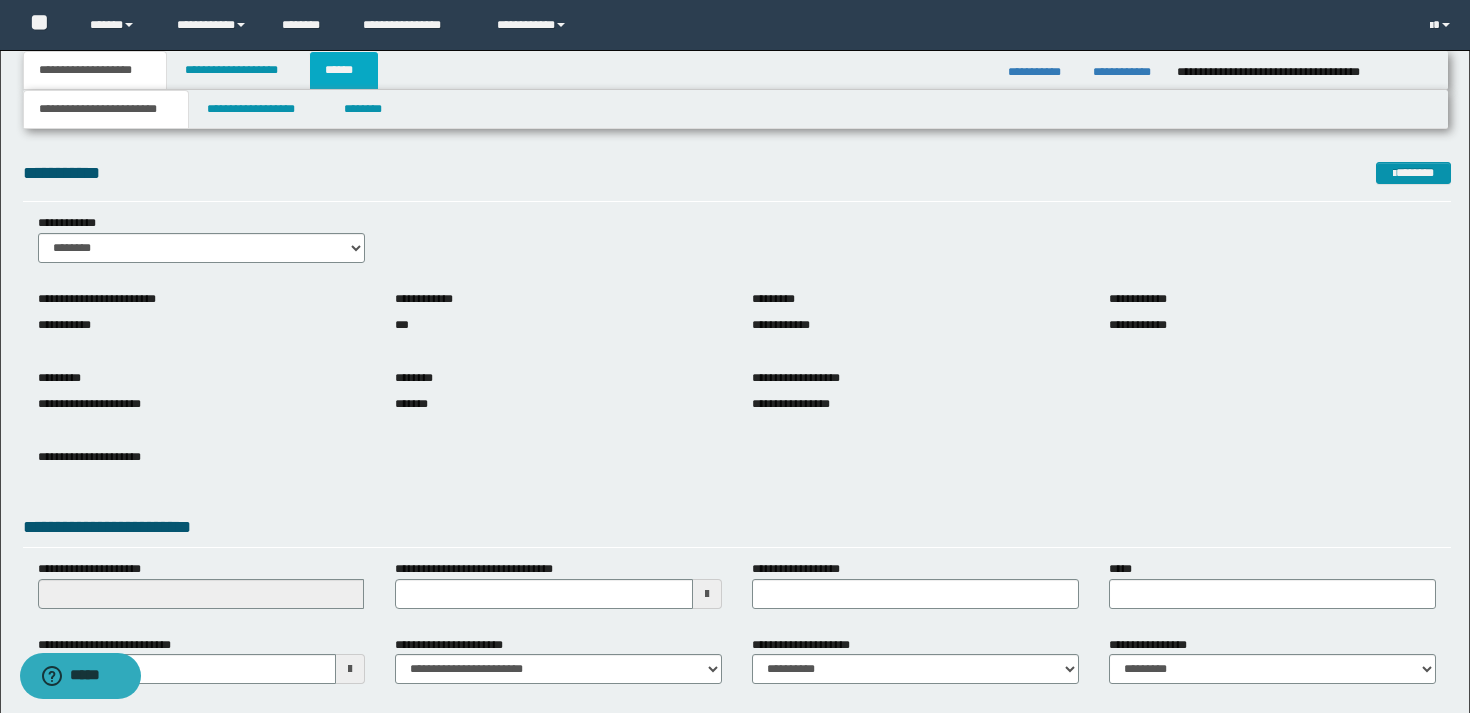click on "******" at bounding box center [344, 70] 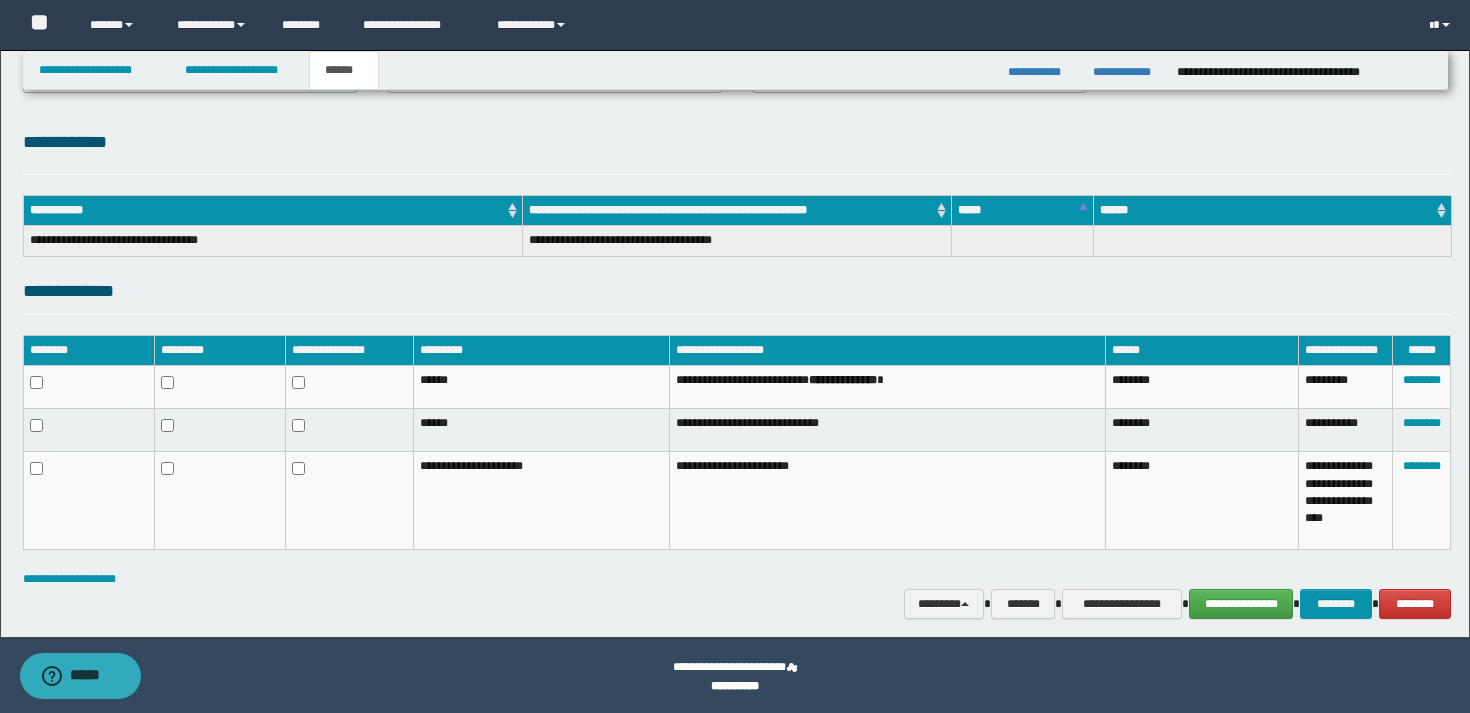 scroll, scrollTop: 217, scrollLeft: 0, axis: vertical 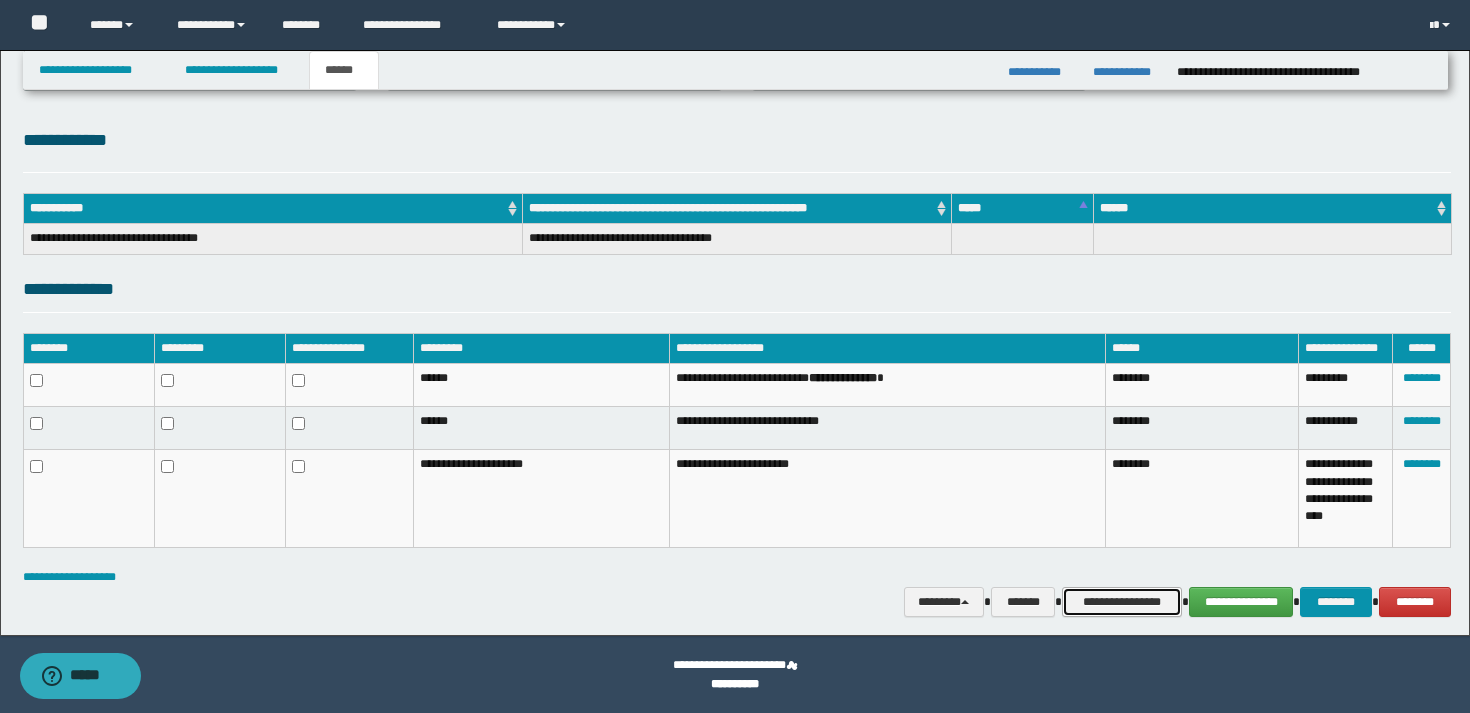 click on "**********" at bounding box center [1122, 602] 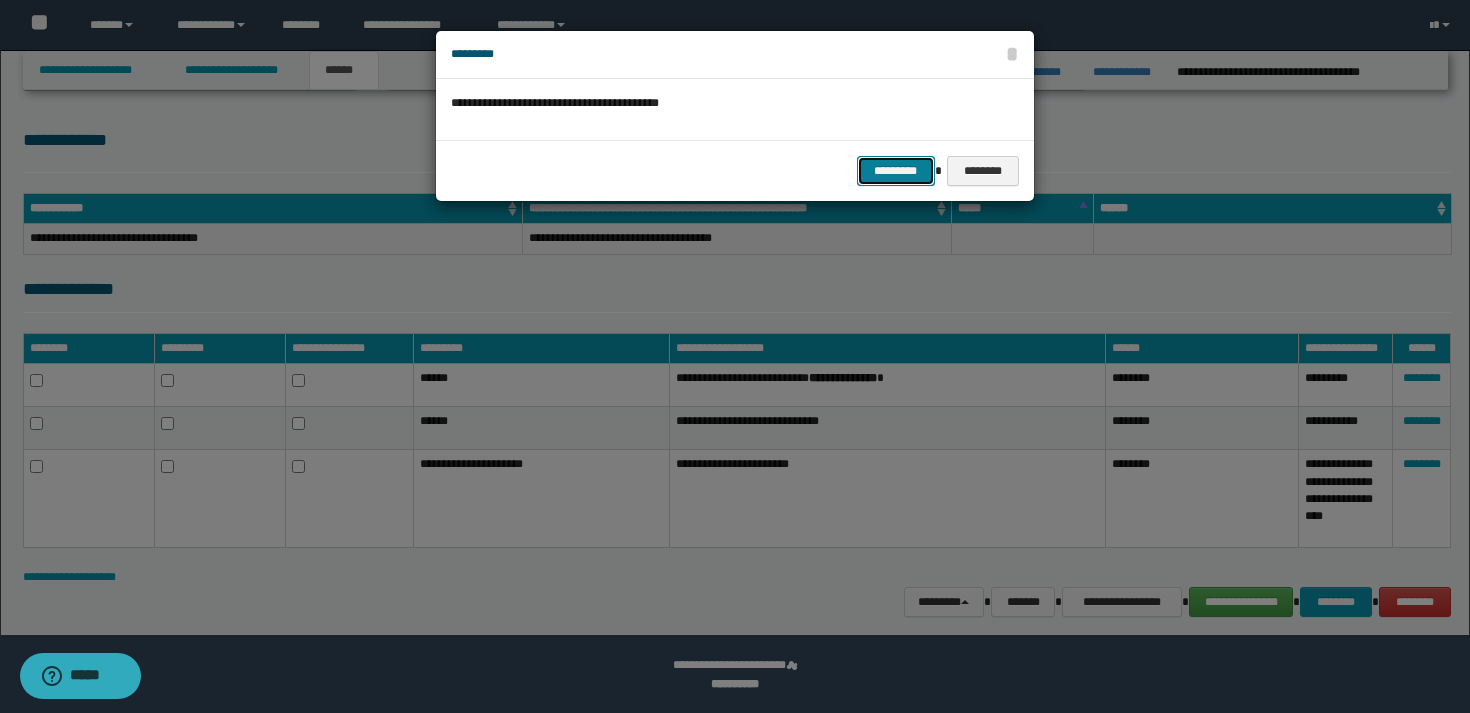 click on "*********" at bounding box center [896, 171] 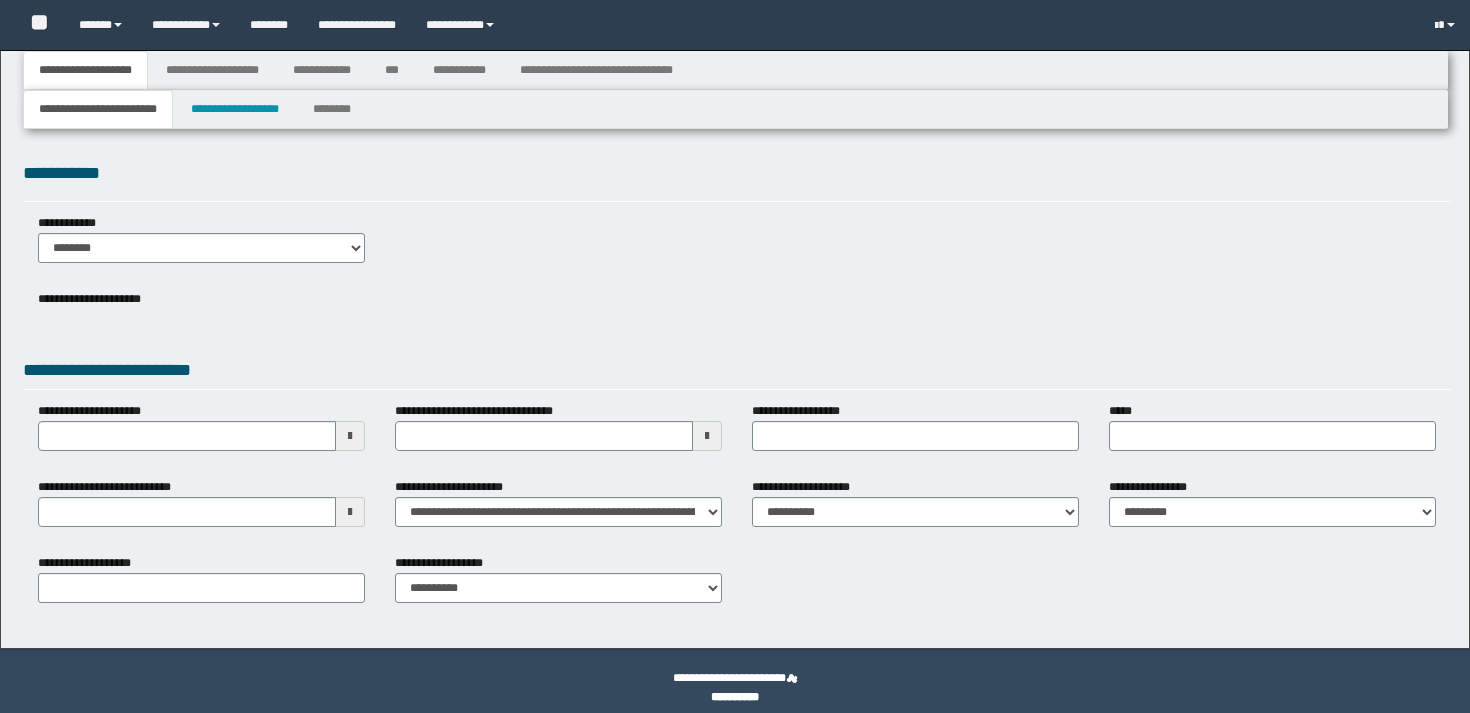 type 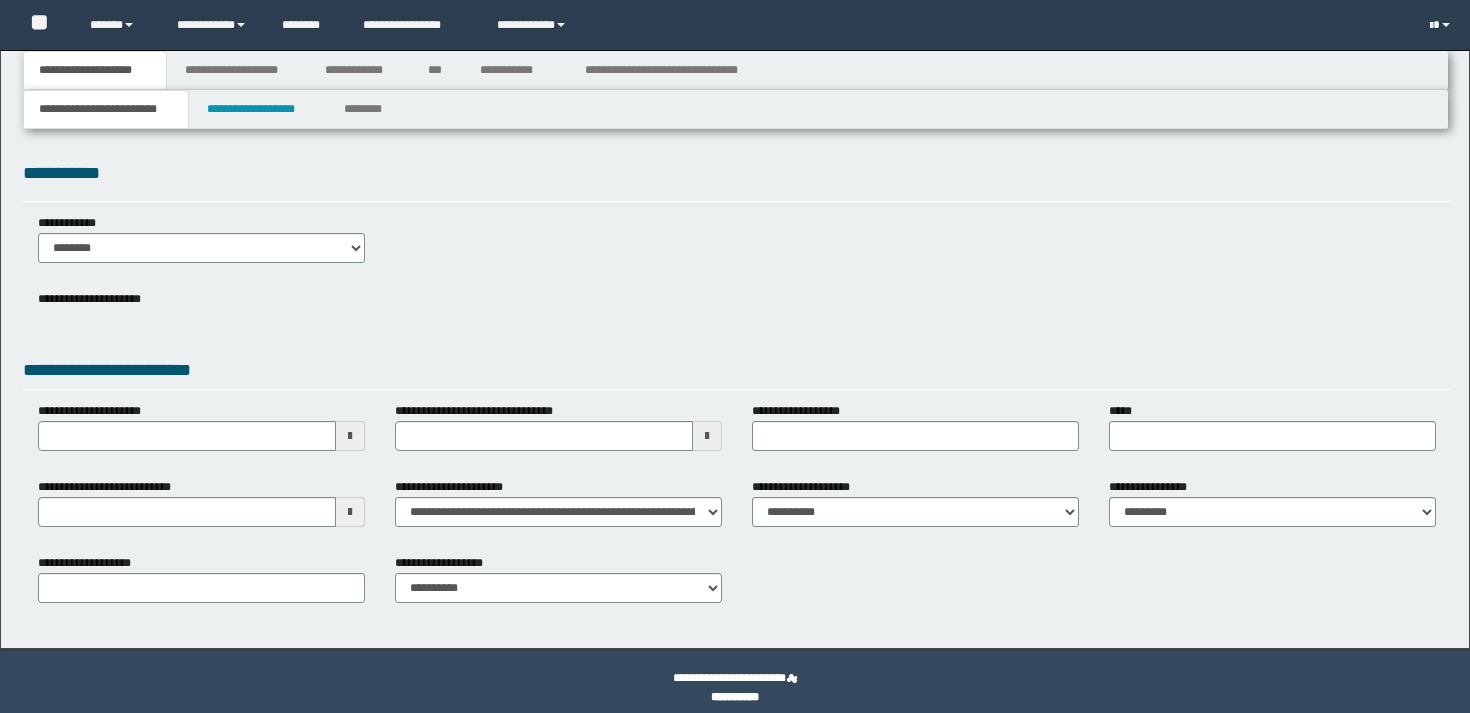 scroll, scrollTop: 0, scrollLeft: 0, axis: both 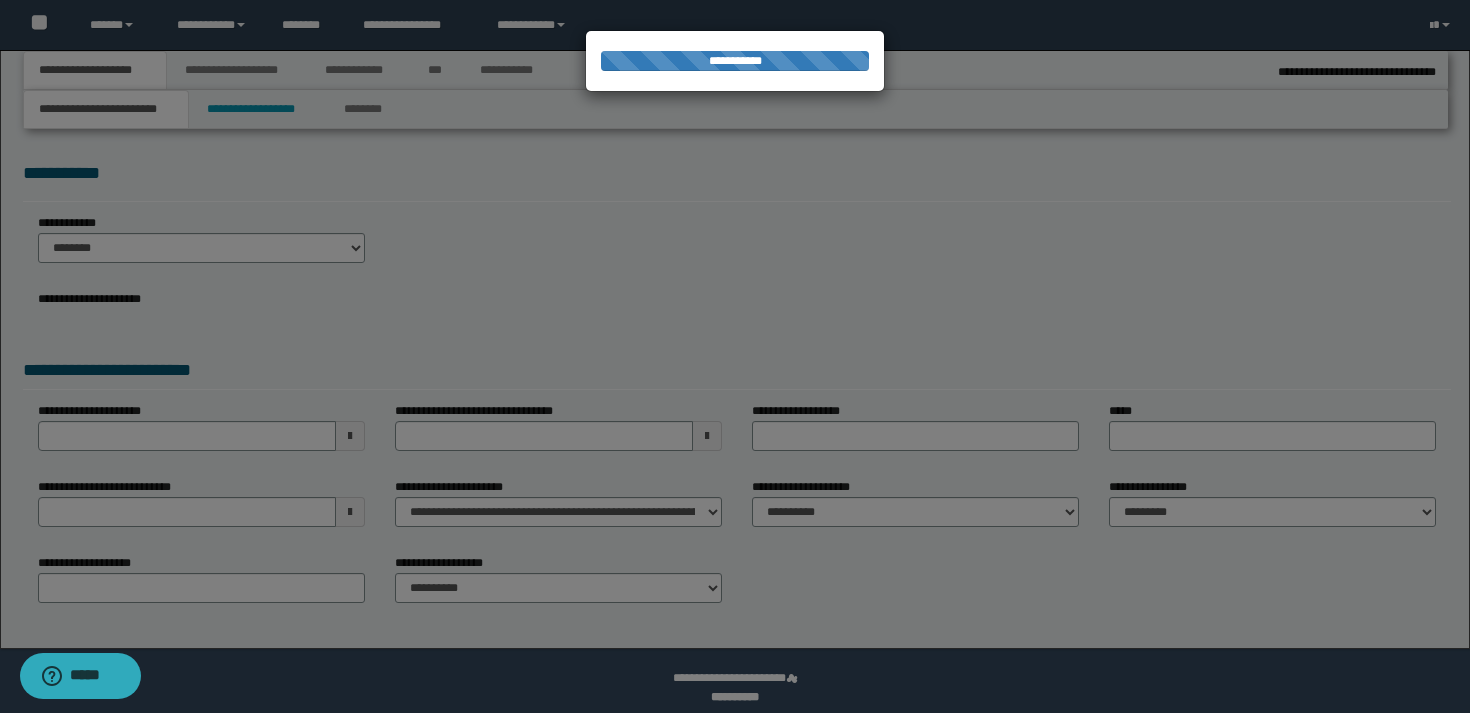 type on "**********" 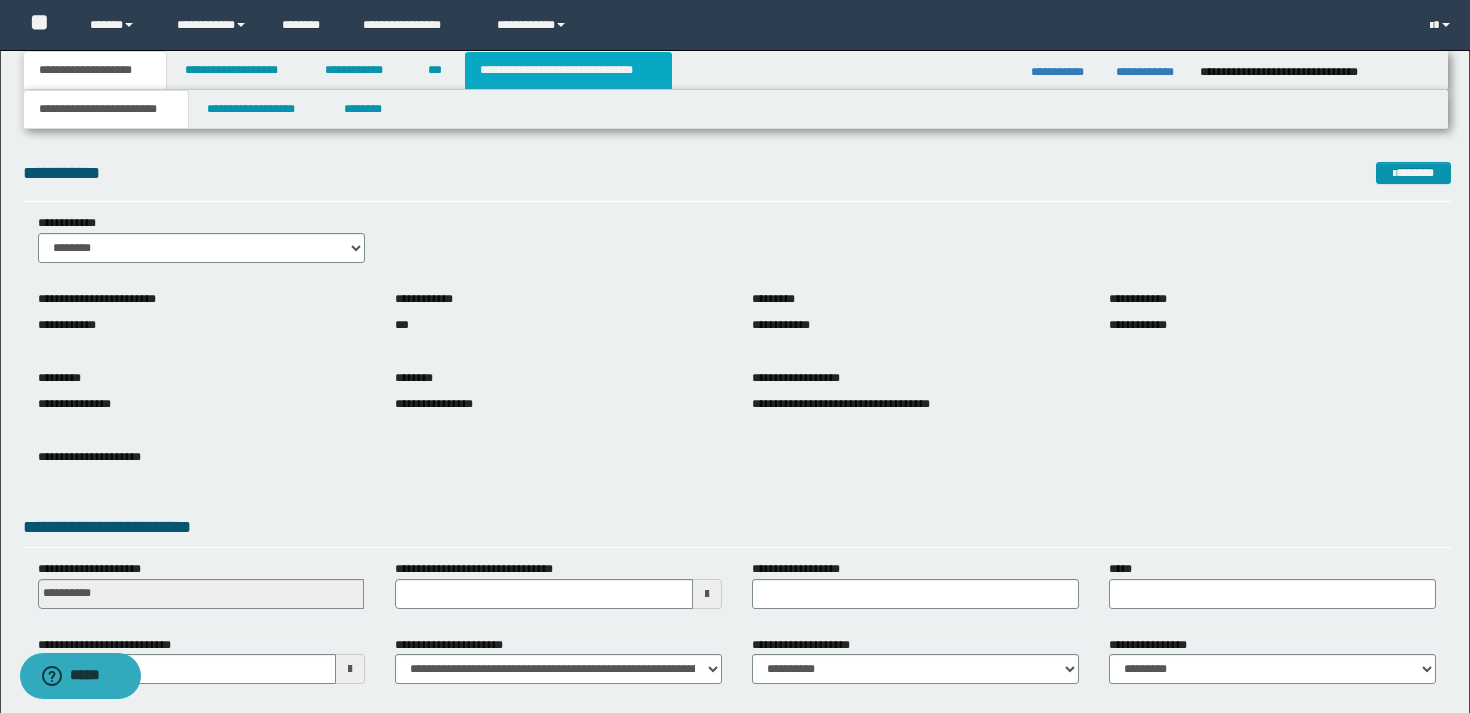 click on "**********" at bounding box center [568, 70] 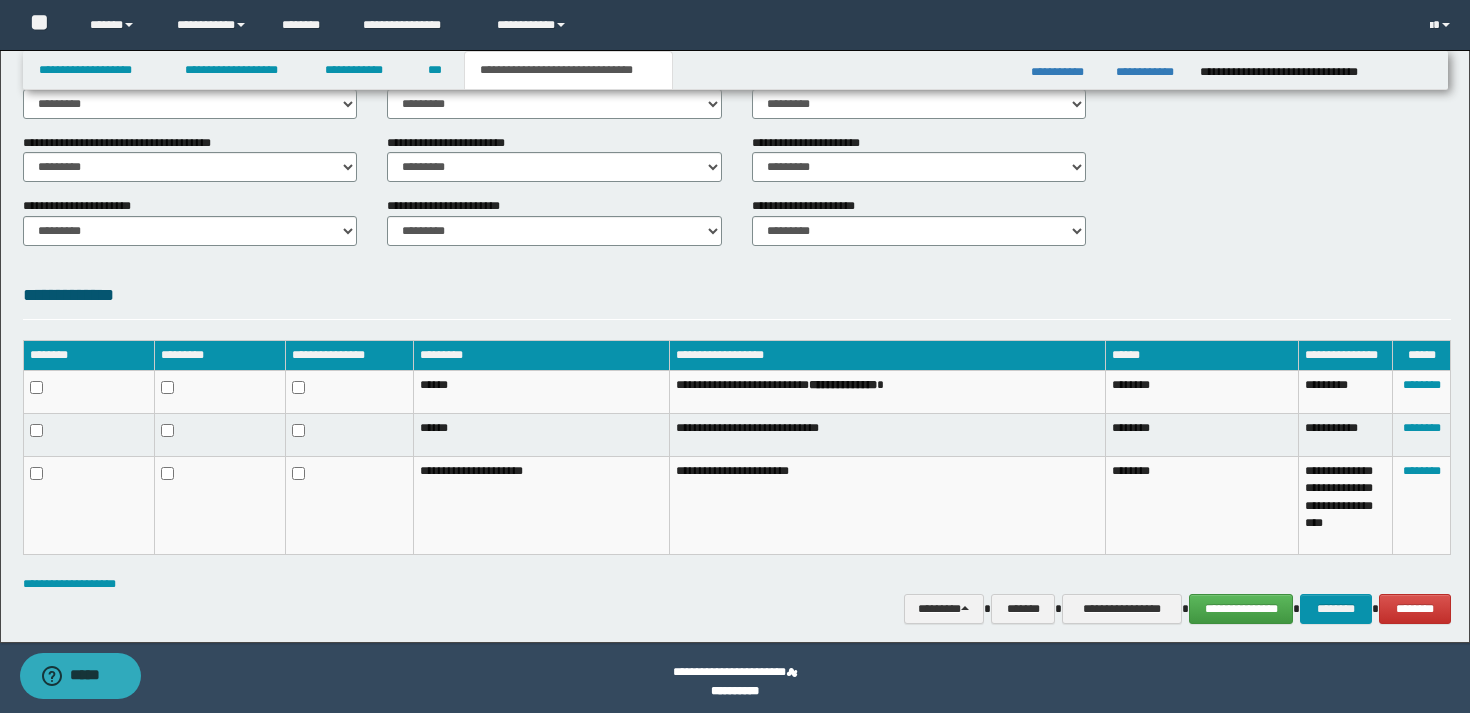 scroll, scrollTop: 784, scrollLeft: 0, axis: vertical 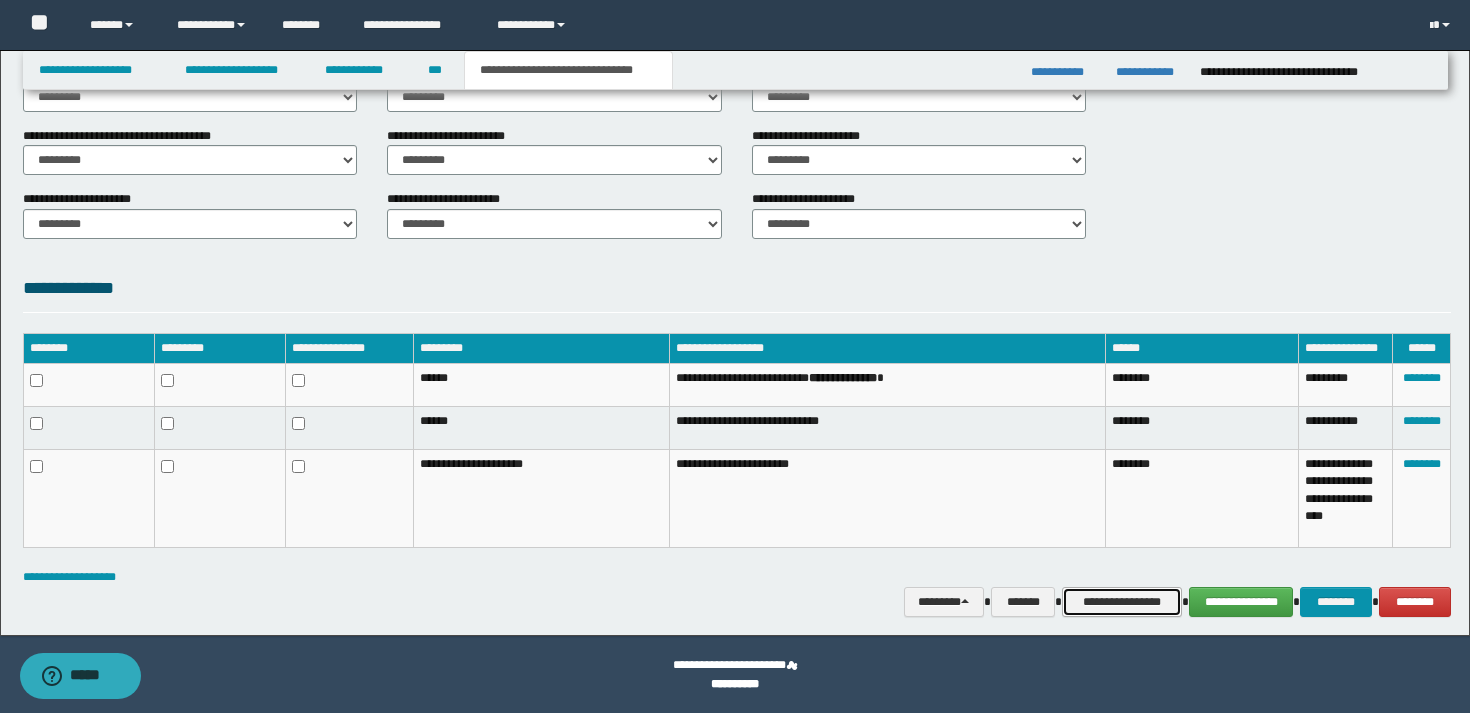 click on "**********" at bounding box center (1122, 602) 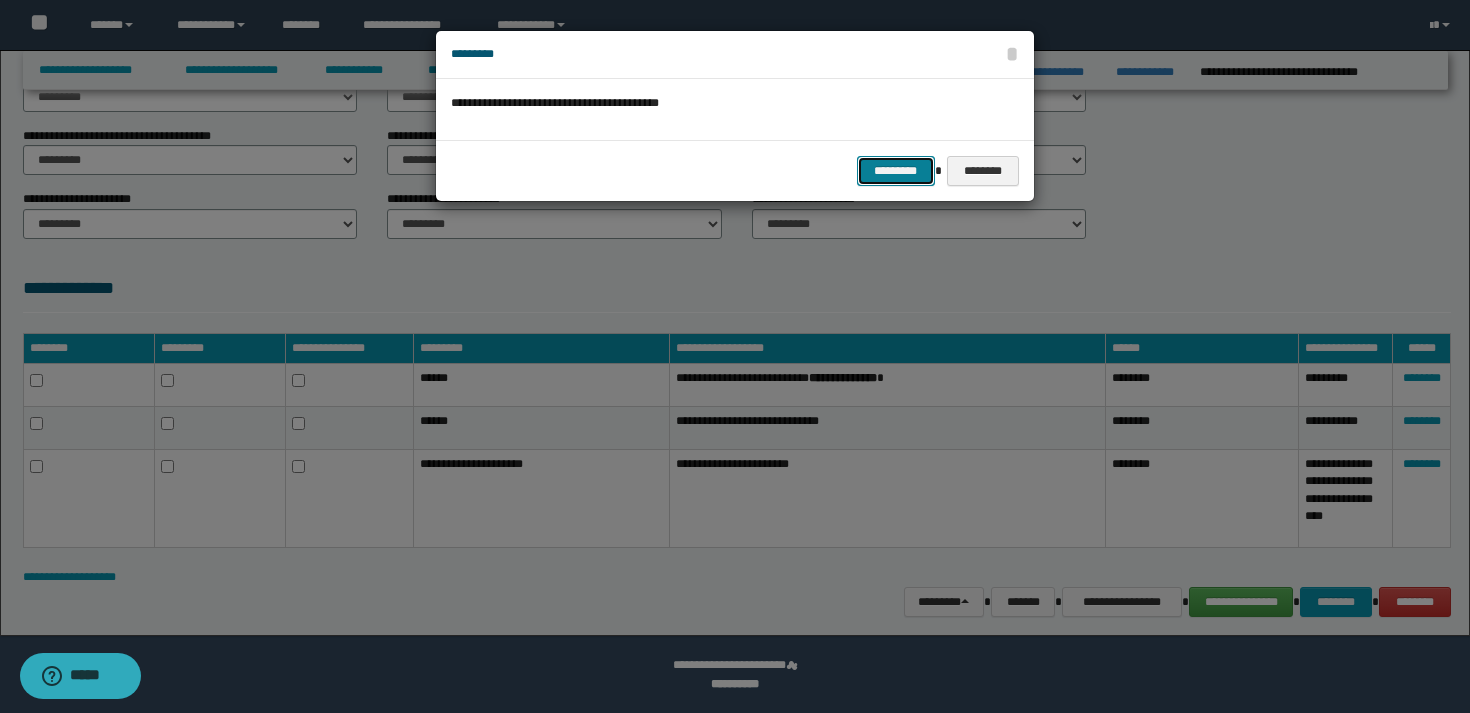 click on "*********" at bounding box center (896, 171) 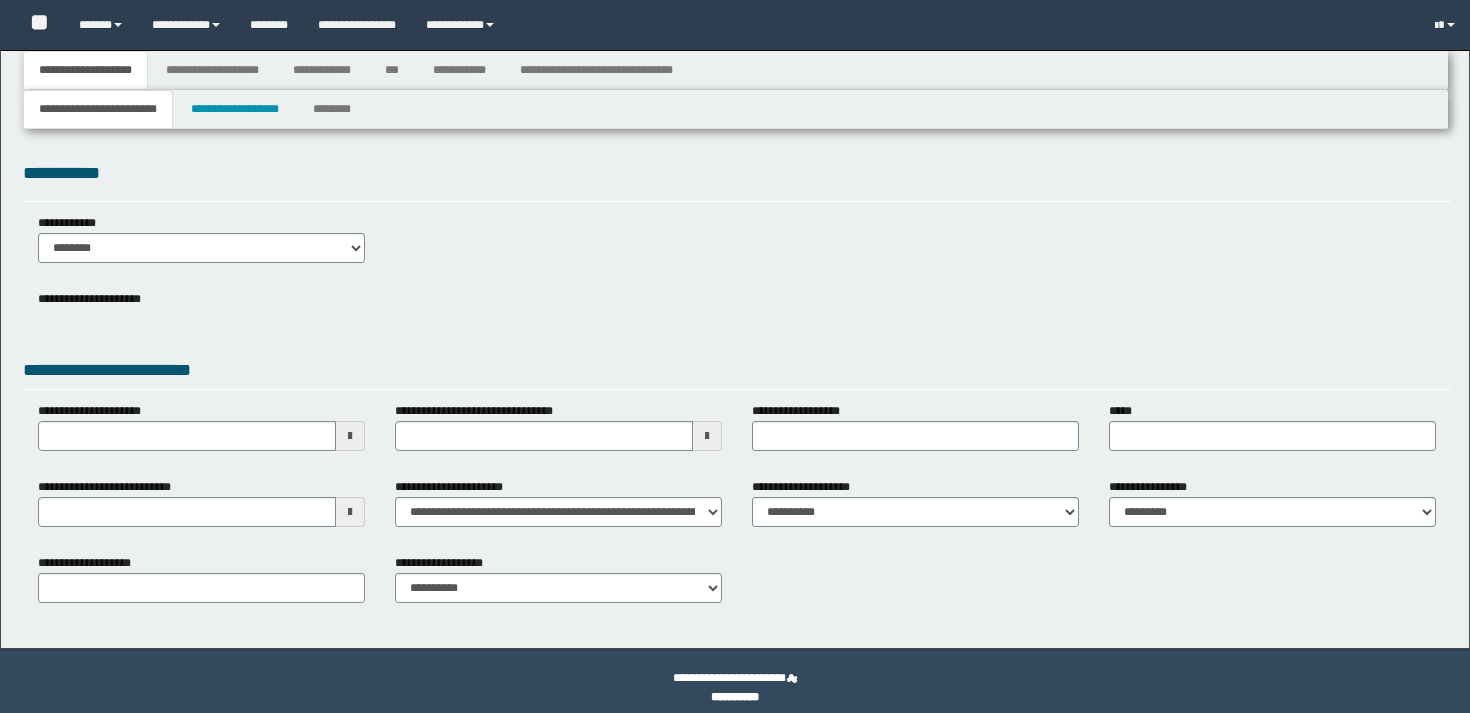 scroll, scrollTop: 0, scrollLeft: 0, axis: both 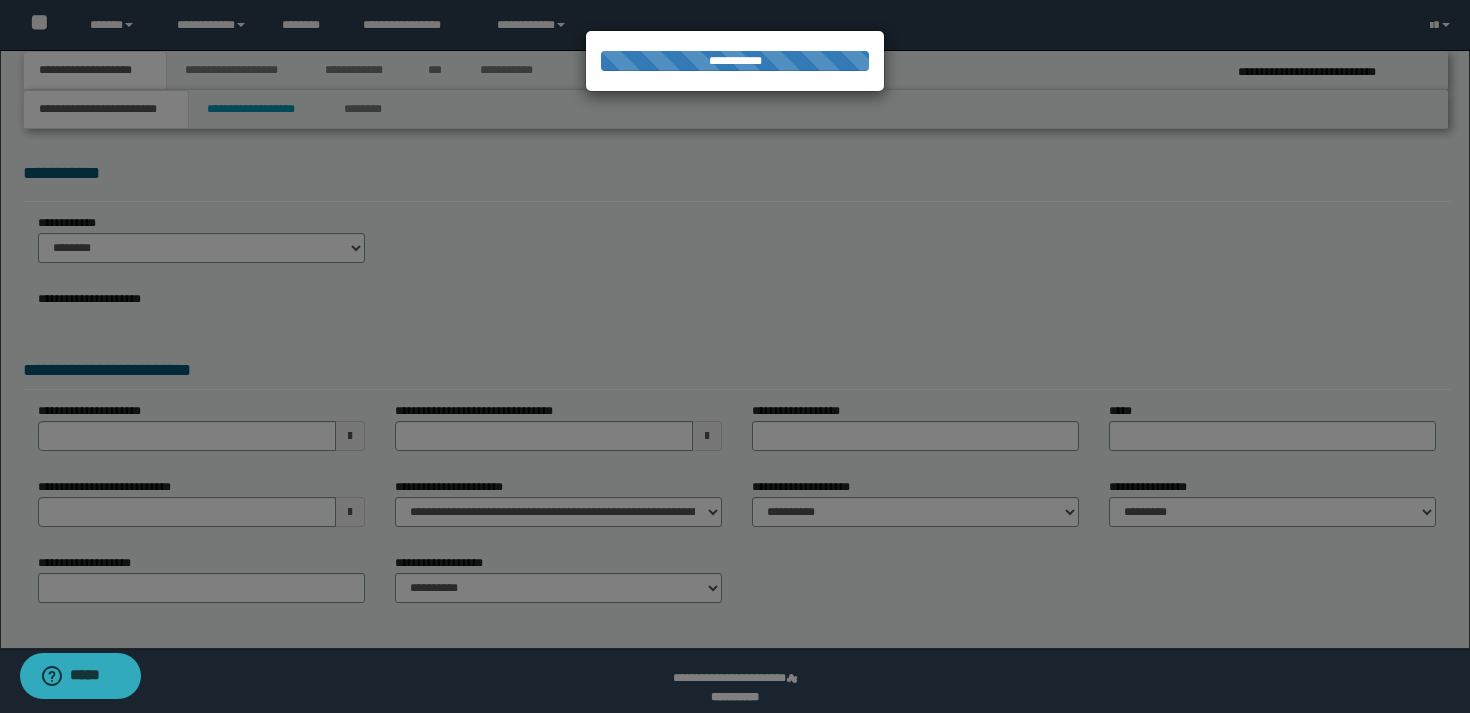 select on "*" 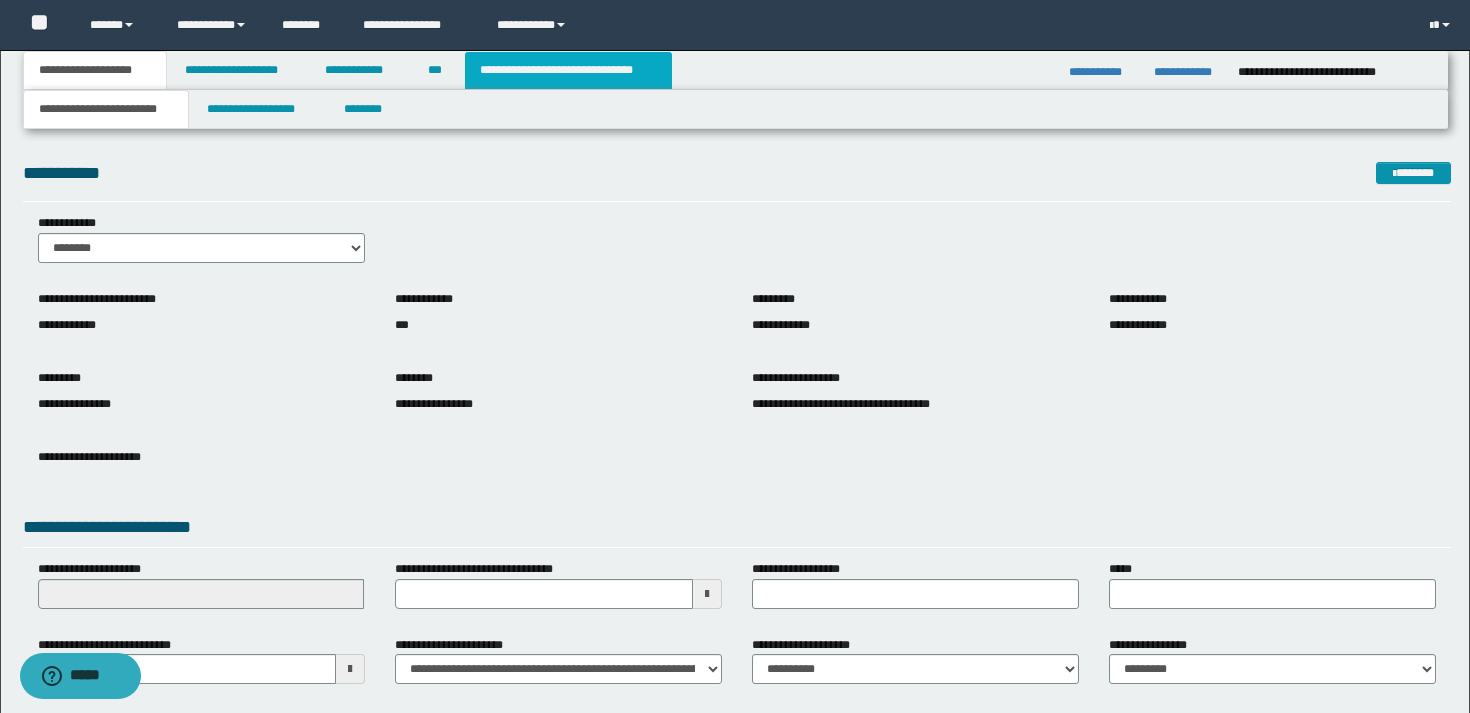 click on "**********" at bounding box center (568, 70) 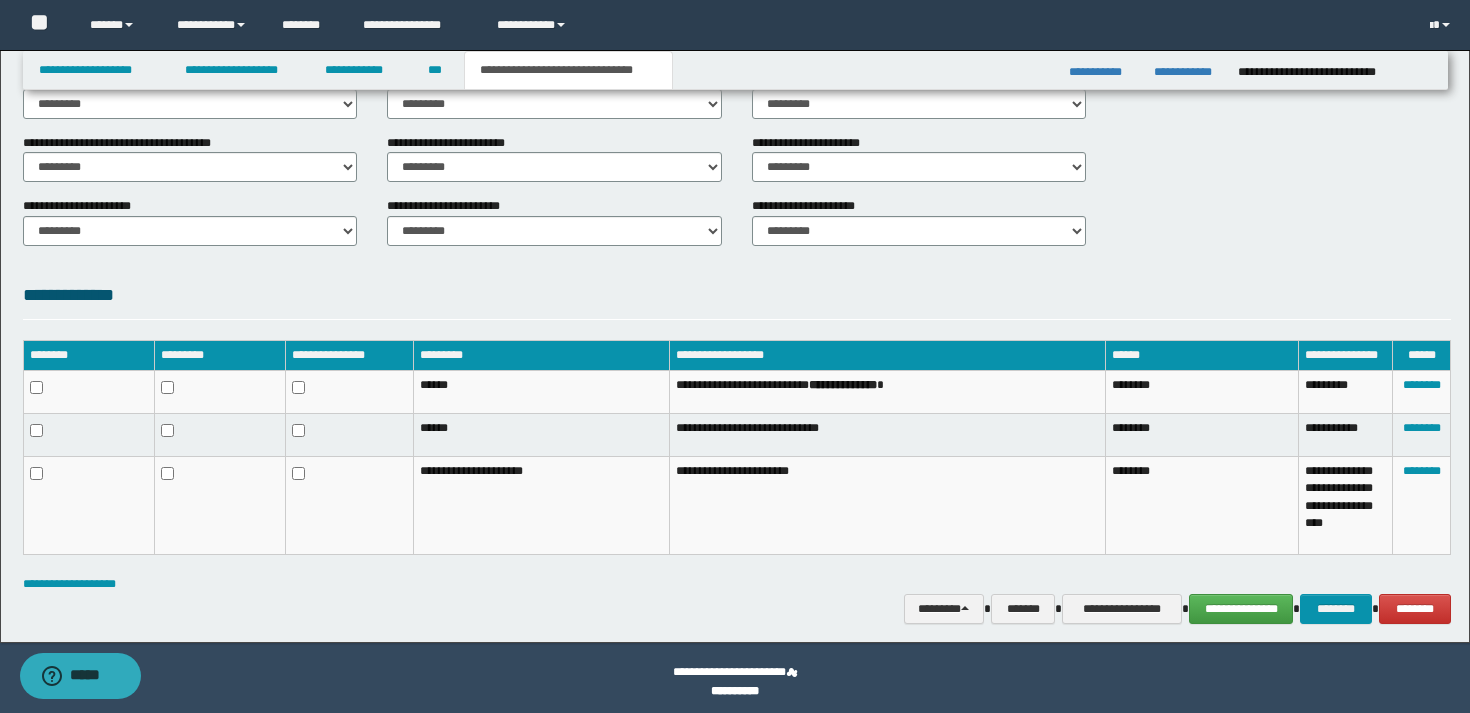 scroll, scrollTop: 784, scrollLeft: 0, axis: vertical 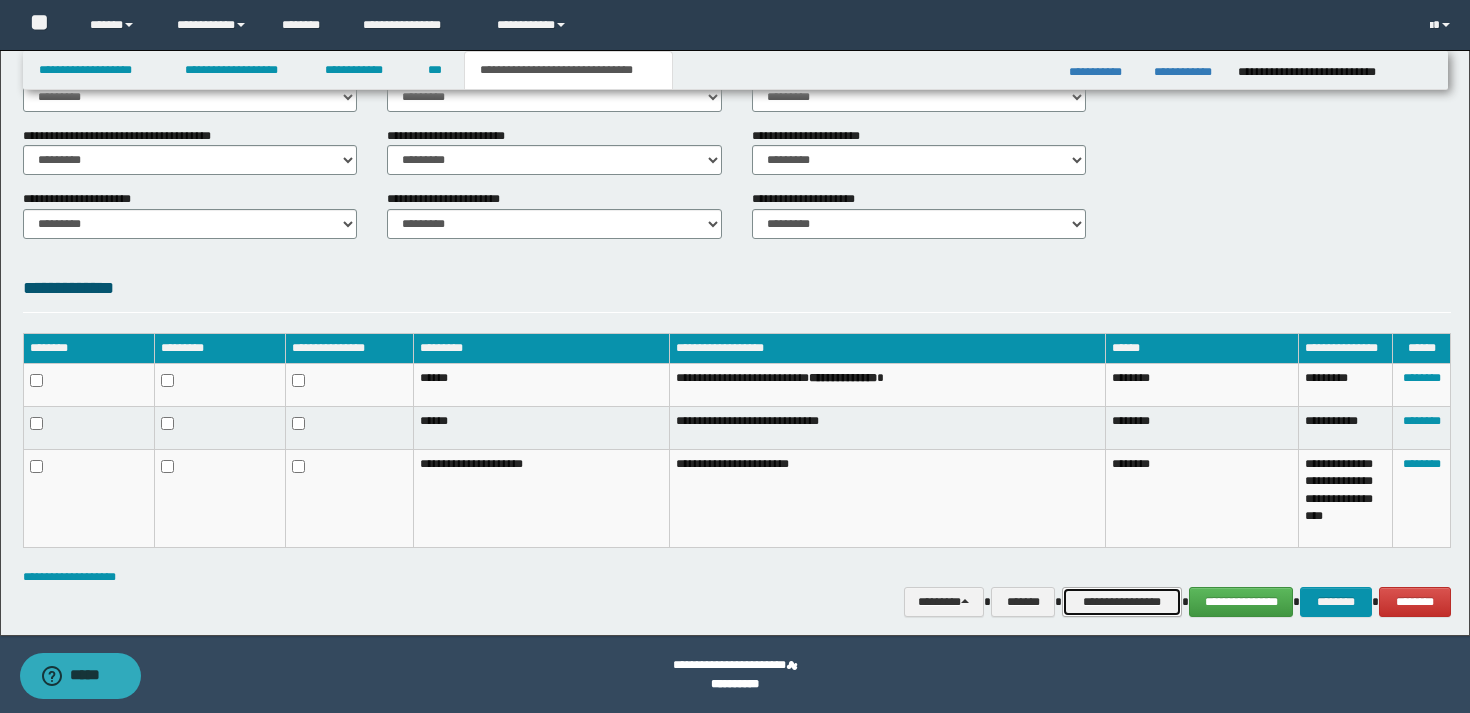 click on "**********" at bounding box center [1122, 602] 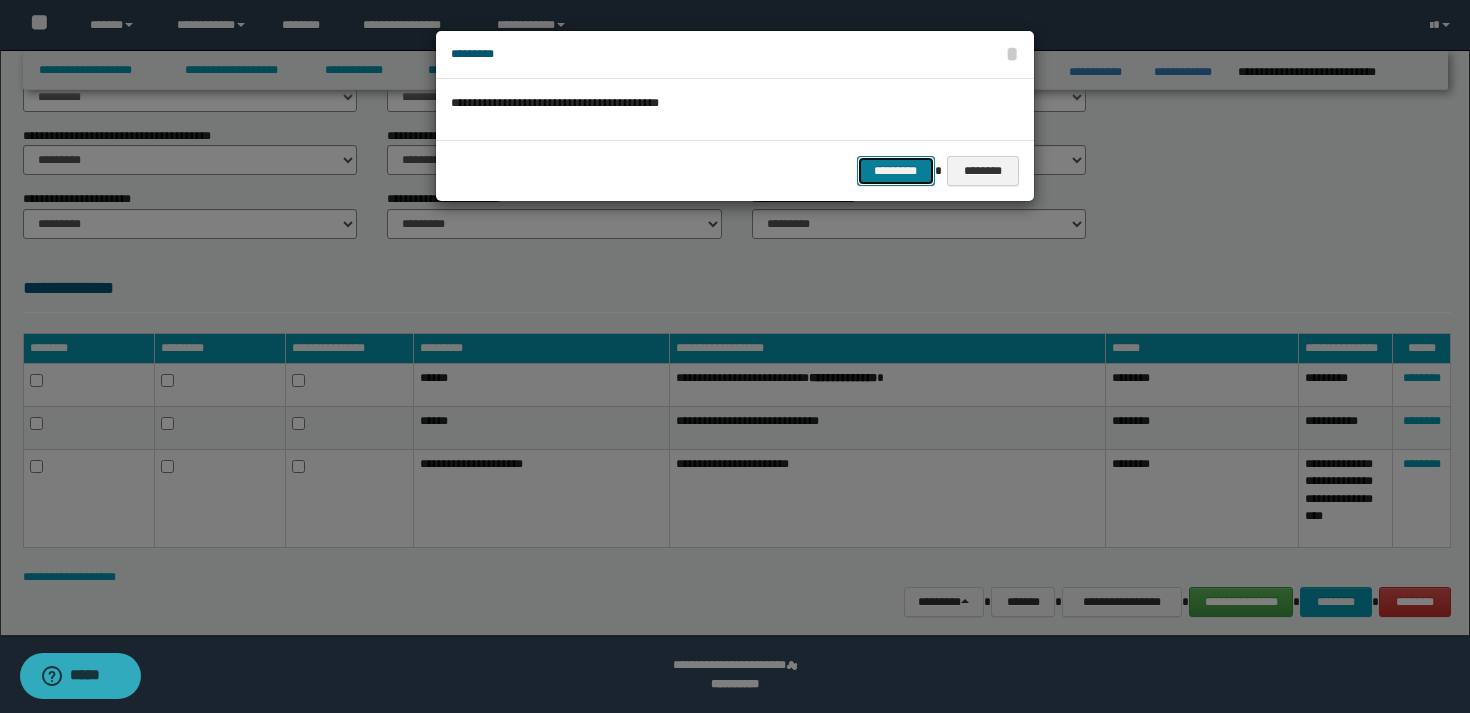 click on "*********" at bounding box center [896, 171] 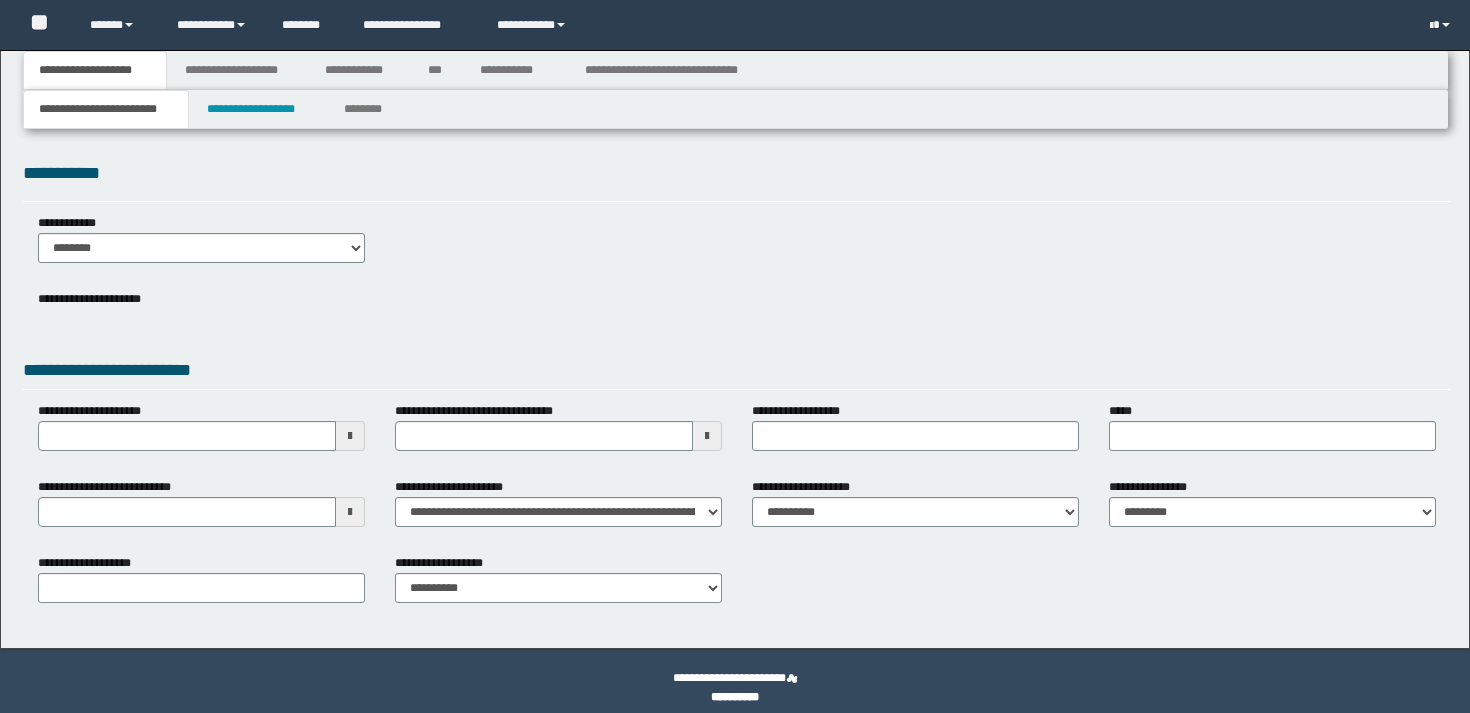scroll, scrollTop: 0, scrollLeft: 0, axis: both 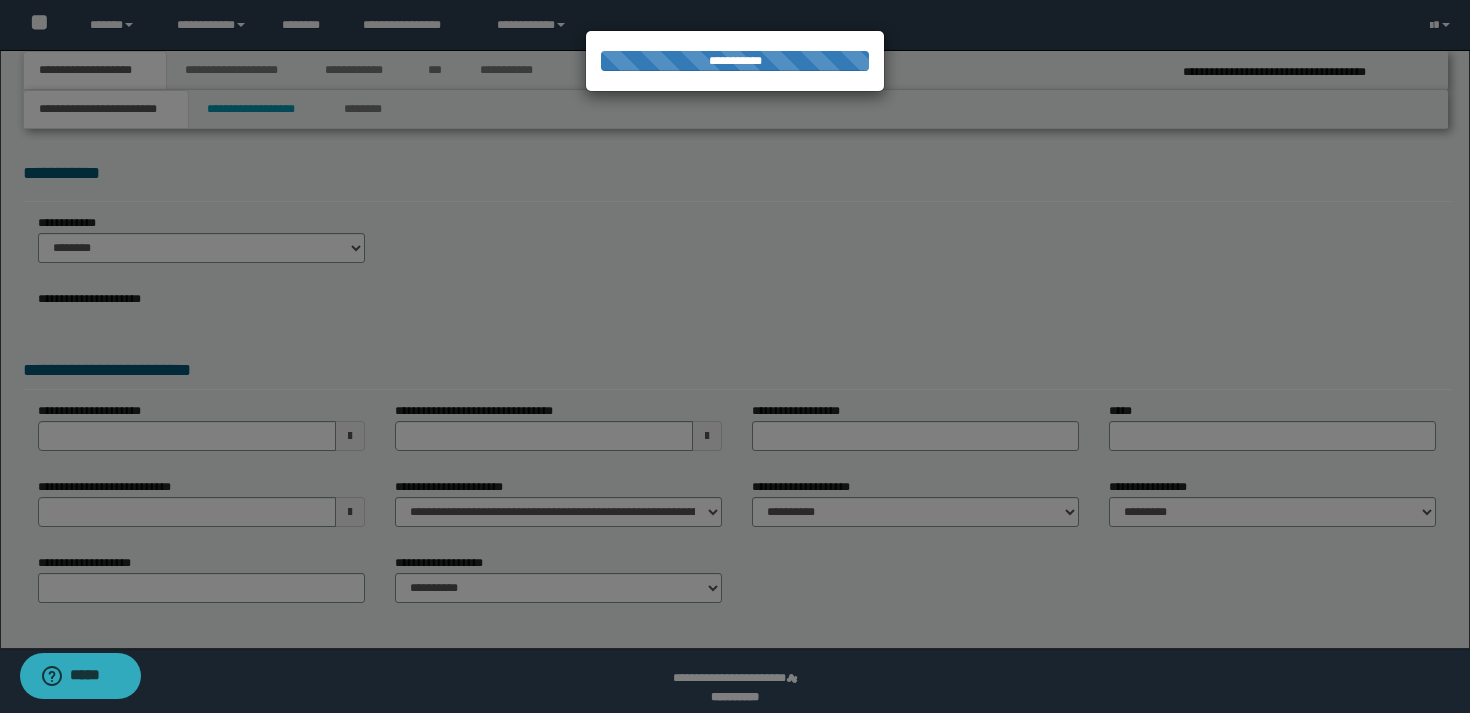select on "*" 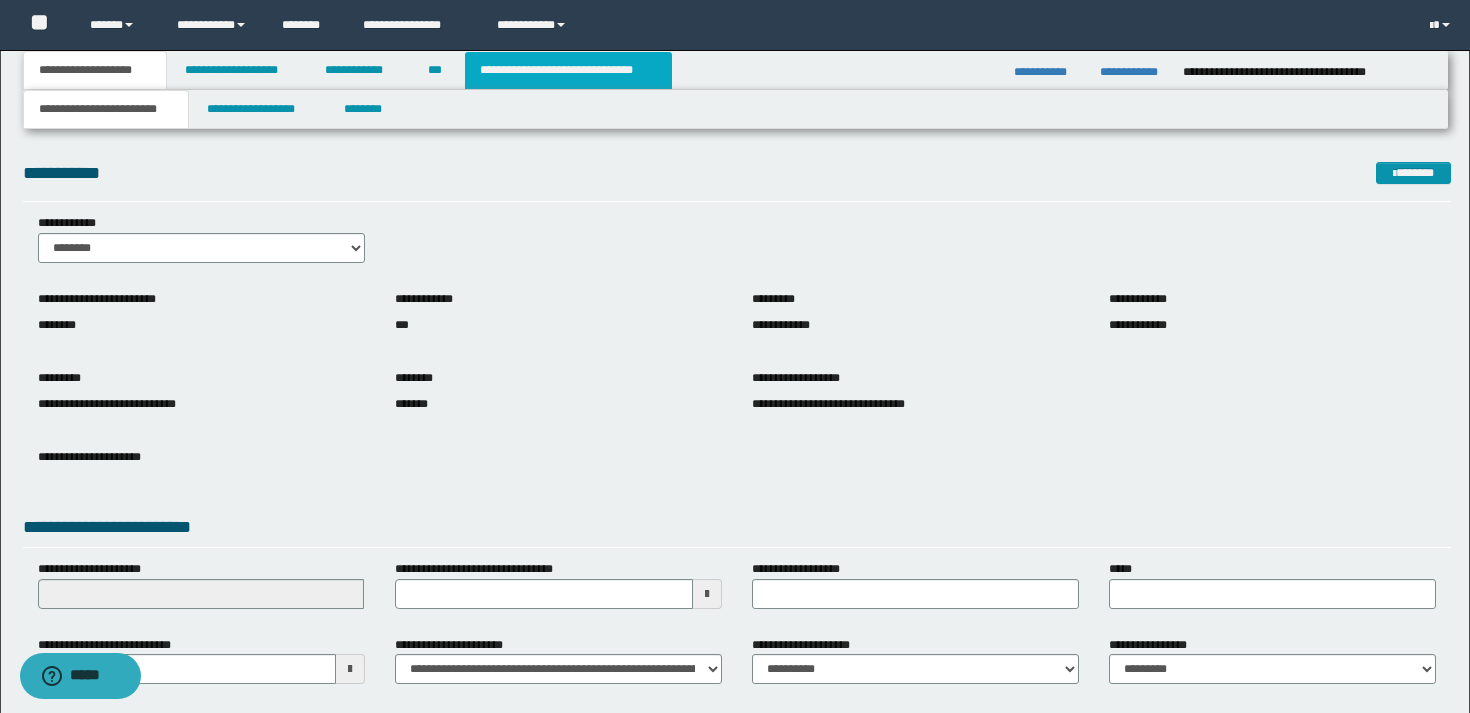 click on "**********" at bounding box center (568, 70) 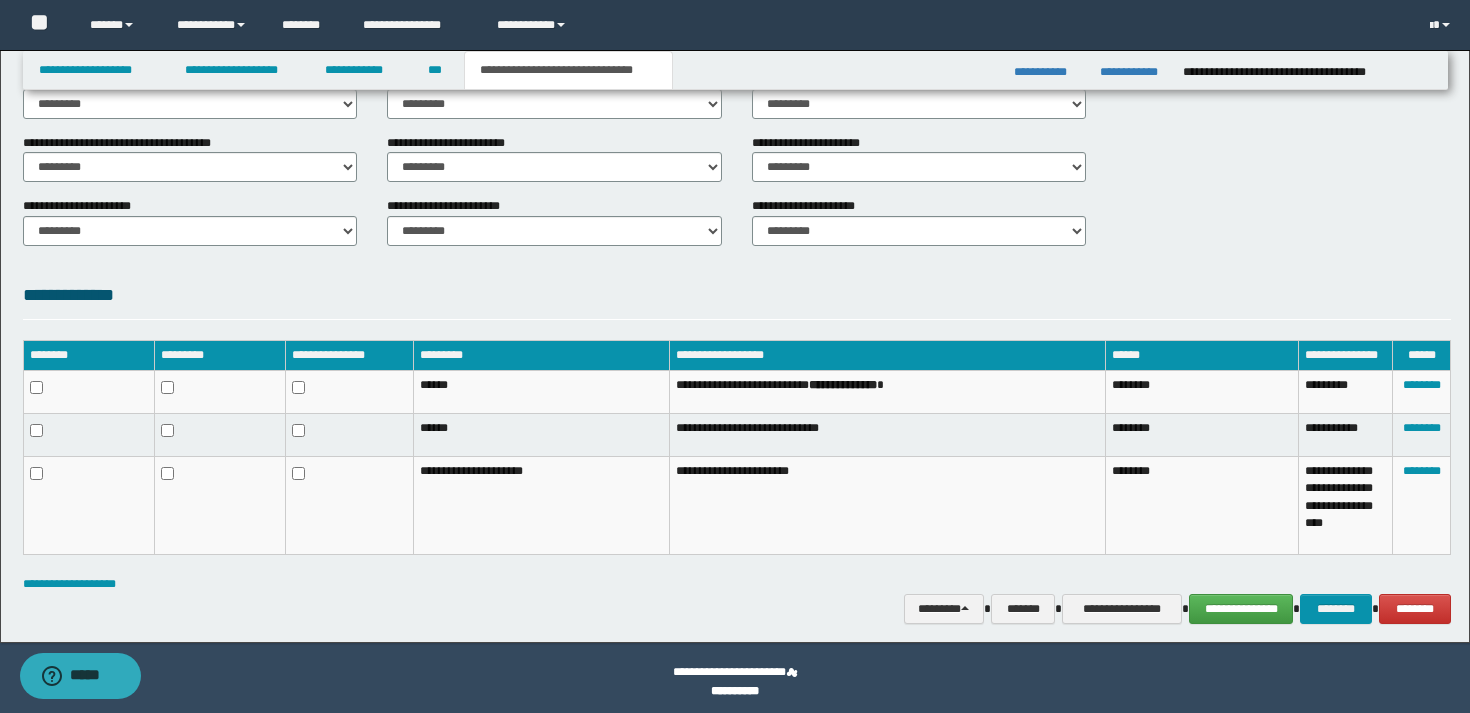scroll, scrollTop: 784, scrollLeft: 0, axis: vertical 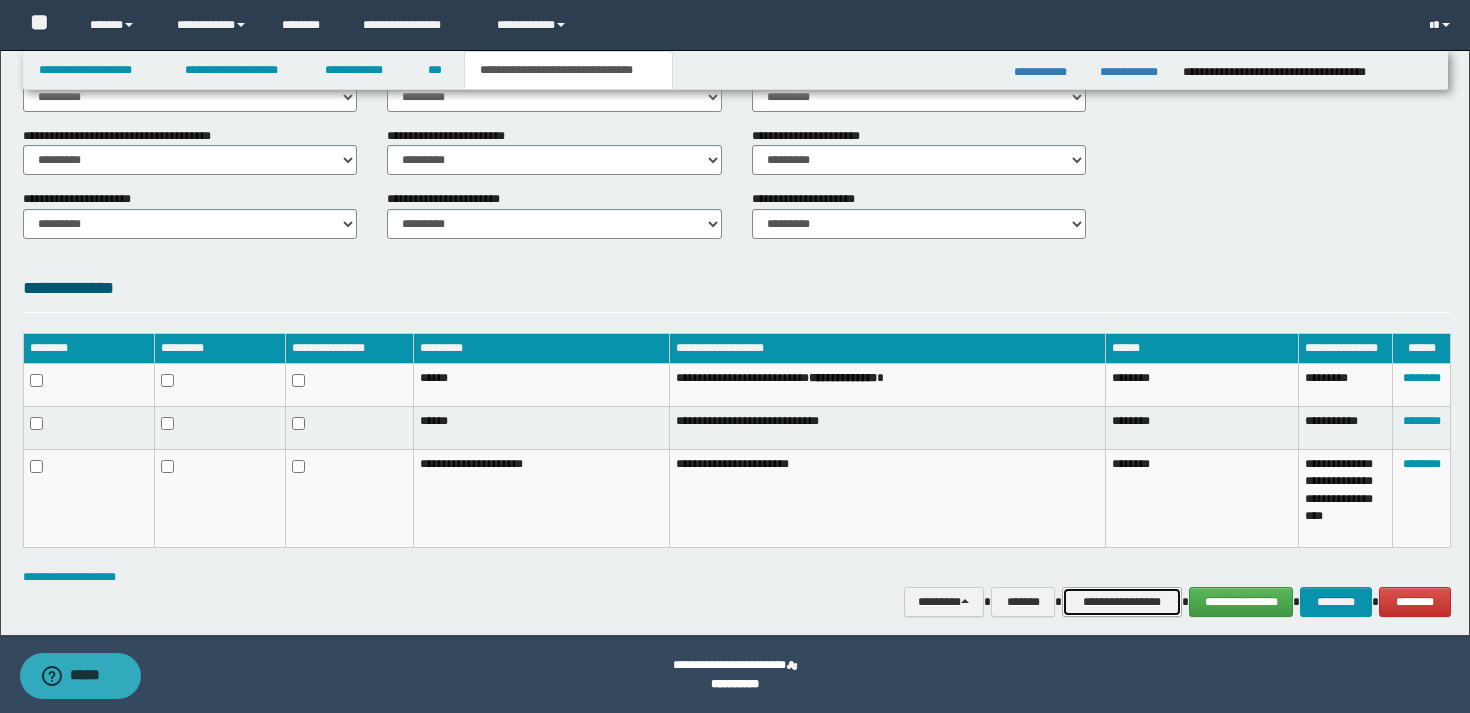 click on "**********" at bounding box center (1122, 602) 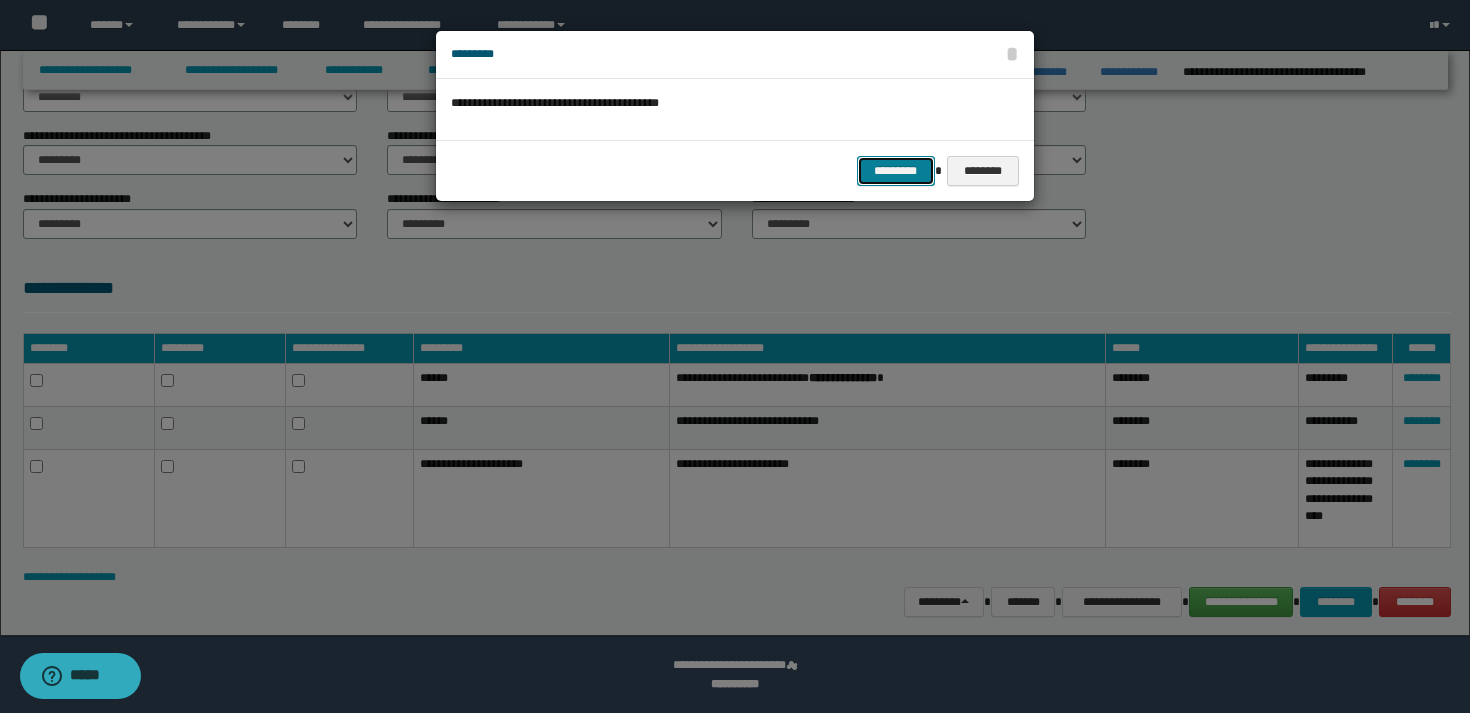 click on "*********" at bounding box center (896, 171) 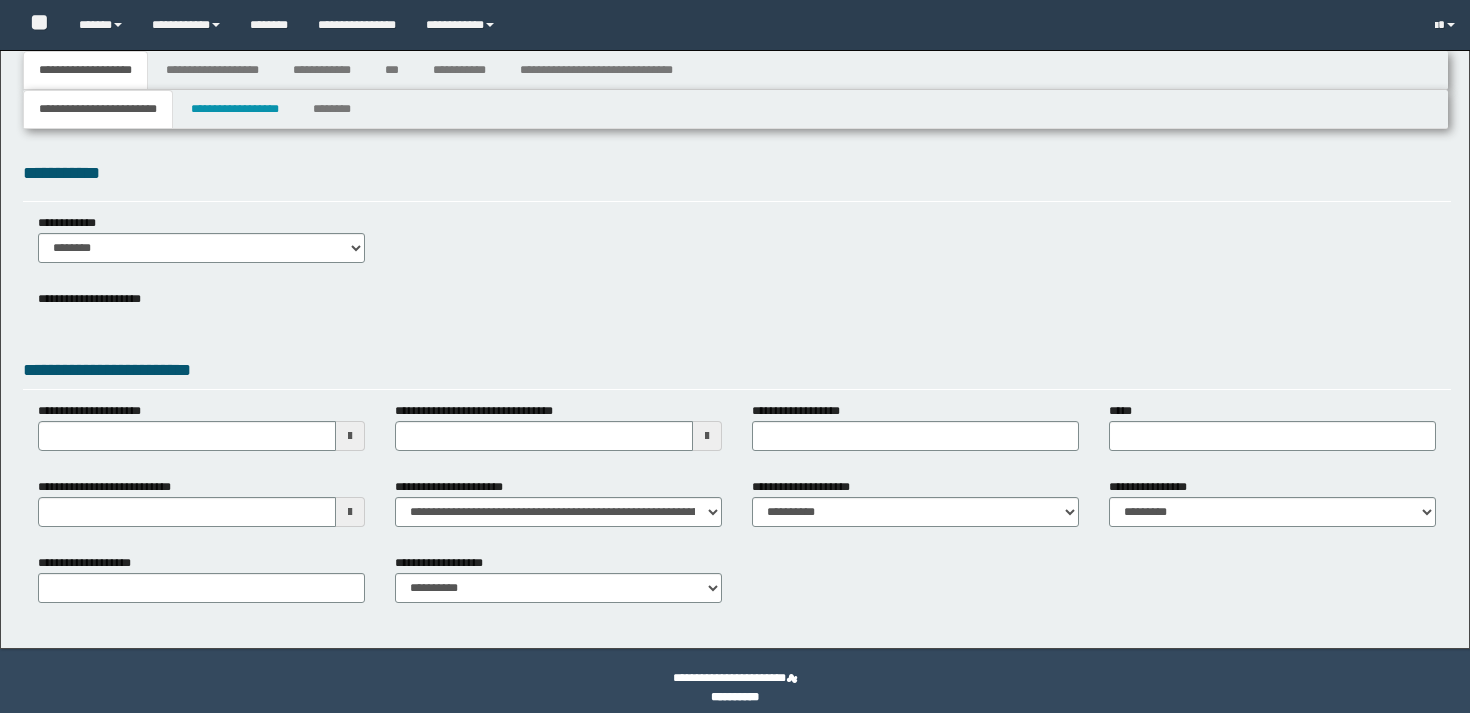 scroll, scrollTop: 0, scrollLeft: 0, axis: both 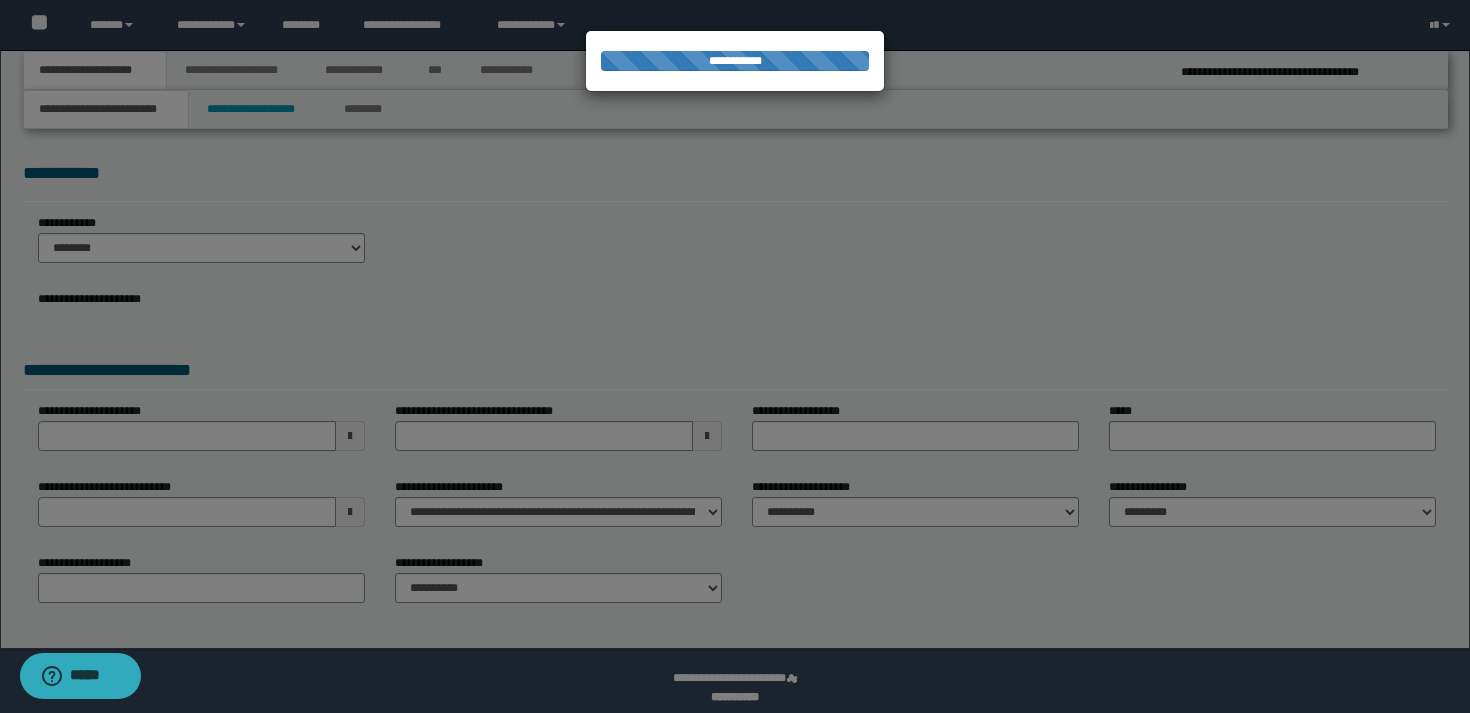 select on "*" 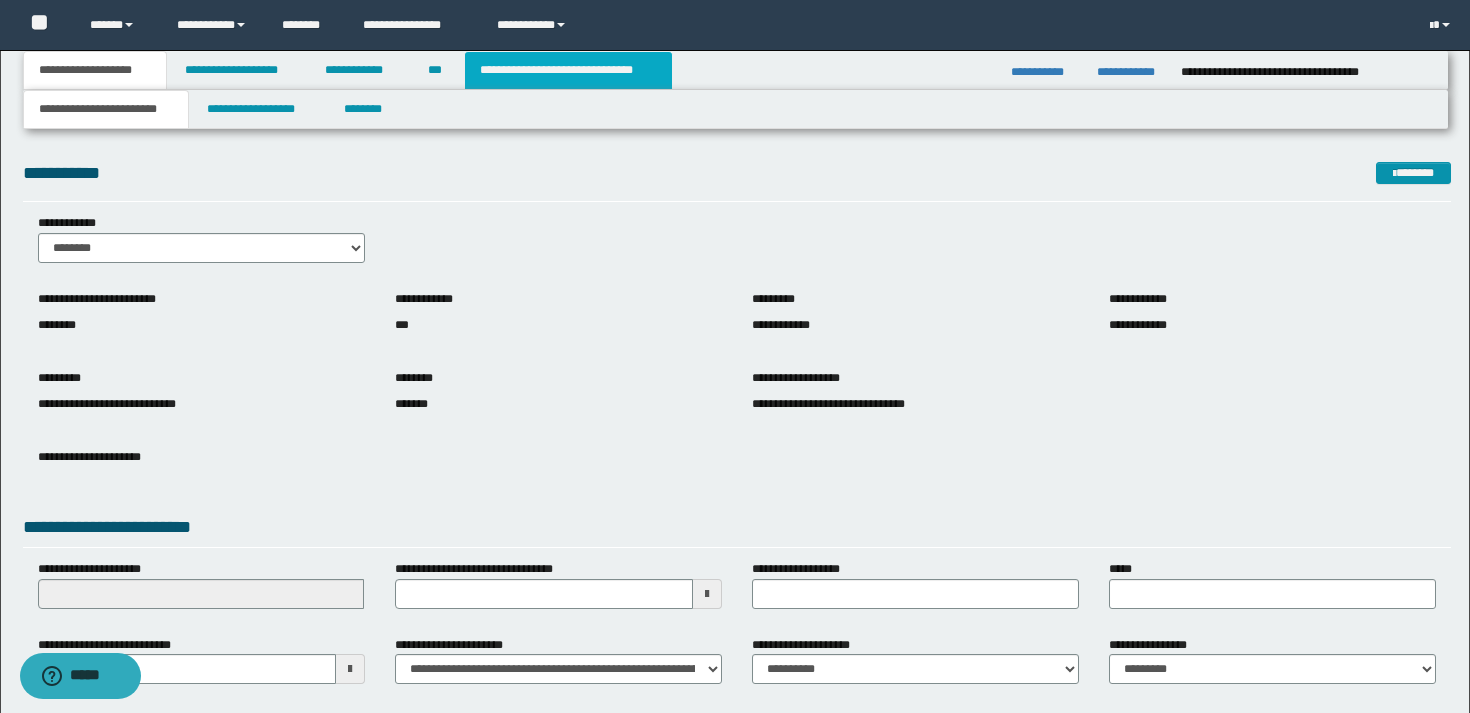 click on "**********" at bounding box center [568, 70] 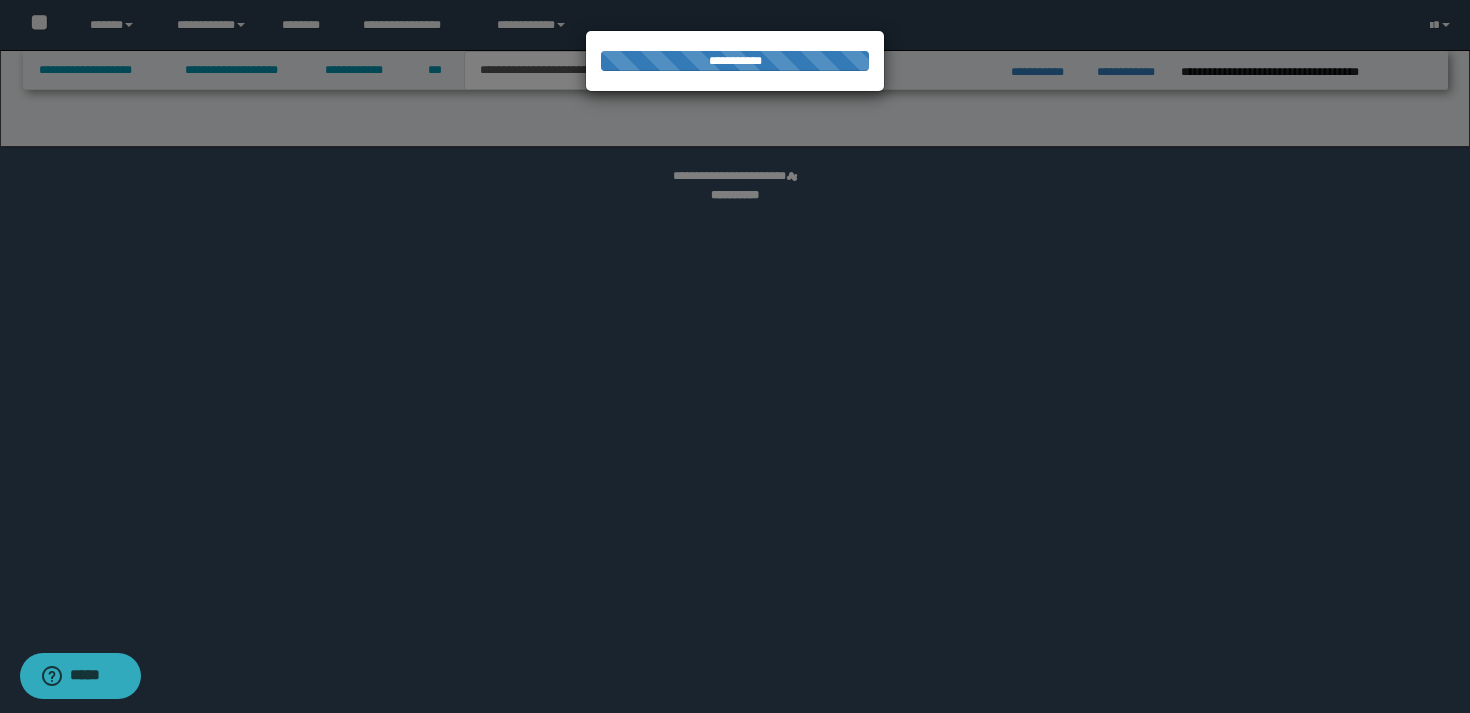 select on "*" 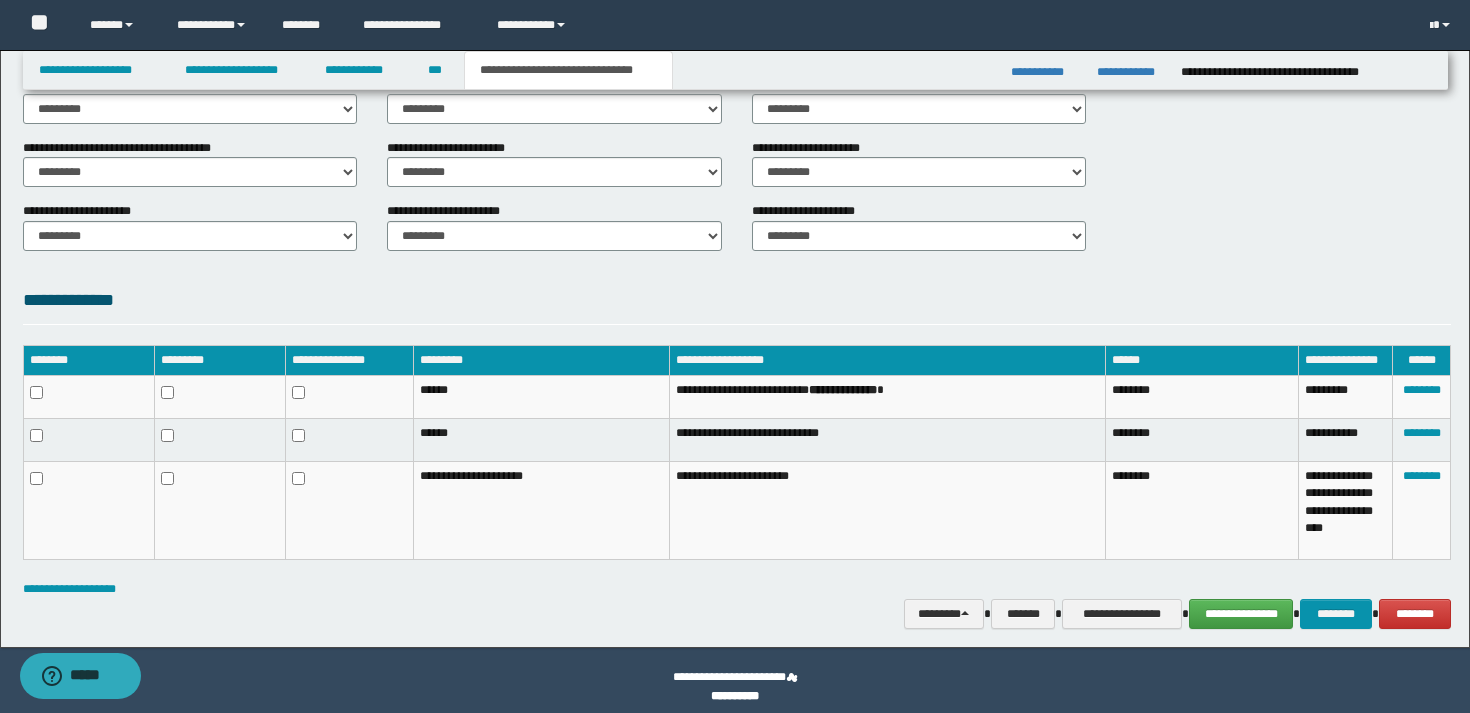 scroll, scrollTop: 784, scrollLeft: 0, axis: vertical 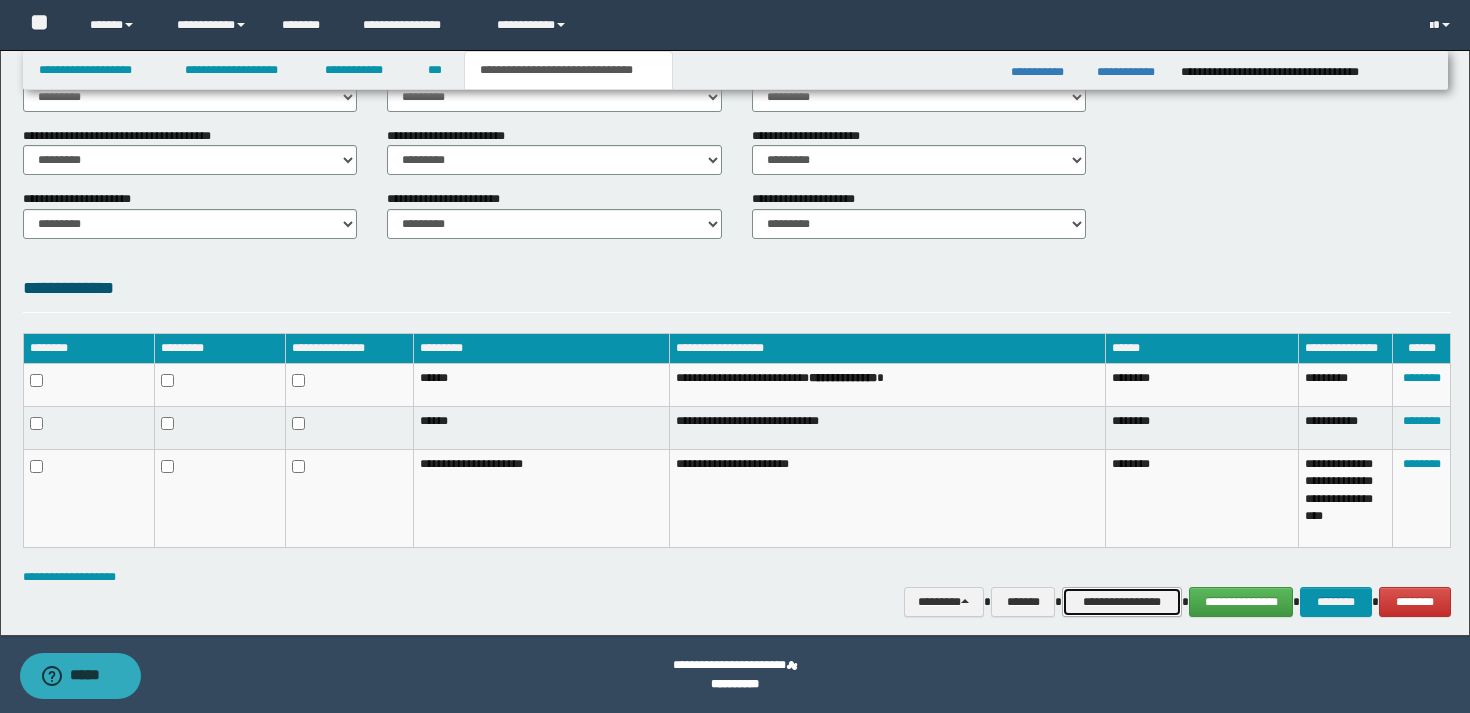 click on "**********" at bounding box center (1122, 602) 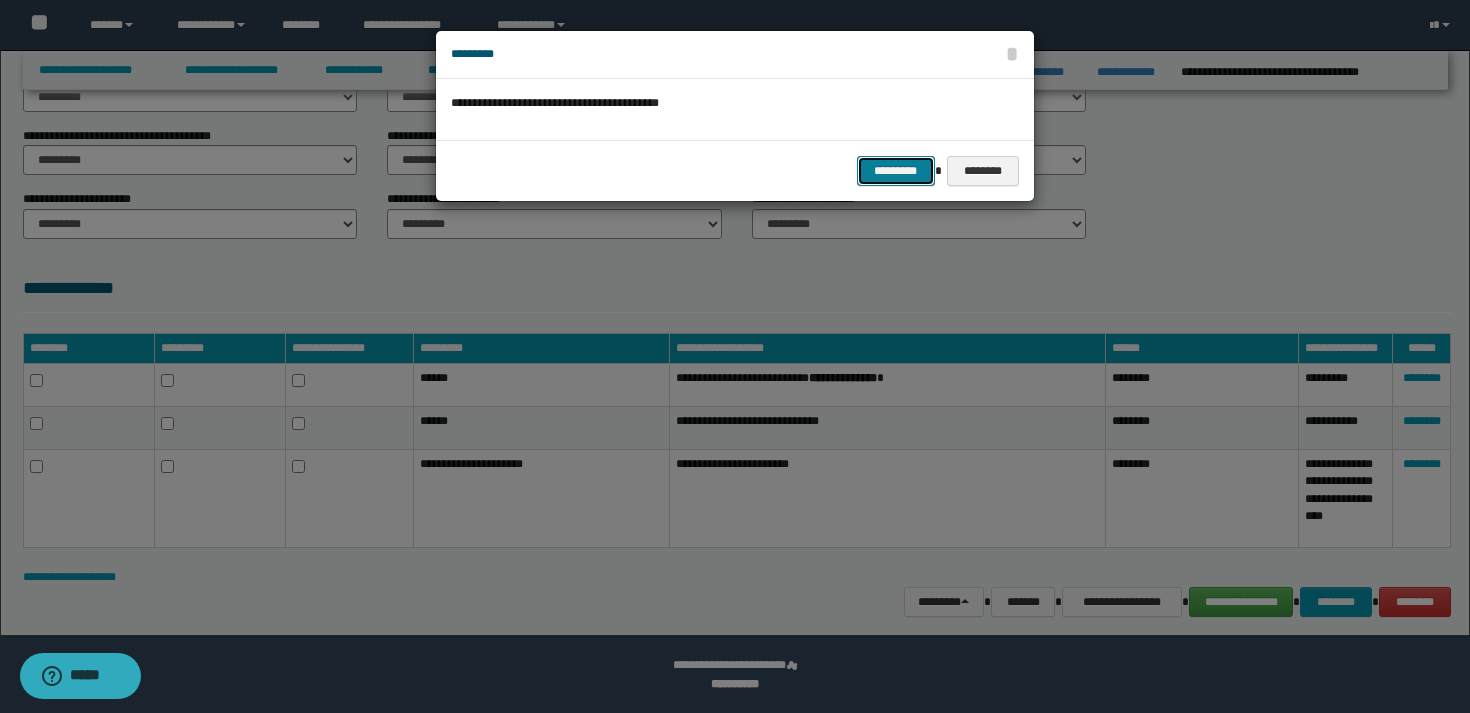 click on "*********" at bounding box center (896, 171) 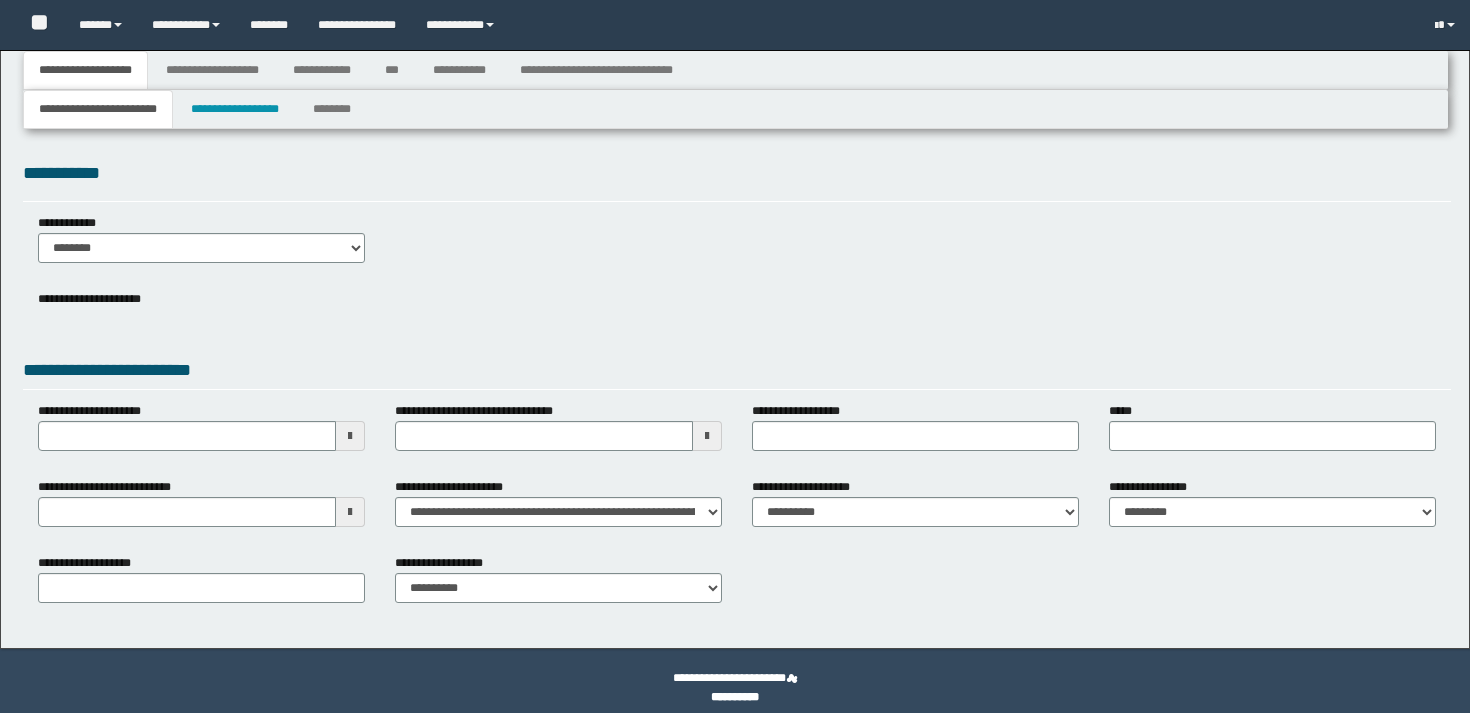 scroll, scrollTop: 0, scrollLeft: 0, axis: both 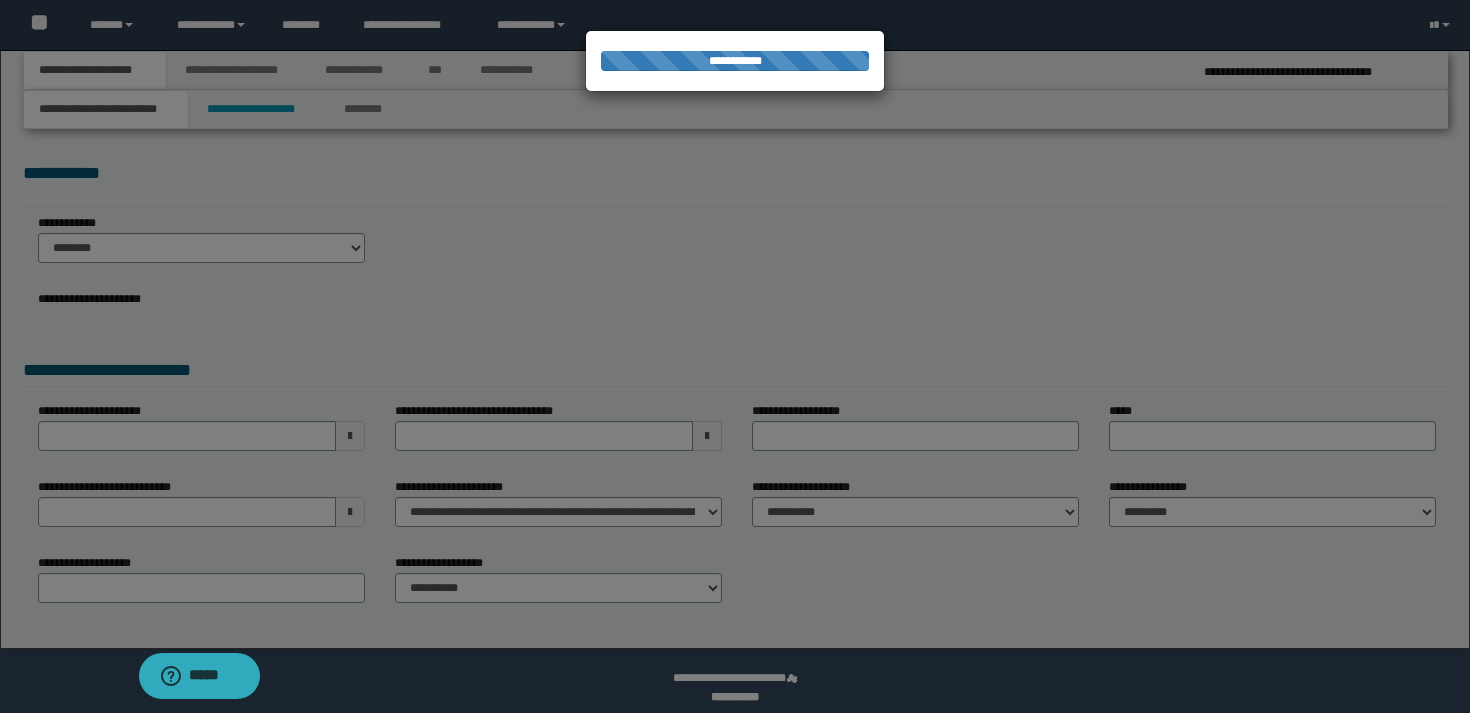 select on "*" 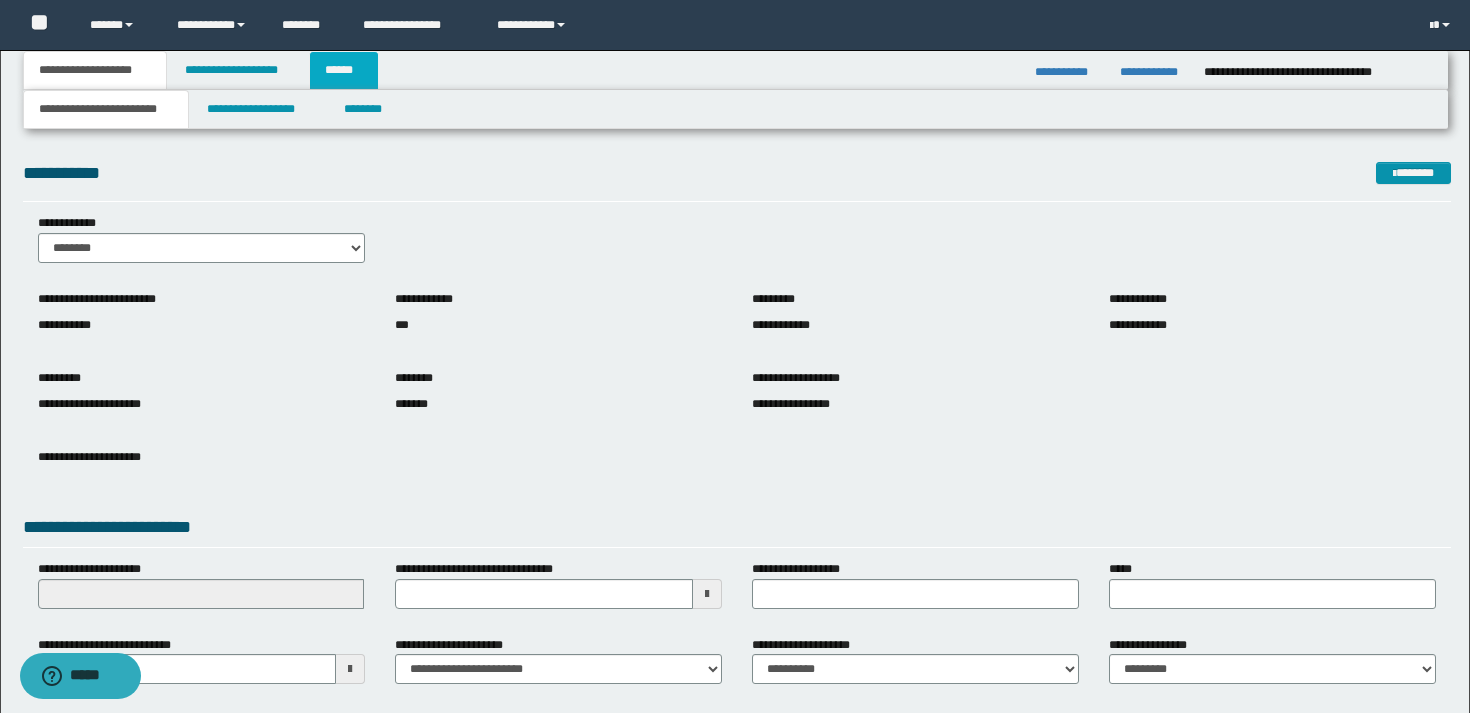 click on "******" at bounding box center [344, 70] 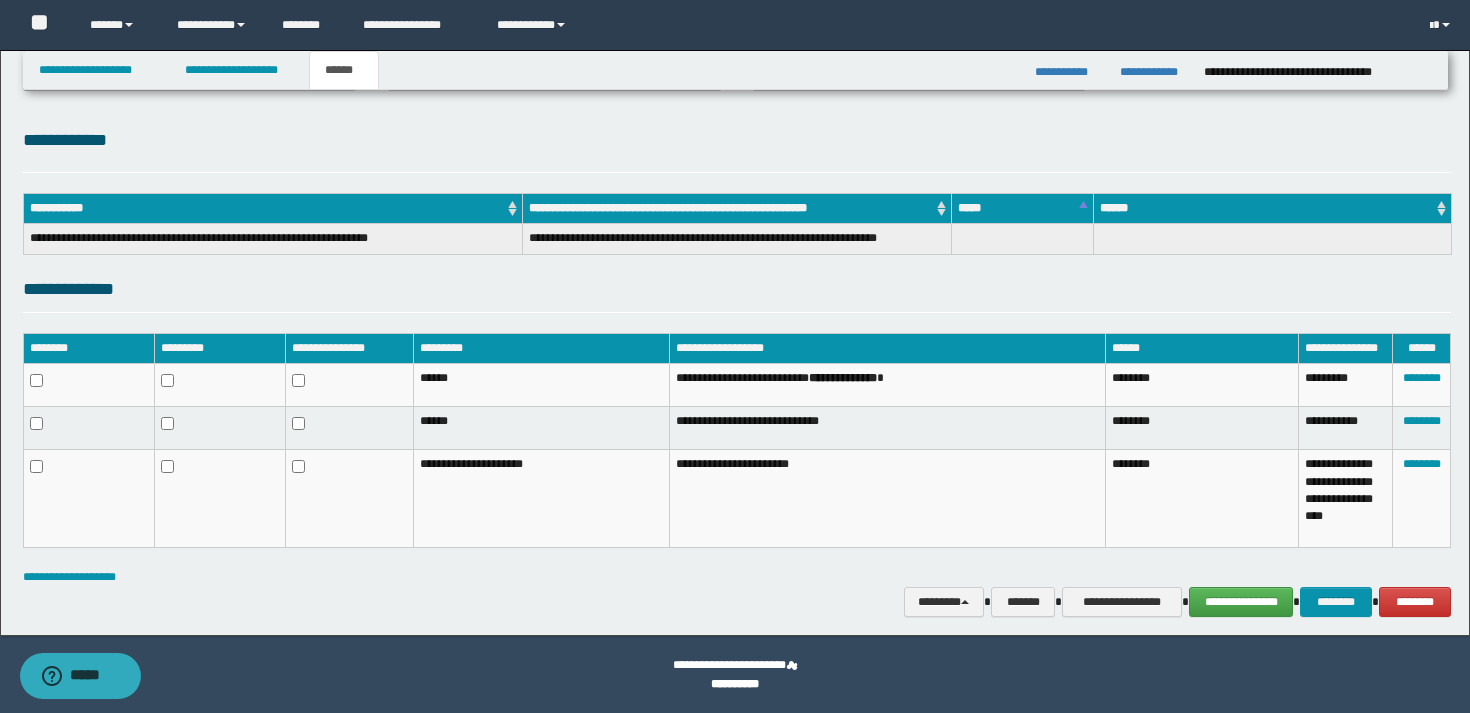 scroll, scrollTop: 217, scrollLeft: 0, axis: vertical 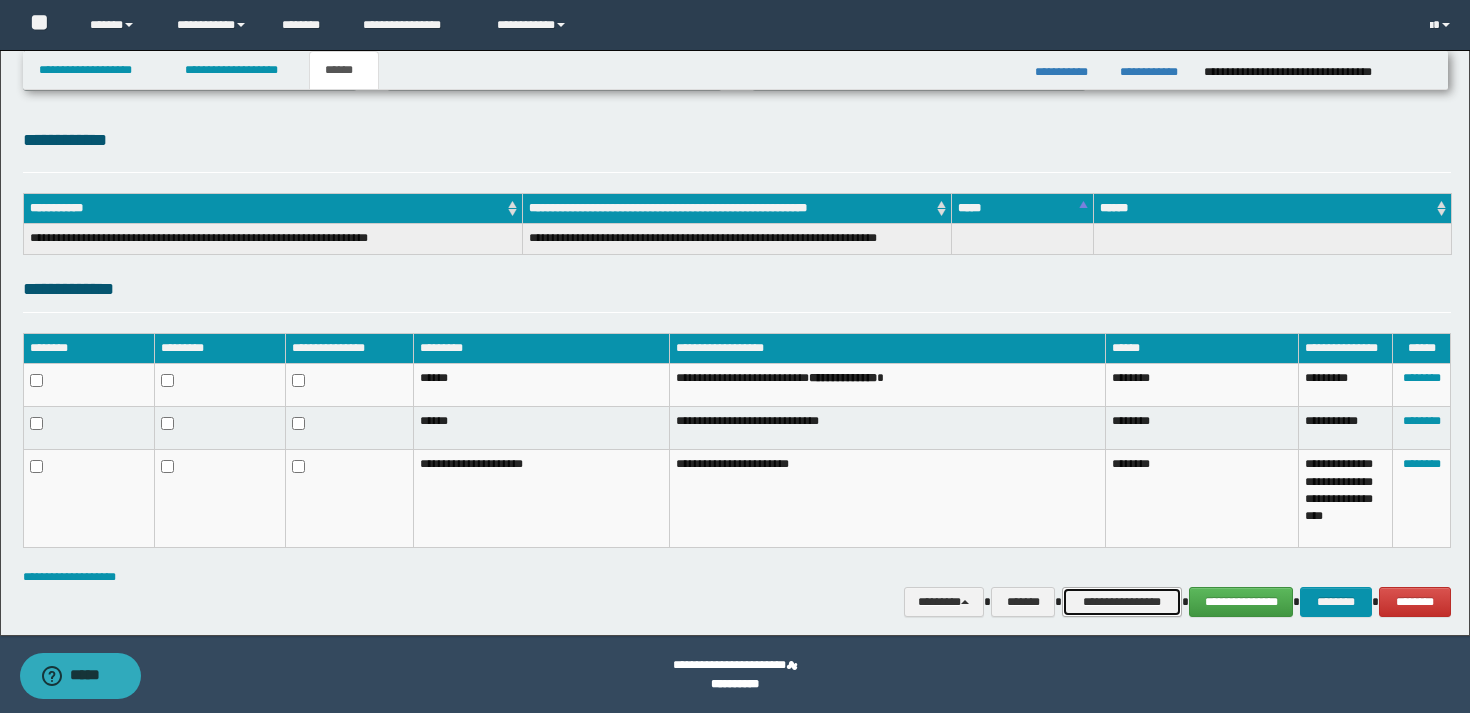 click on "**********" at bounding box center [1122, 602] 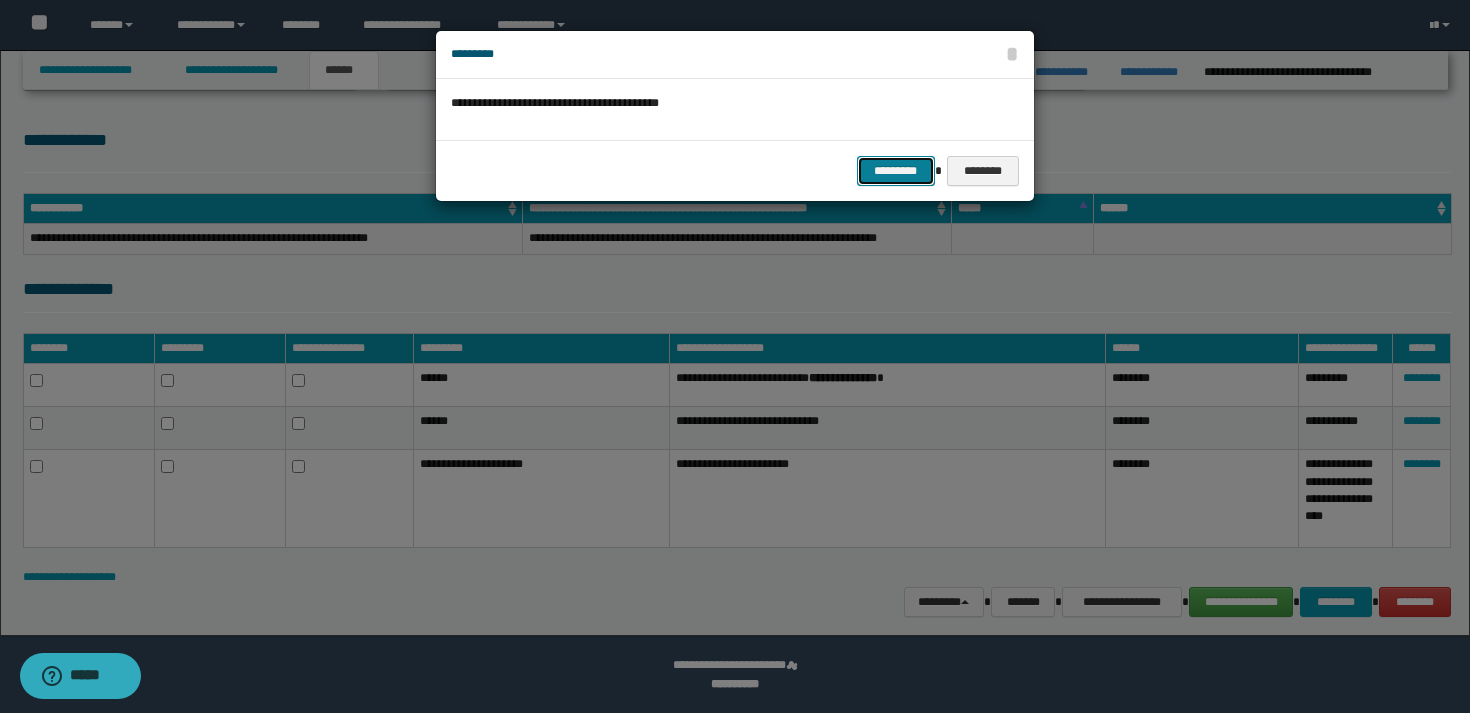 click on "*********" at bounding box center [896, 171] 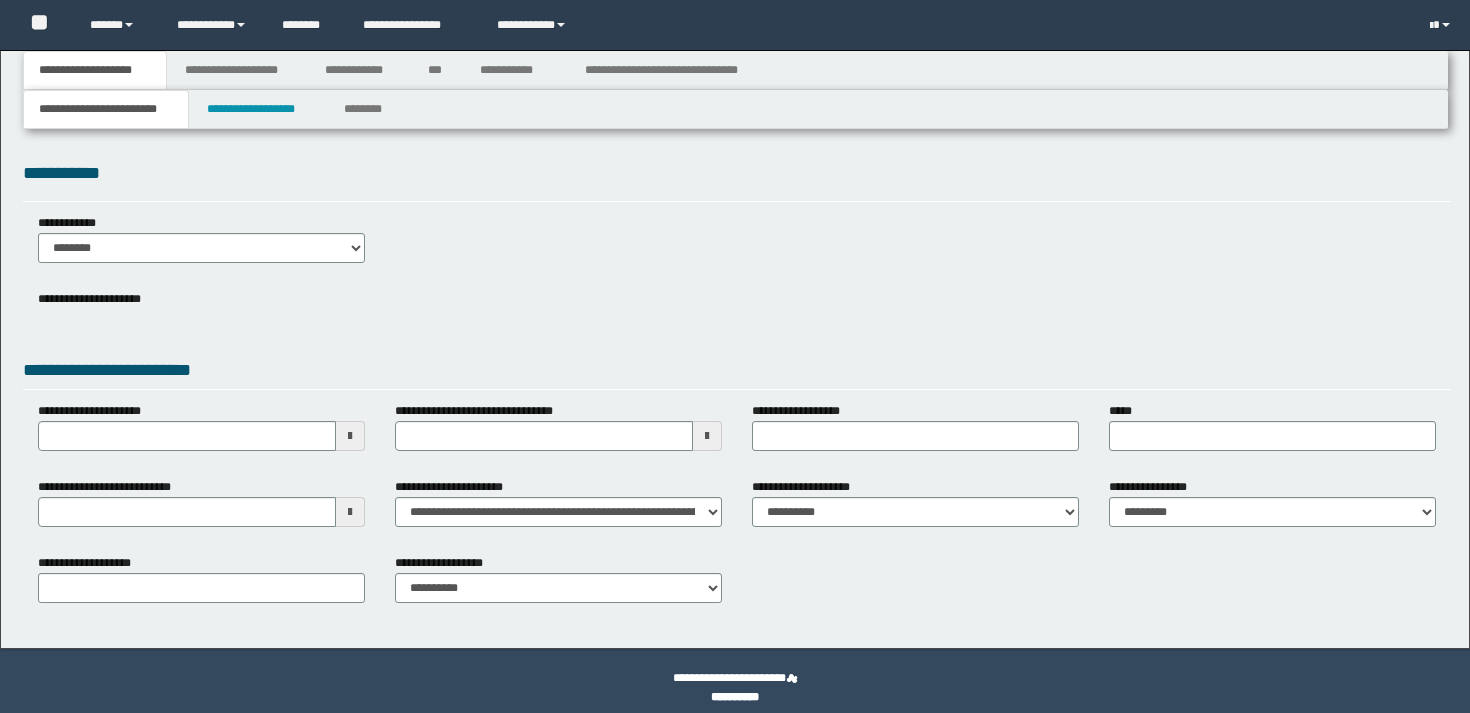 scroll, scrollTop: 0, scrollLeft: 0, axis: both 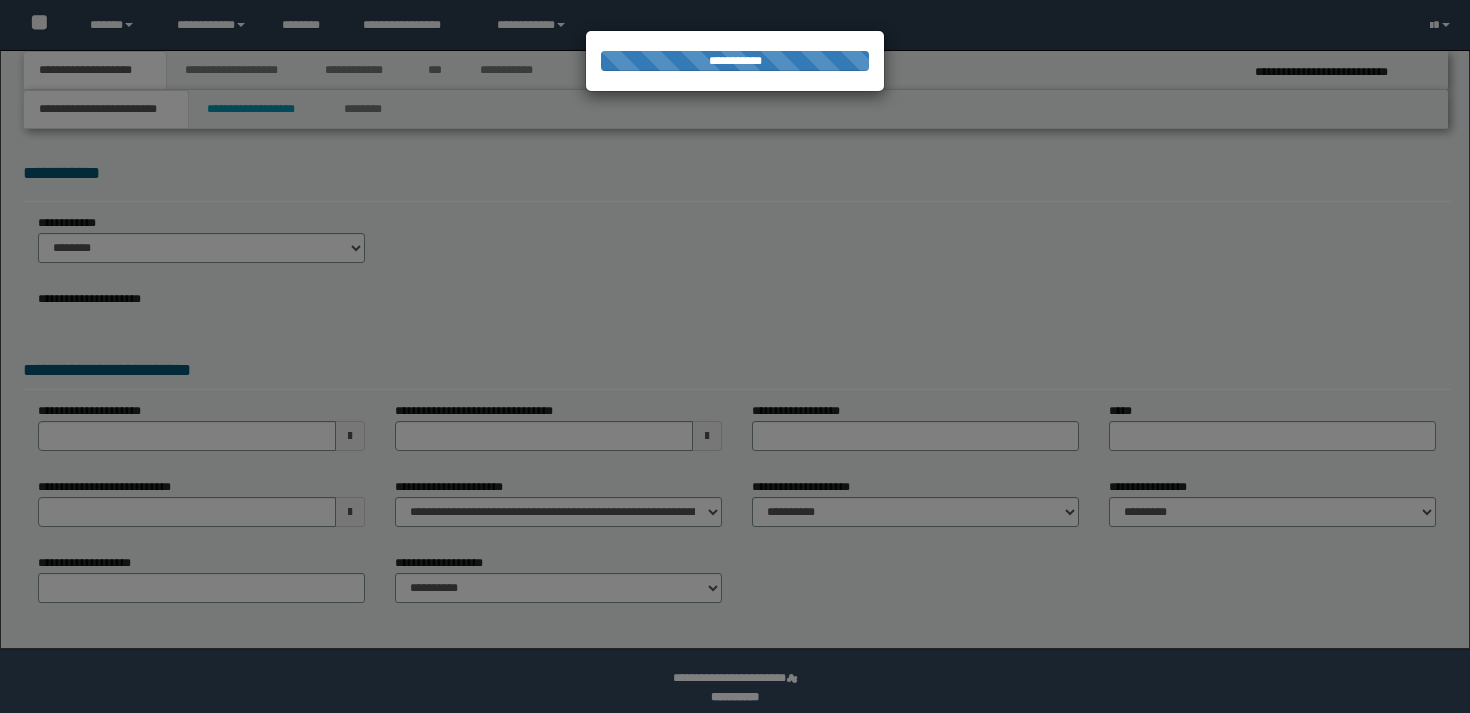 select on "**" 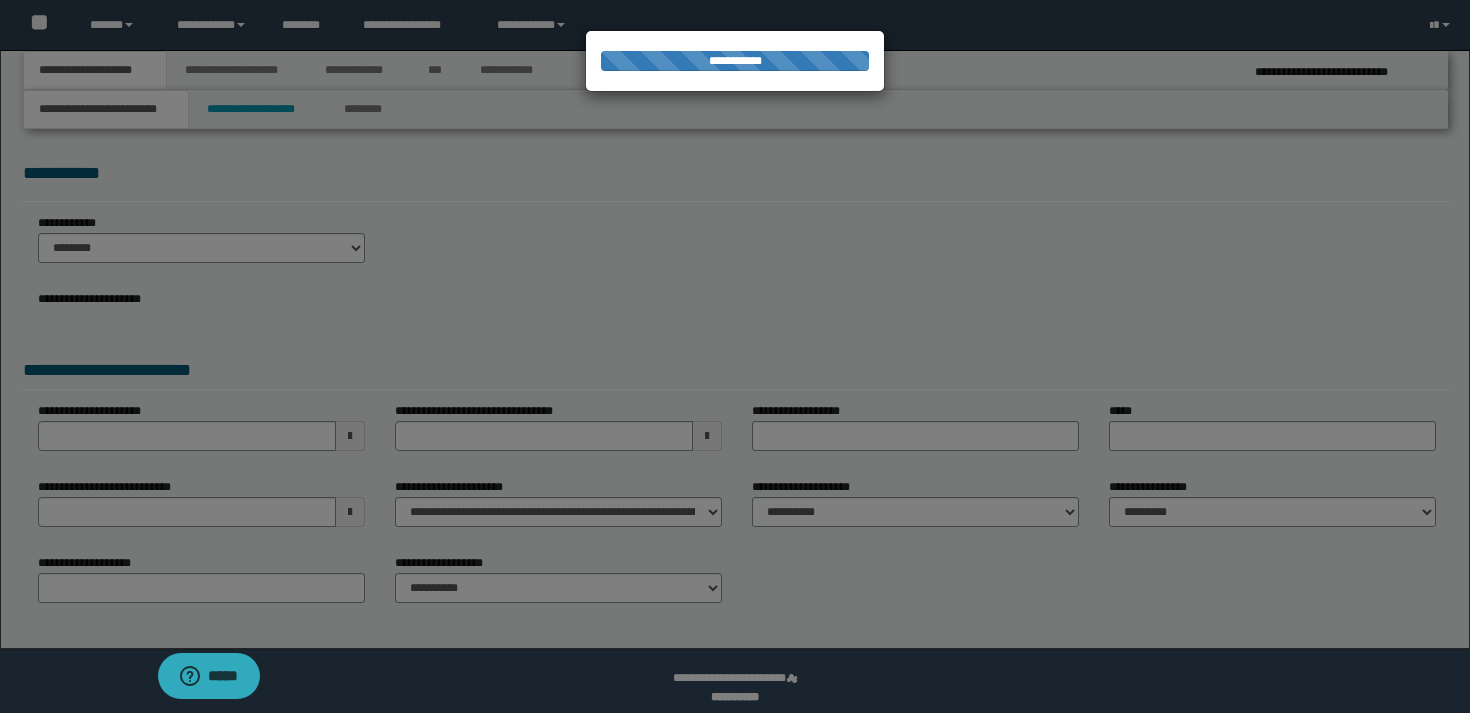 scroll, scrollTop: 0, scrollLeft: 0, axis: both 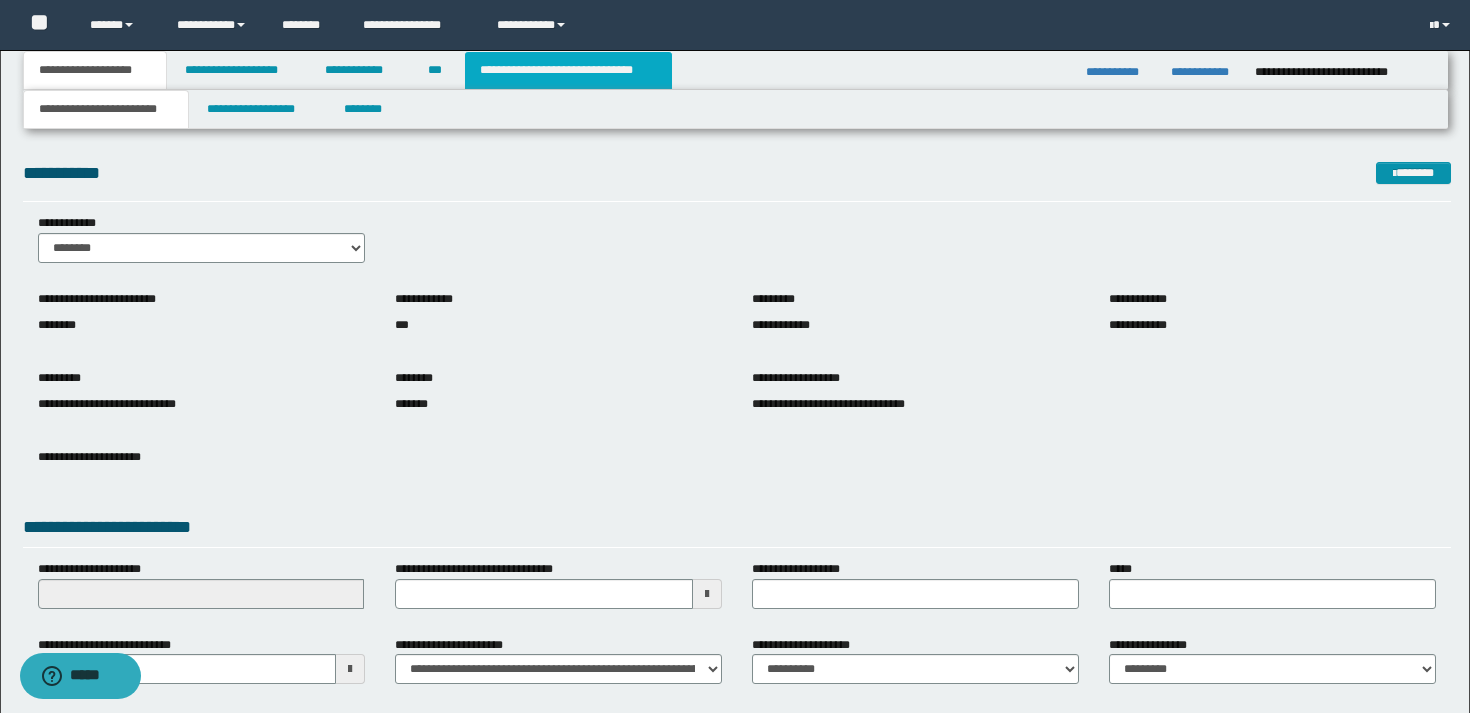 click on "**********" at bounding box center (568, 70) 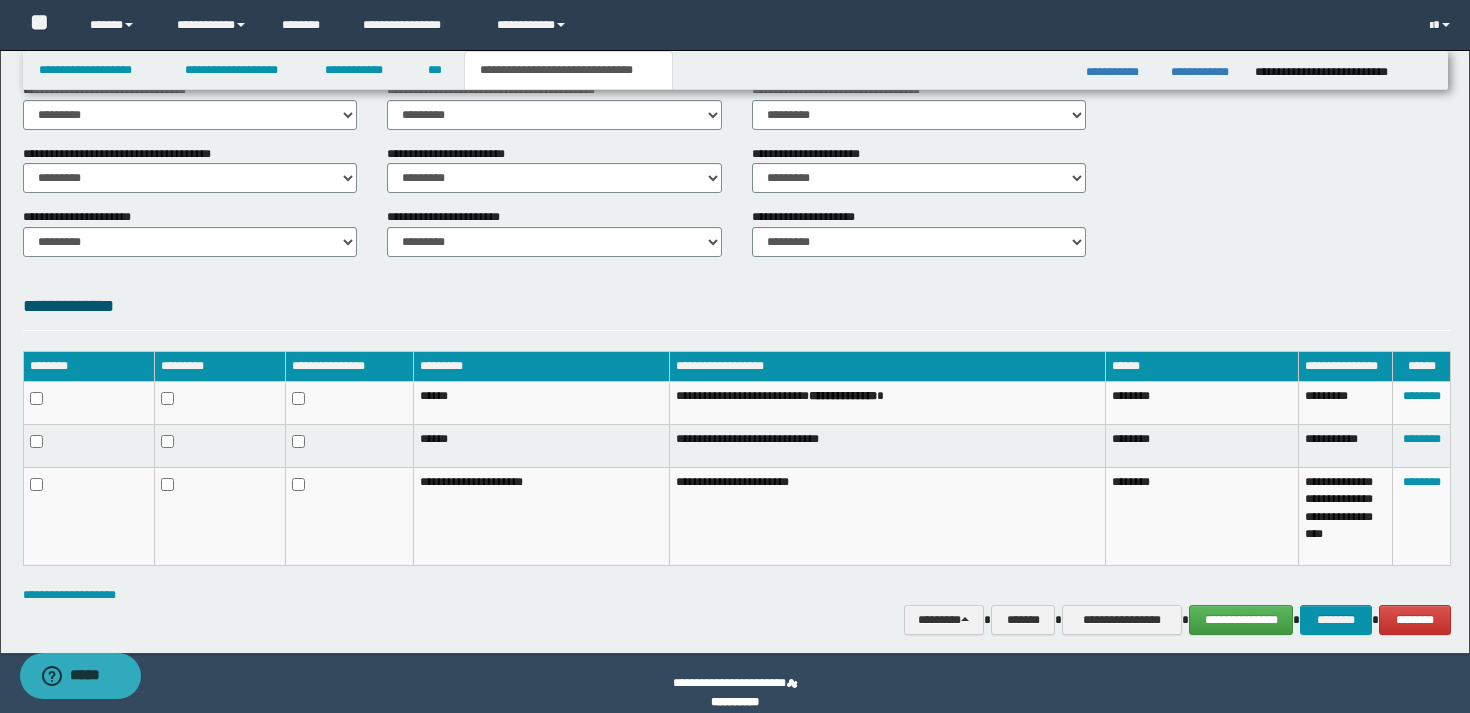 scroll, scrollTop: 784, scrollLeft: 0, axis: vertical 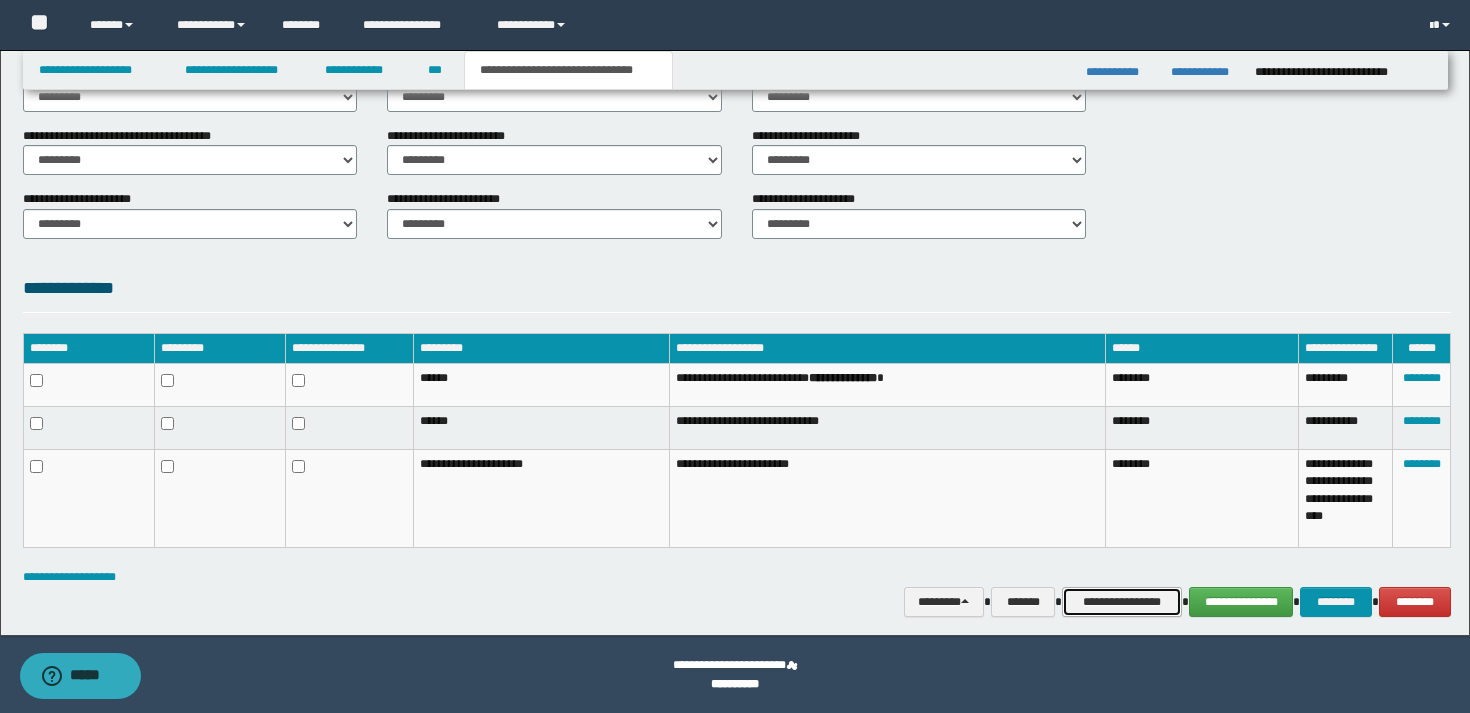 click on "**********" at bounding box center (1122, 602) 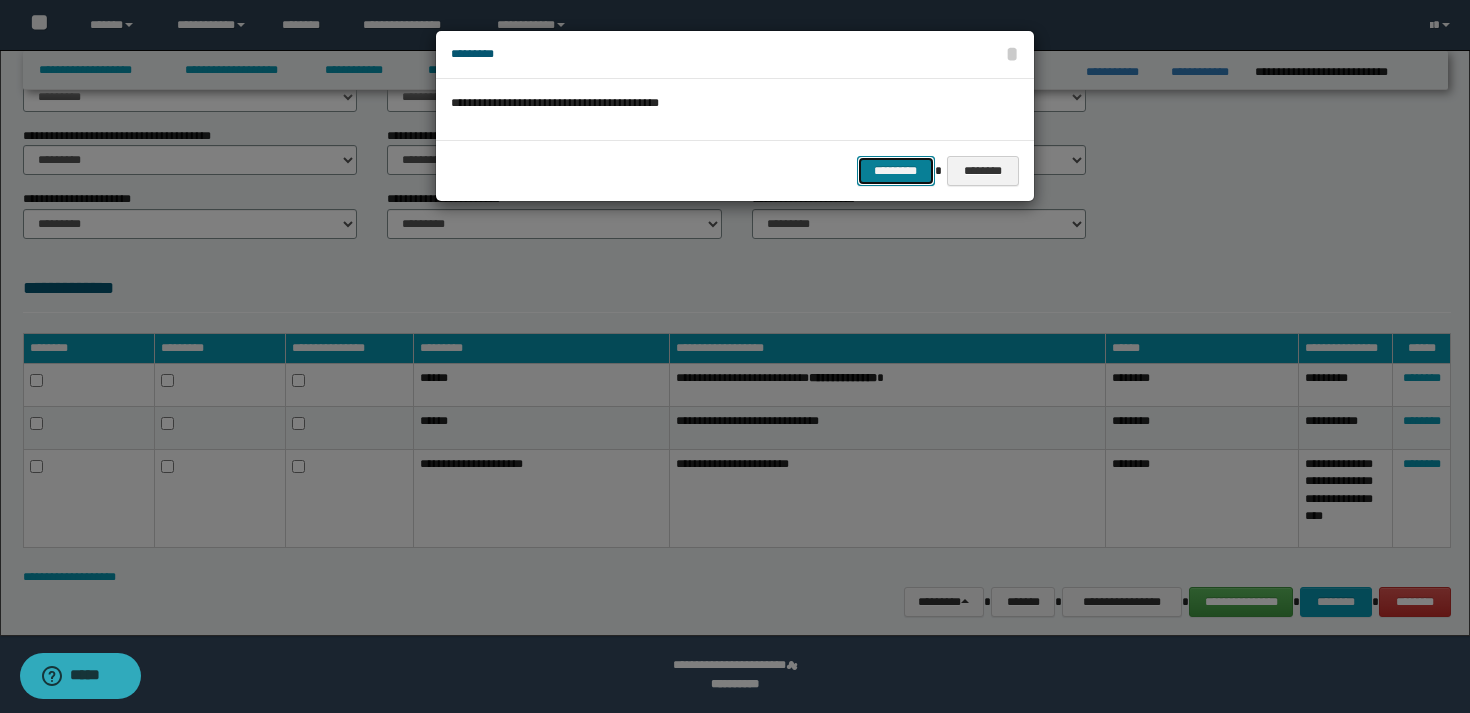 click on "*********" at bounding box center [896, 171] 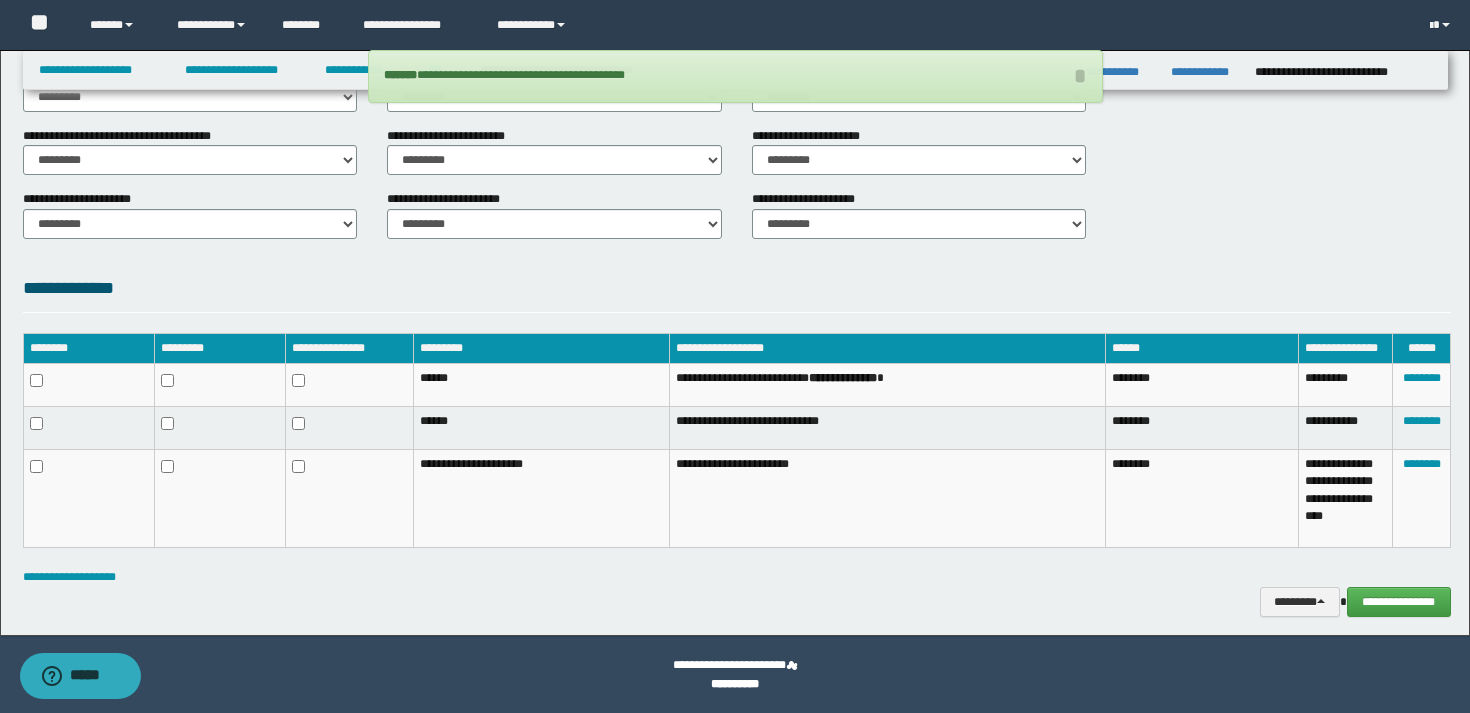 scroll, scrollTop: 749, scrollLeft: 0, axis: vertical 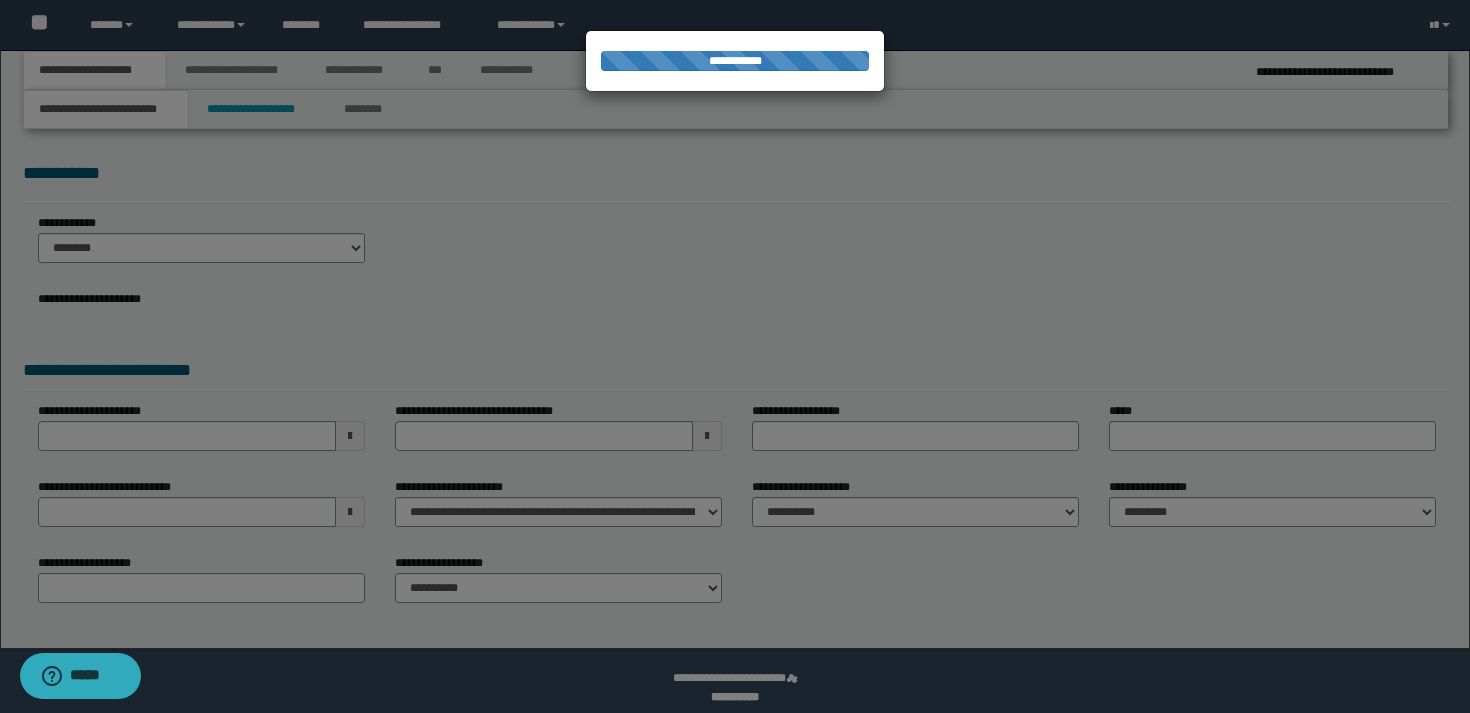 select on "*" 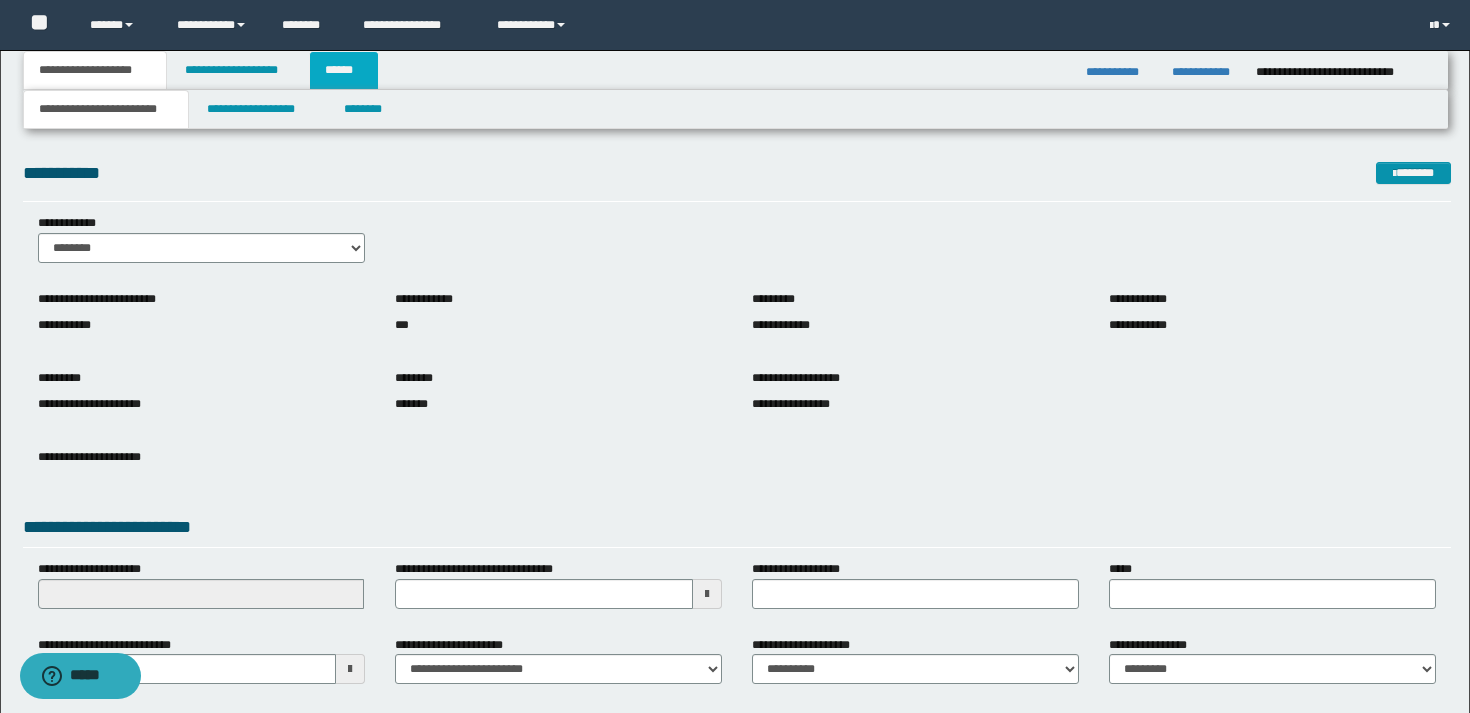 click on "******" at bounding box center [344, 70] 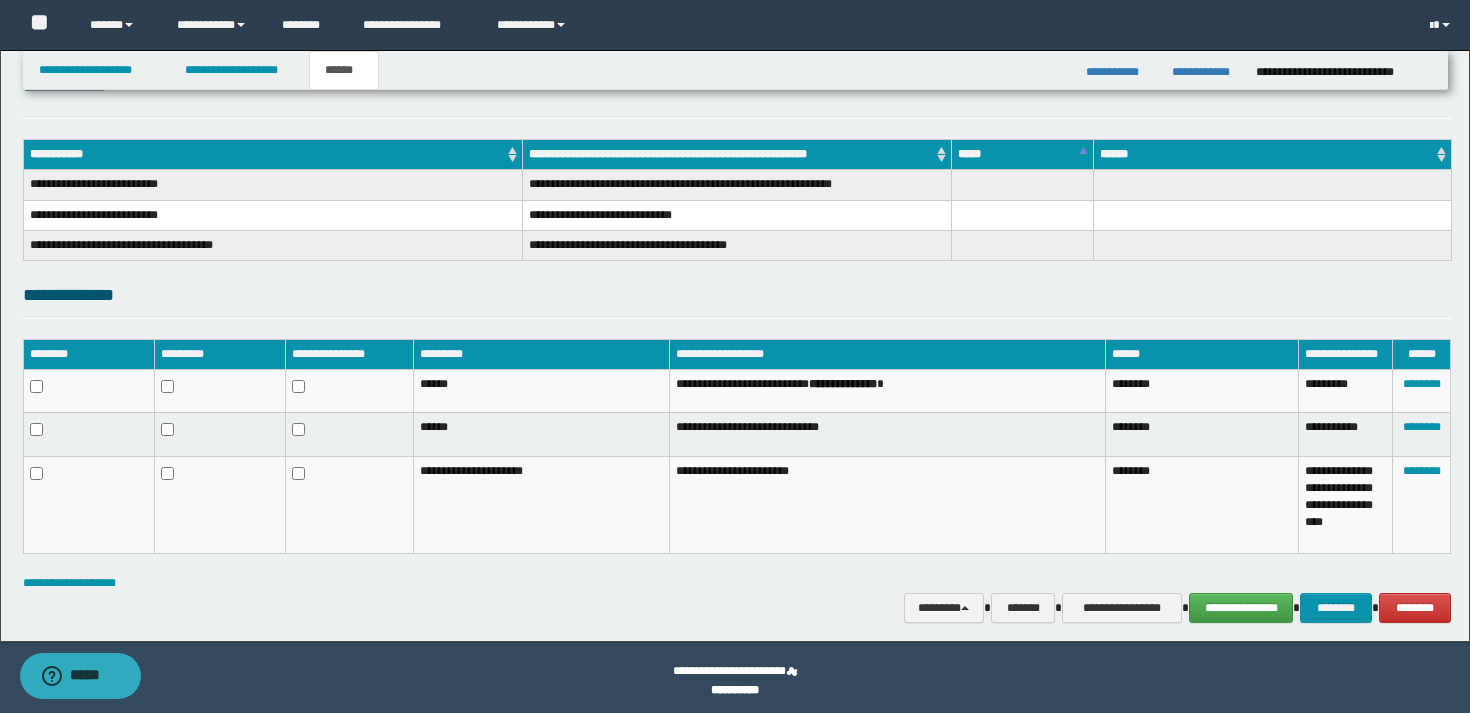 scroll, scrollTop: 278, scrollLeft: 0, axis: vertical 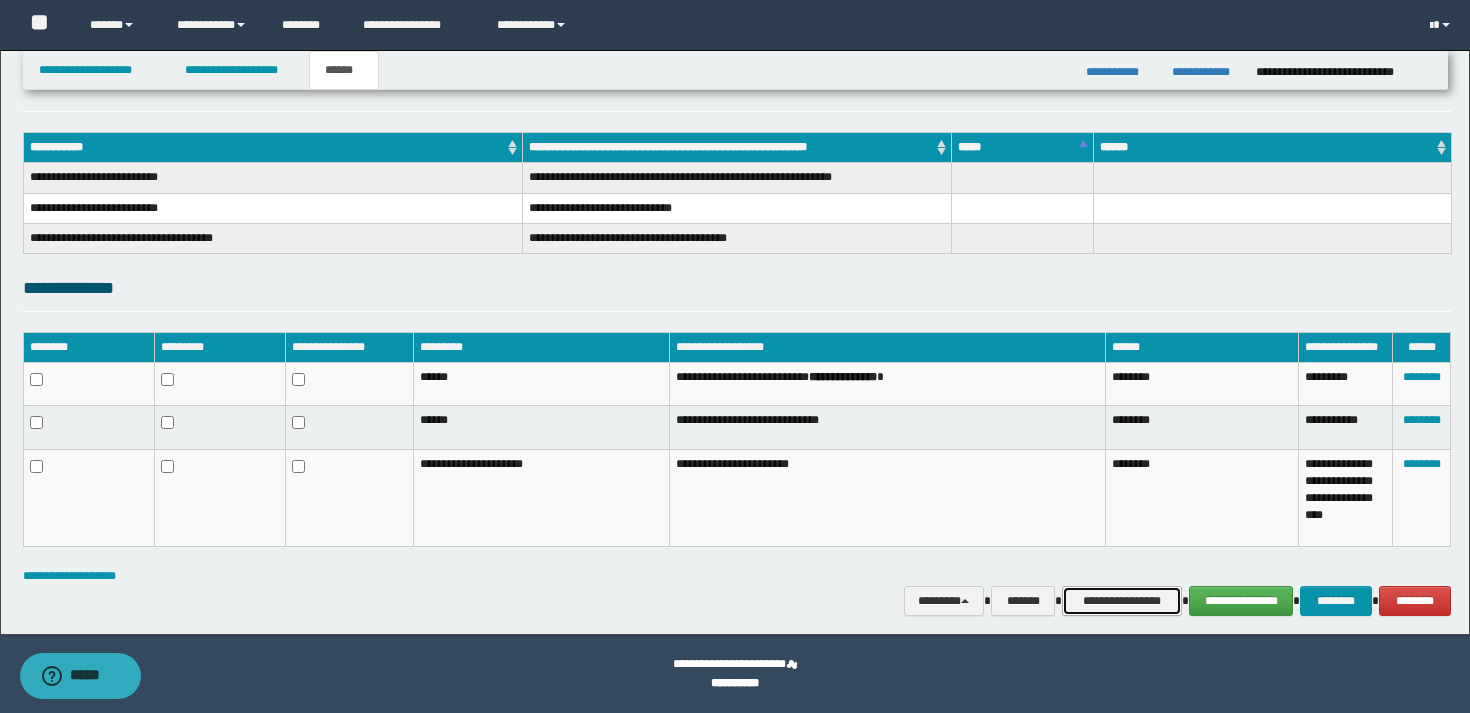 click on "**********" at bounding box center (1122, 601) 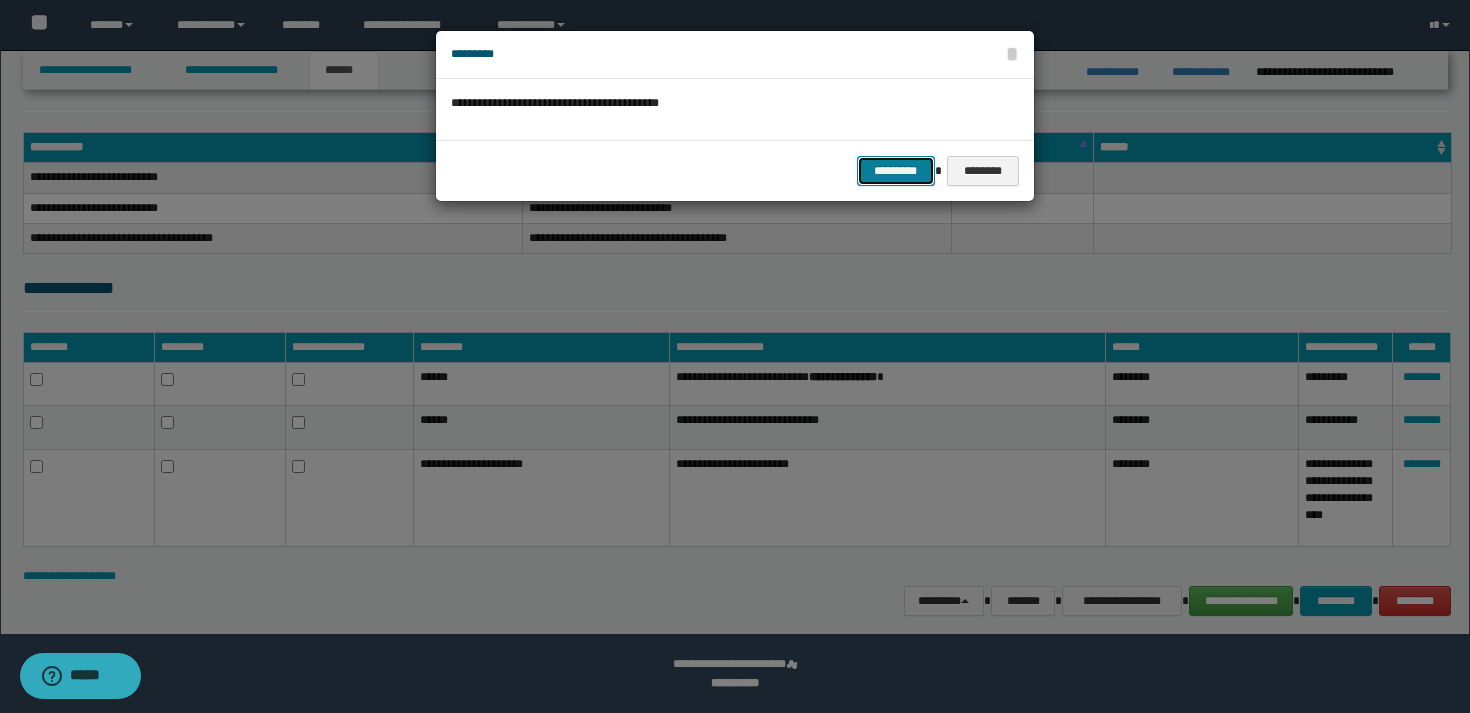 click on "*********" at bounding box center [896, 171] 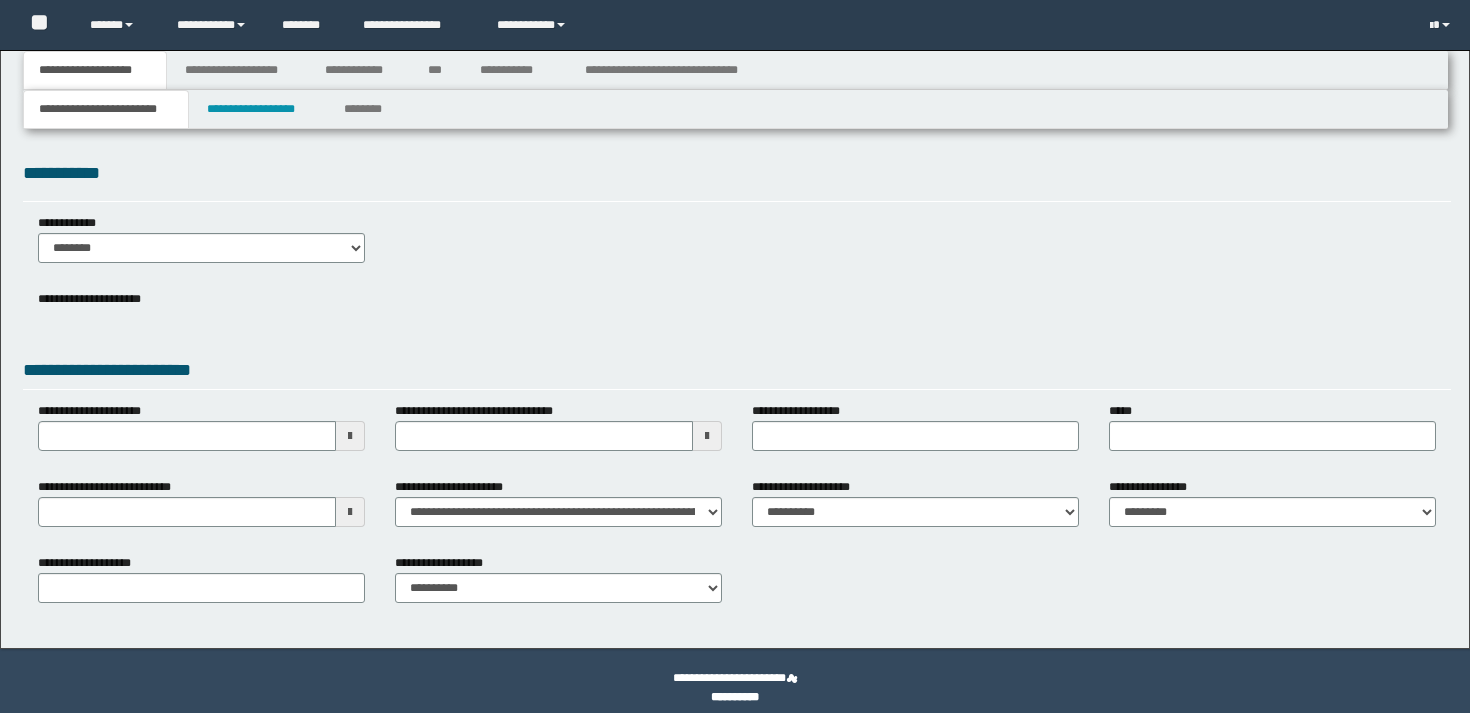 scroll, scrollTop: 0, scrollLeft: 0, axis: both 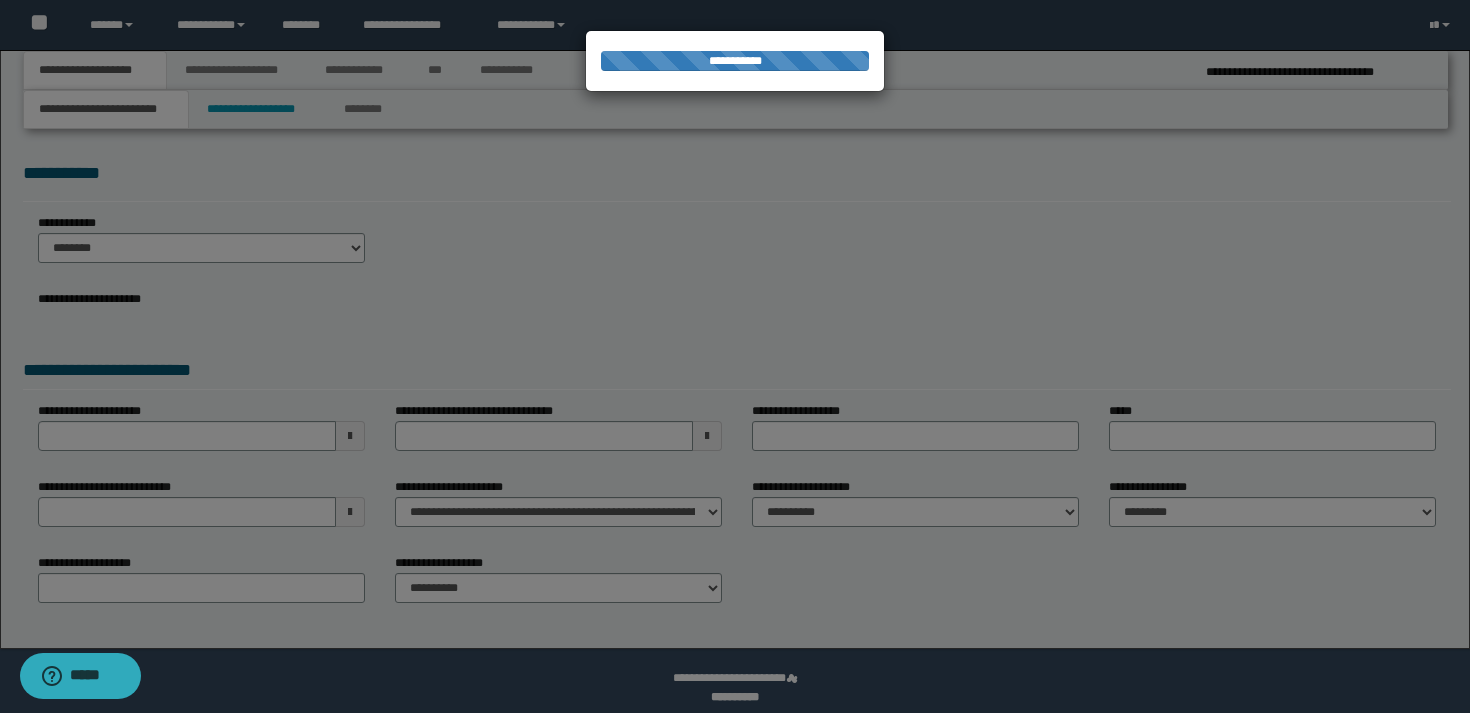 select on "*" 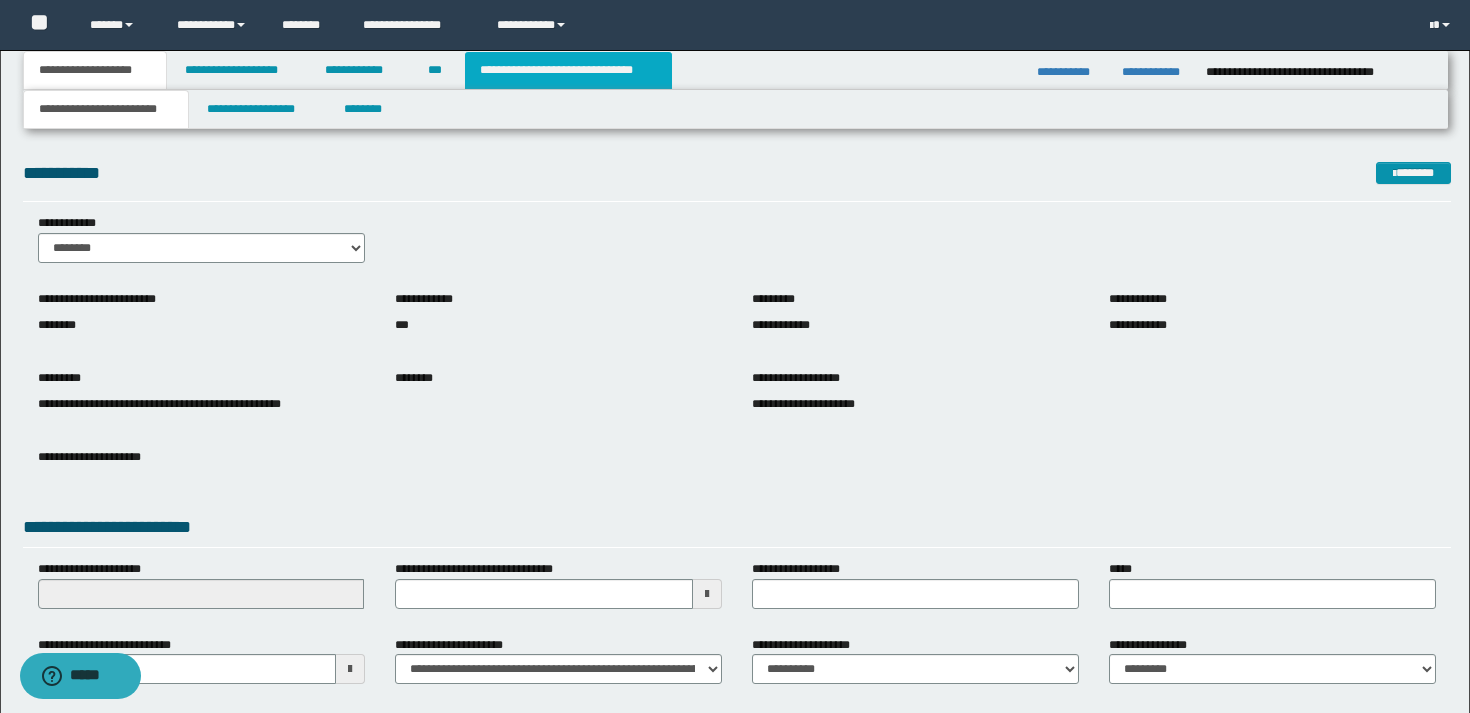 click on "**********" at bounding box center (568, 70) 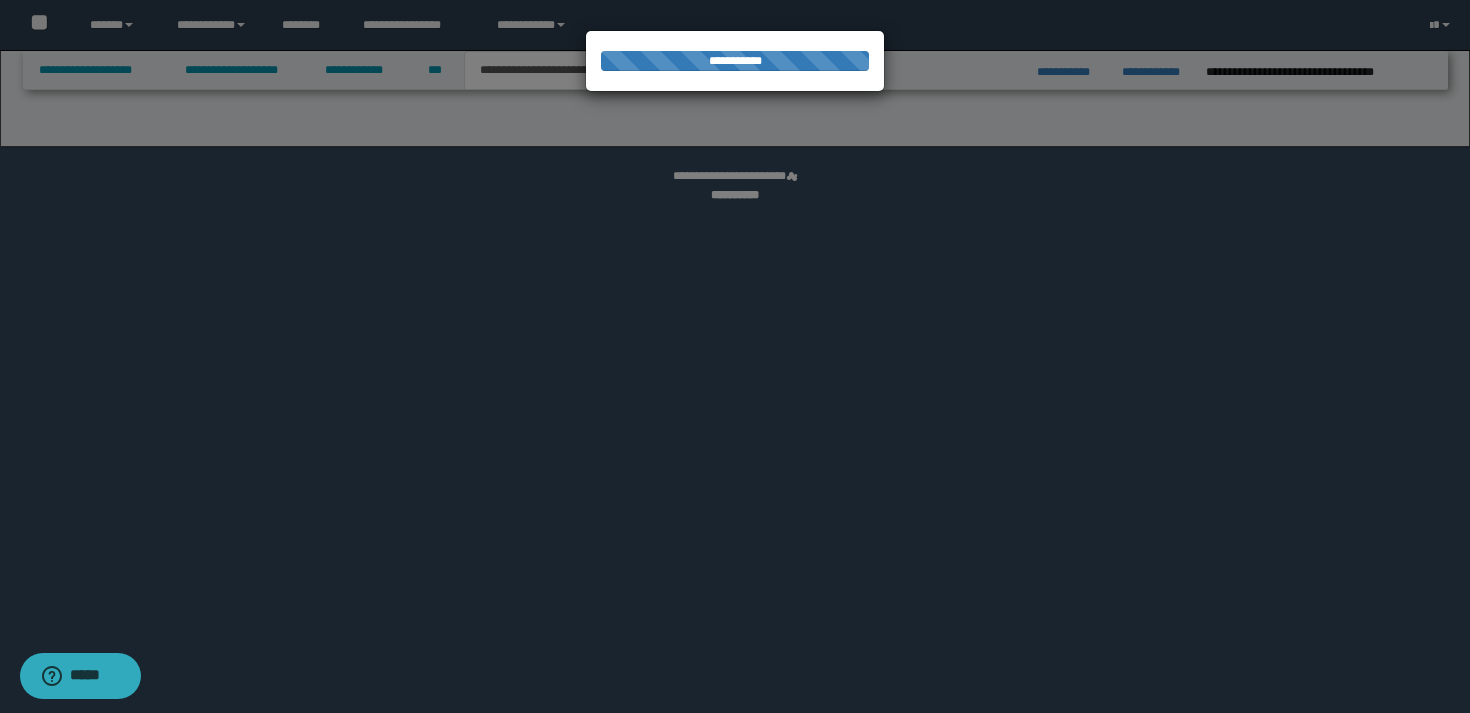 select on "*" 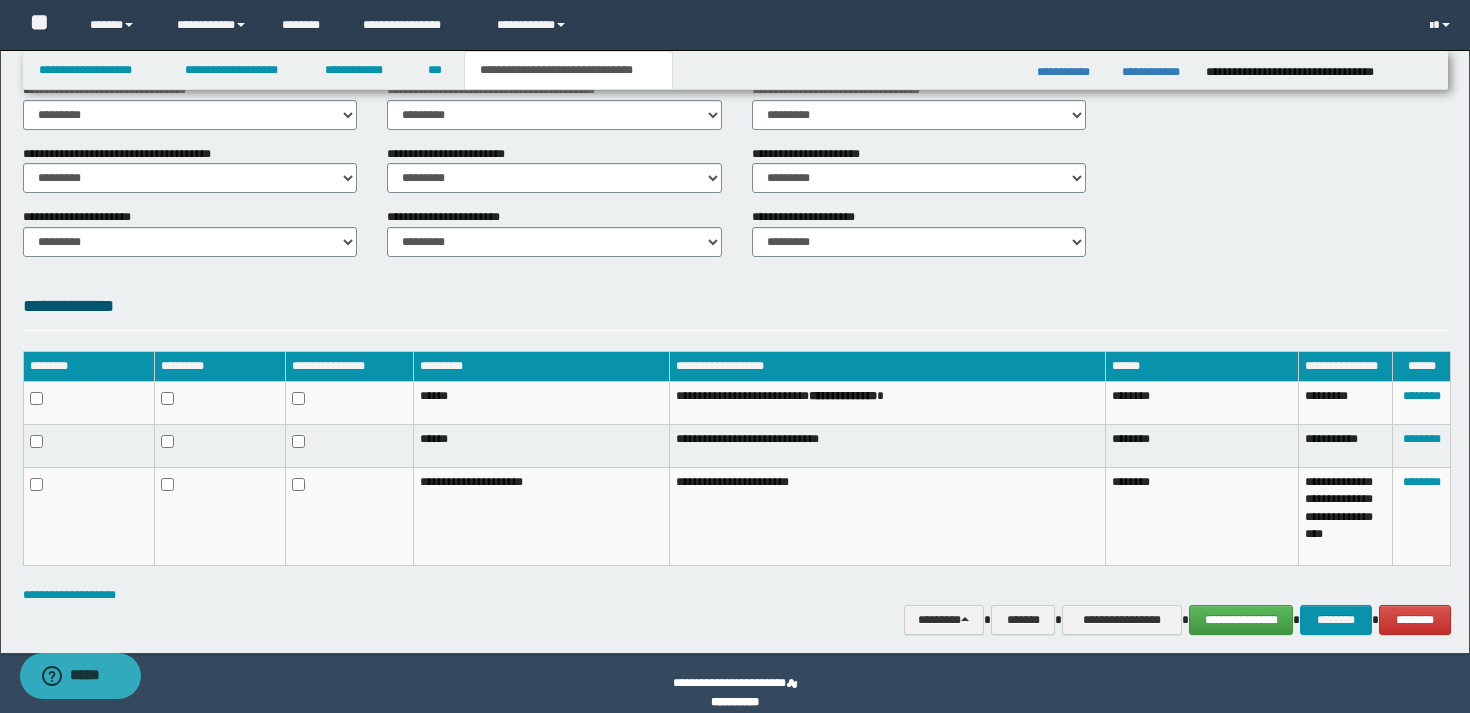 scroll, scrollTop: 784, scrollLeft: 0, axis: vertical 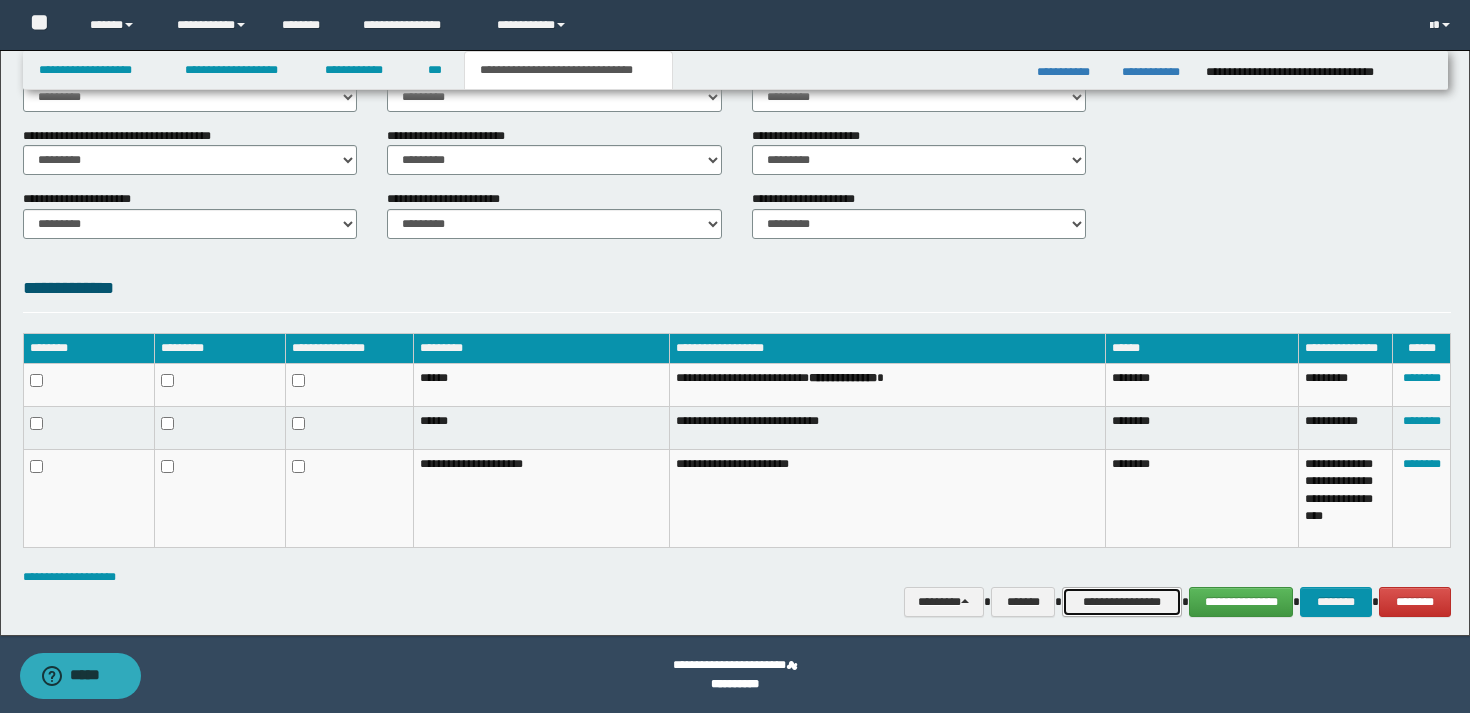 click on "**********" at bounding box center (1122, 602) 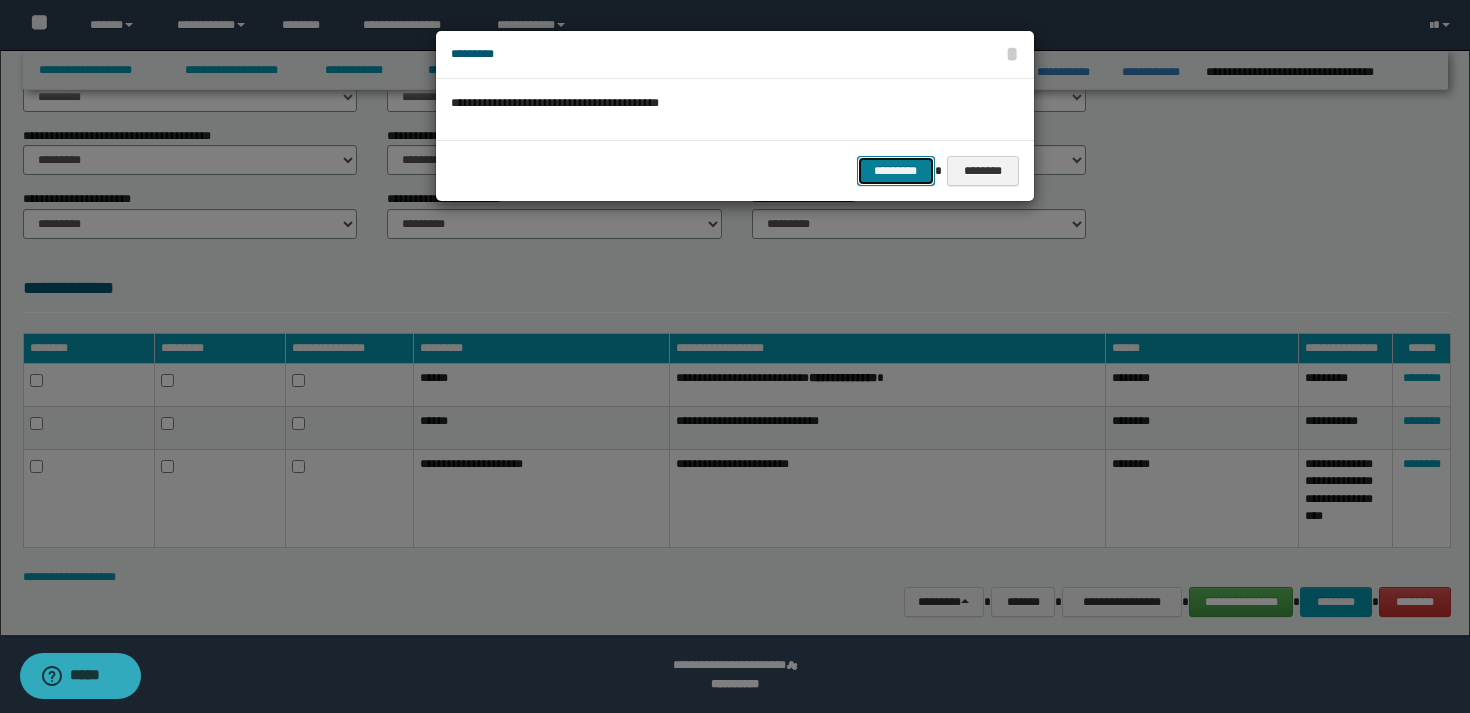 click on "*********" at bounding box center [896, 171] 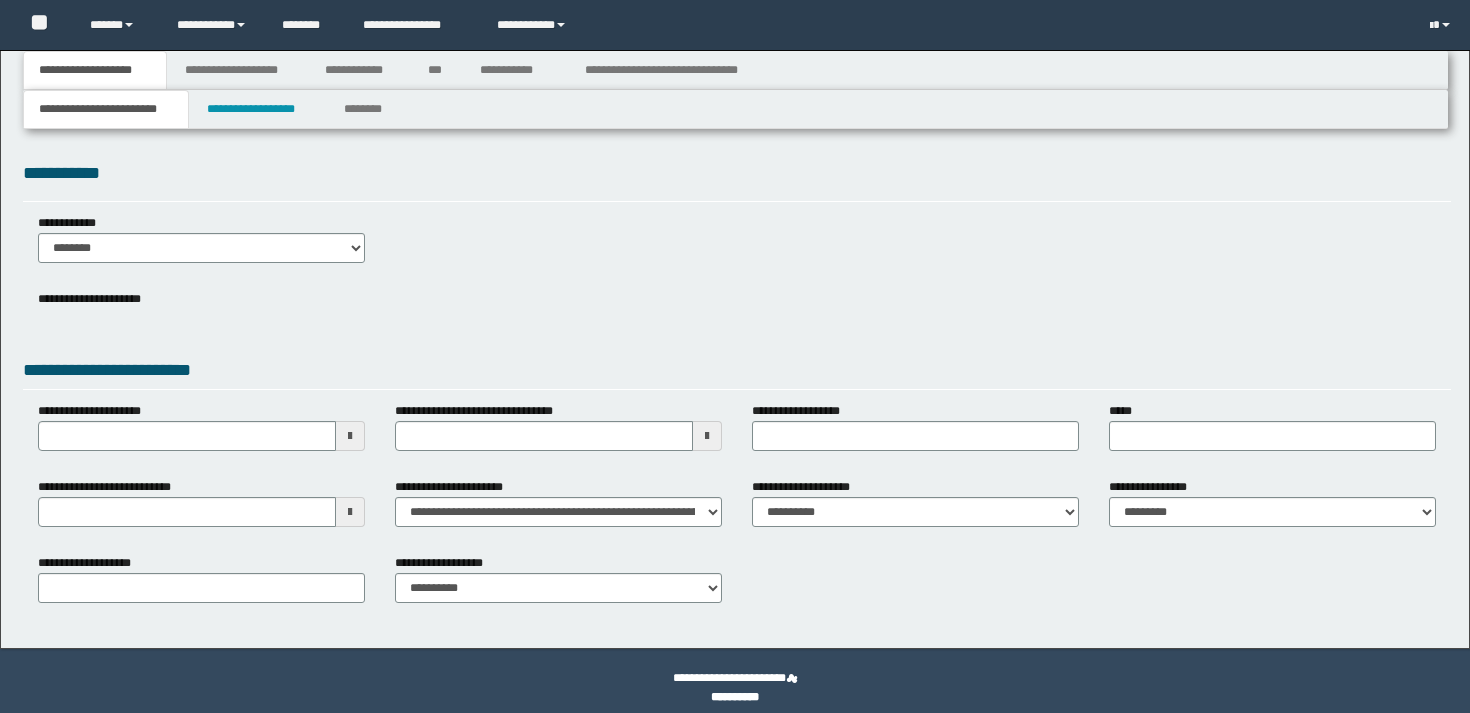 scroll, scrollTop: 0, scrollLeft: 0, axis: both 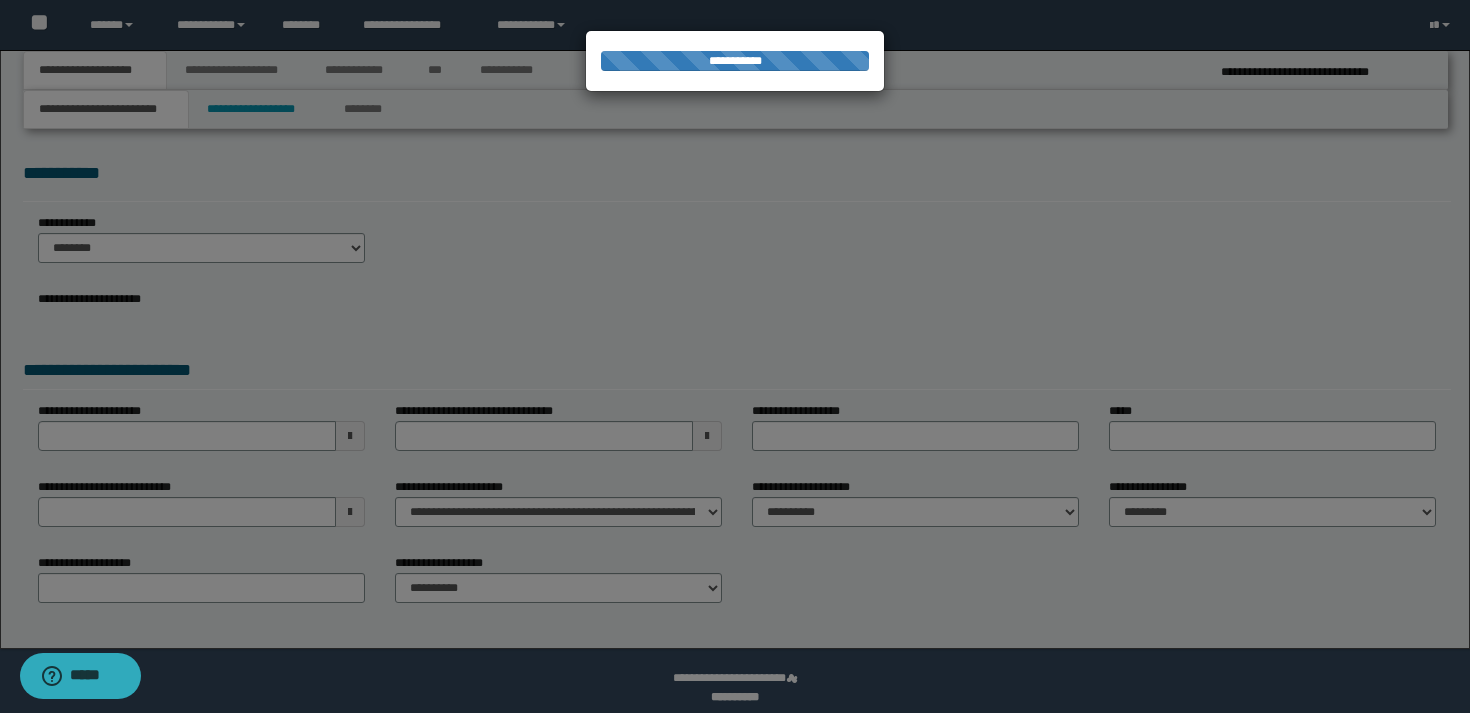 select on "*" 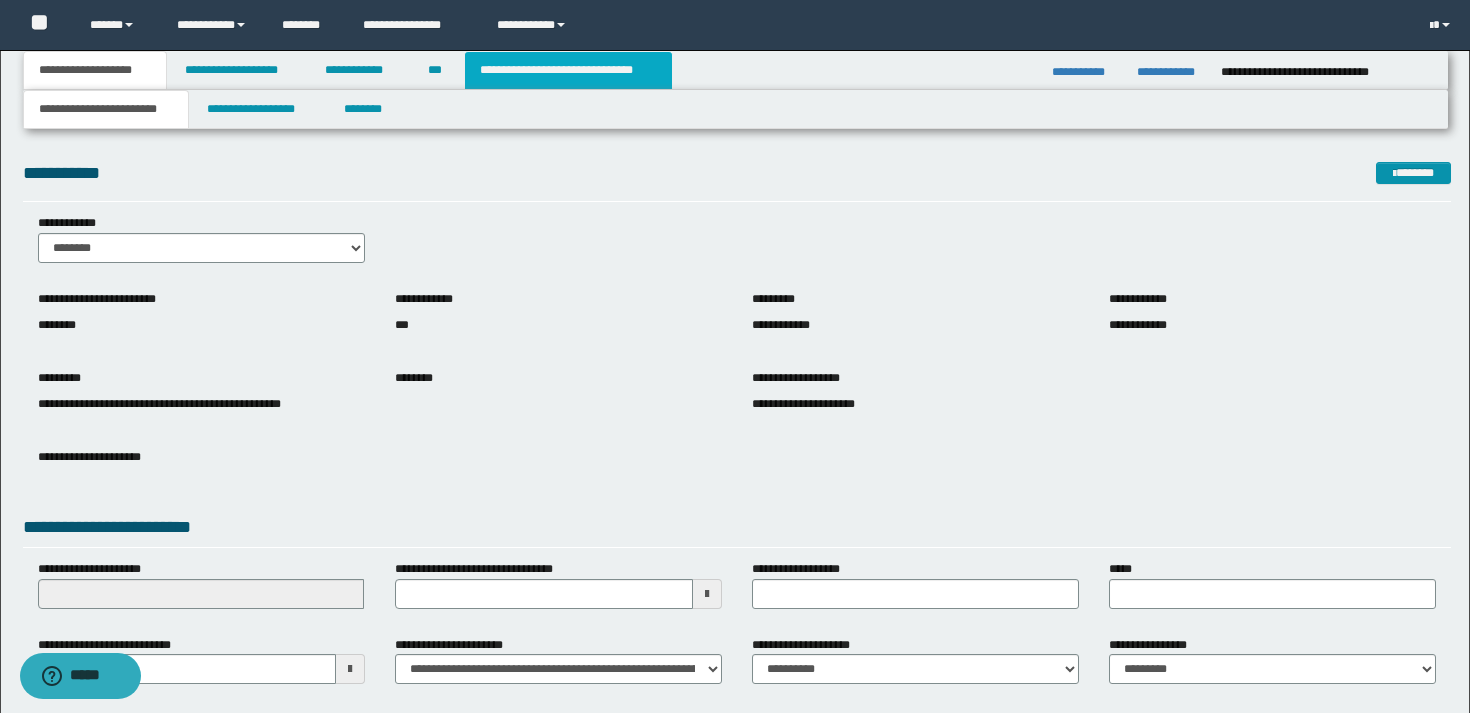 click on "**********" at bounding box center [568, 70] 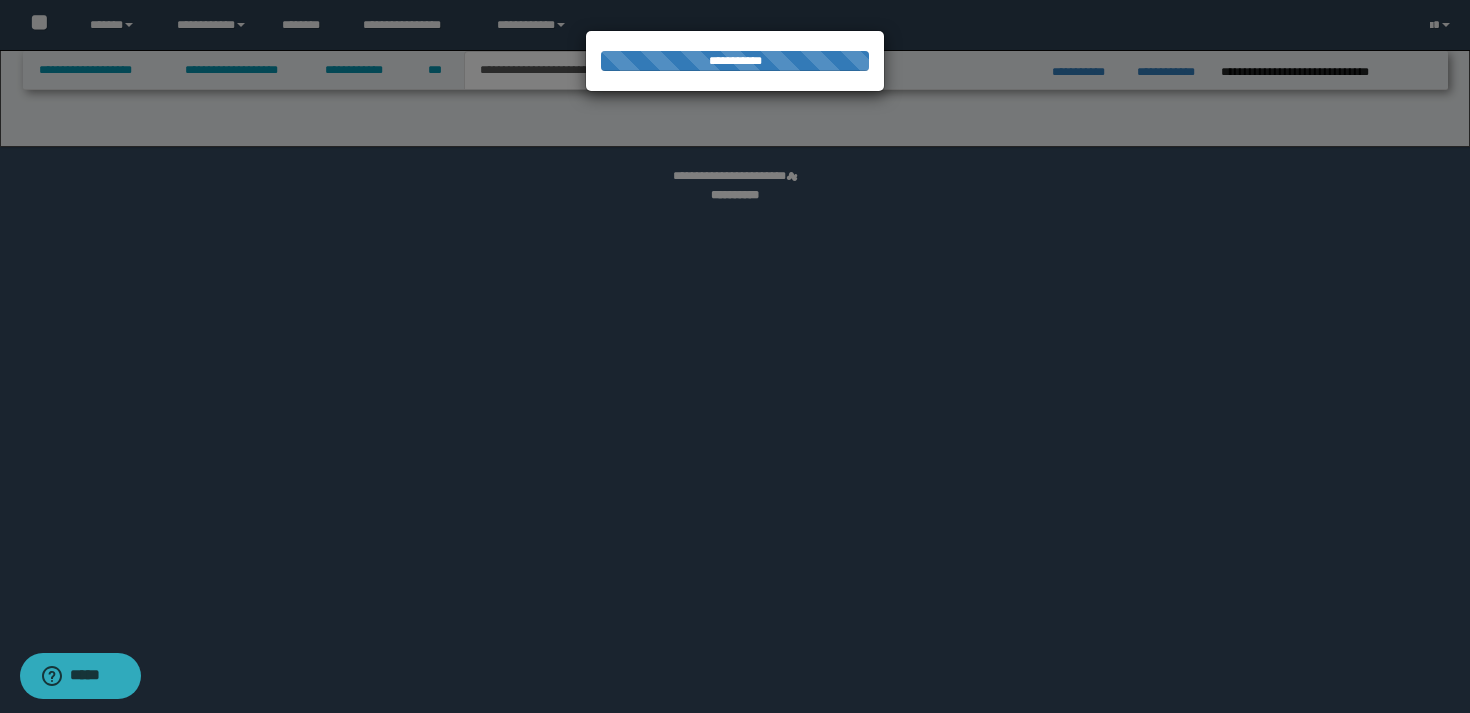 select on "*" 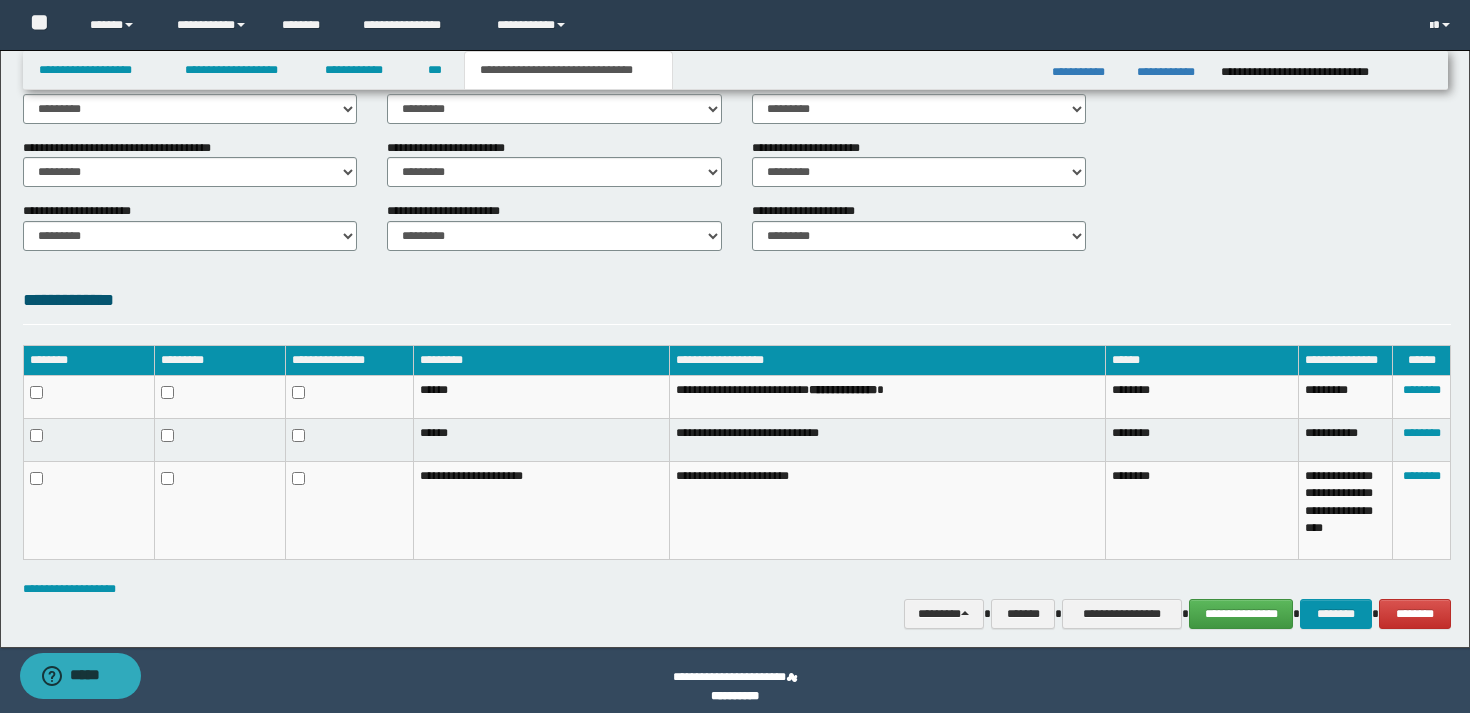 scroll, scrollTop: 784, scrollLeft: 0, axis: vertical 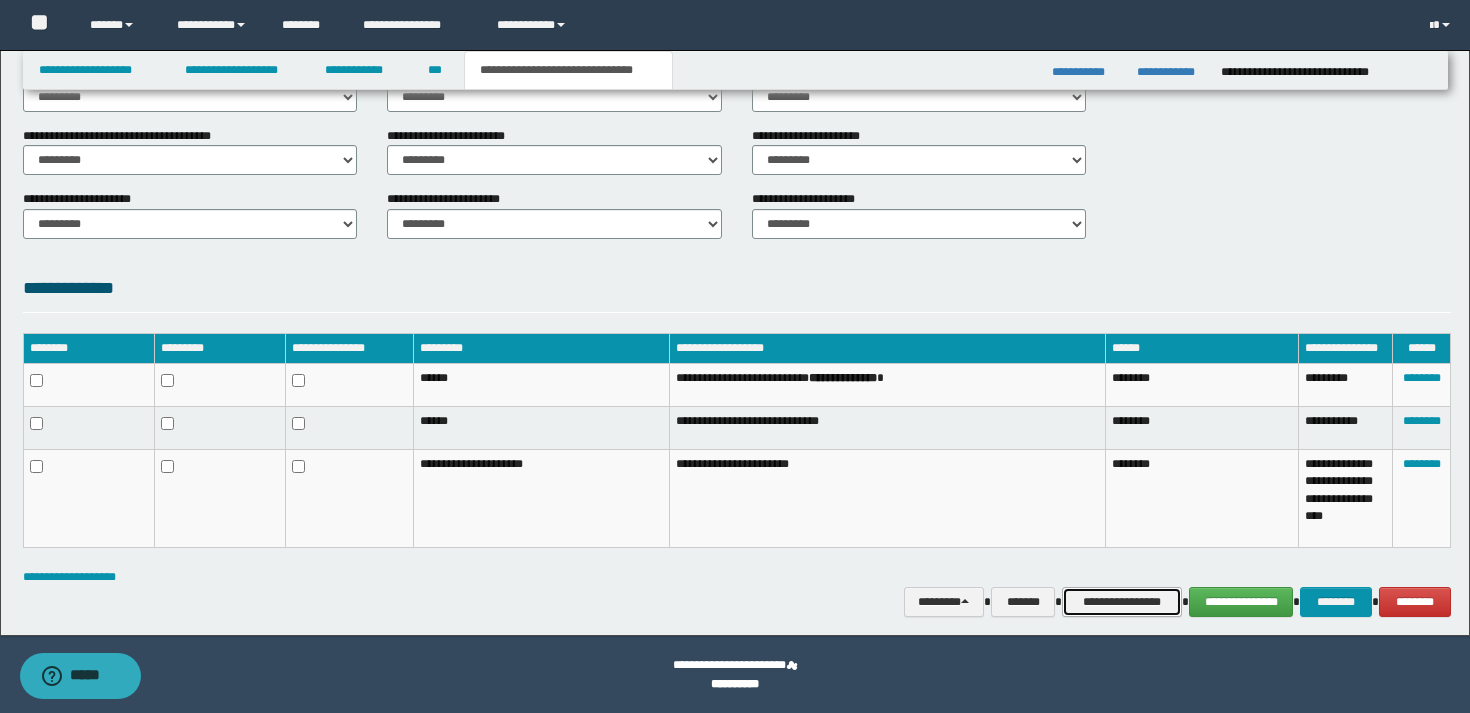 click on "**********" at bounding box center (1122, 602) 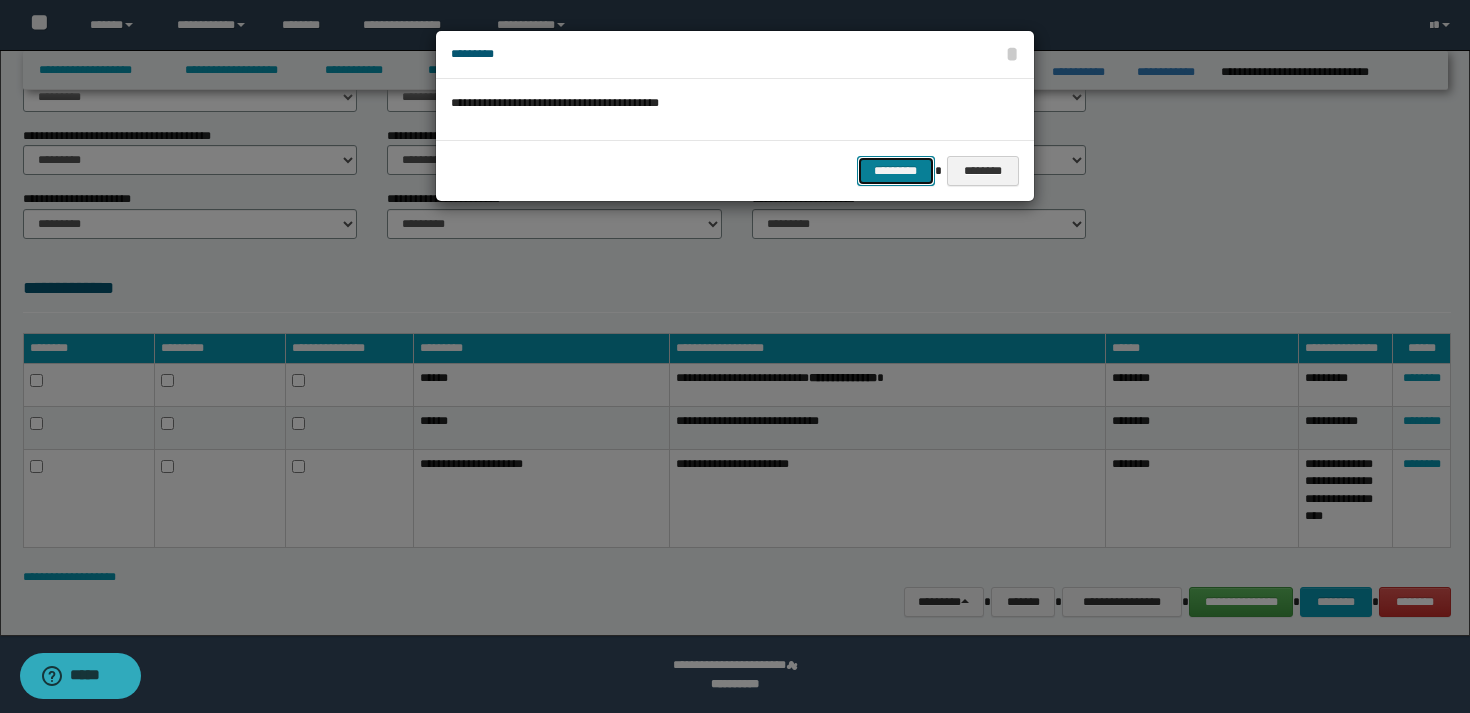 click on "*********" at bounding box center (896, 171) 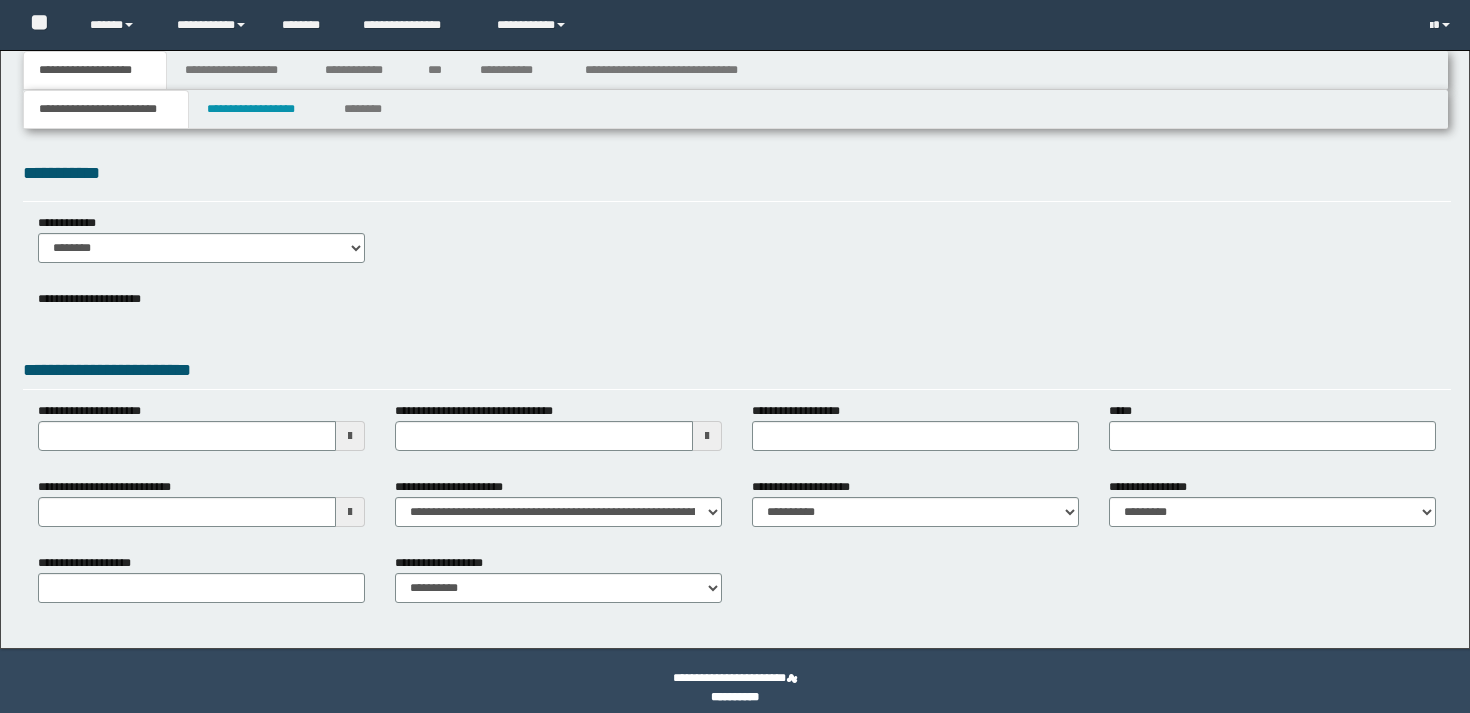 scroll, scrollTop: 0, scrollLeft: 0, axis: both 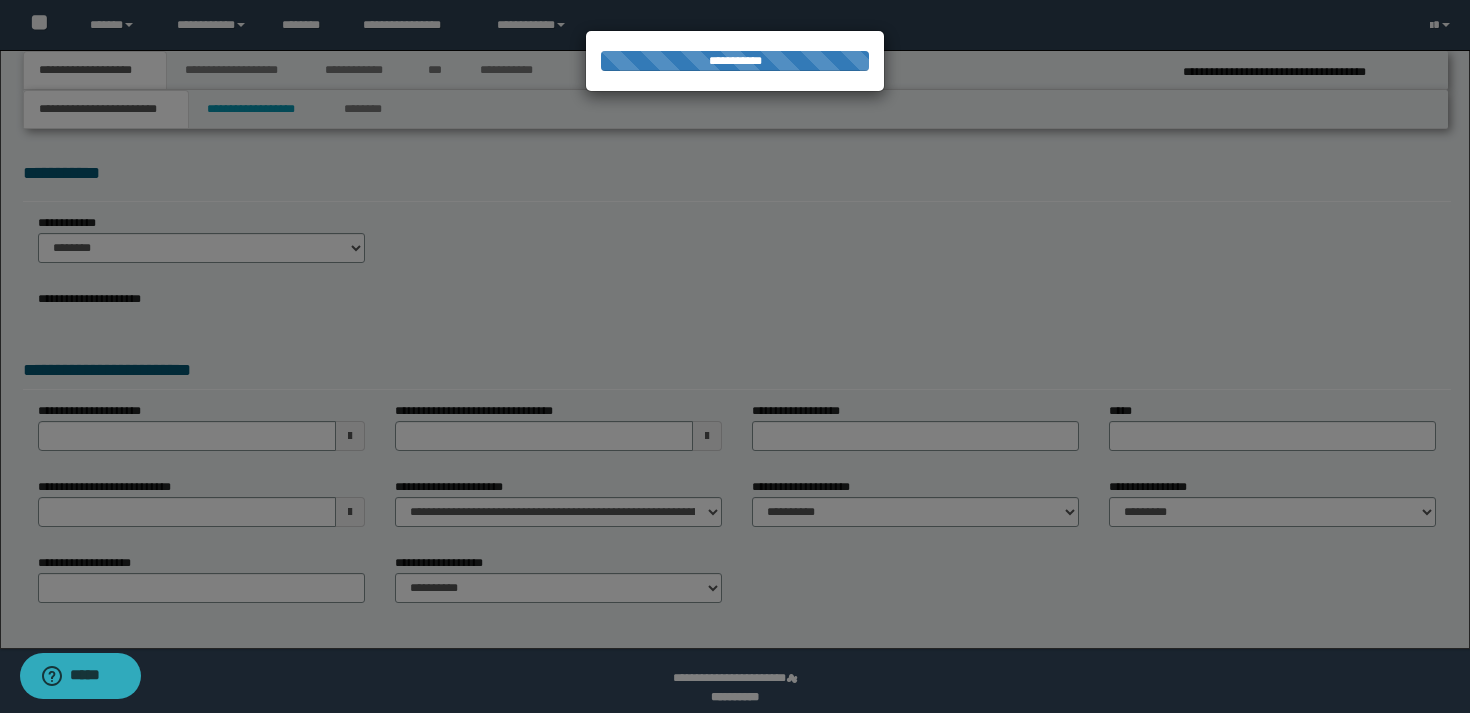 select on "*" 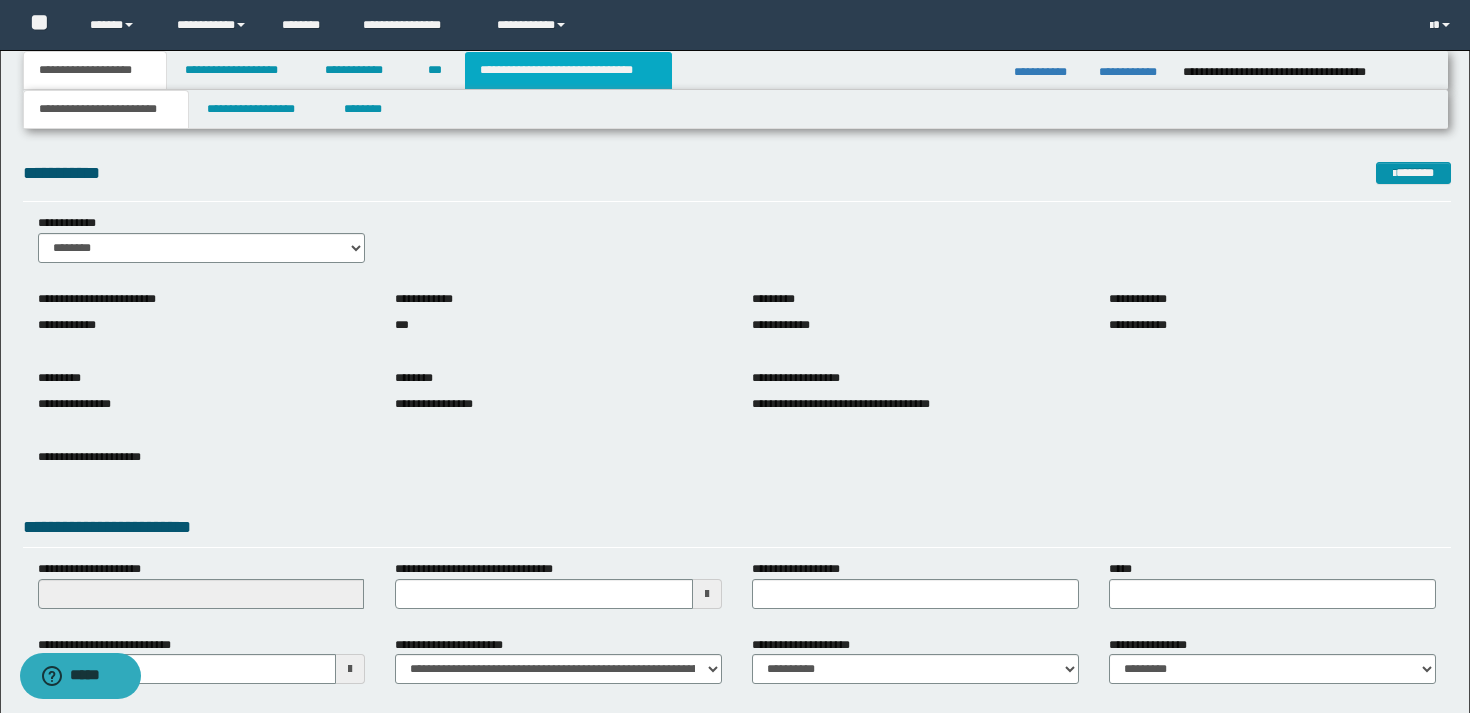 click on "**********" at bounding box center [568, 70] 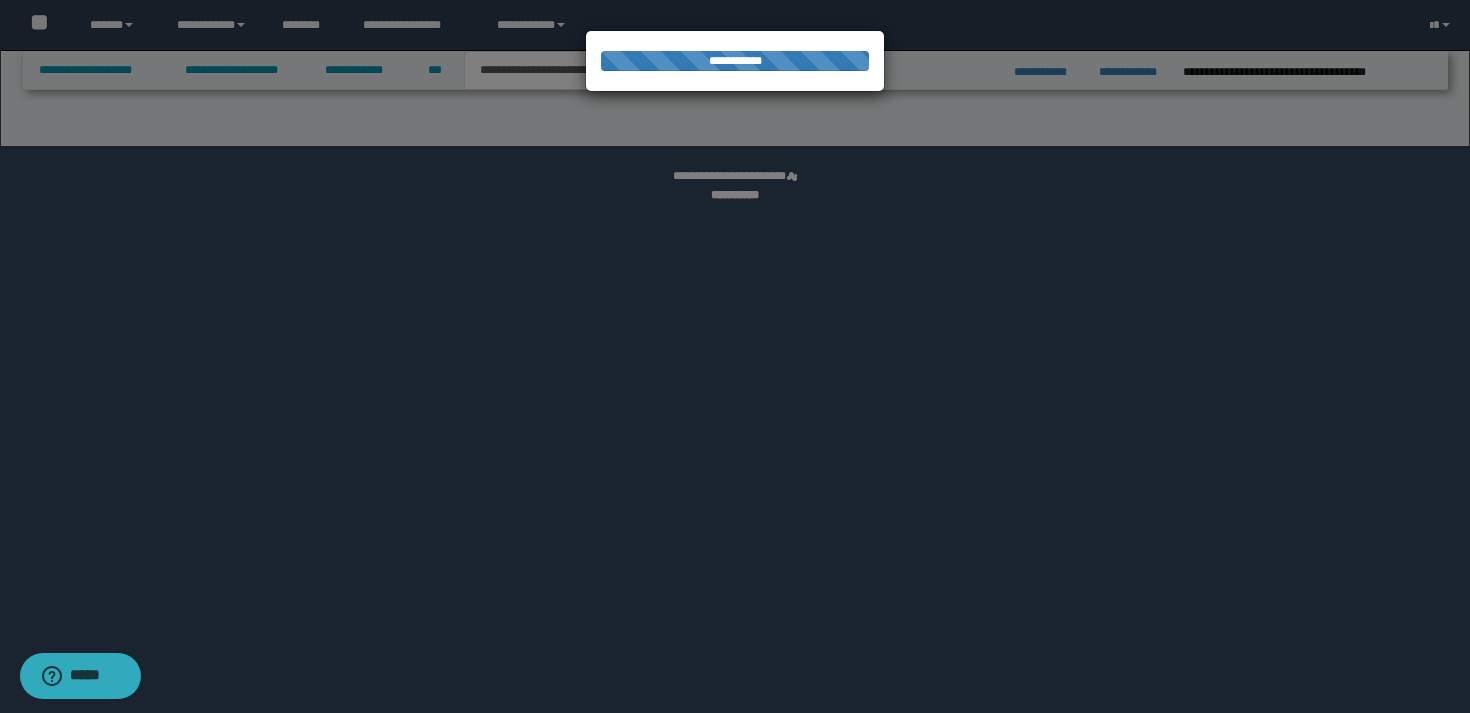 select on "*" 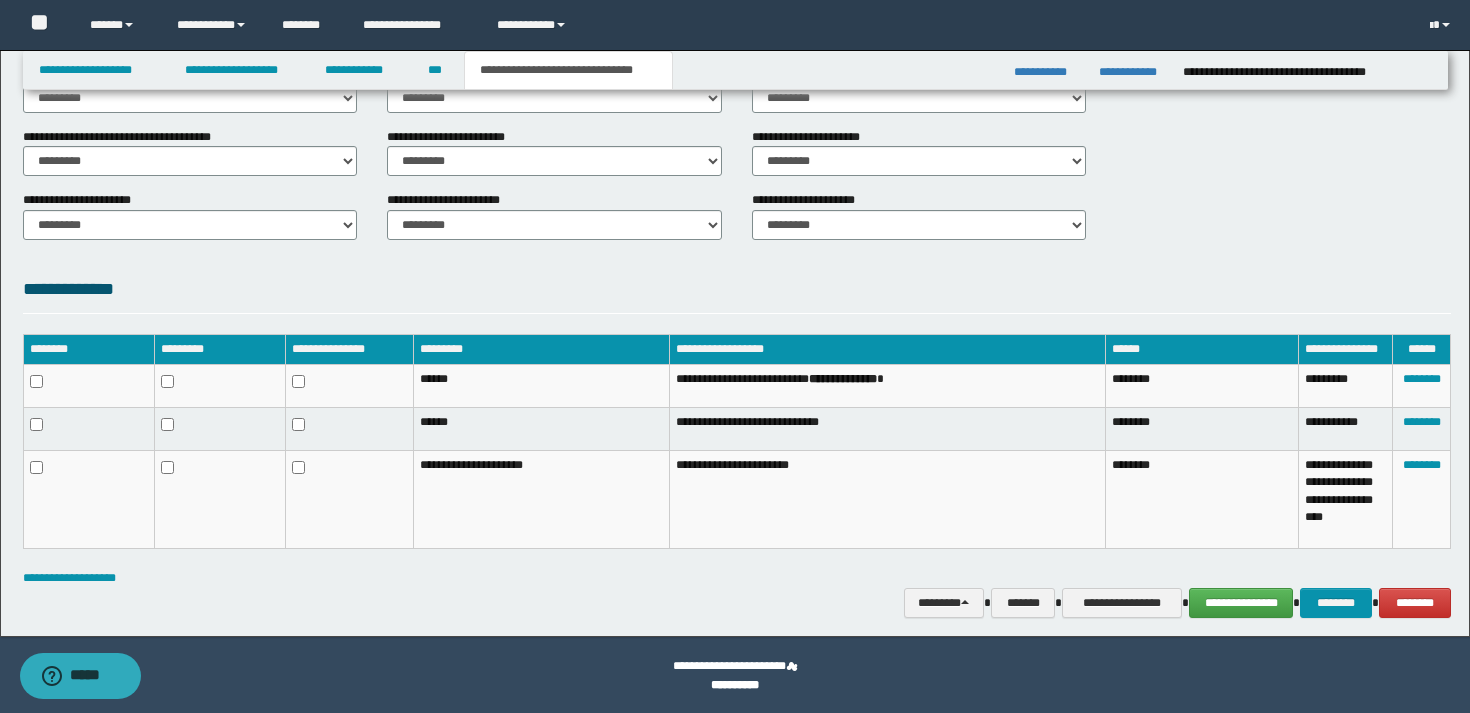 scroll, scrollTop: 784, scrollLeft: 0, axis: vertical 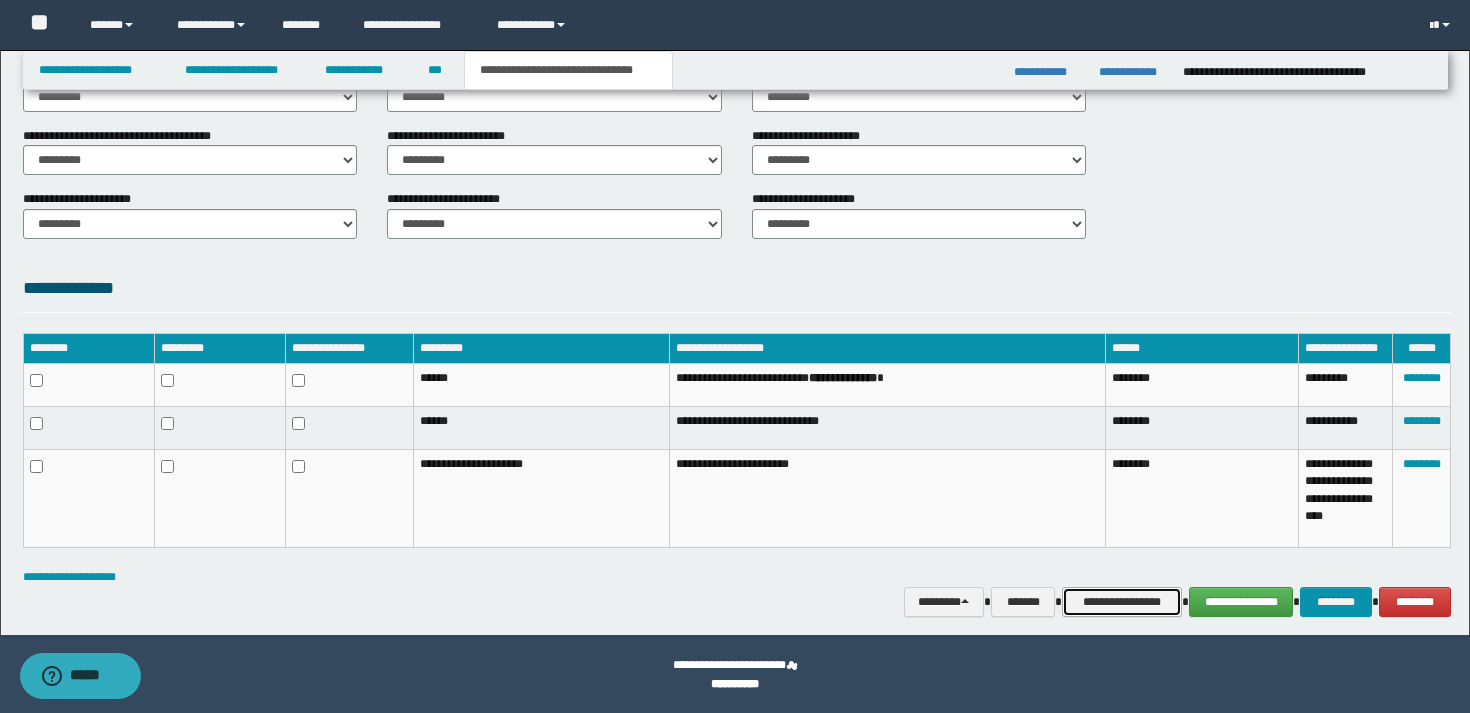 click on "**********" at bounding box center (1122, 602) 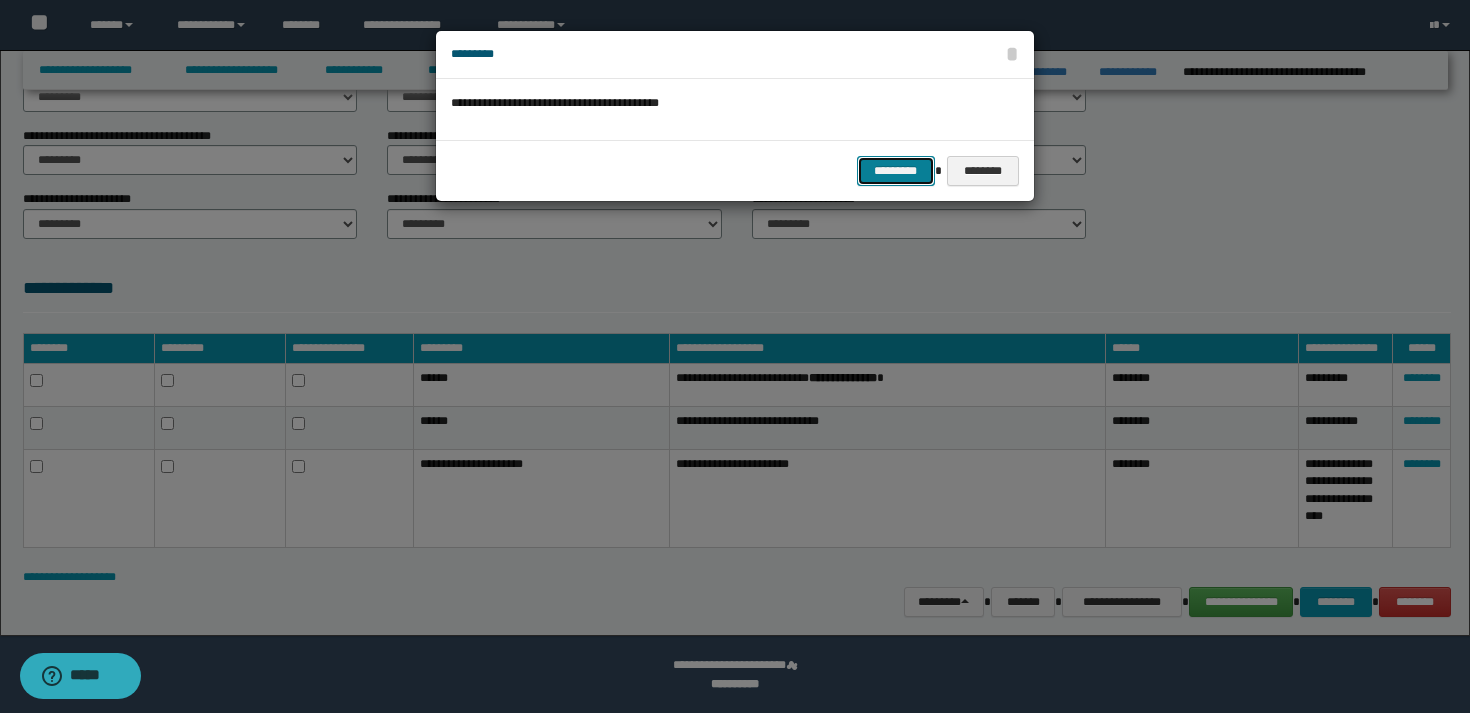 click on "*********" at bounding box center [896, 171] 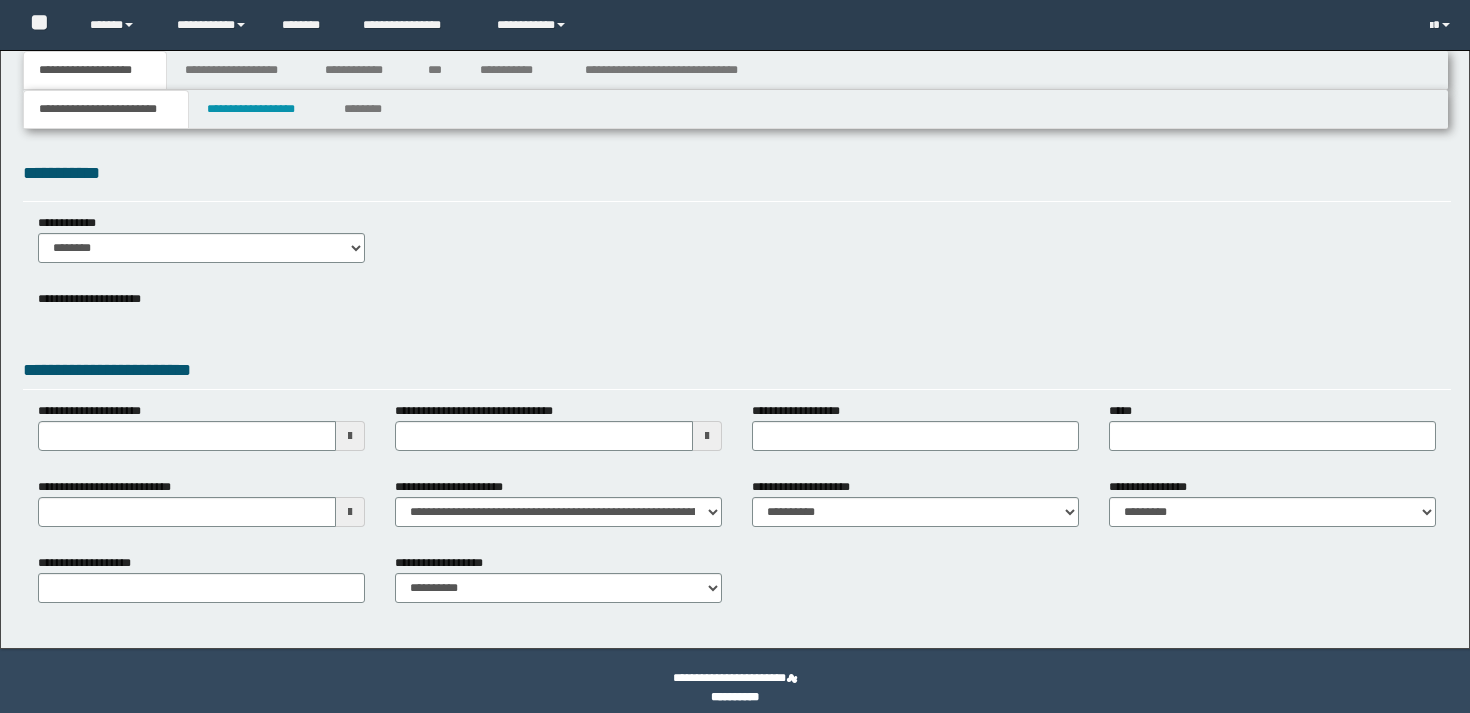 scroll, scrollTop: 0, scrollLeft: 0, axis: both 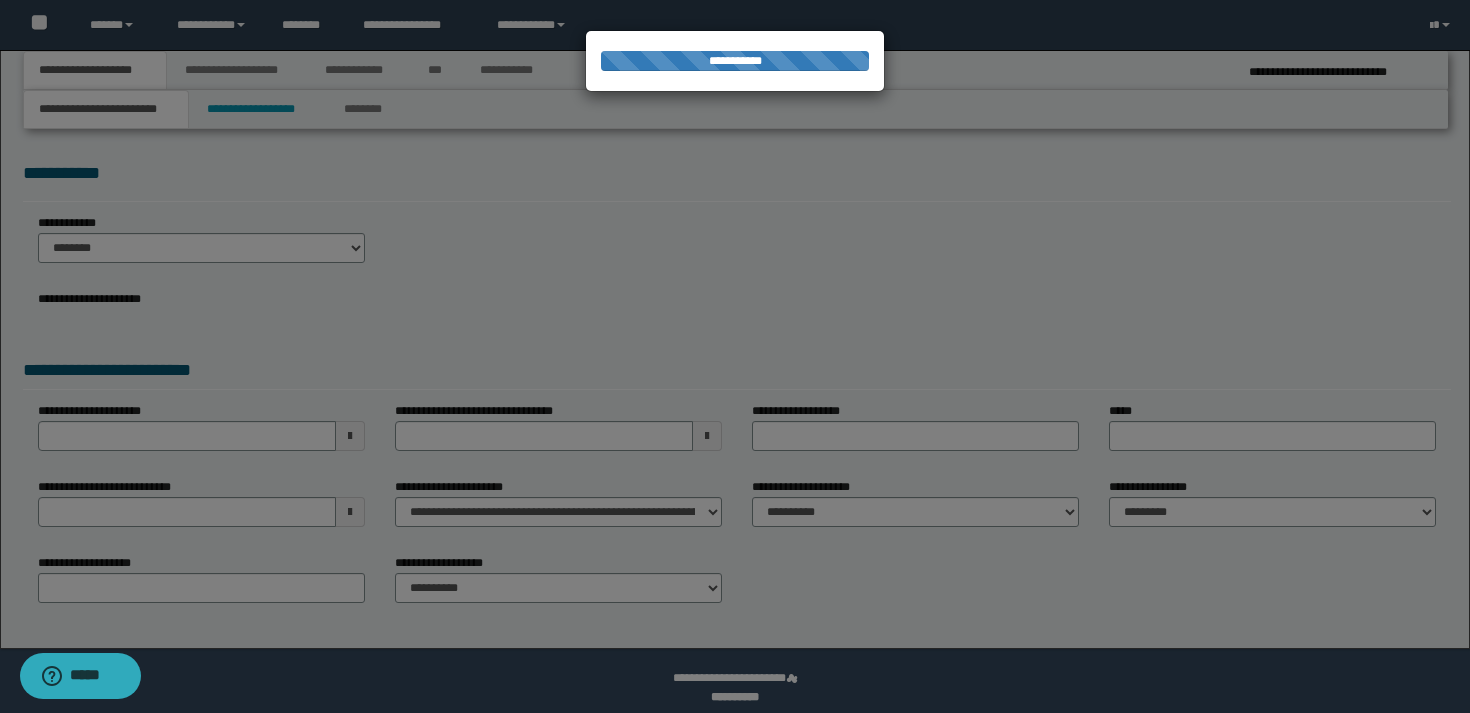 select on "*" 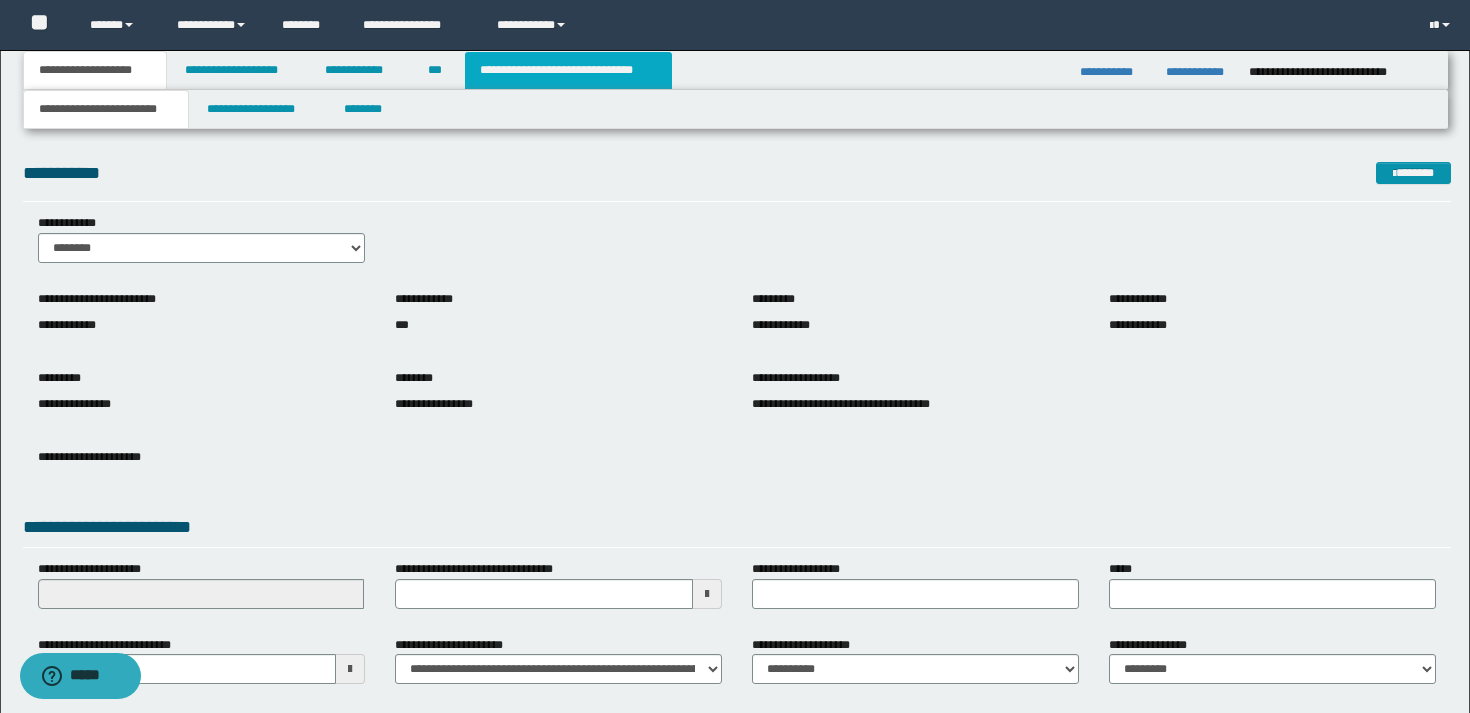 click on "**********" at bounding box center [568, 70] 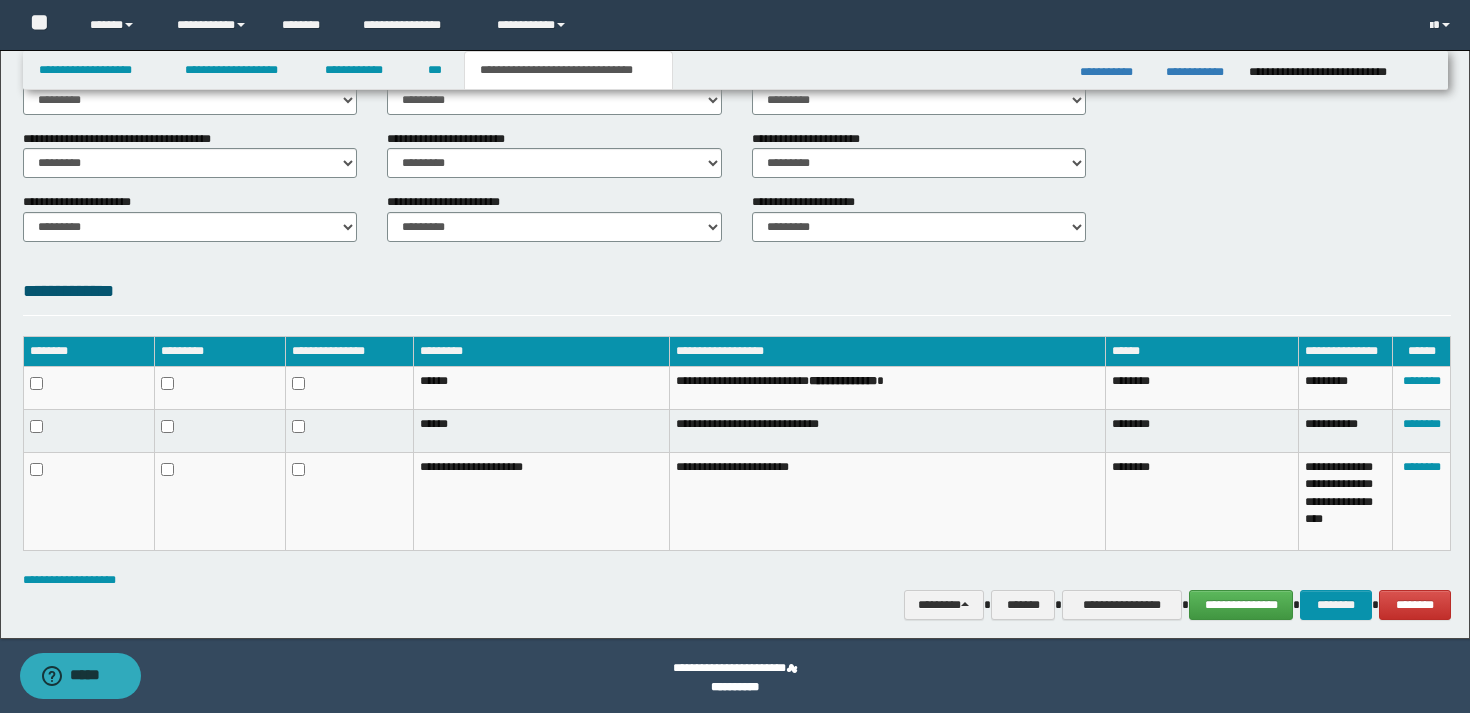 scroll, scrollTop: 784, scrollLeft: 0, axis: vertical 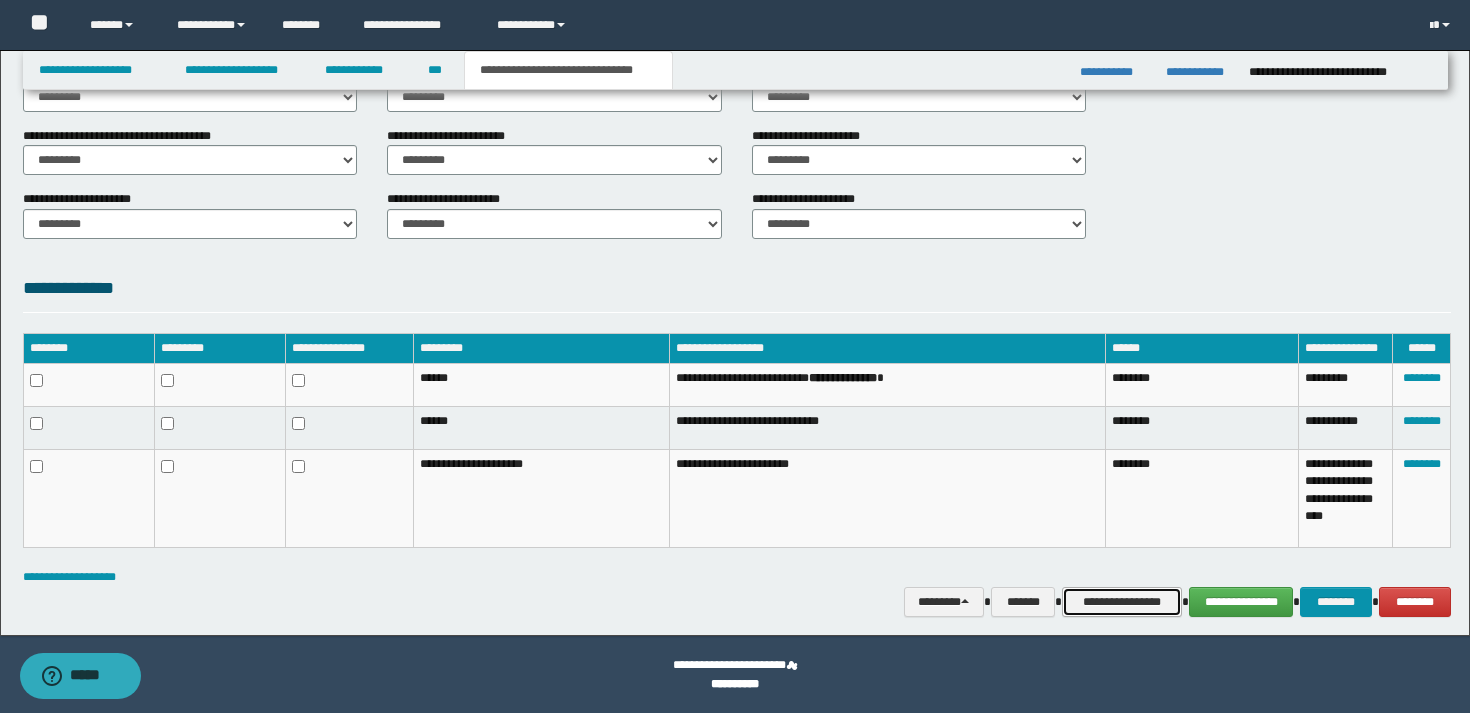 click on "**********" at bounding box center [1122, 602] 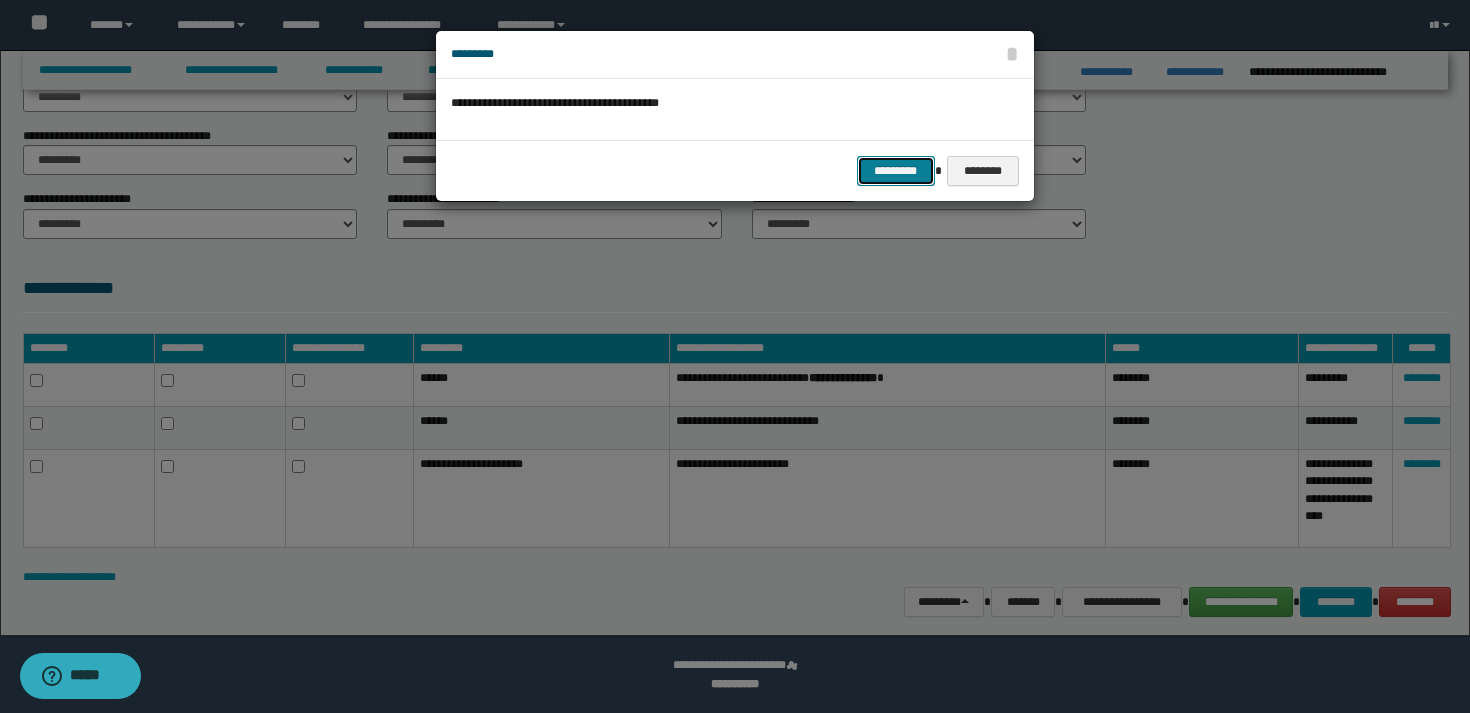 click on "*********" at bounding box center [896, 171] 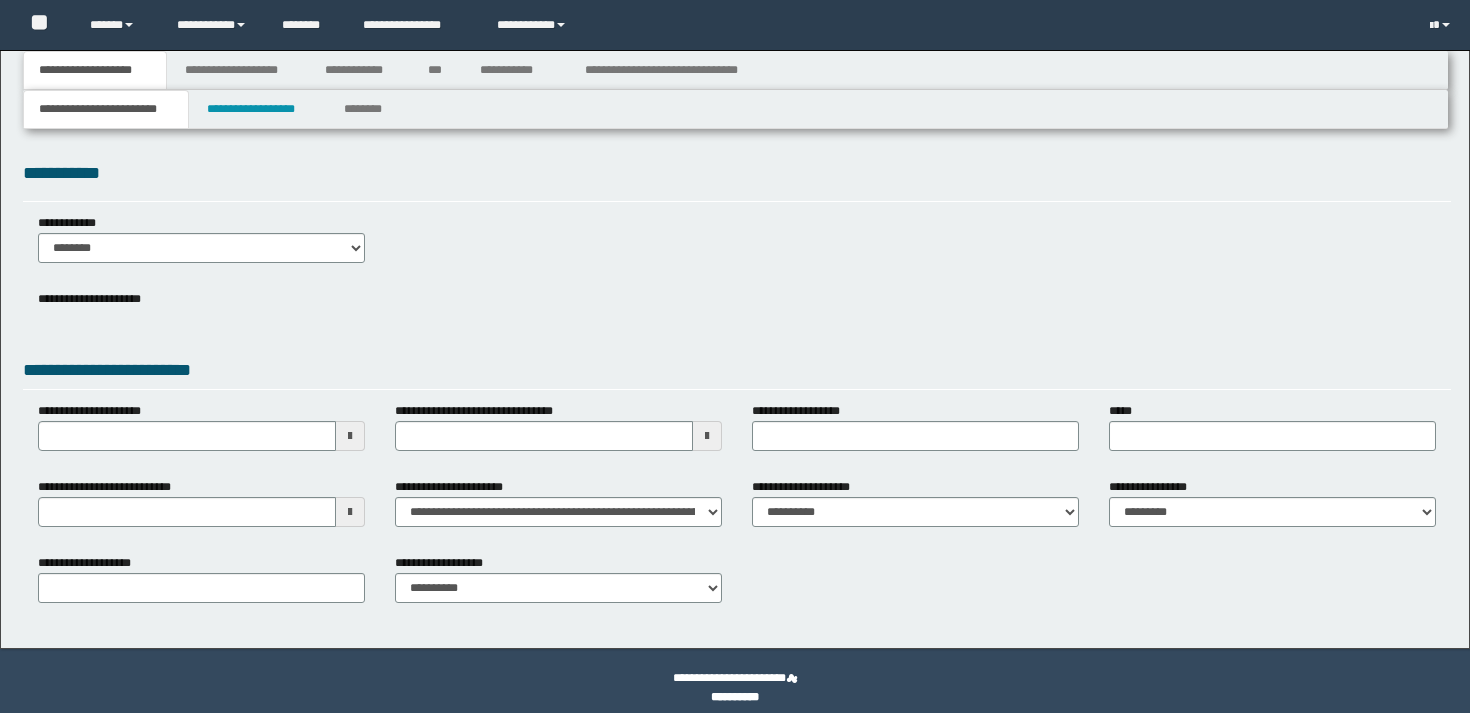 scroll, scrollTop: 0, scrollLeft: 0, axis: both 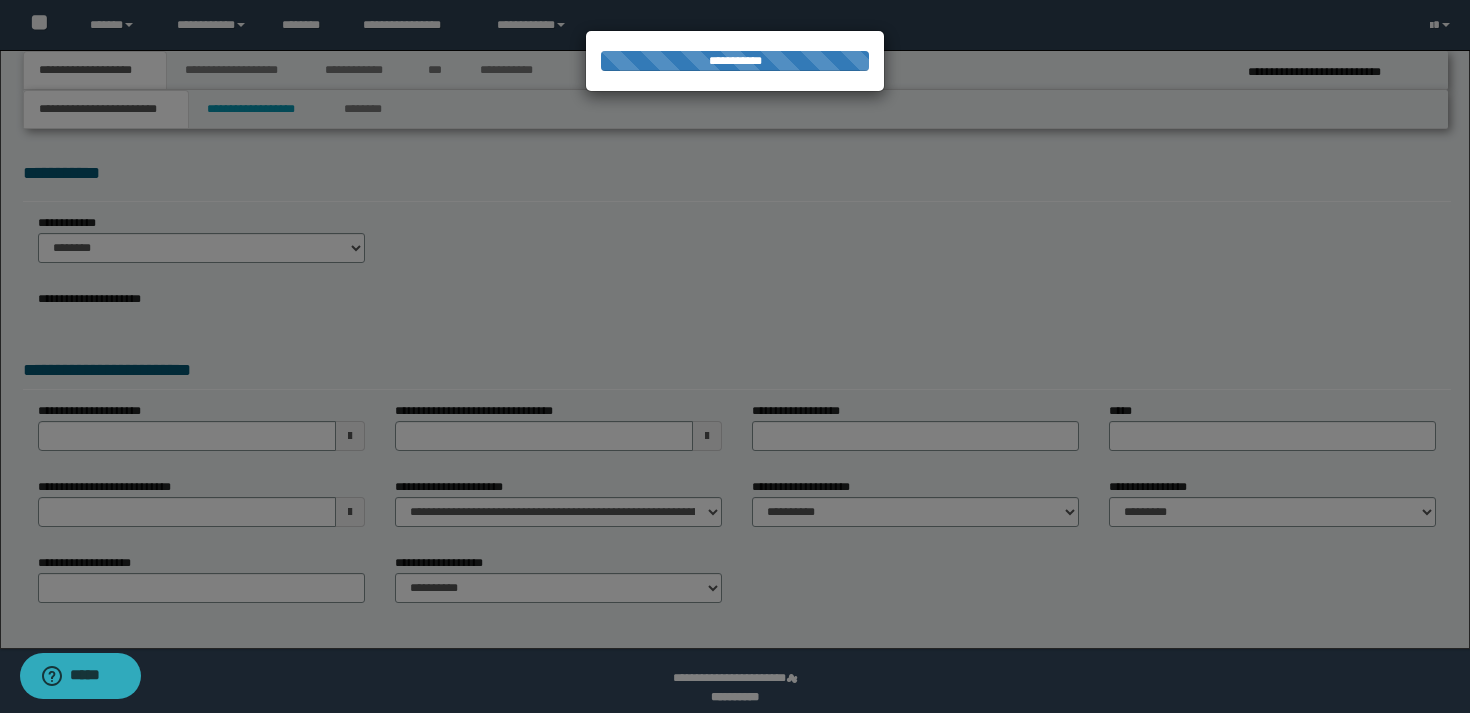 select on "*" 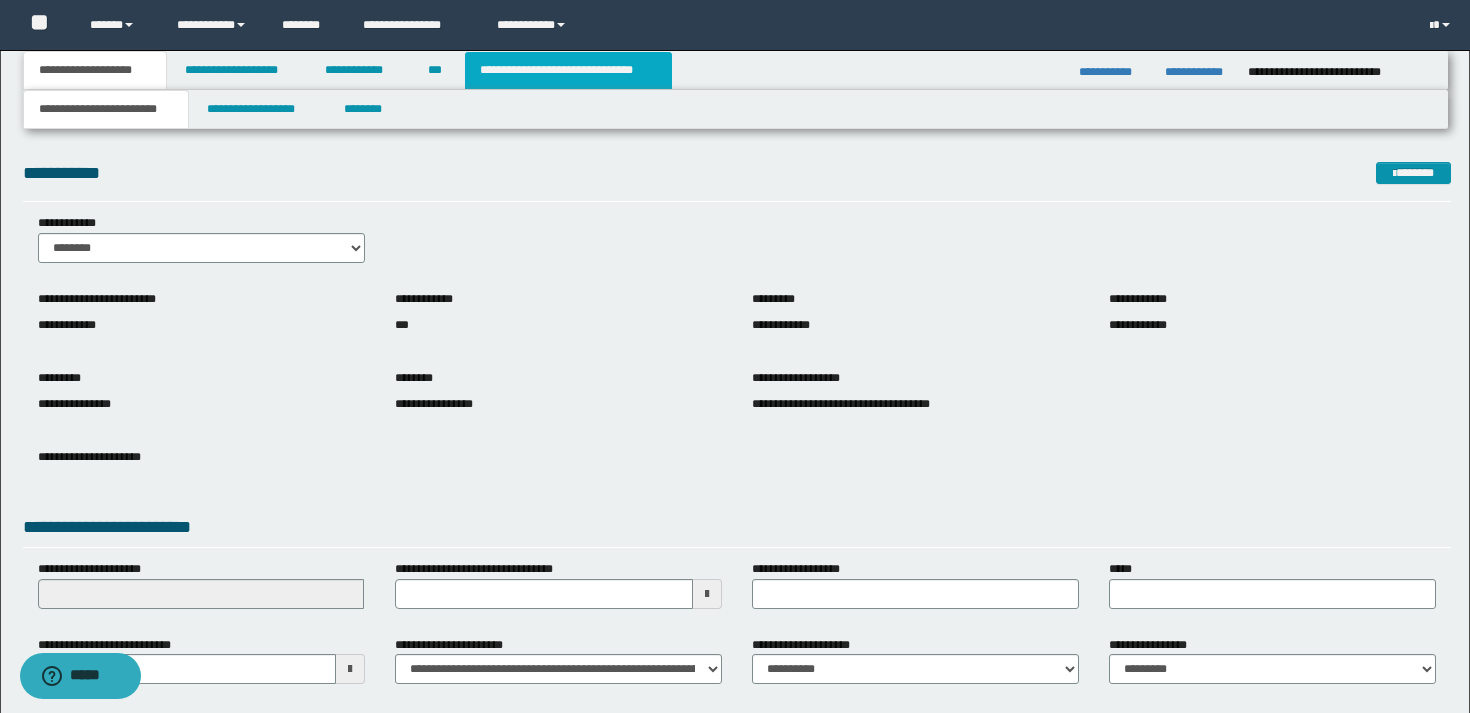 click on "**********" at bounding box center (568, 70) 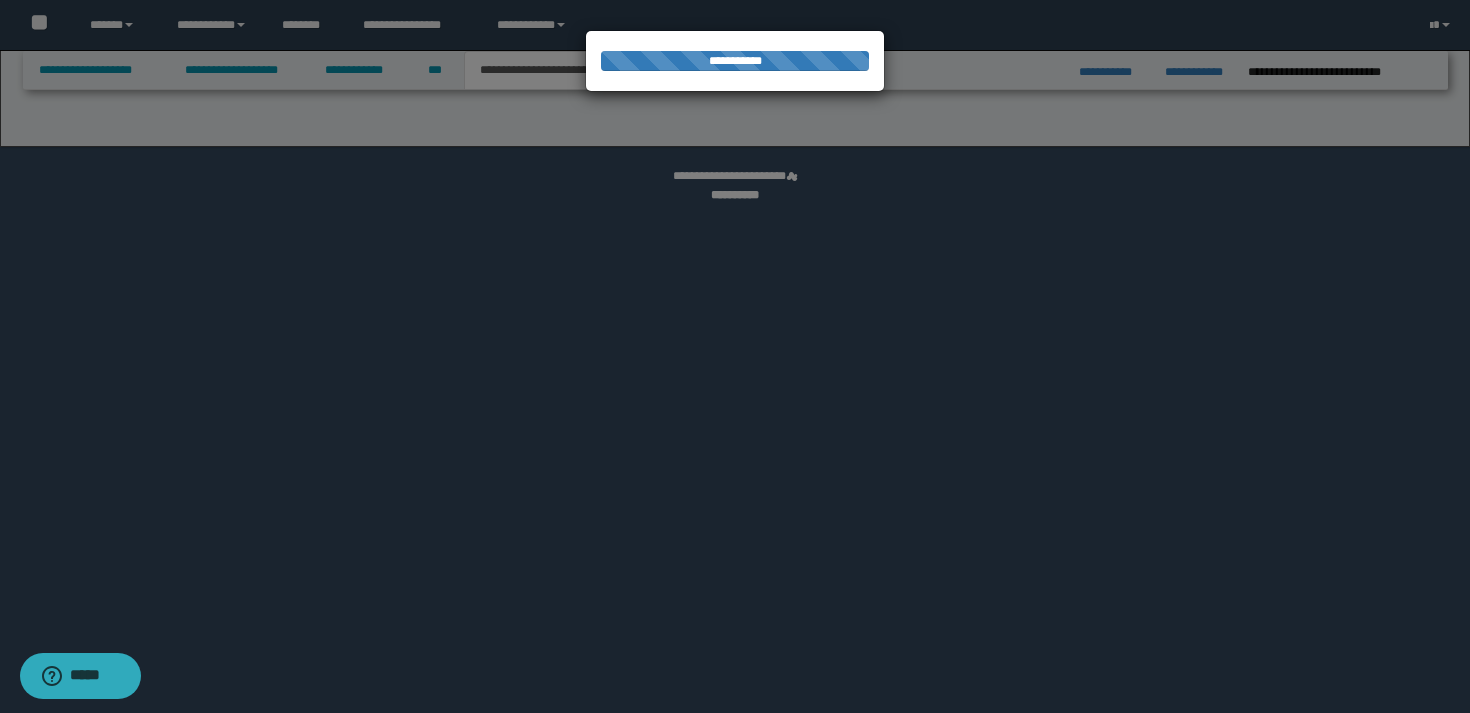 select on "*" 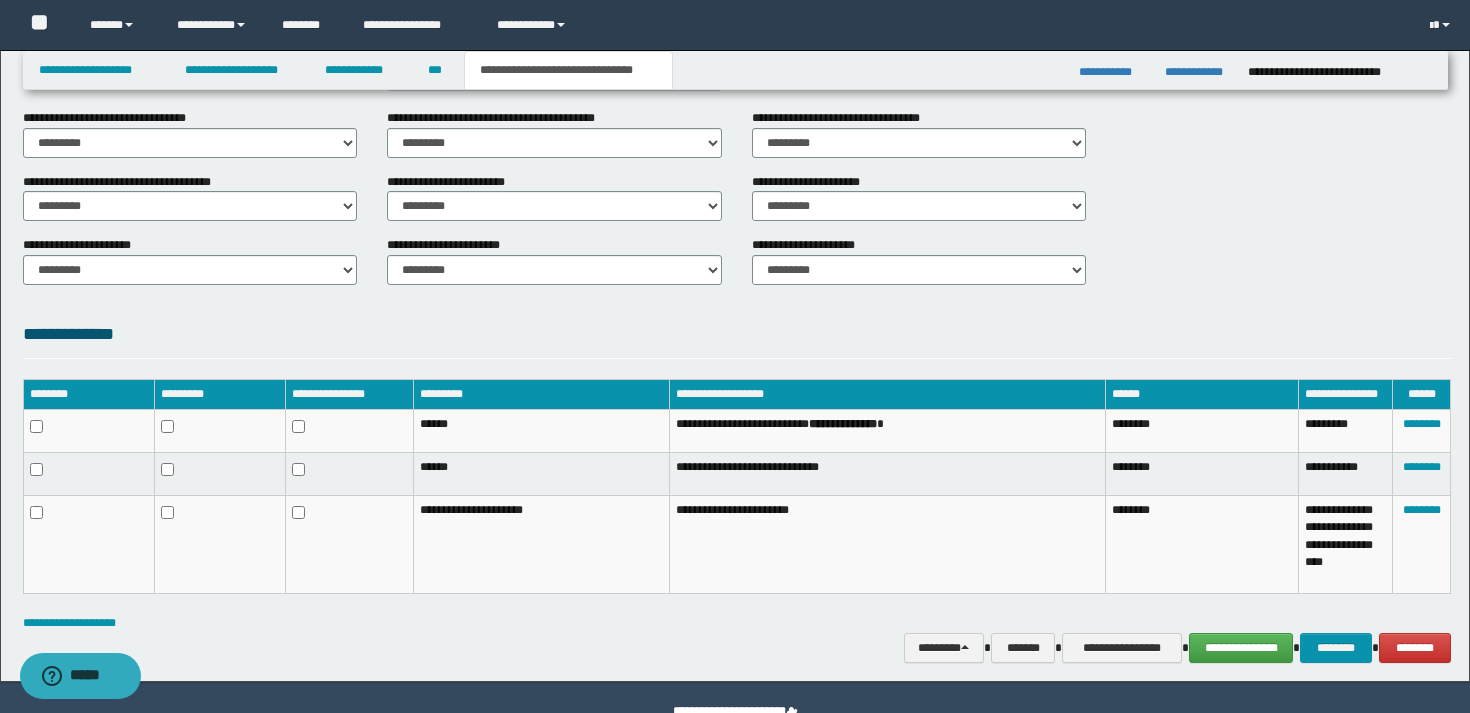 scroll, scrollTop: 784, scrollLeft: 0, axis: vertical 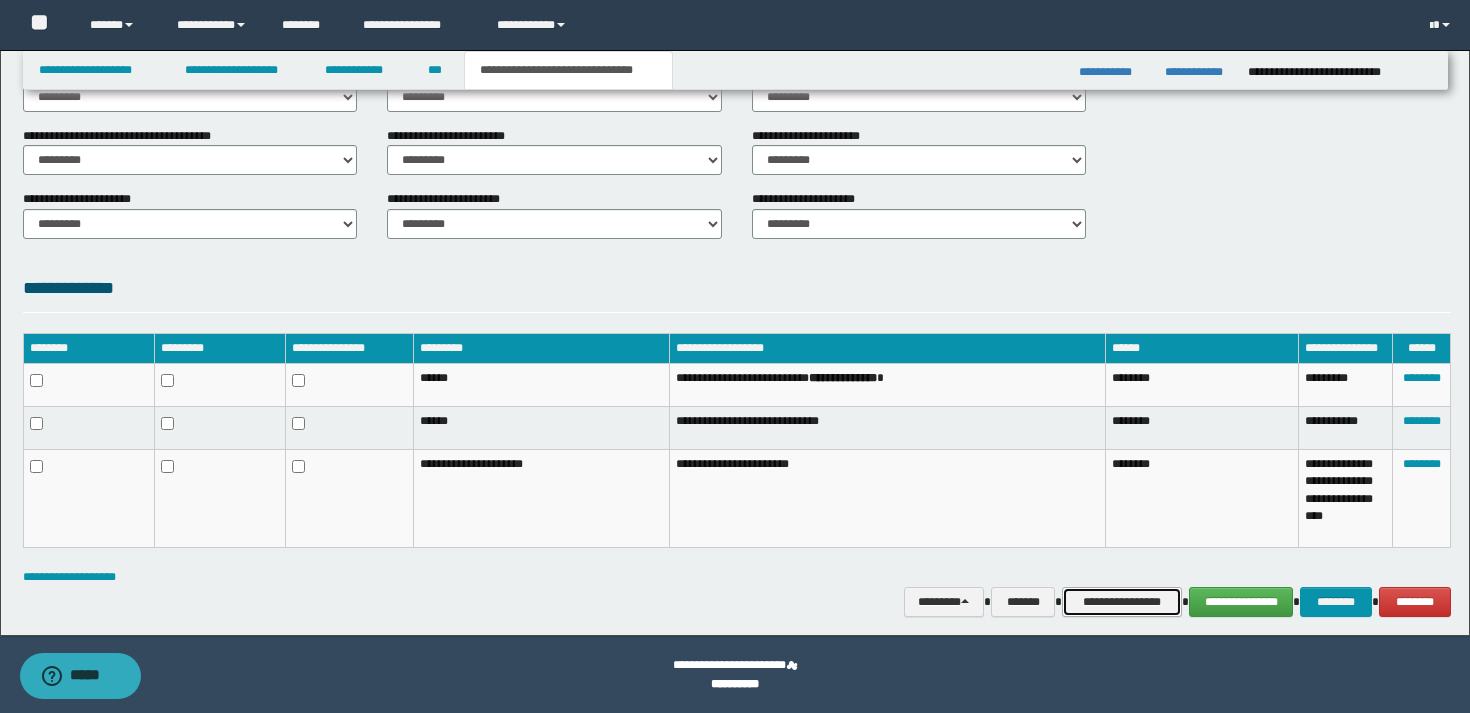 click on "**********" at bounding box center [1122, 602] 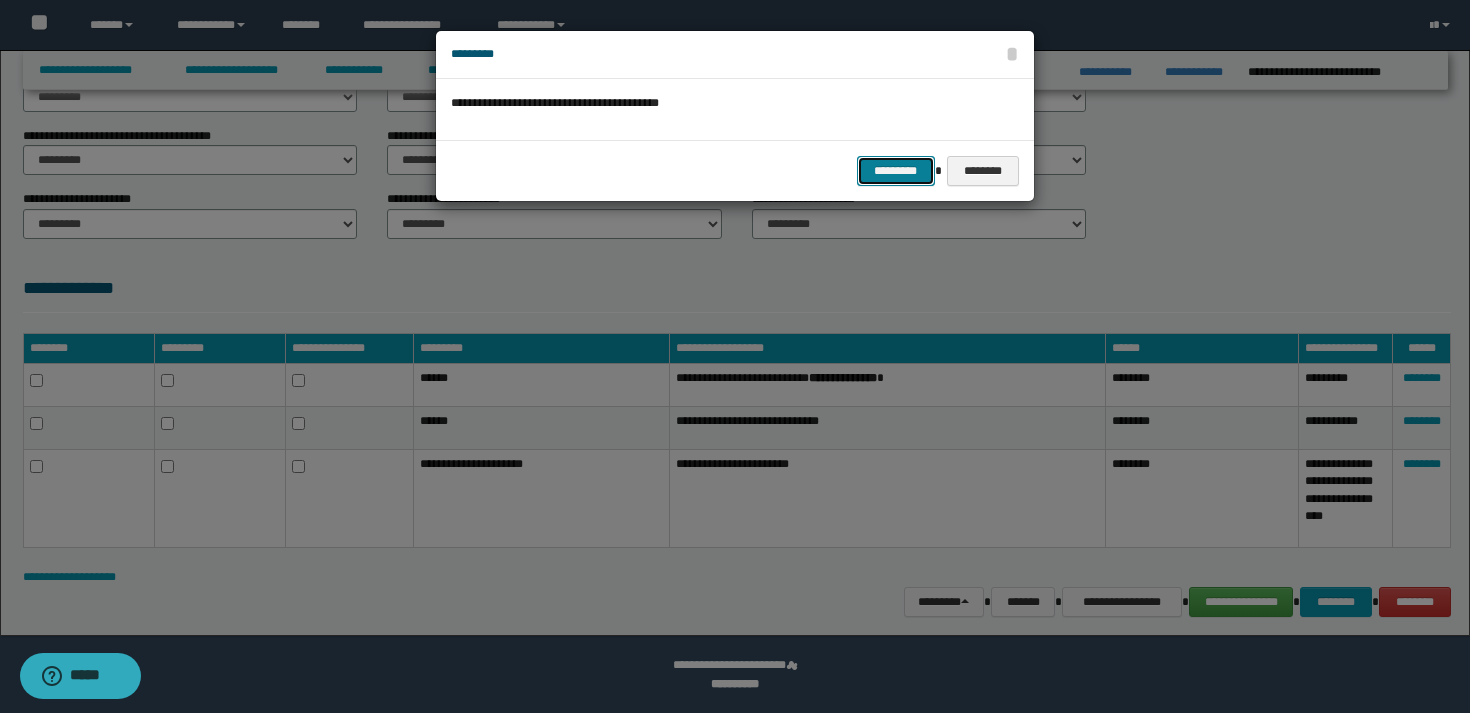 click on "*********" at bounding box center [896, 171] 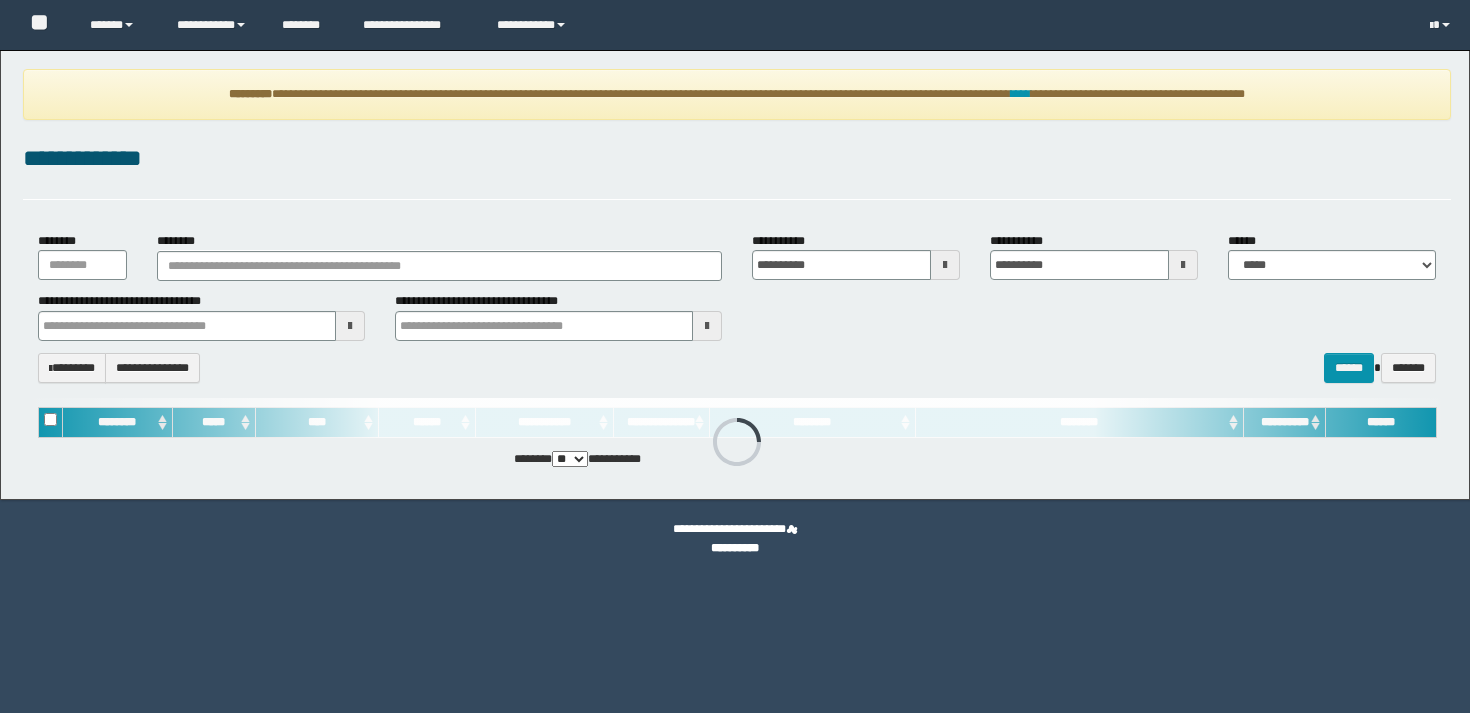 scroll, scrollTop: 0, scrollLeft: 0, axis: both 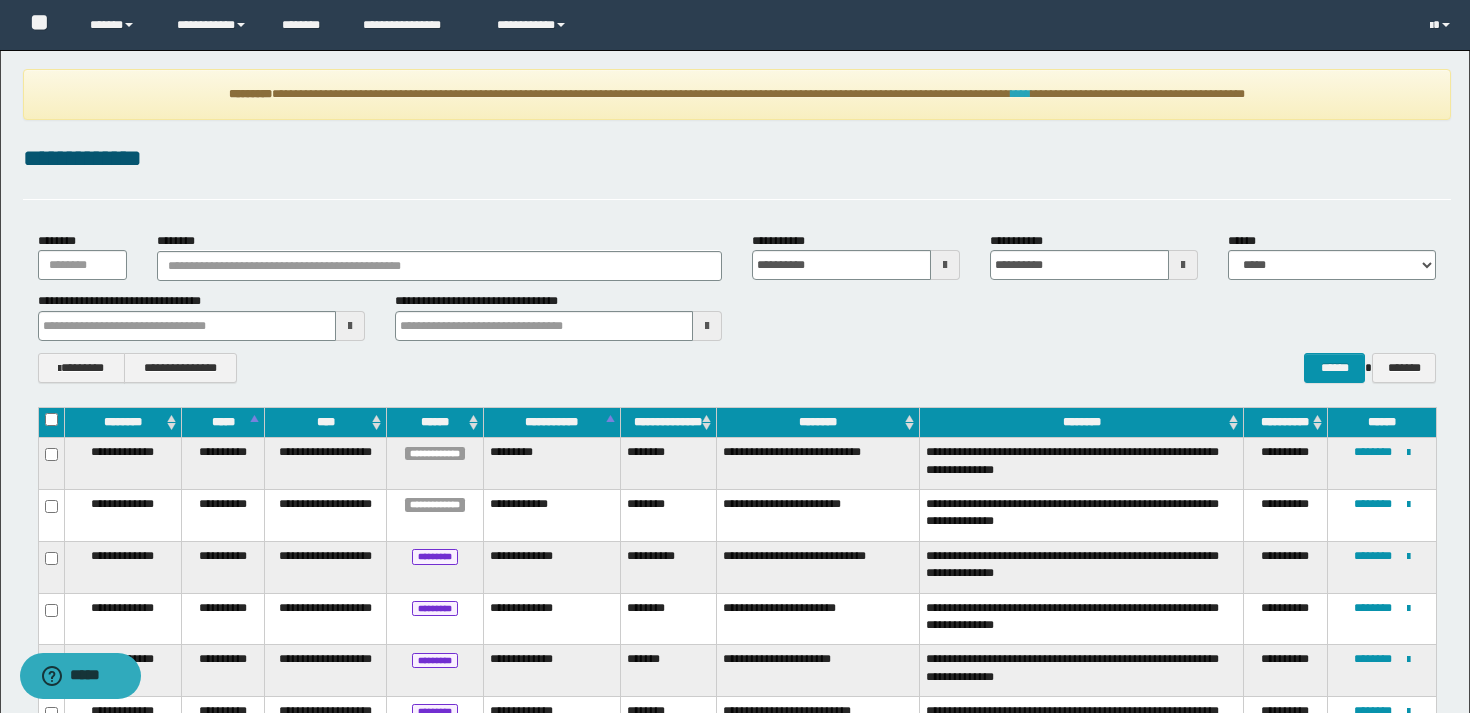 click on "****" at bounding box center (1021, 94) 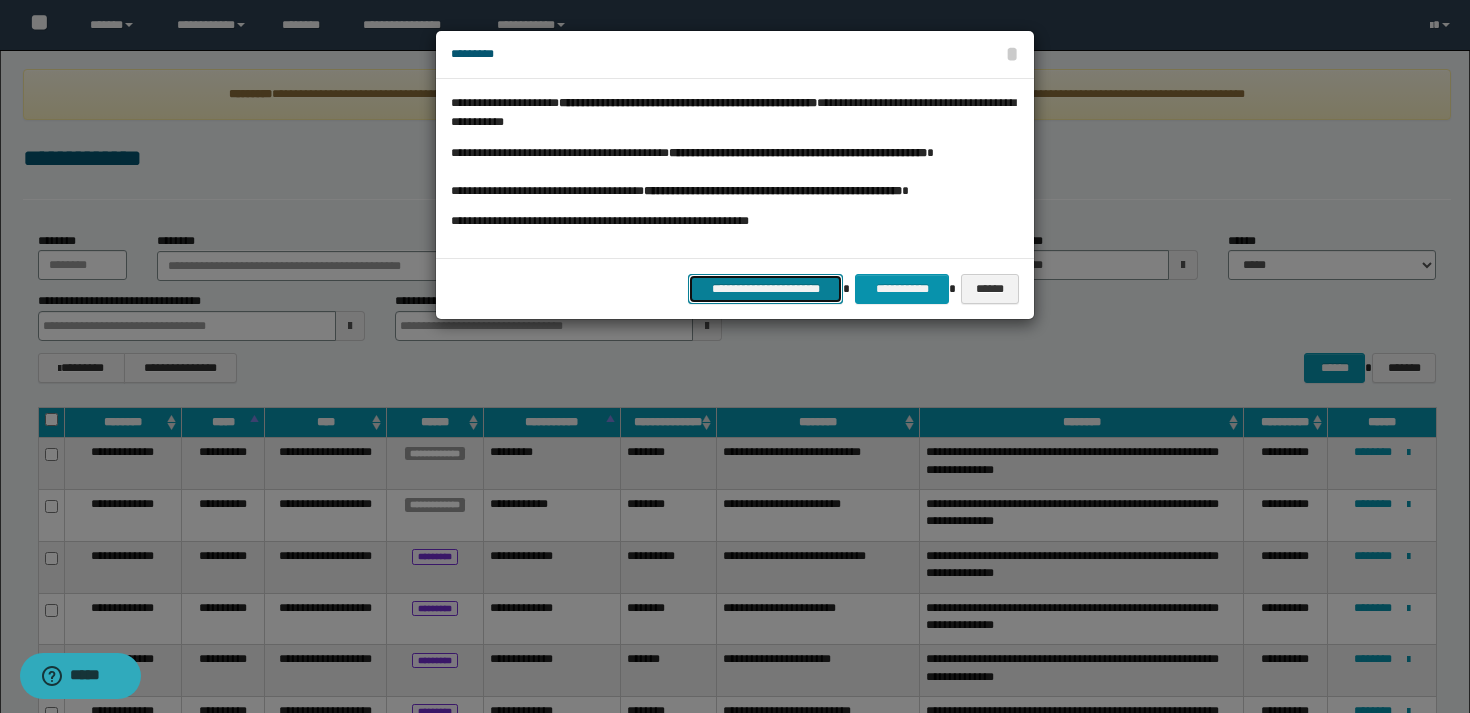 click on "**********" at bounding box center (765, 289) 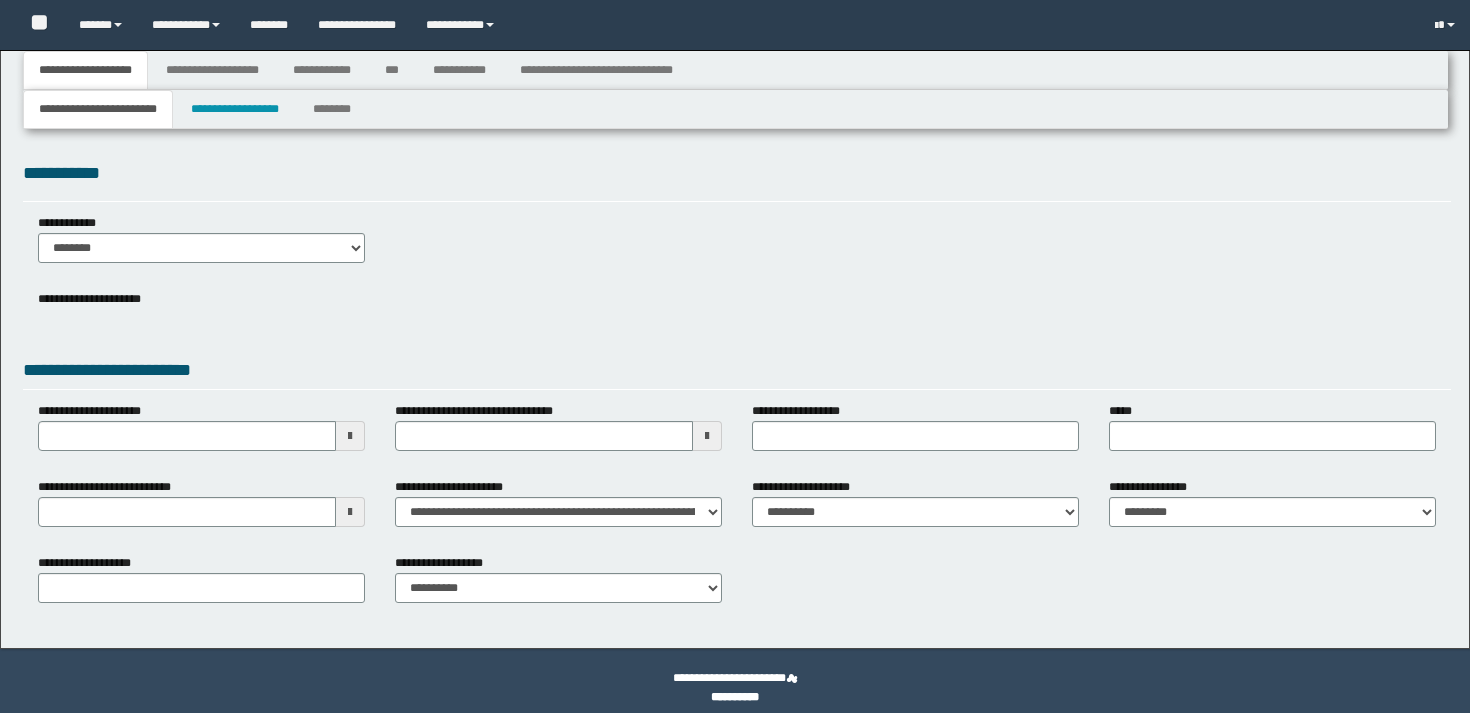 scroll, scrollTop: 0, scrollLeft: 0, axis: both 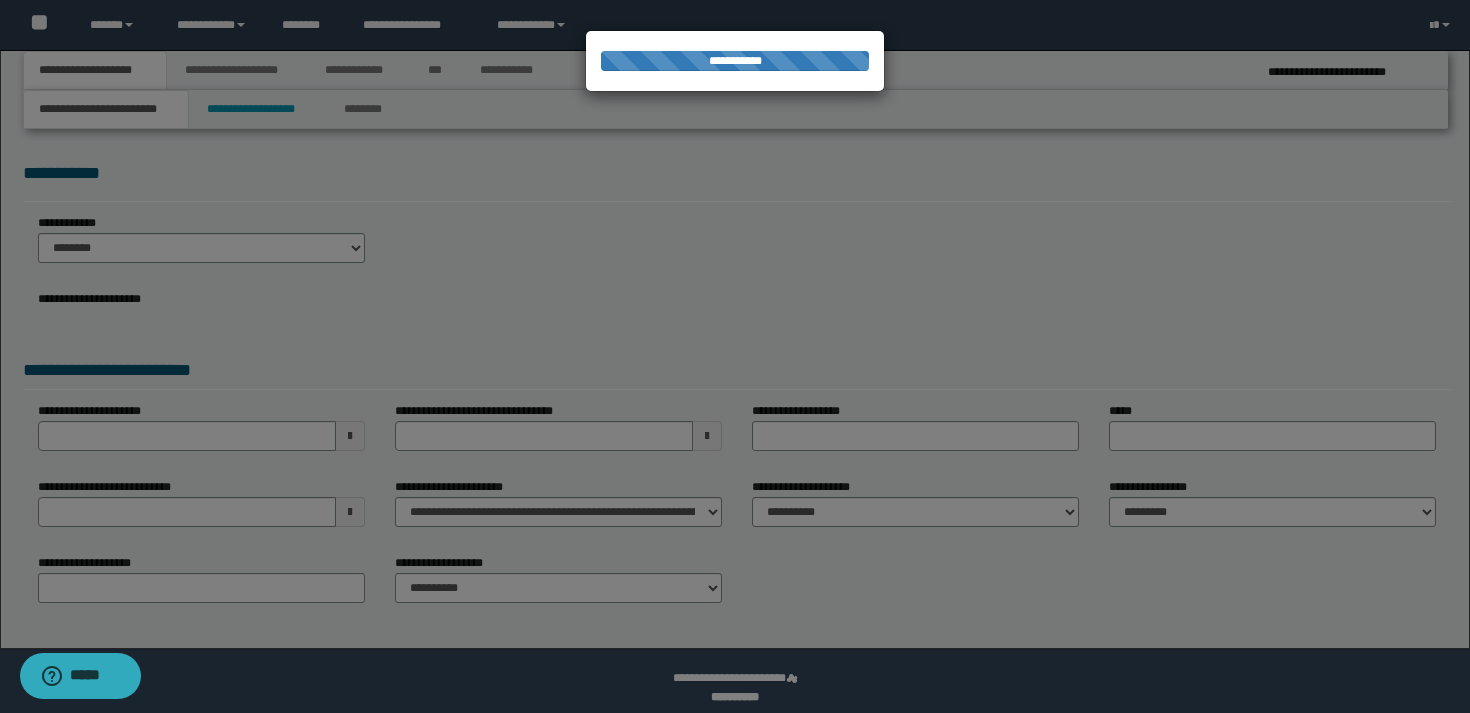 select on "*" 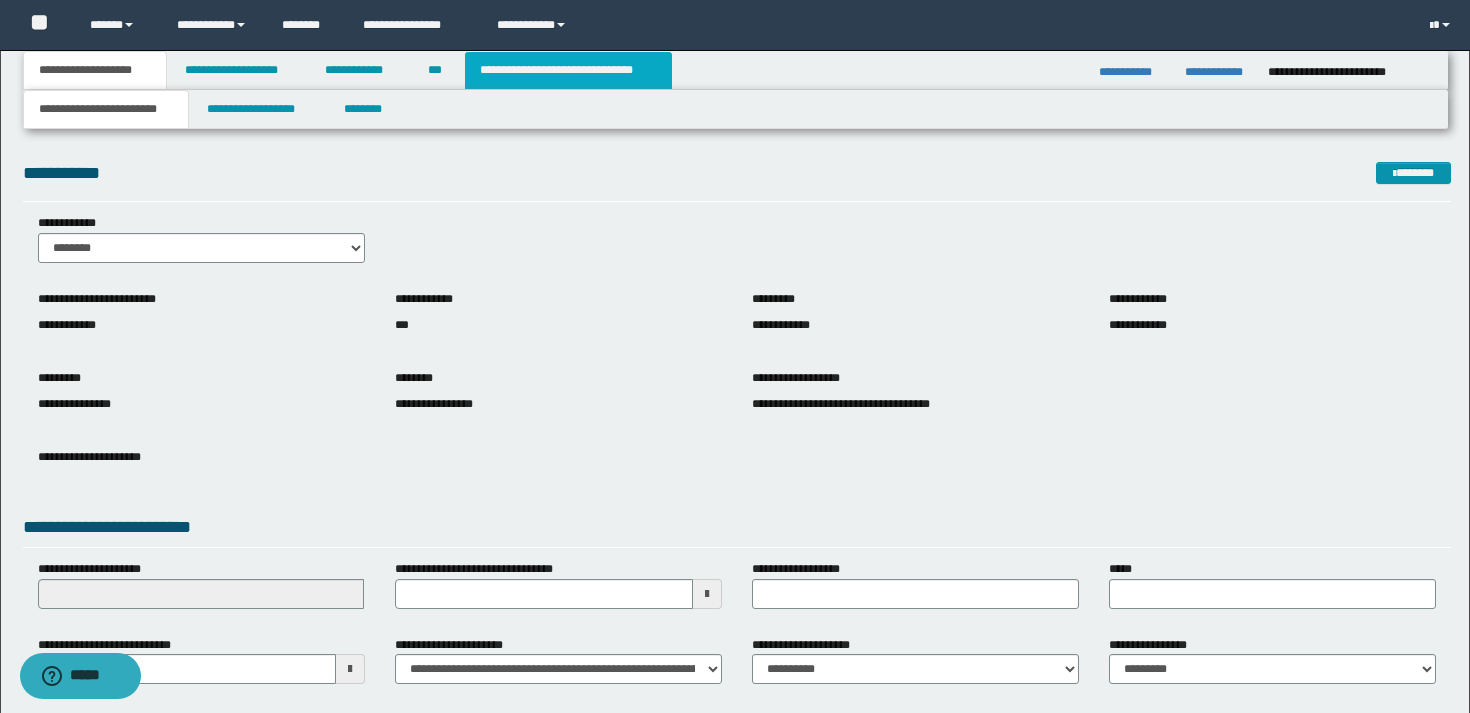 click on "**********" at bounding box center [568, 70] 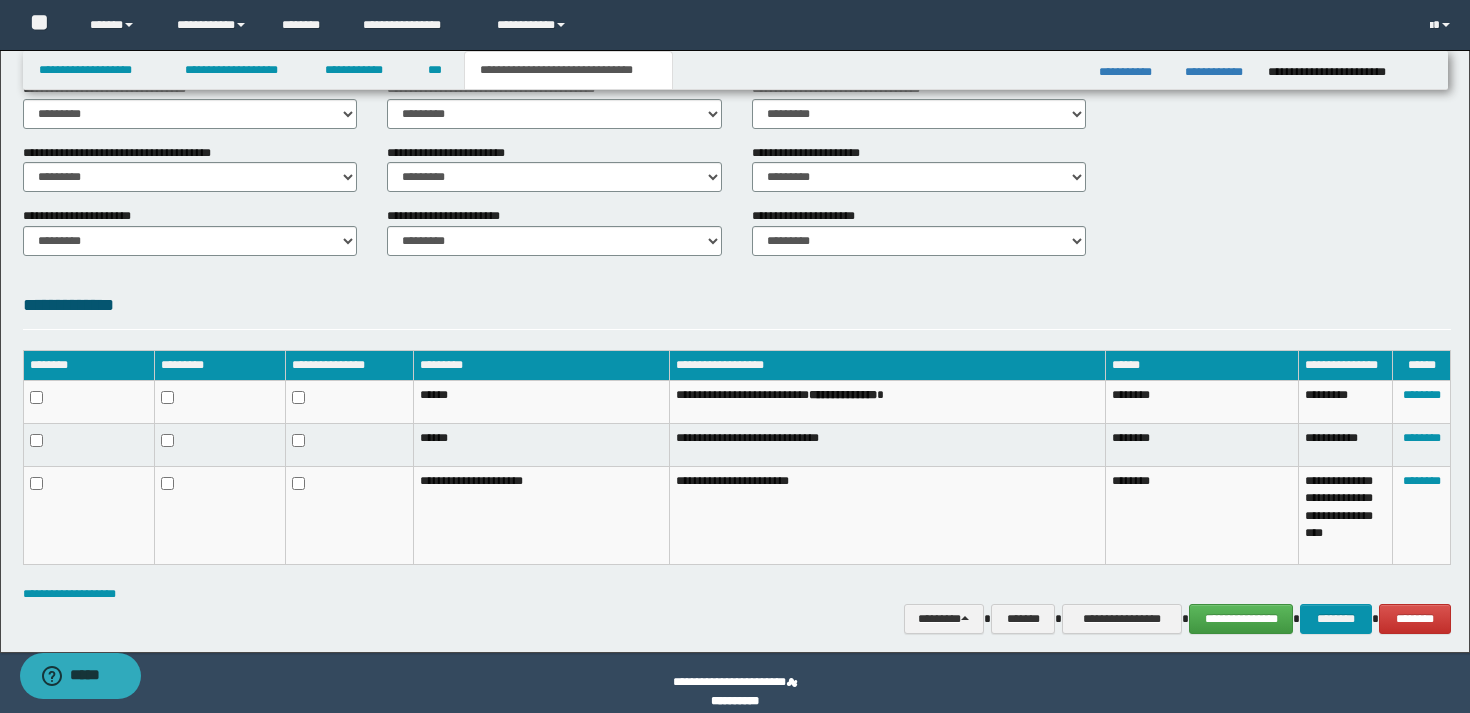 scroll, scrollTop: 784, scrollLeft: 0, axis: vertical 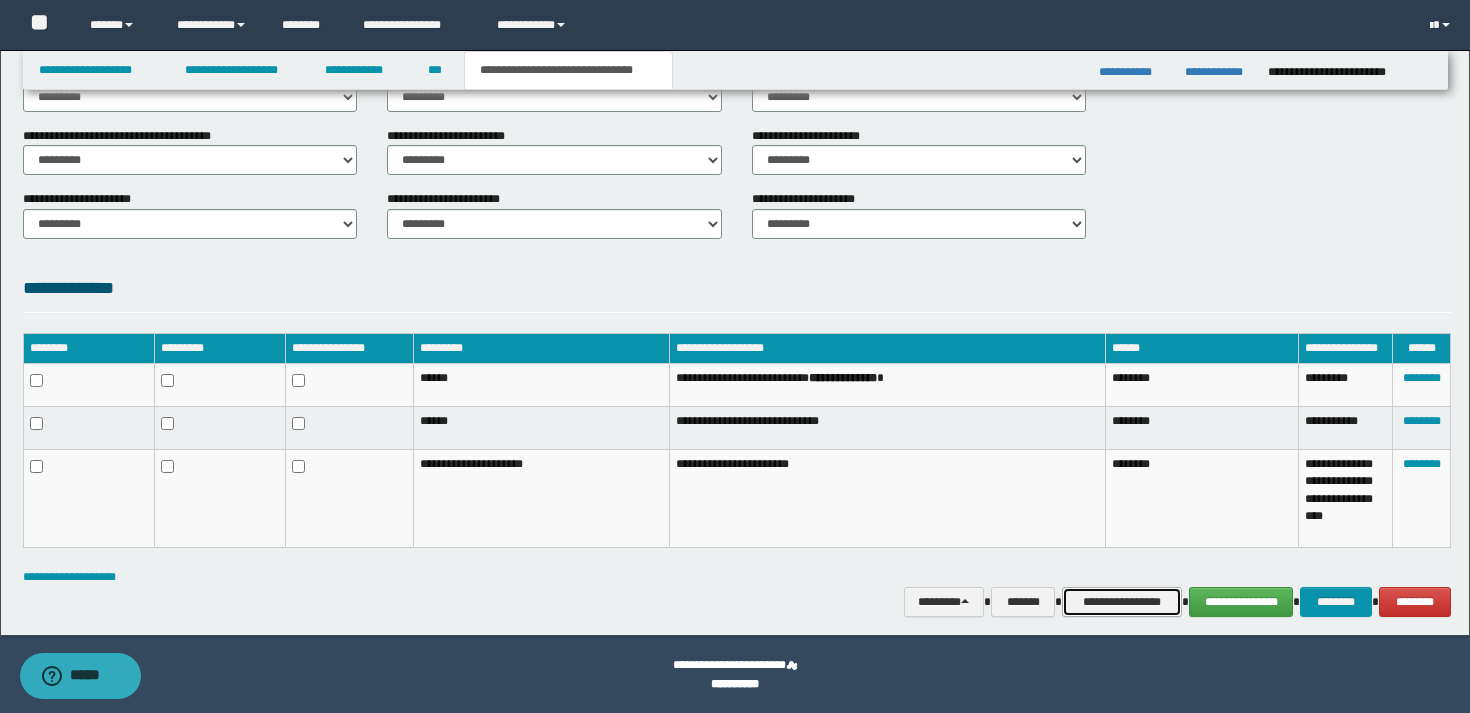 click on "**********" at bounding box center (1122, 602) 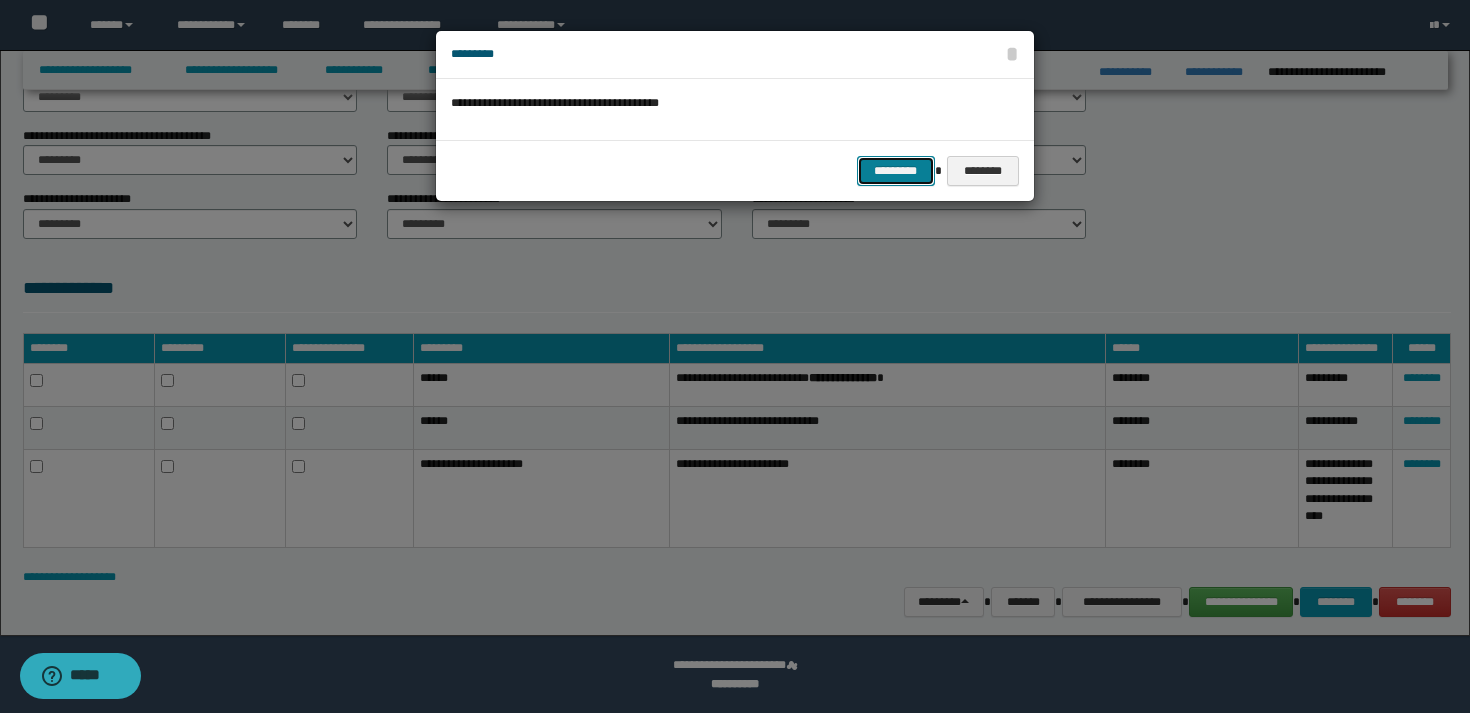click on "*********" at bounding box center (896, 171) 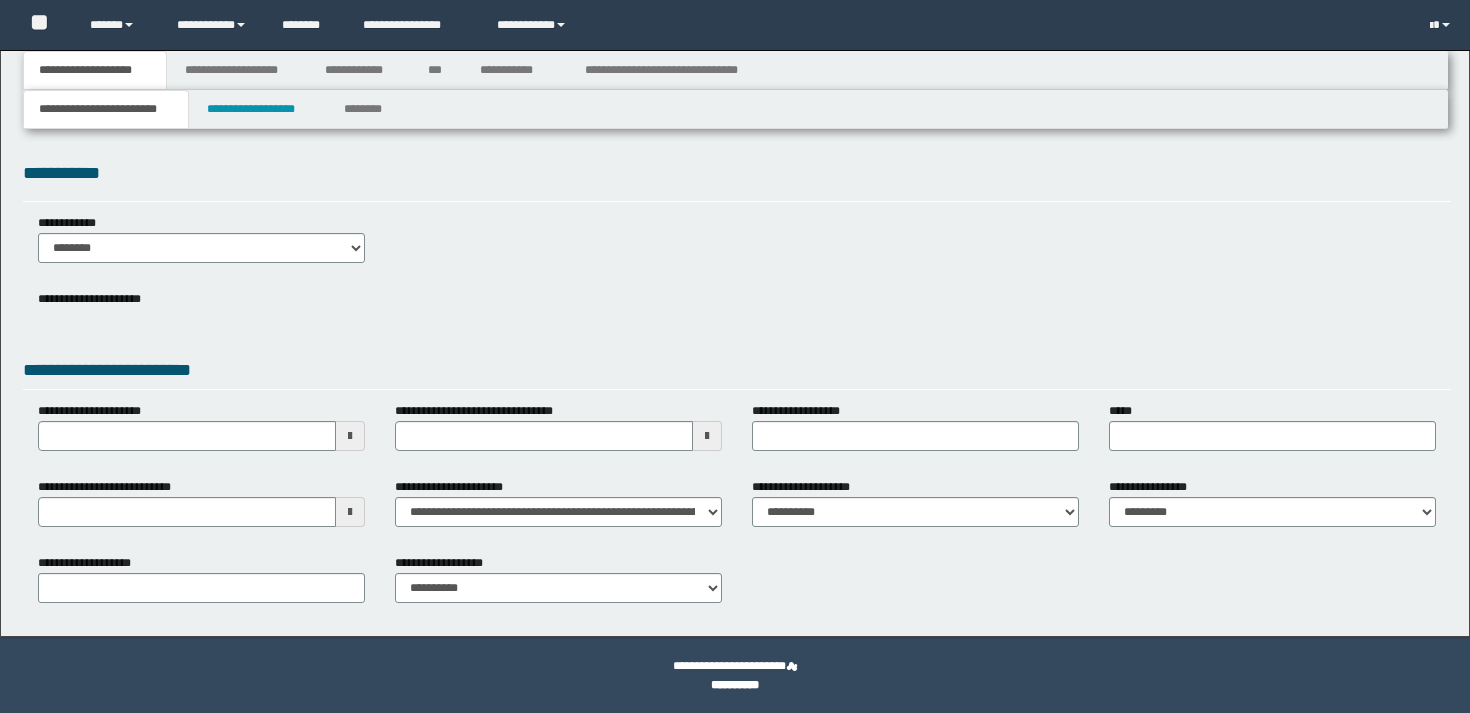 scroll, scrollTop: 0, scrollLeft: 0, axis: both 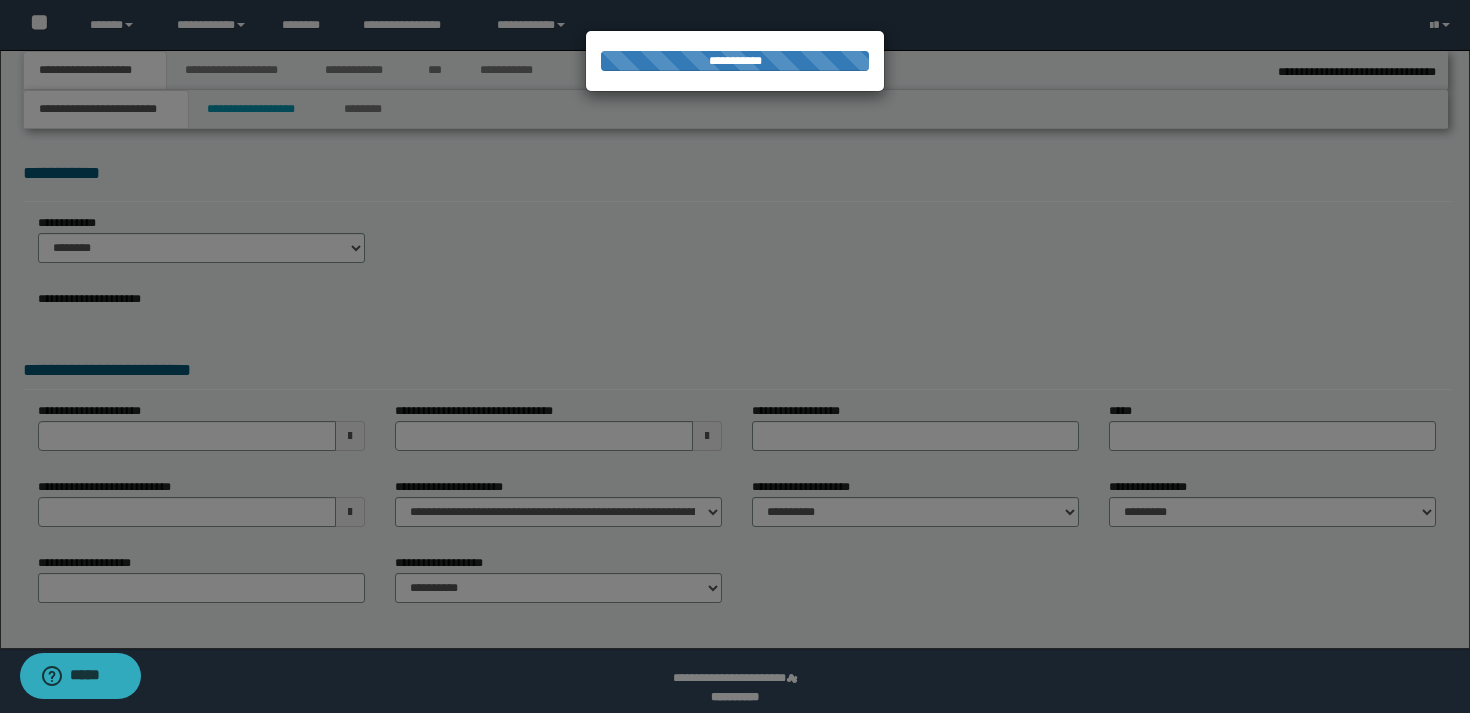 select on "*" 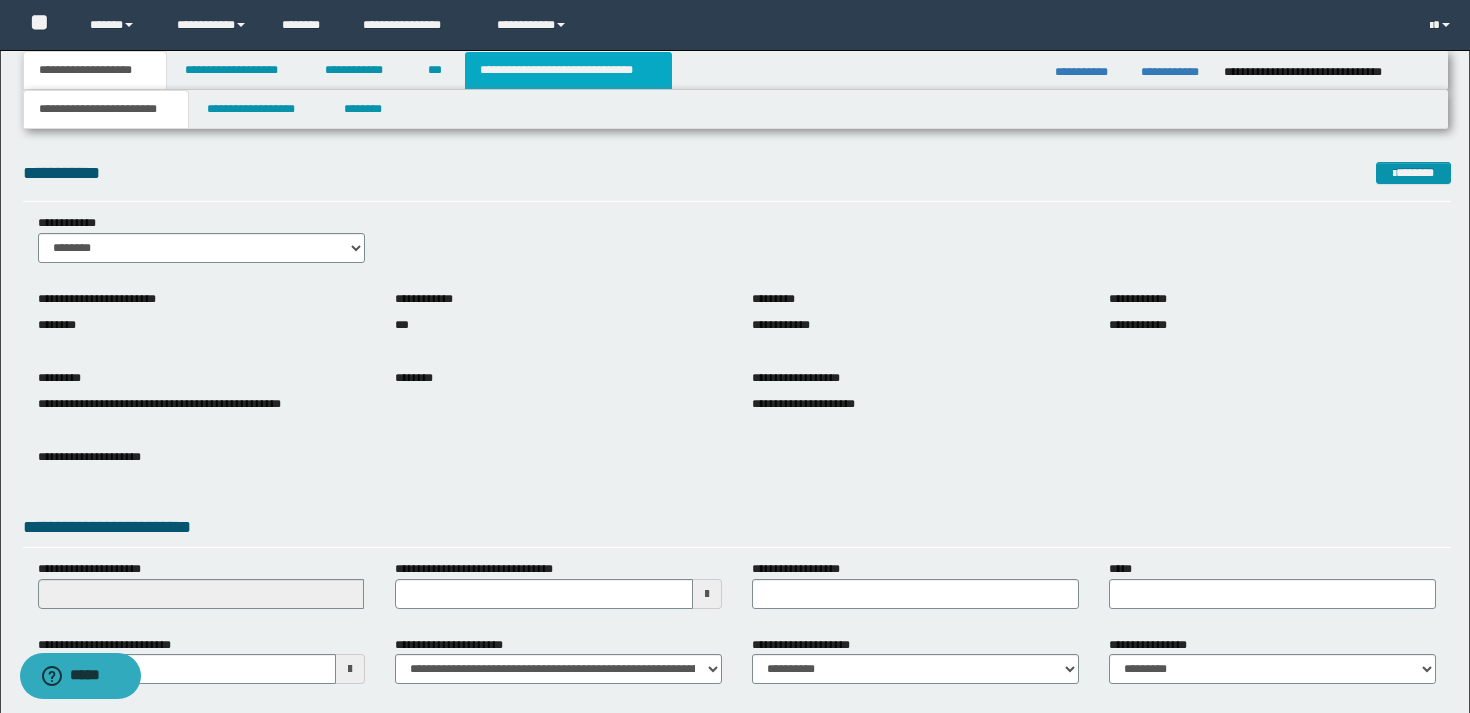 click on "**********" at bounding box center (568, 70) 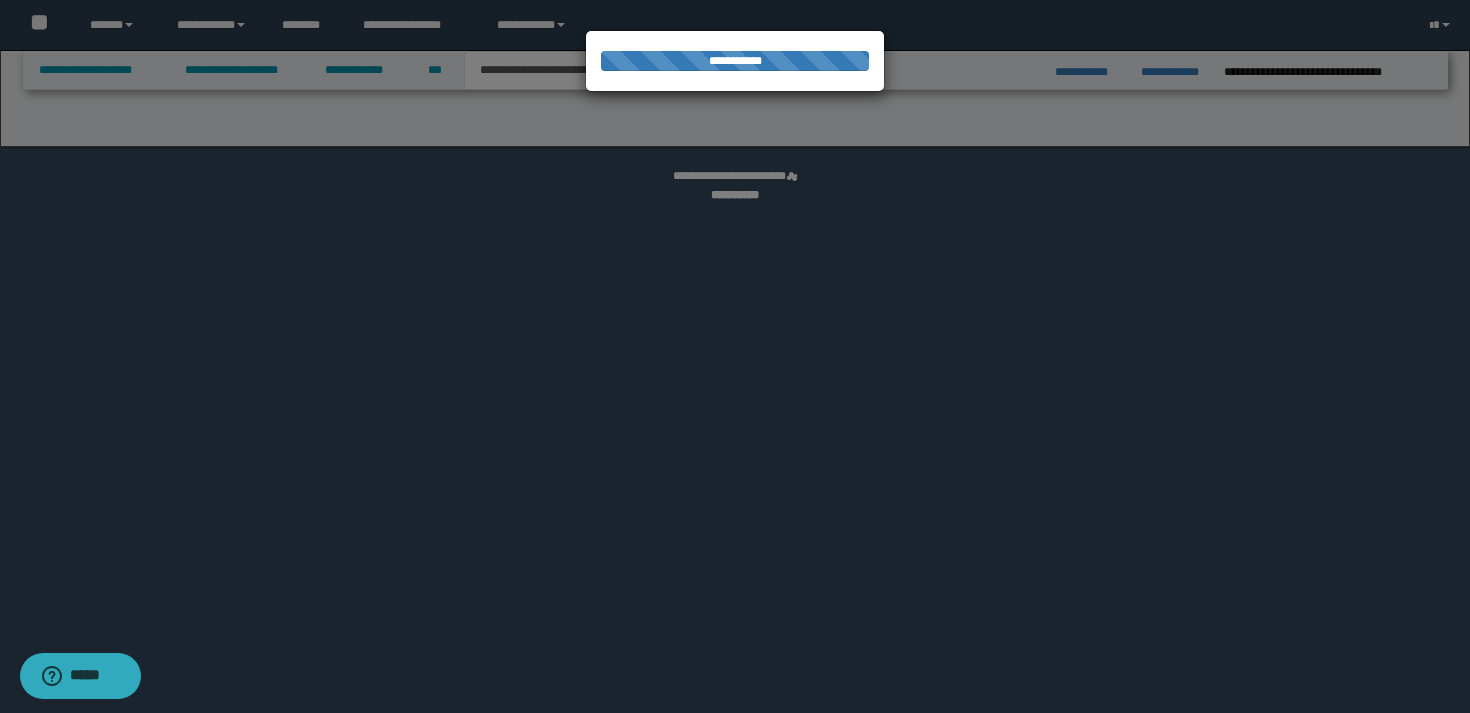 select on "*" 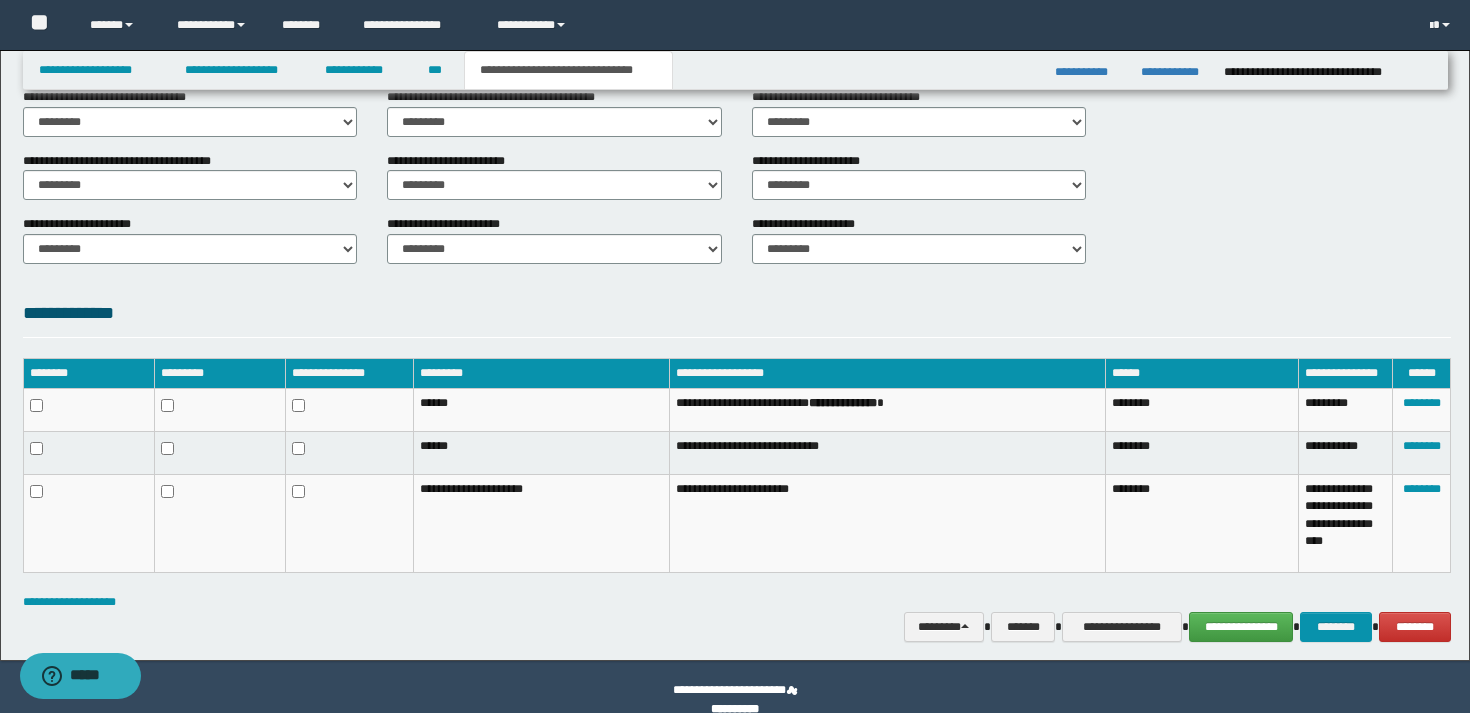 scroll, scrollTop: 784, scrollLeft: 0, axis: vertical 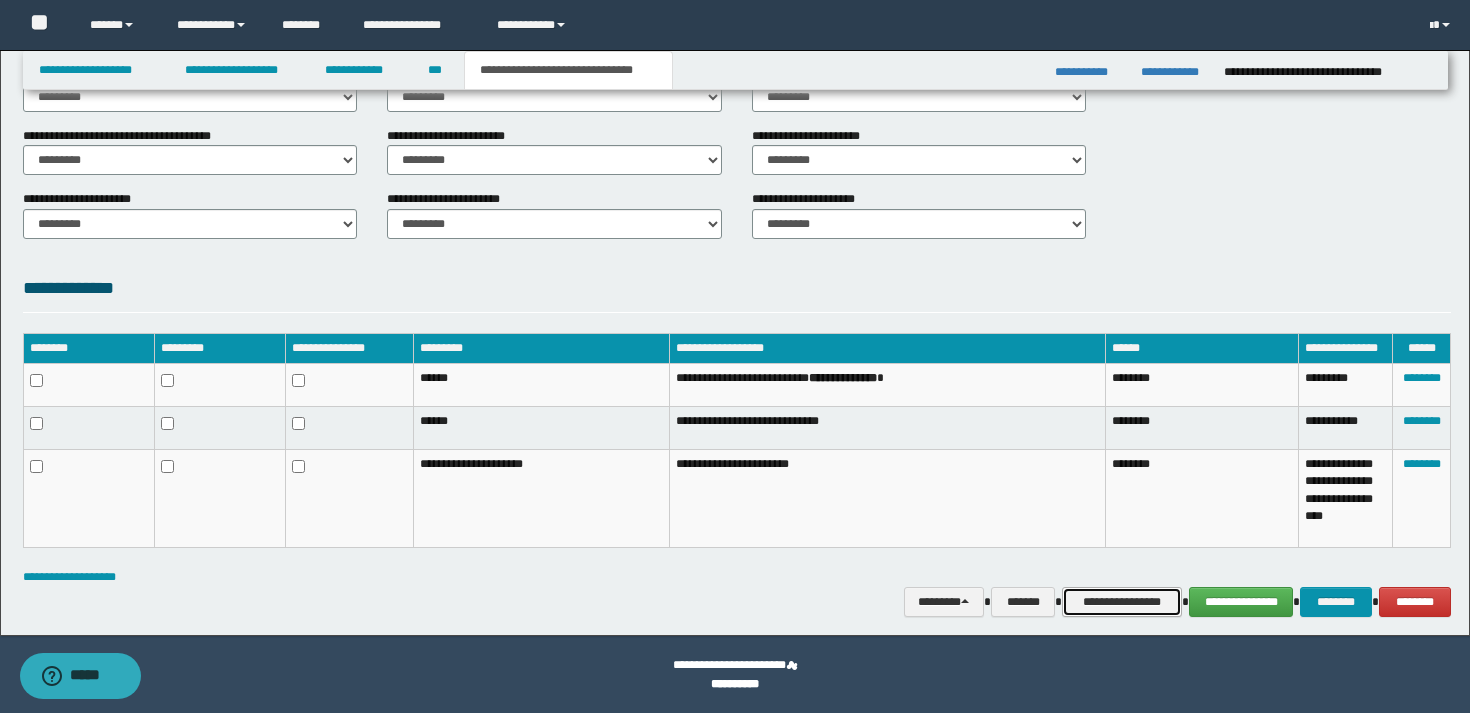 click on "**********" at bounding box center [1122, 602] 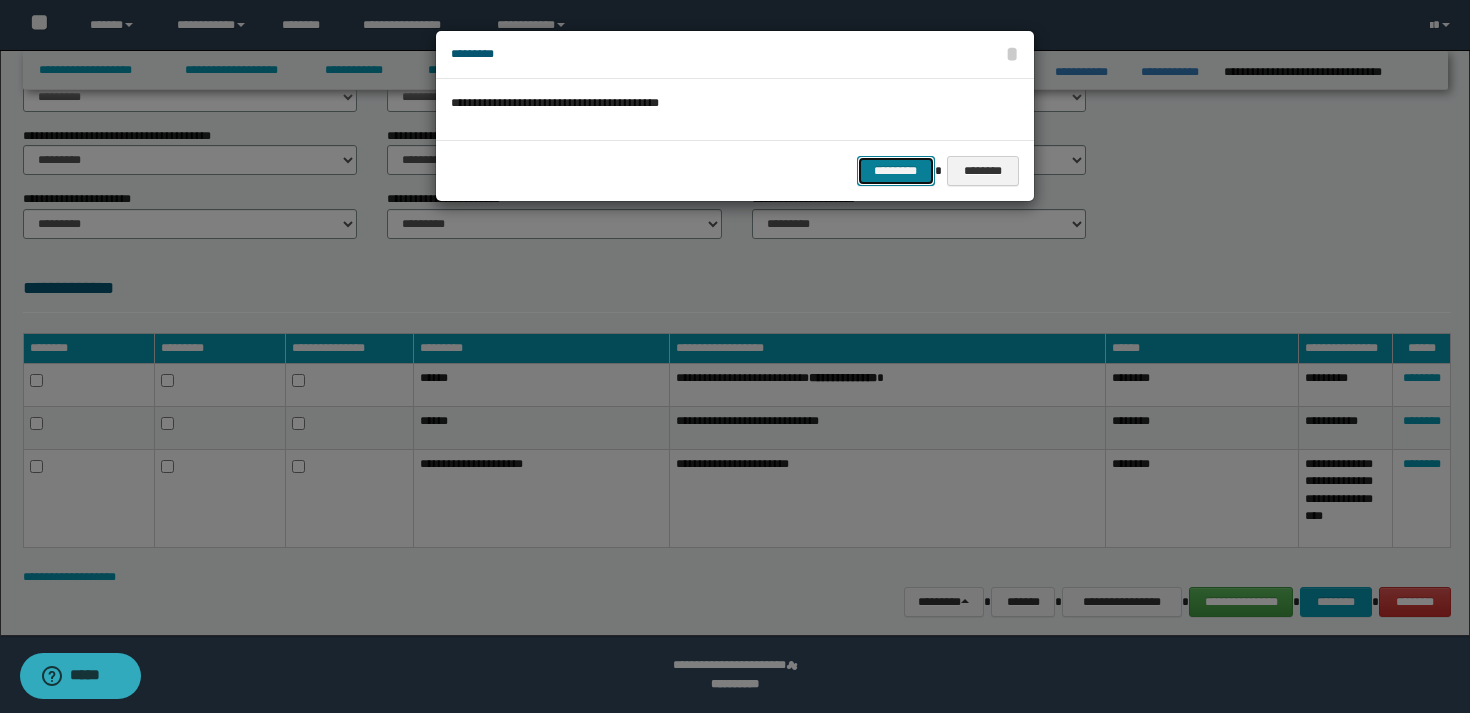 click on "*********" at bounding box center [896, 171] 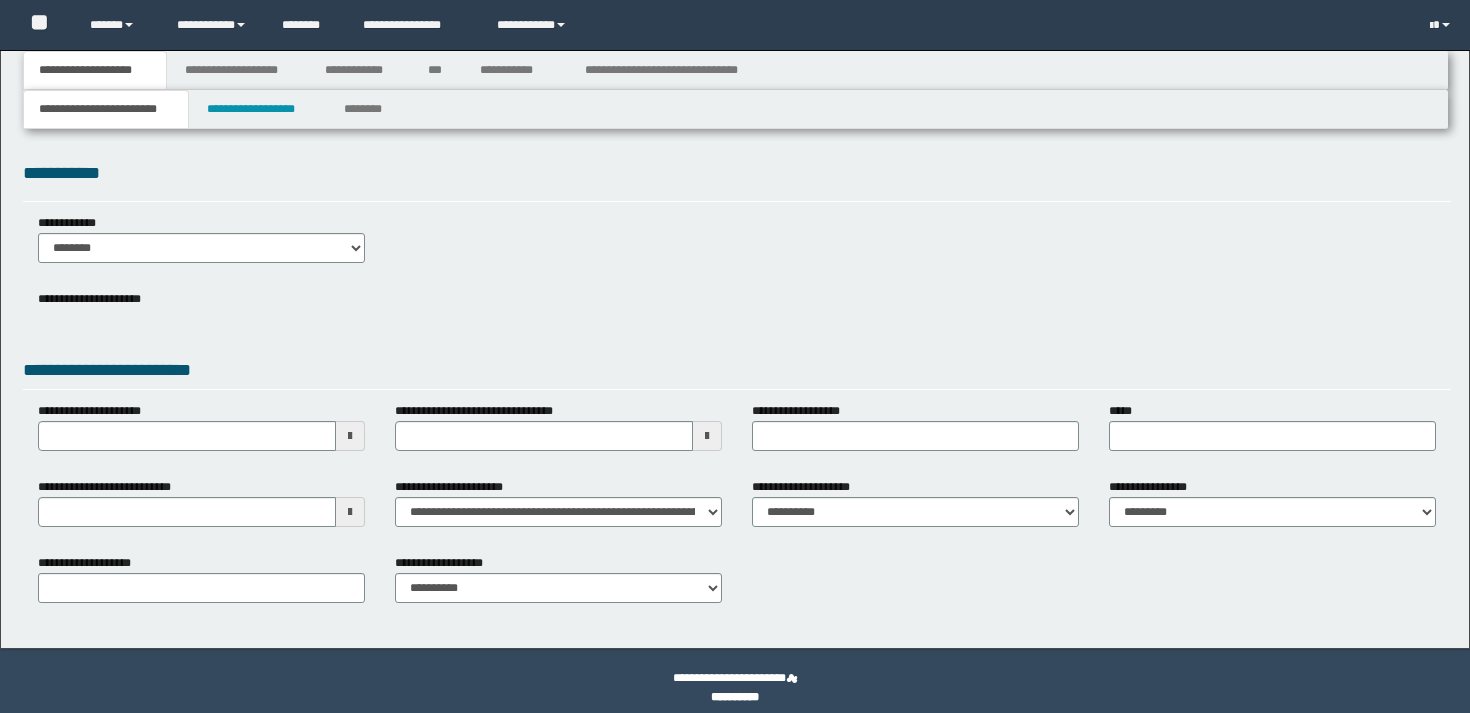 scroll, scrollTop: 0, scrollLeft: 0, axis: both 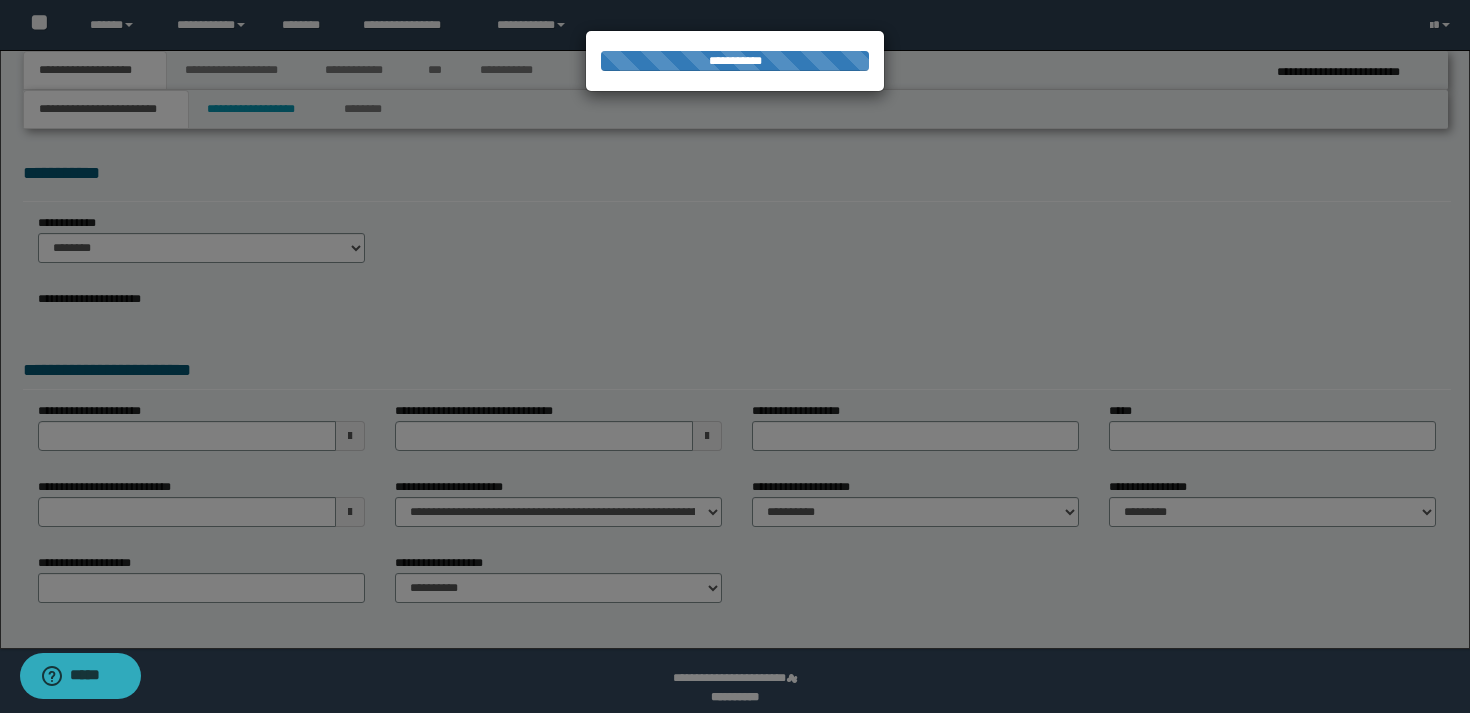 select on "*" 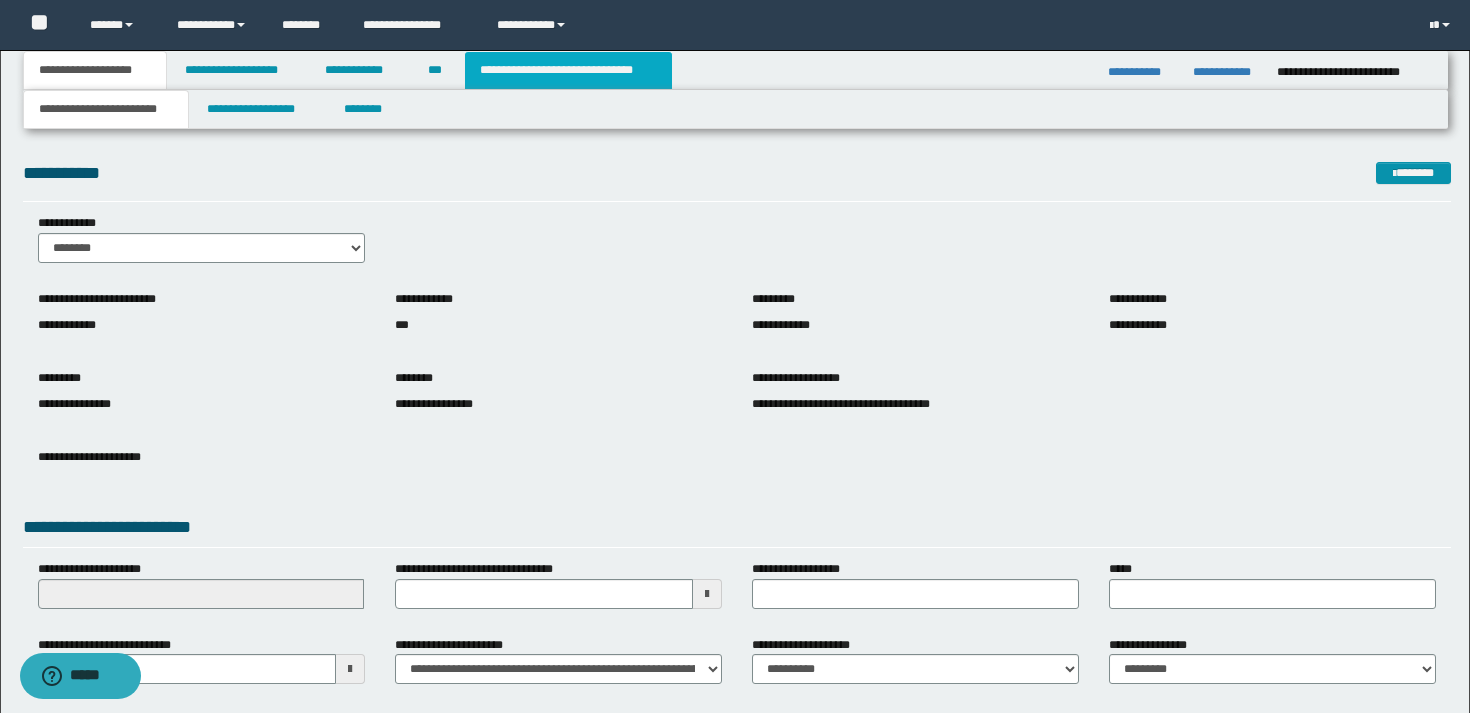 click on "**********" at bounding box center [568, 70] 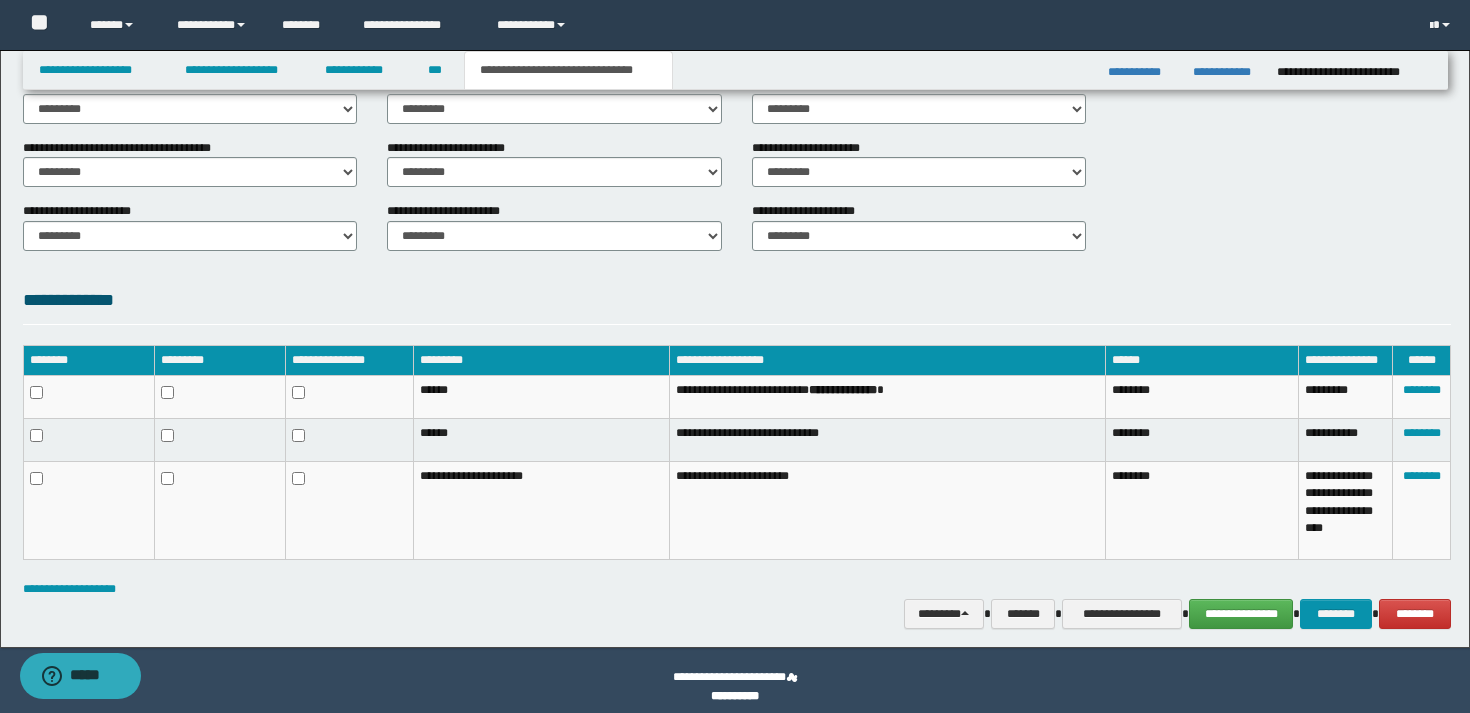 scroll, scrollTop: 784, scrollLeft: 0, axis: vertical 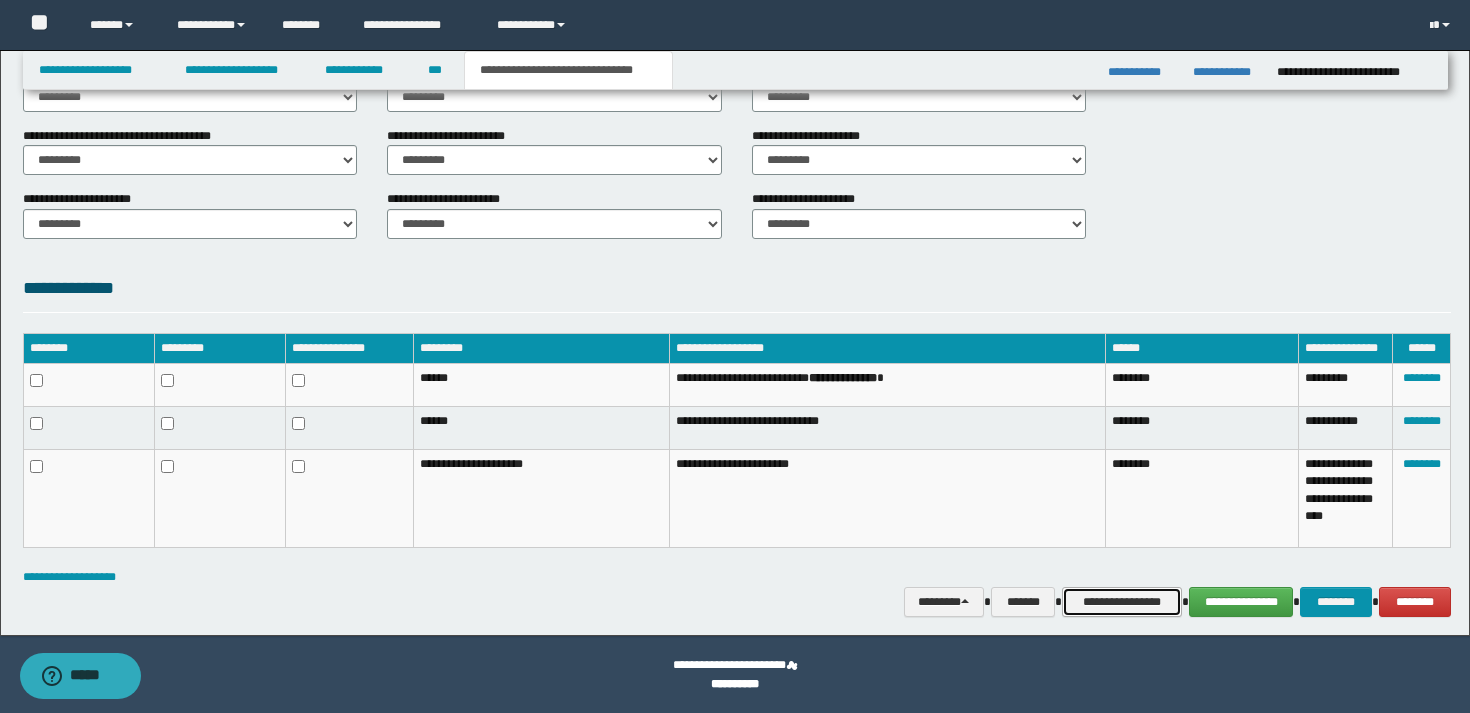 click on "**********" at bounding box center [1122, 602] 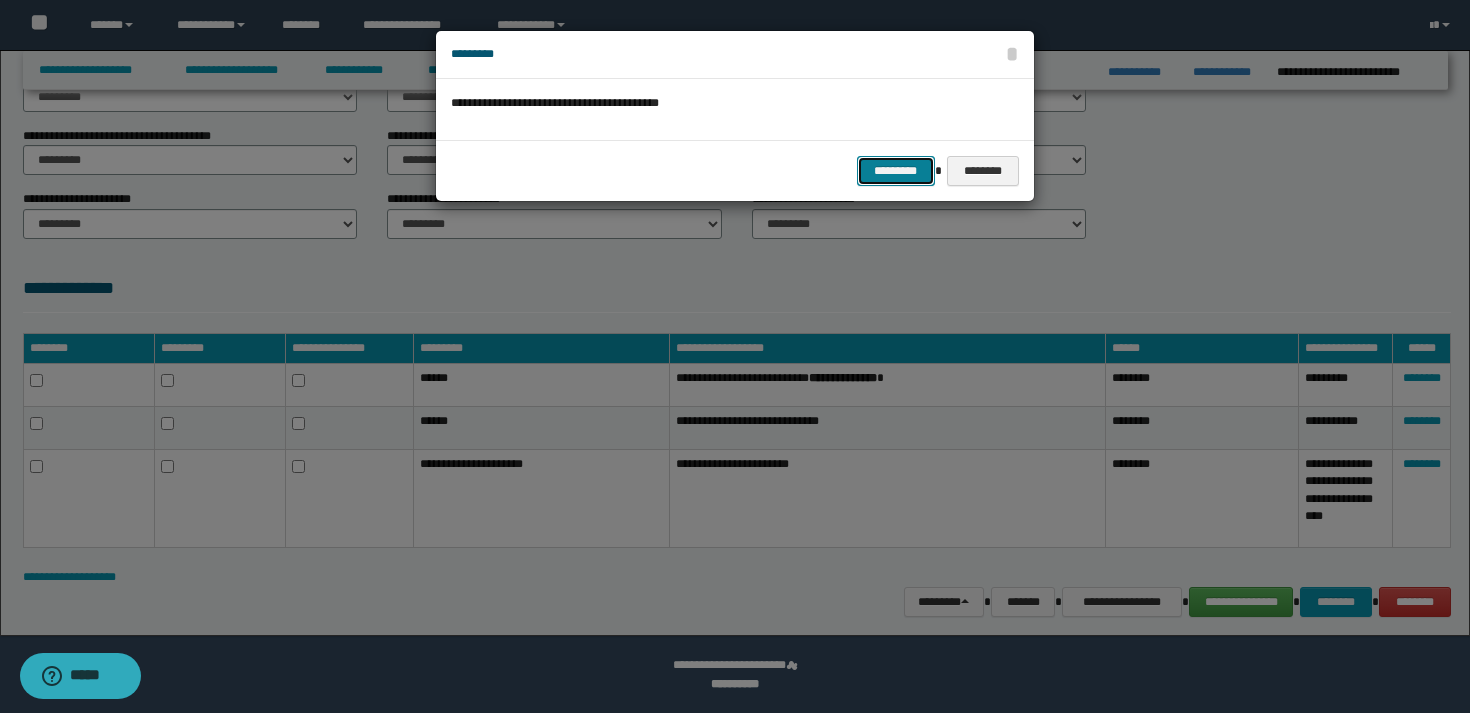 click on "*********" at bounding box center (896, 171) 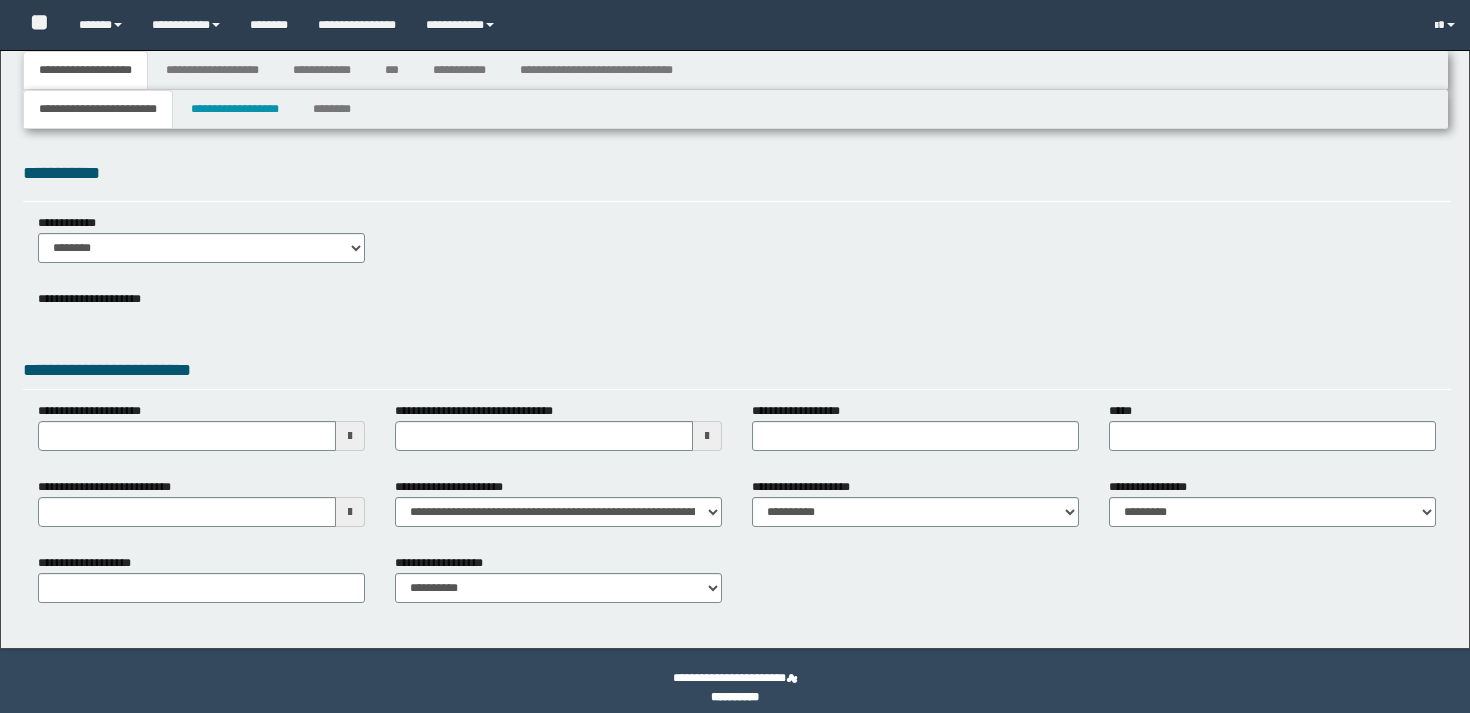 scroll, scrollTop: 0, scrollLeft: 0, axis: both 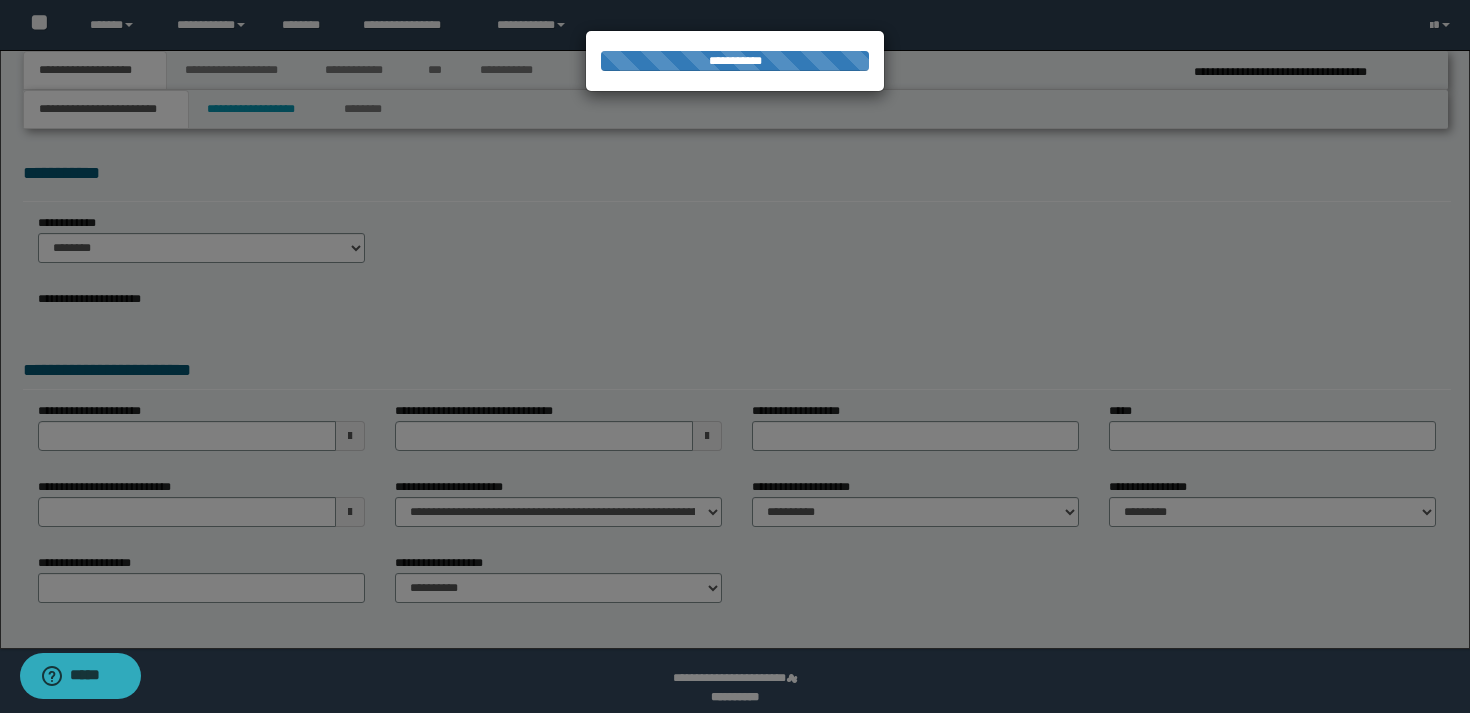 select on "*" 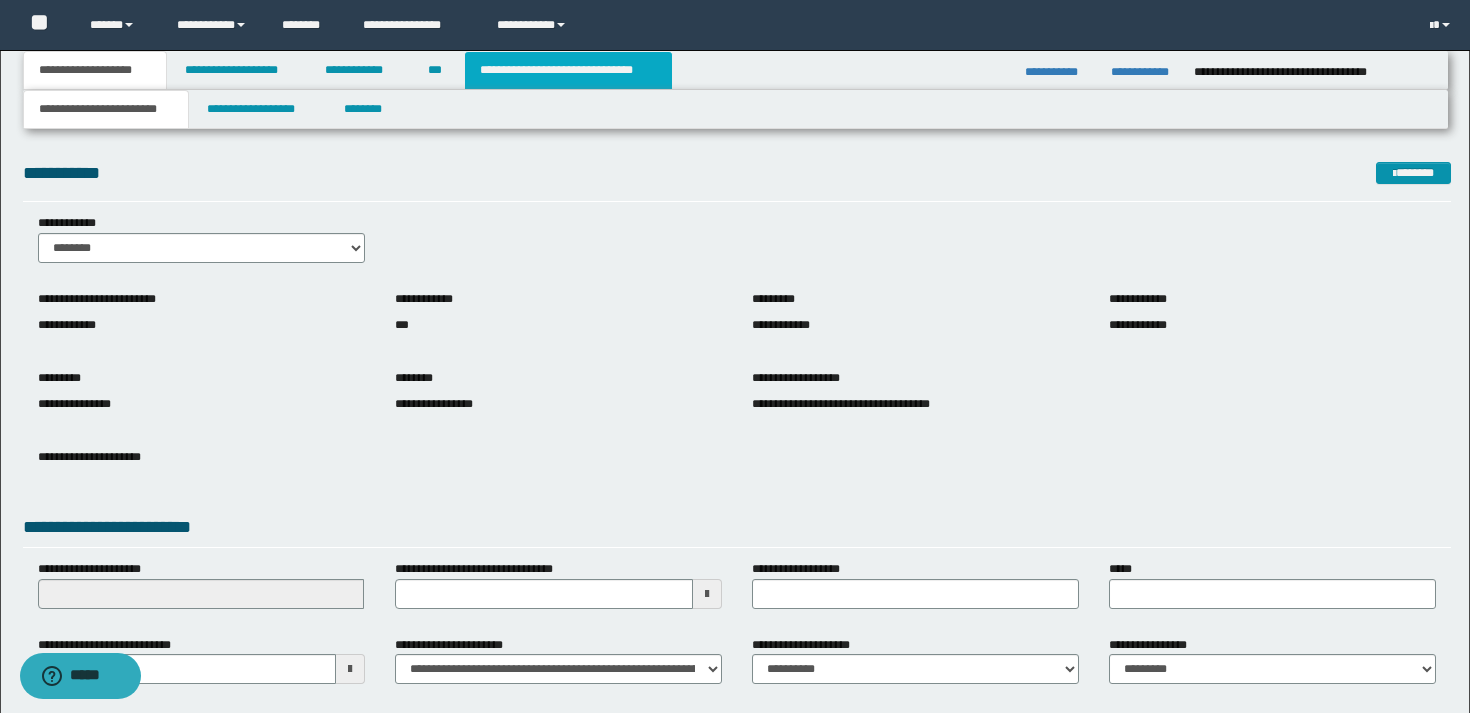 click on "**********" at bounding box center (568, 70) 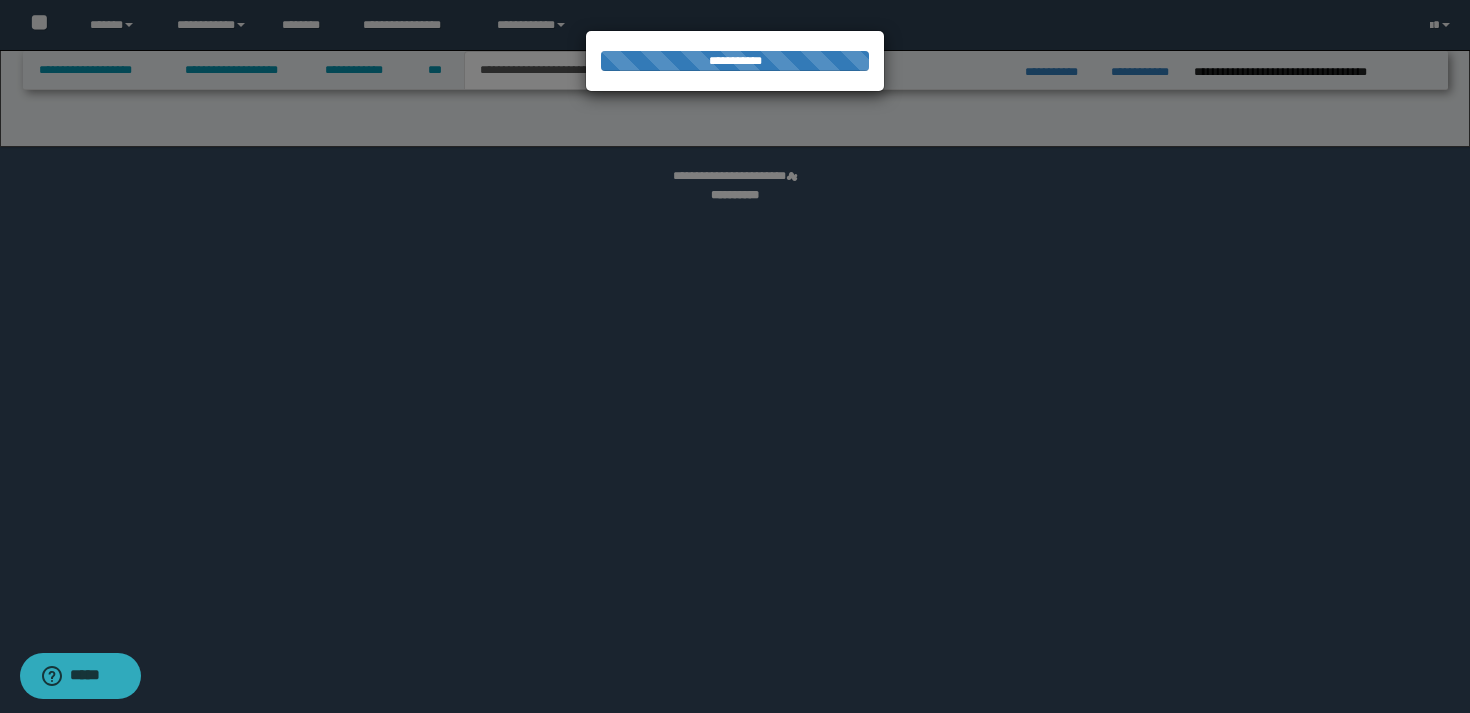 select on "*" 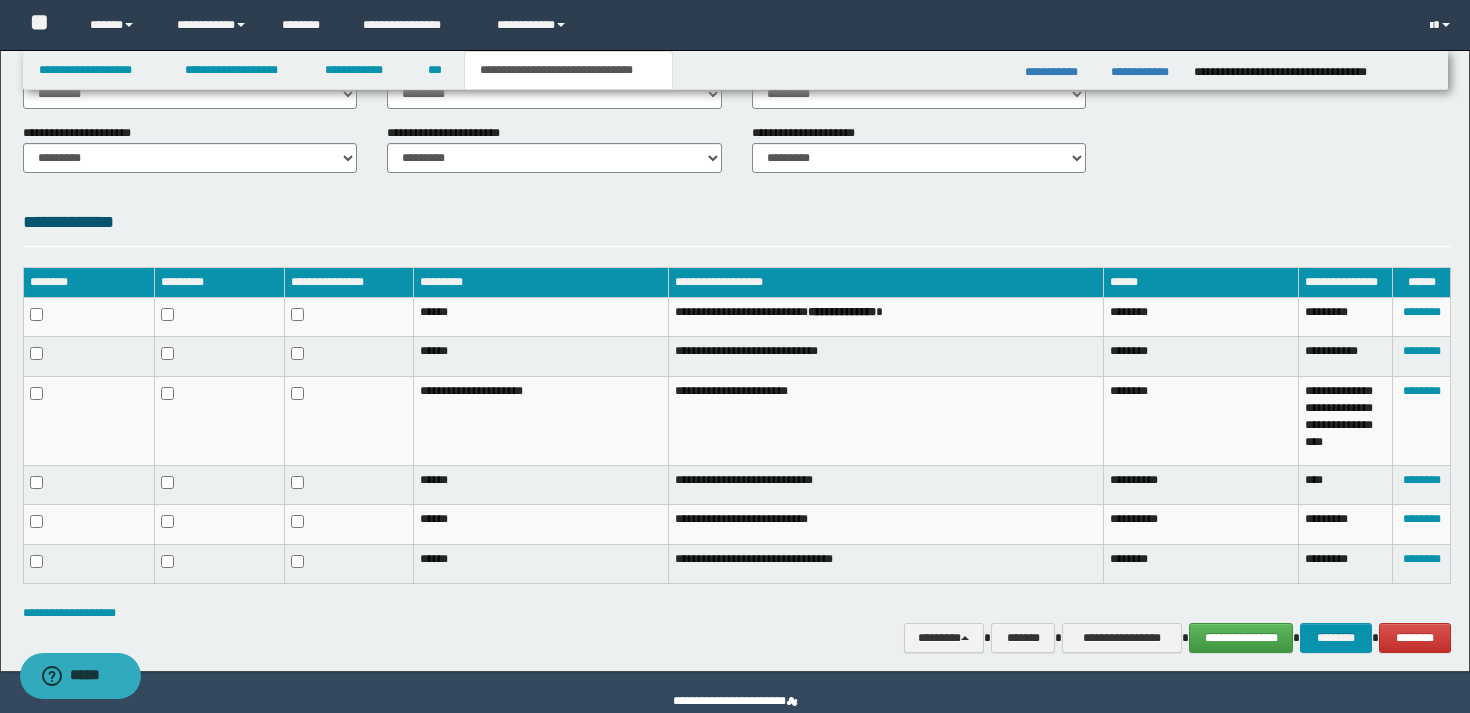 scroll, scrollTop: 887, scrollLeft: 0, axis: vertical 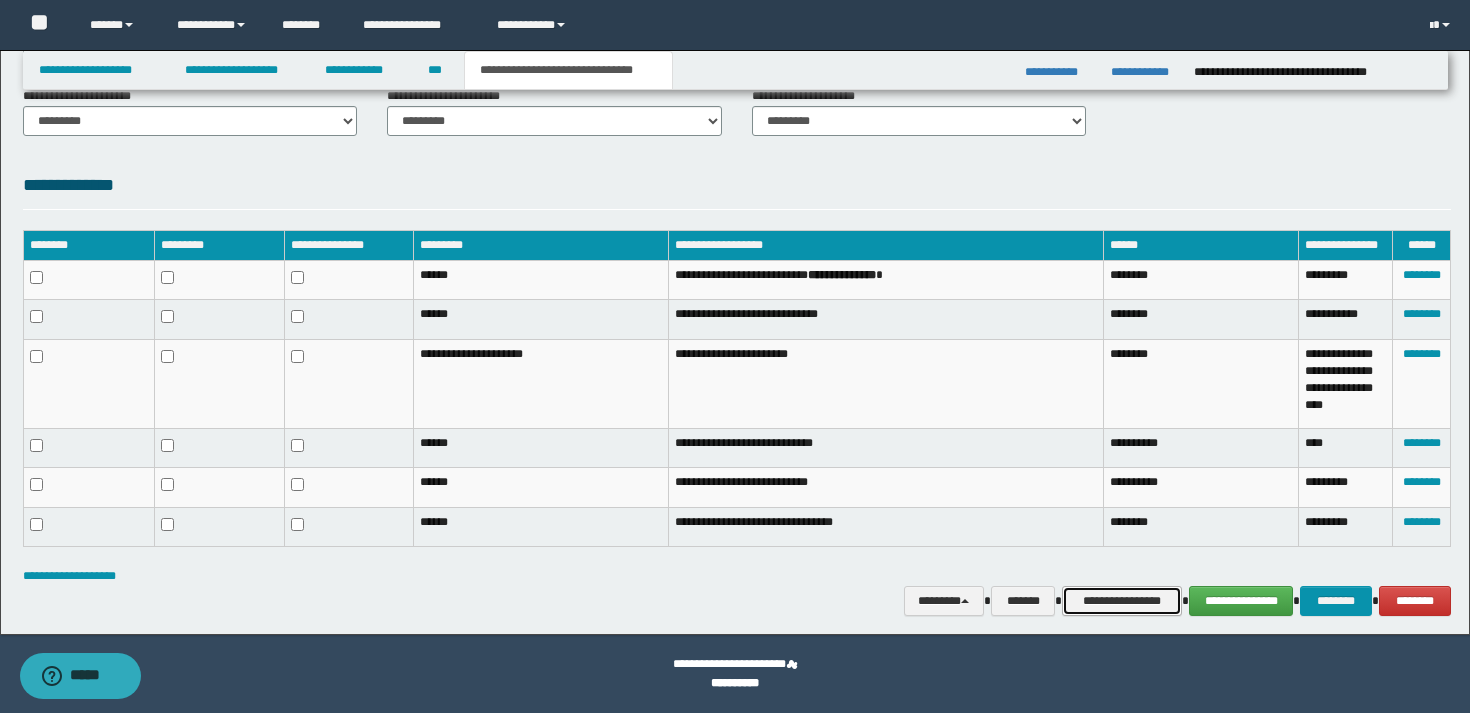 click on "**********" at bounding box center (1122, 601) 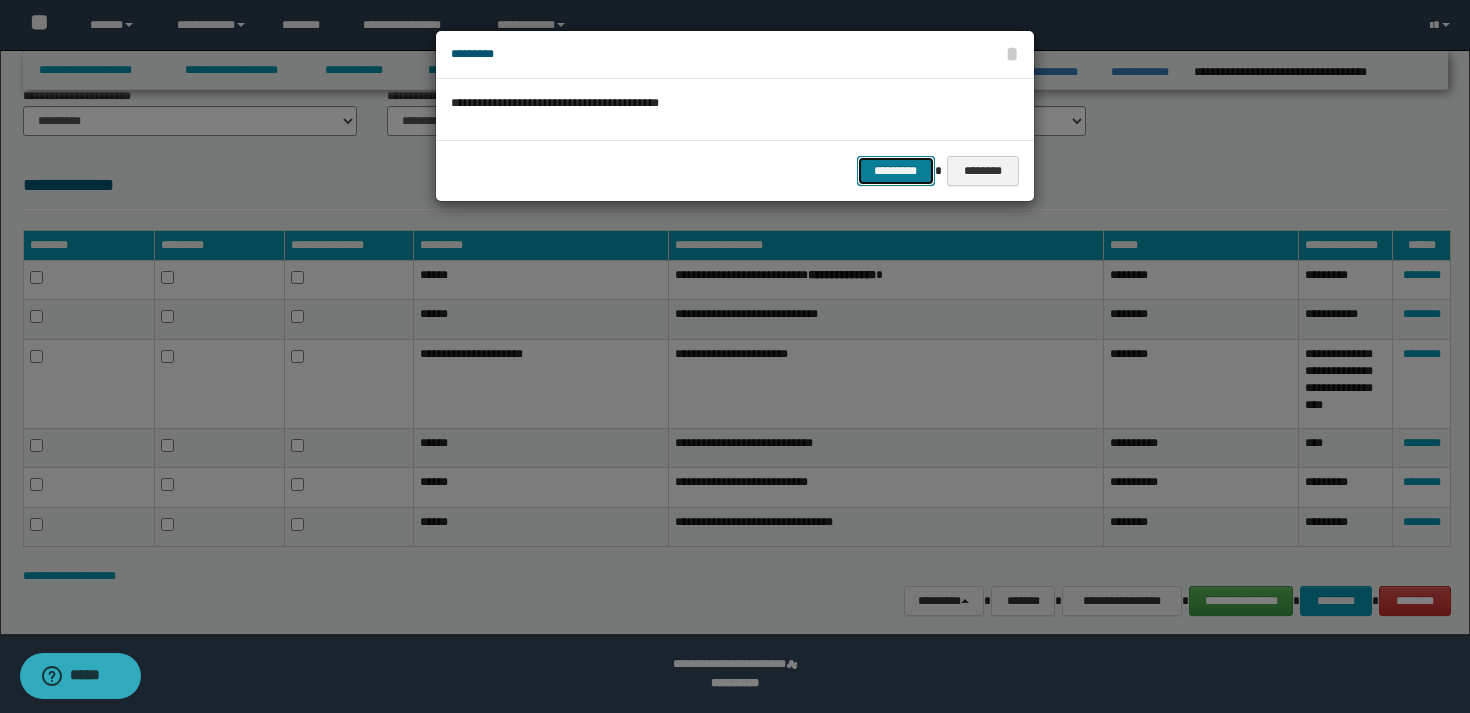 click on "*********" at bounding box center (896, 171) 